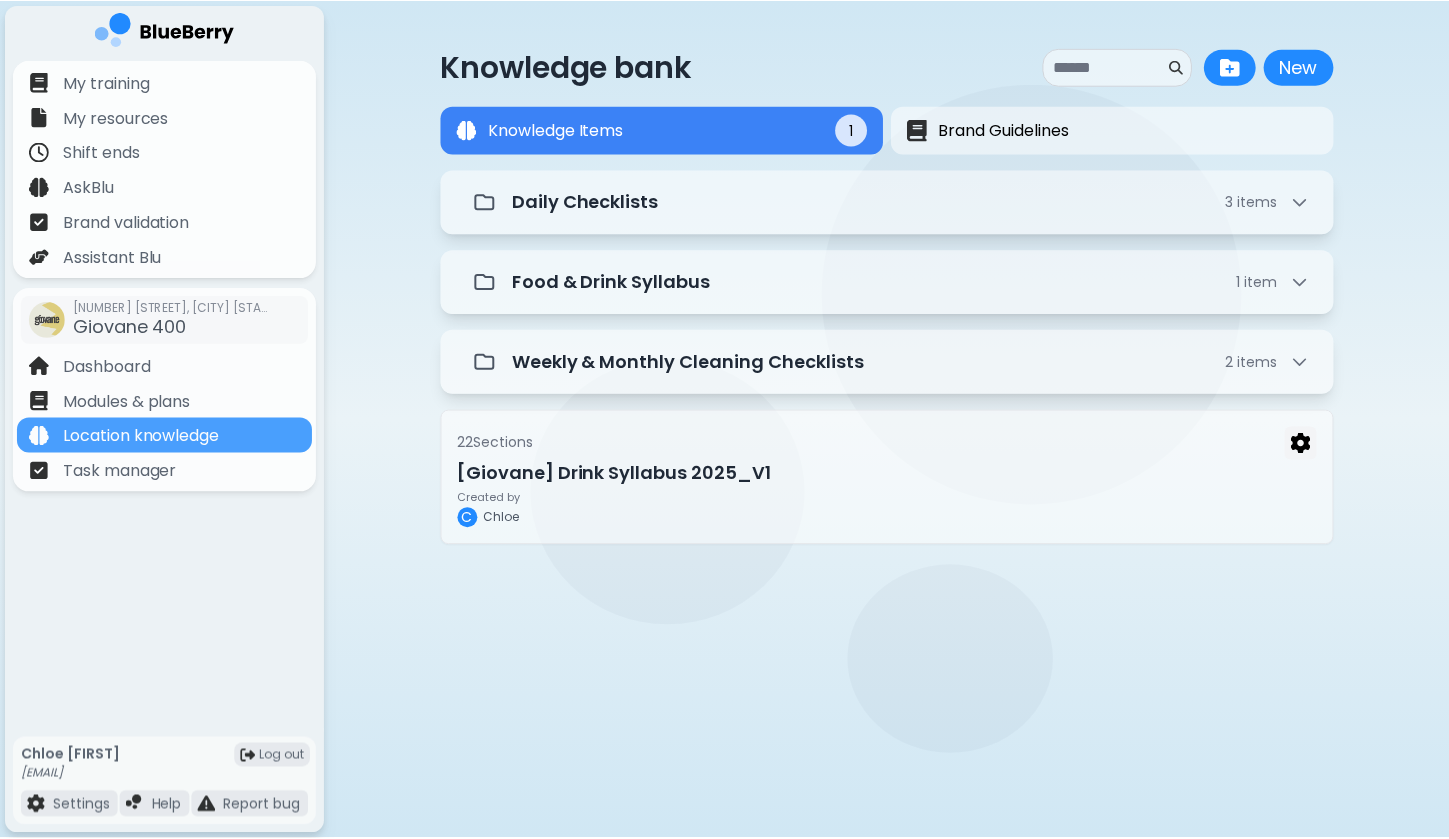 scroll, scrollTop: 0, scrollLeft: 0, axis: both 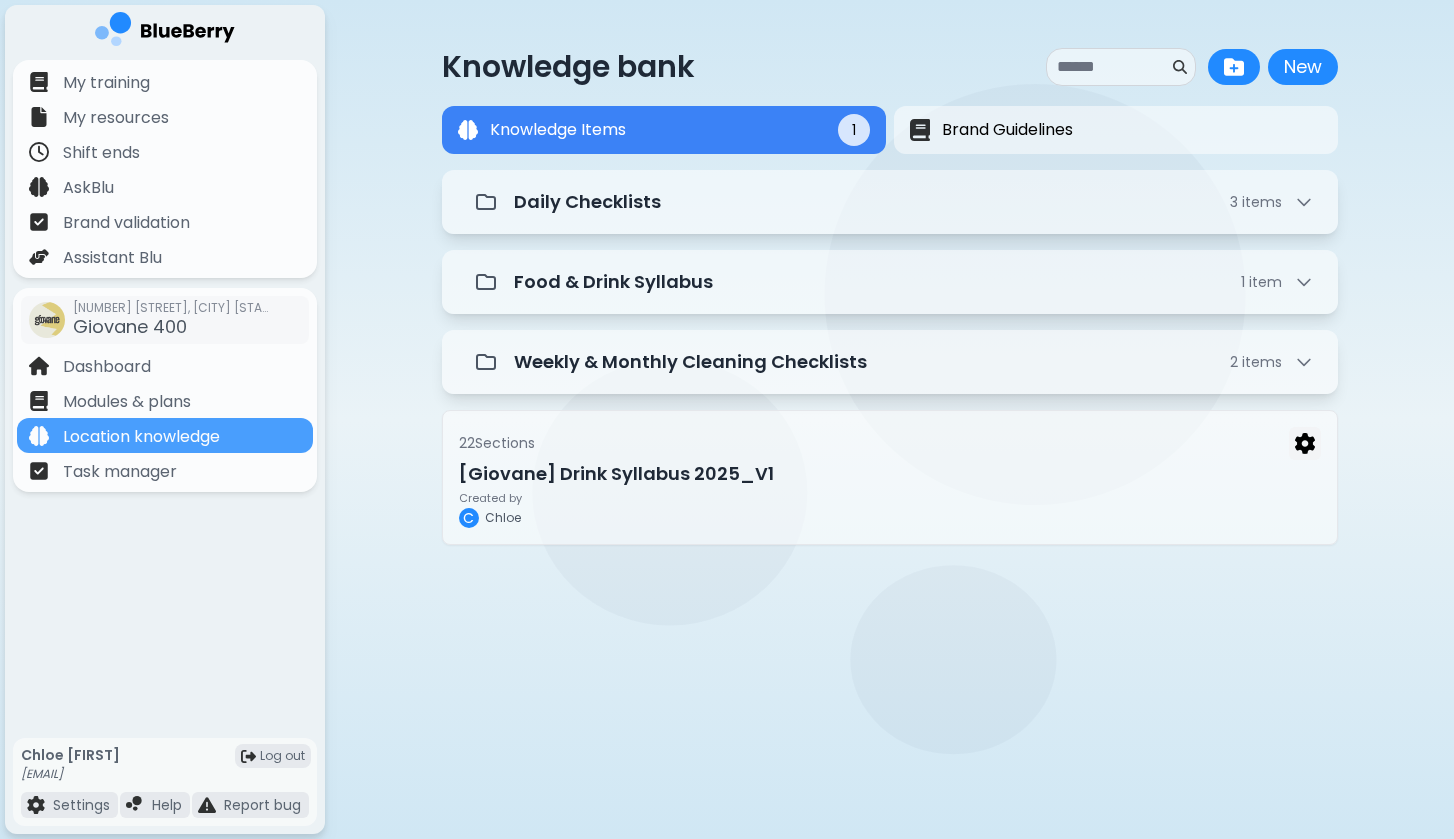 click on "Knowledge bank New New Knowledge Items 1 Brand Guidelines Knowledge Items 1 Daily Checklists 3 item s Food & Drink Syllabus 1 item Weekly & Monthly Cleaning Checklists 2 item s 22 Section s [Giovane] Drink Syllabus 2025_V1 Created by C Chloe" at bounding box center [727, 419] 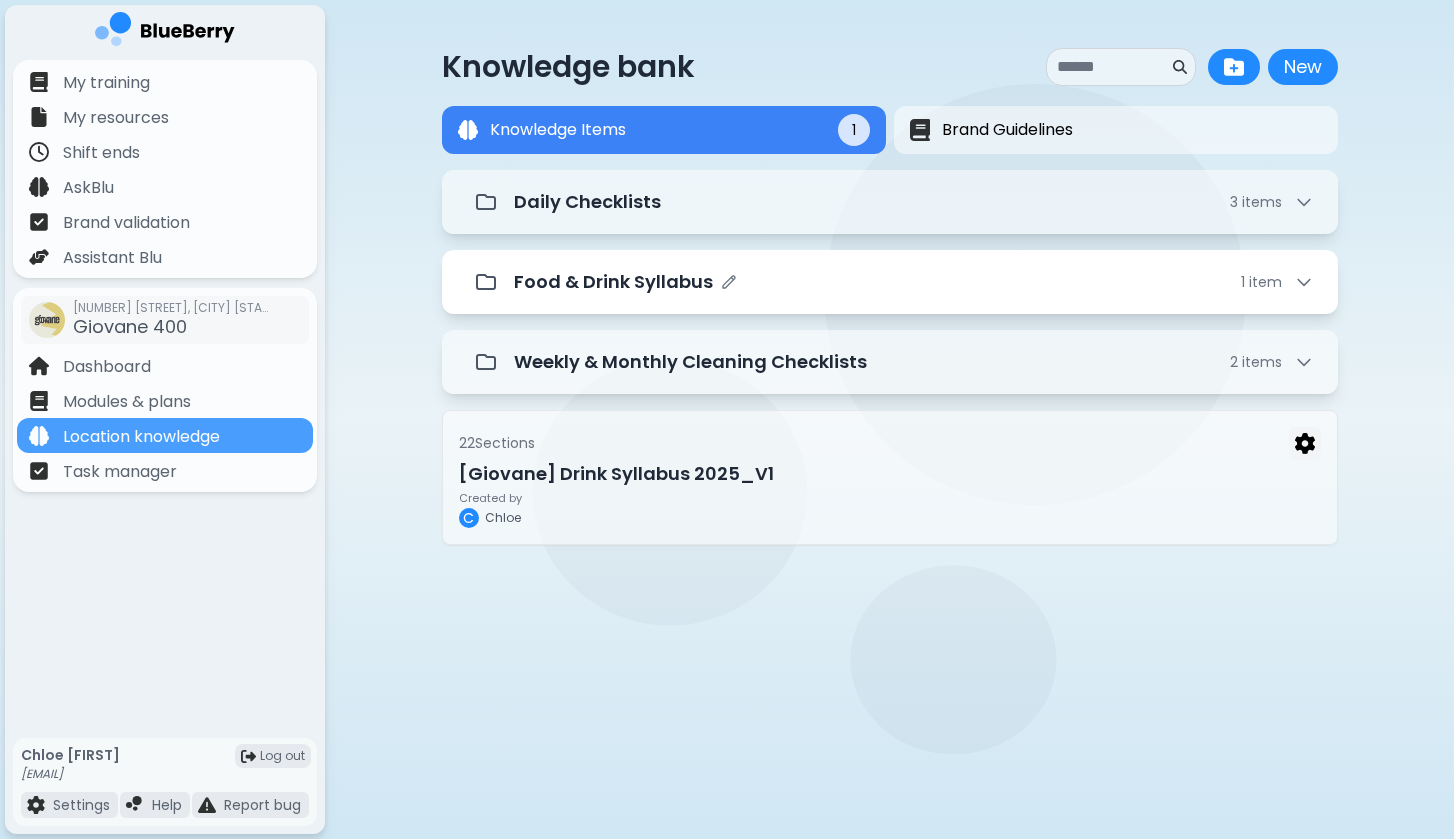 click on "Food & Drink Syllabus" at bounding box center (613, 282) 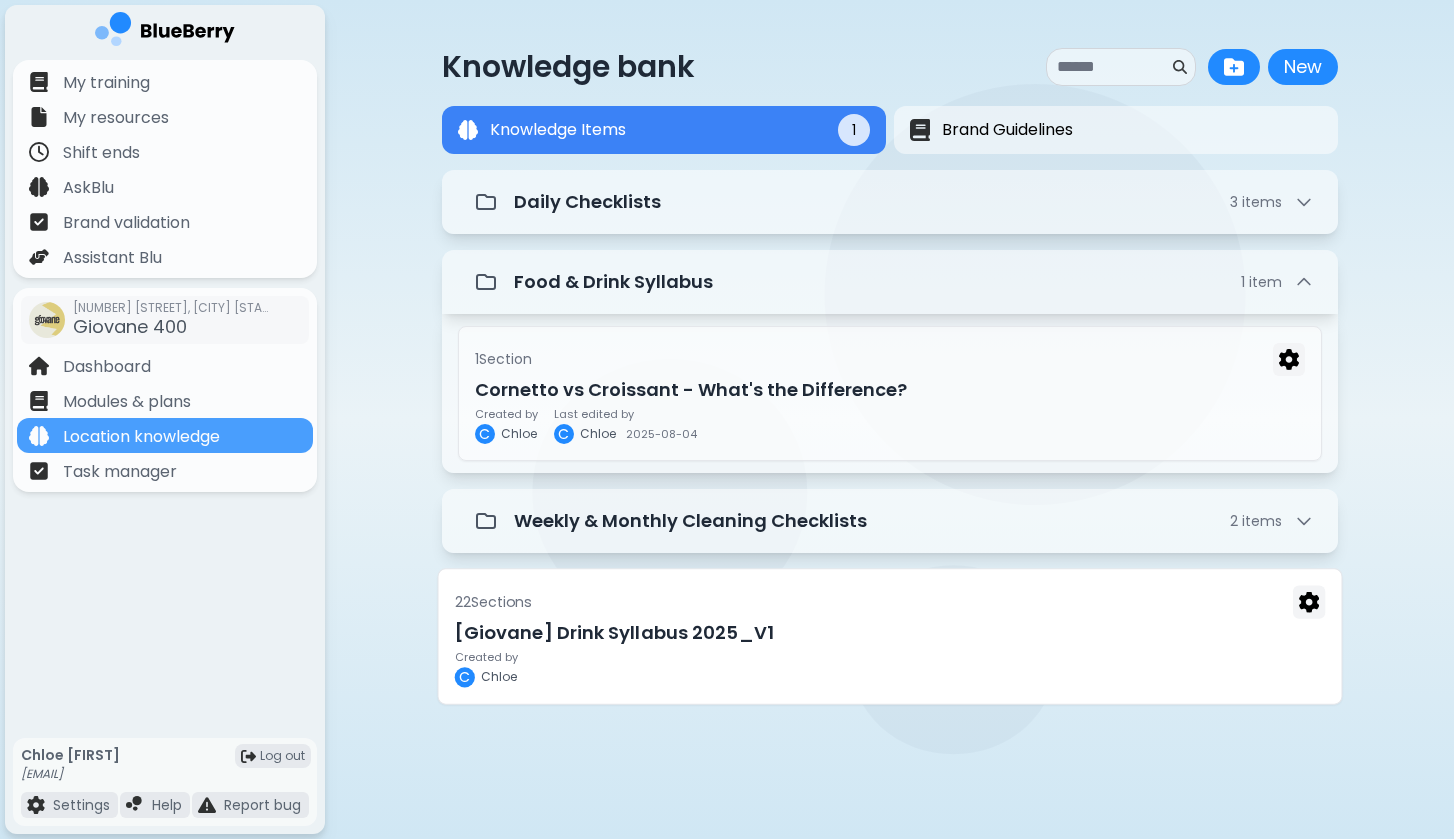 click on "[Giovane] Drink Syllabus 2025_V1" at bounding box center (889, 632) 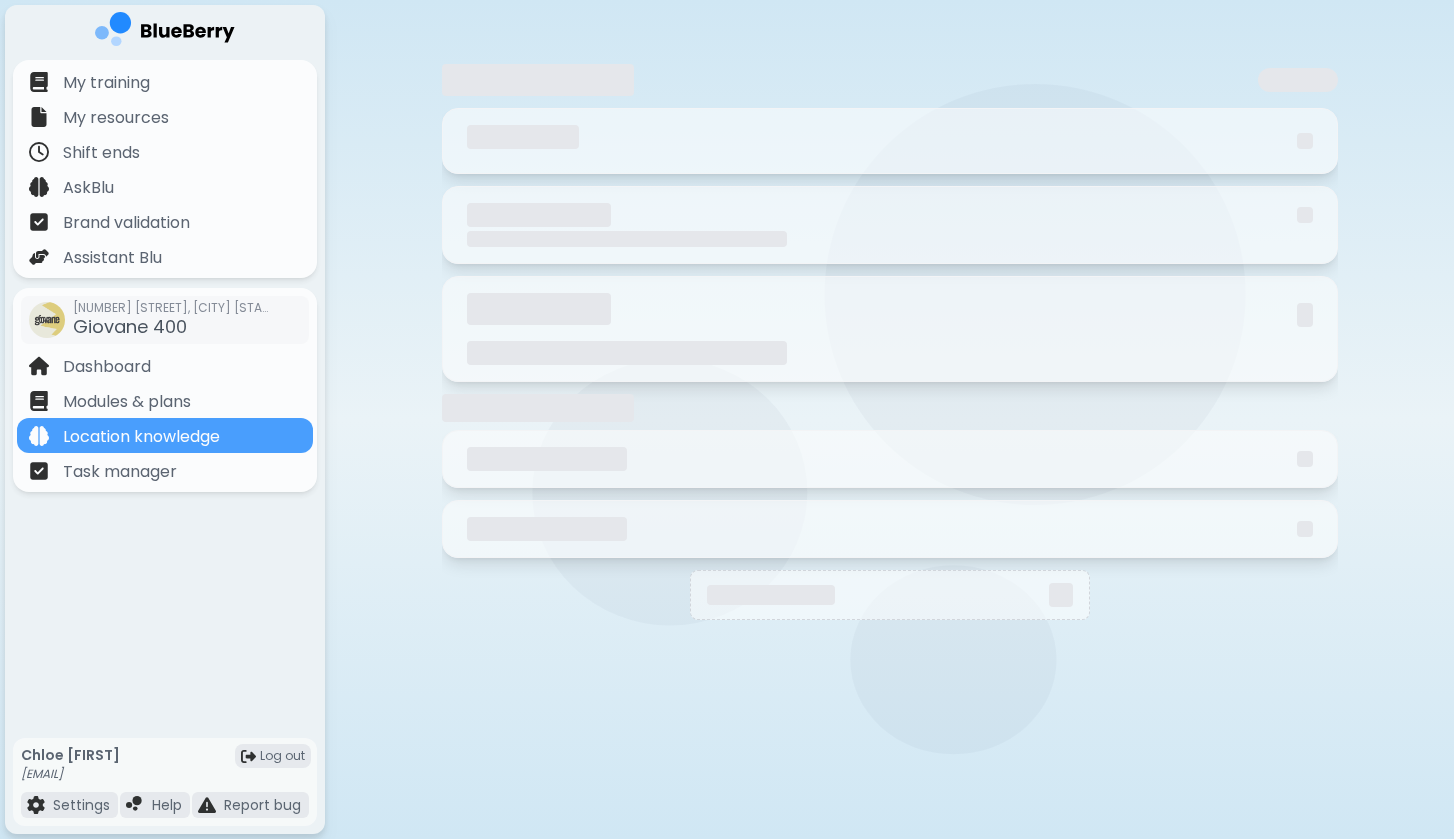 click at bounding box center [890, 346] 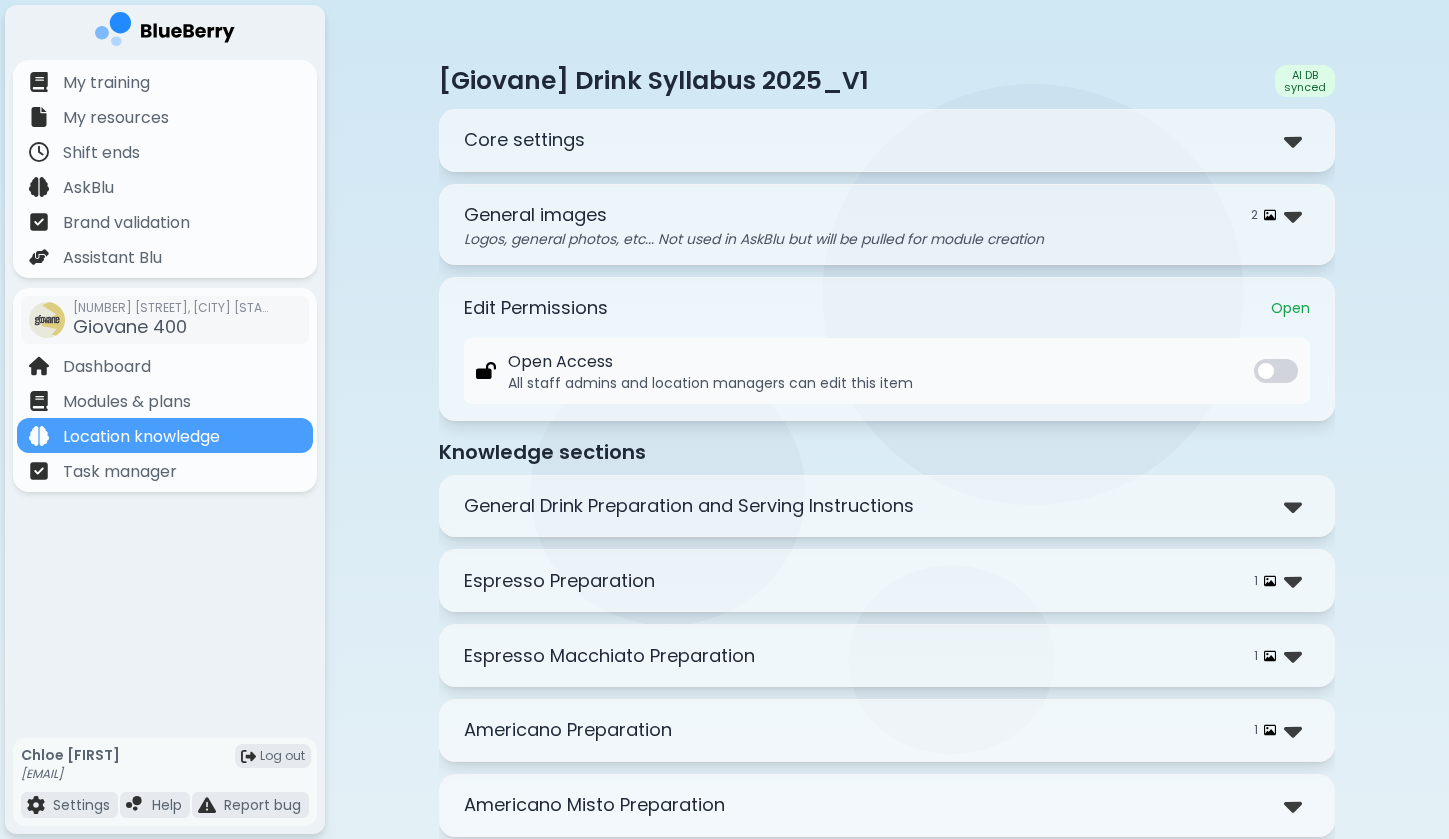 scroll, scrollTop: 19, scrollLeft: 0, axis: vertical 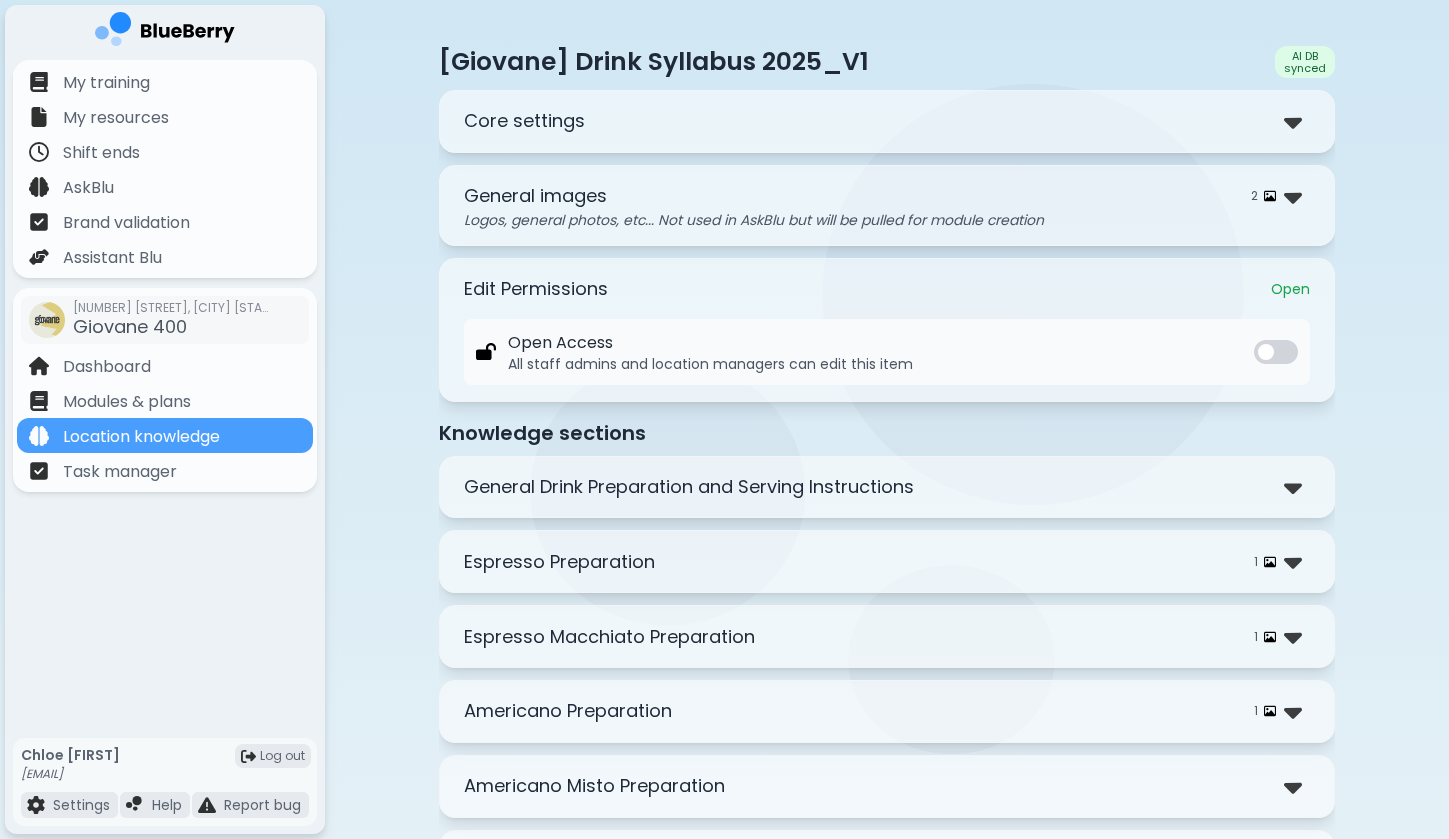 click at bounding box center (1297, 487) 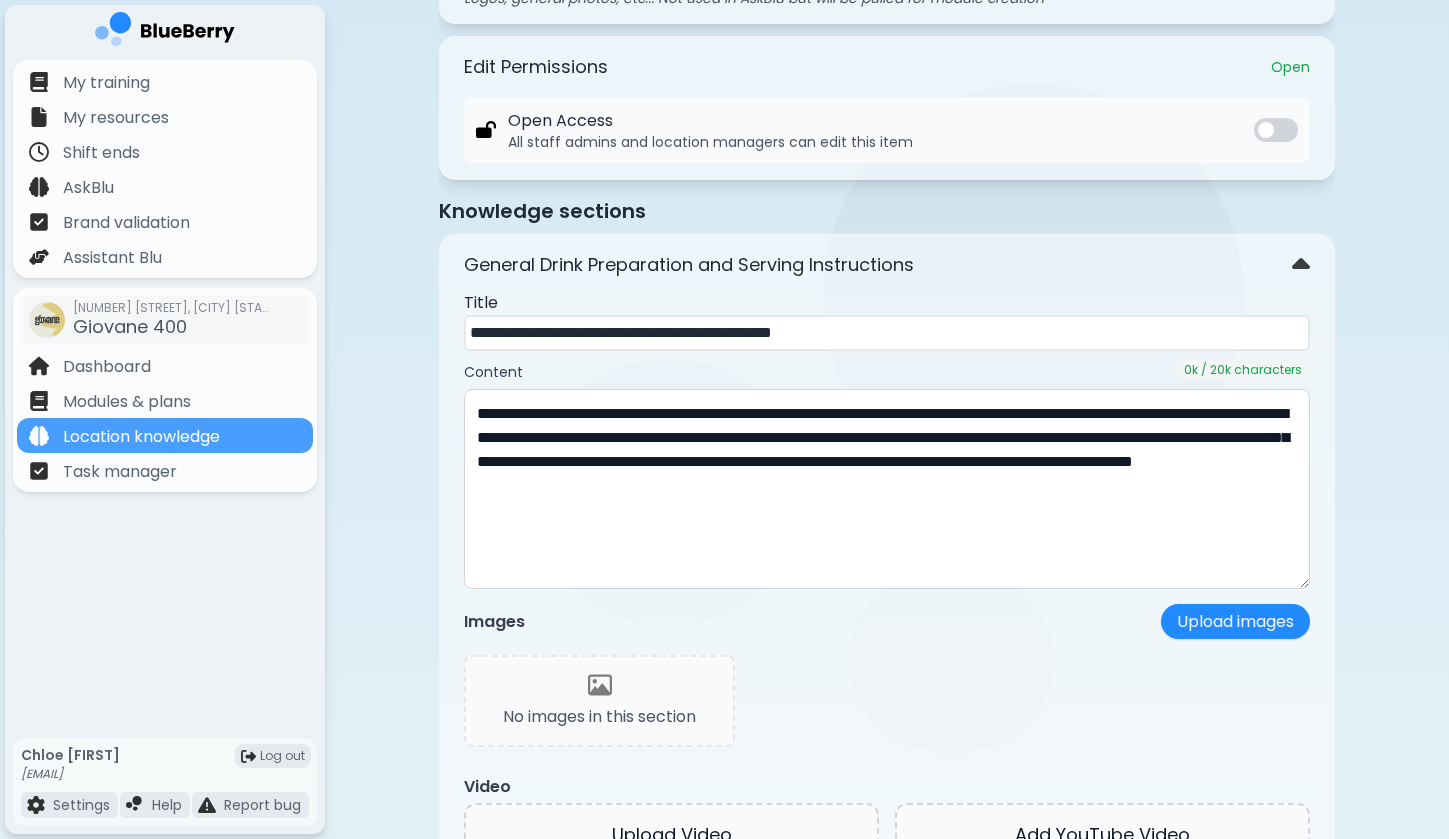 scroll, scrollTop: 247, scrollLeft: 0, axis: vertical 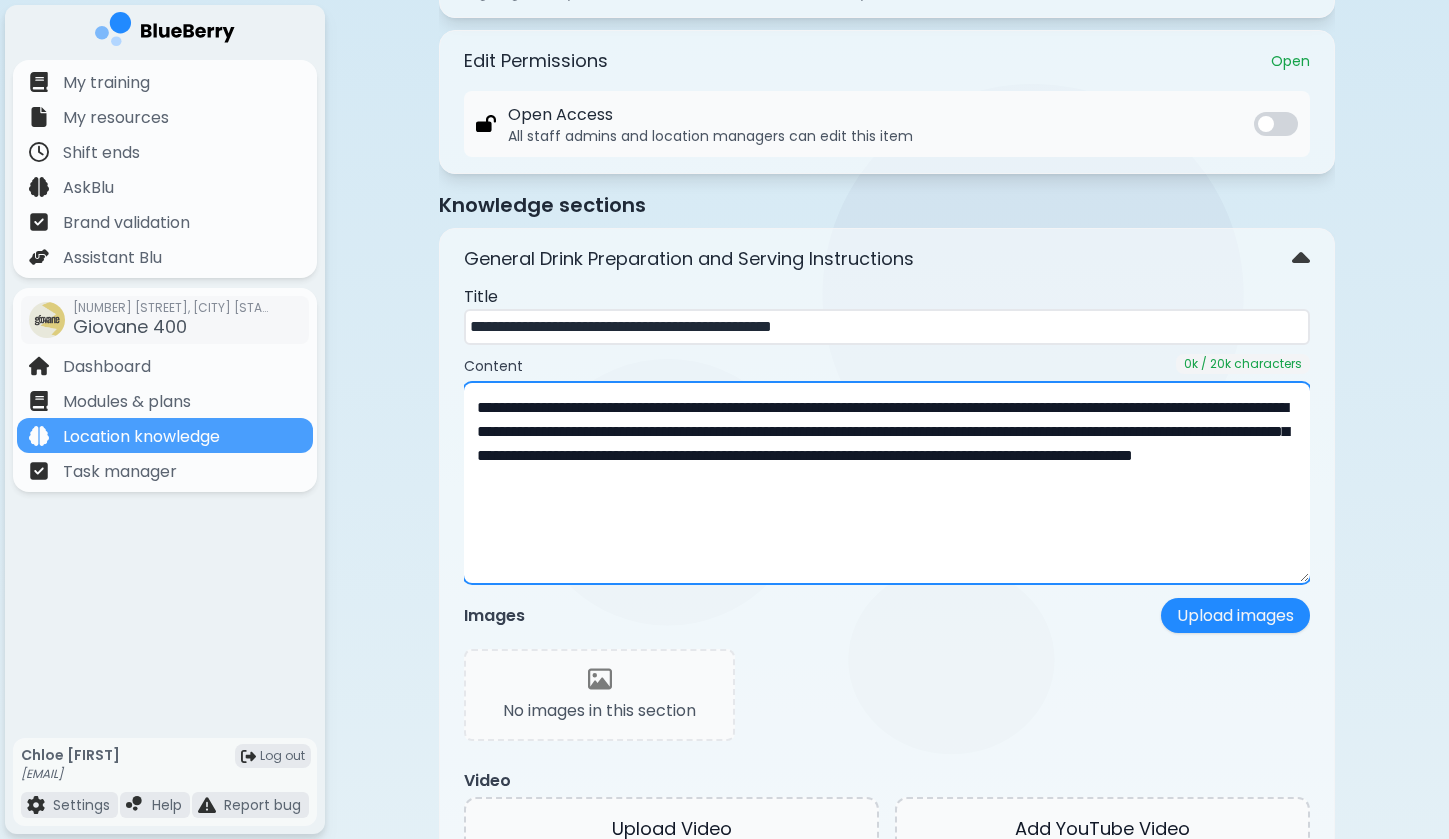 click on "**********" at bounding box center (887, 483) 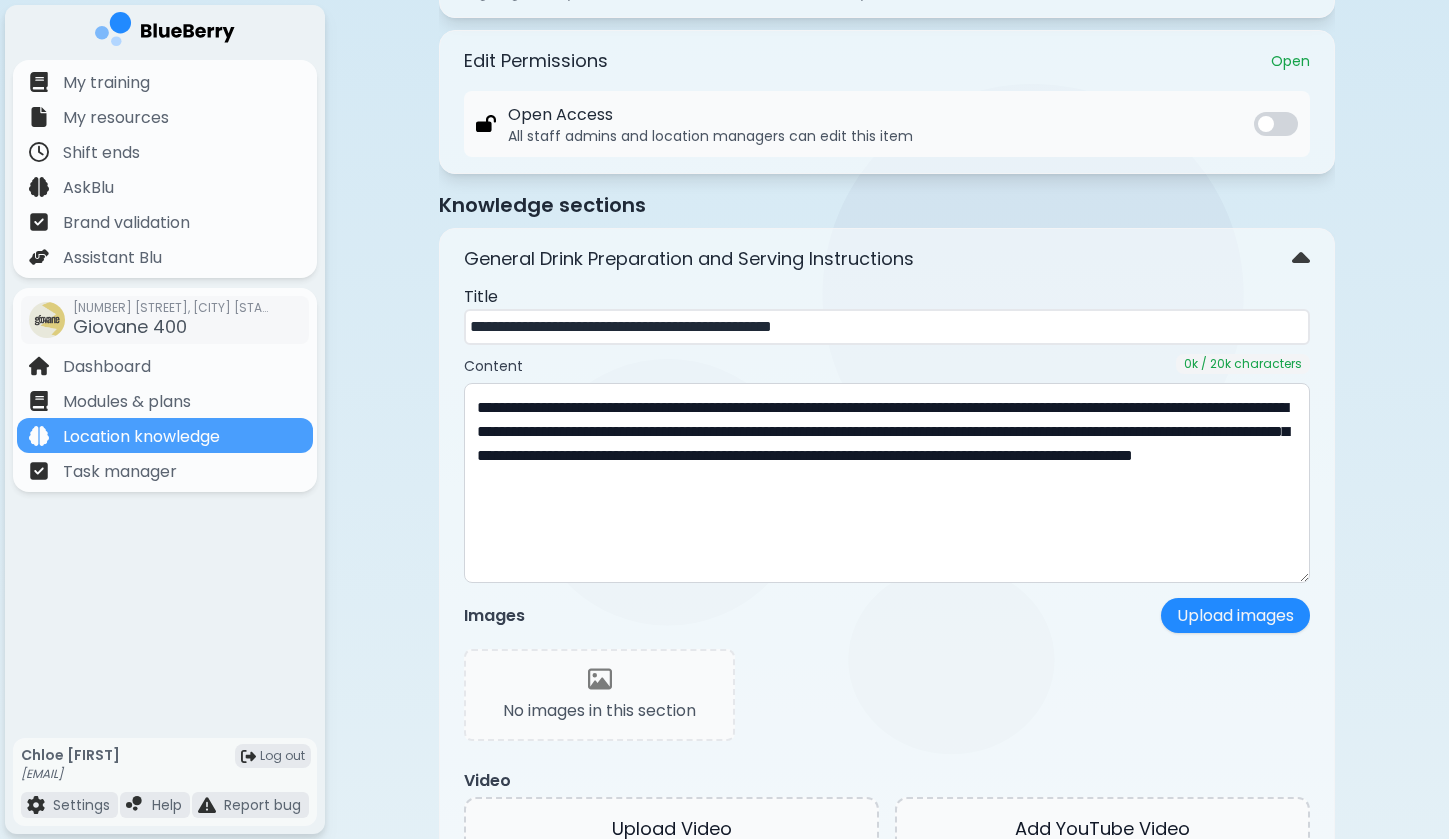 click on "**********" at bounding box center [887, 327] 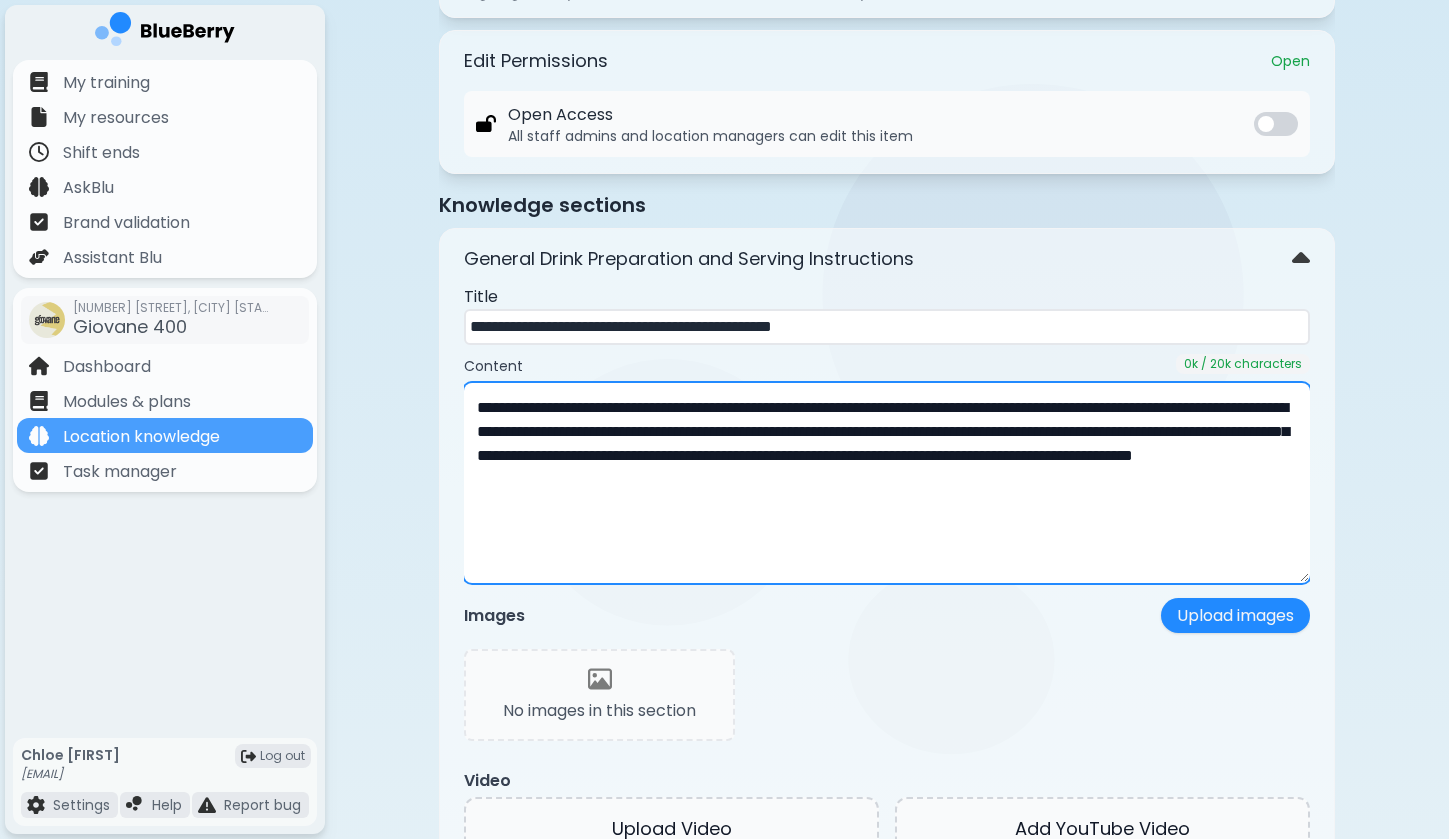 click on "**********" at bounding box center (887, 483) 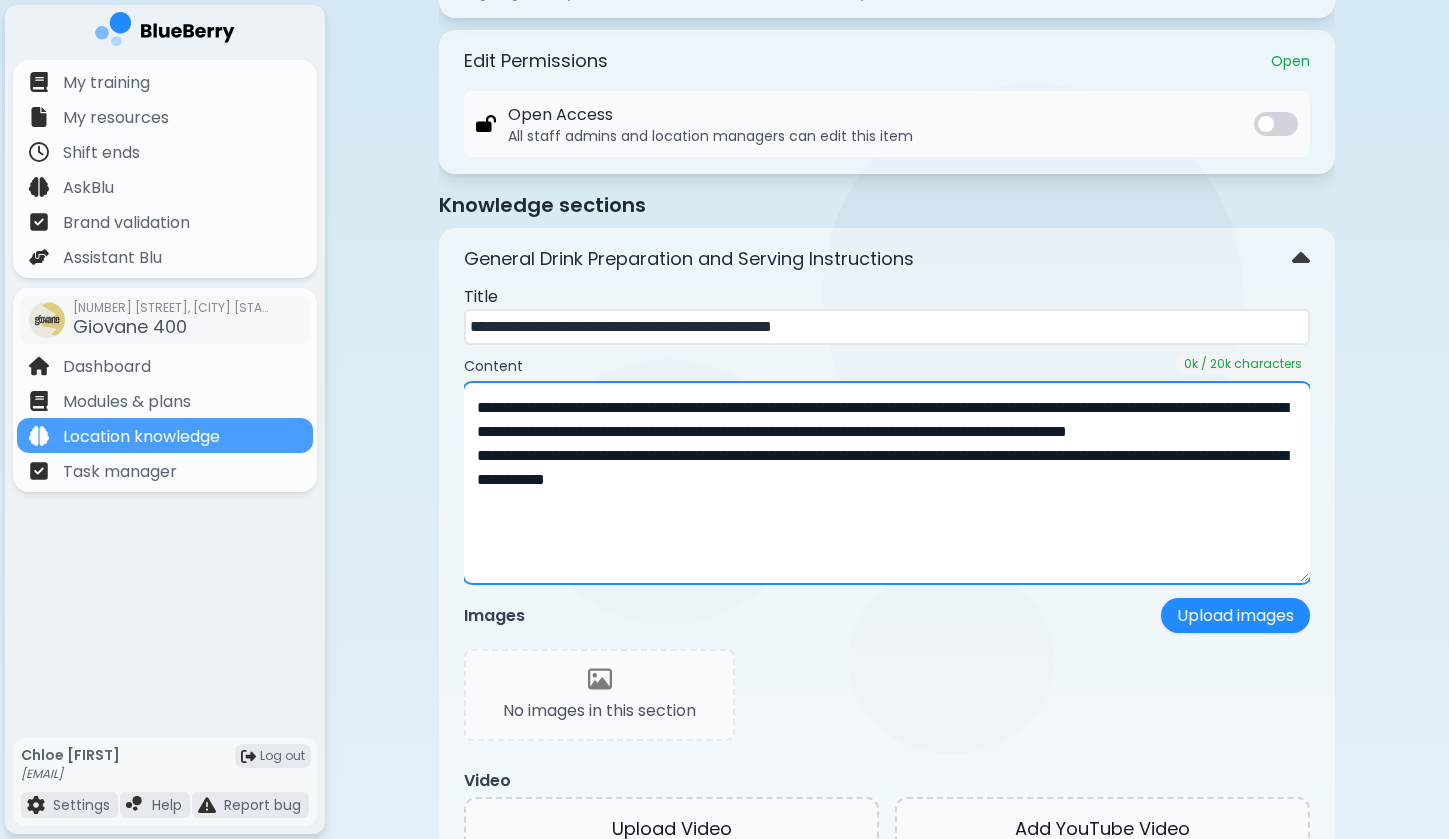 click on "**********" at bounding box center [887, 483] 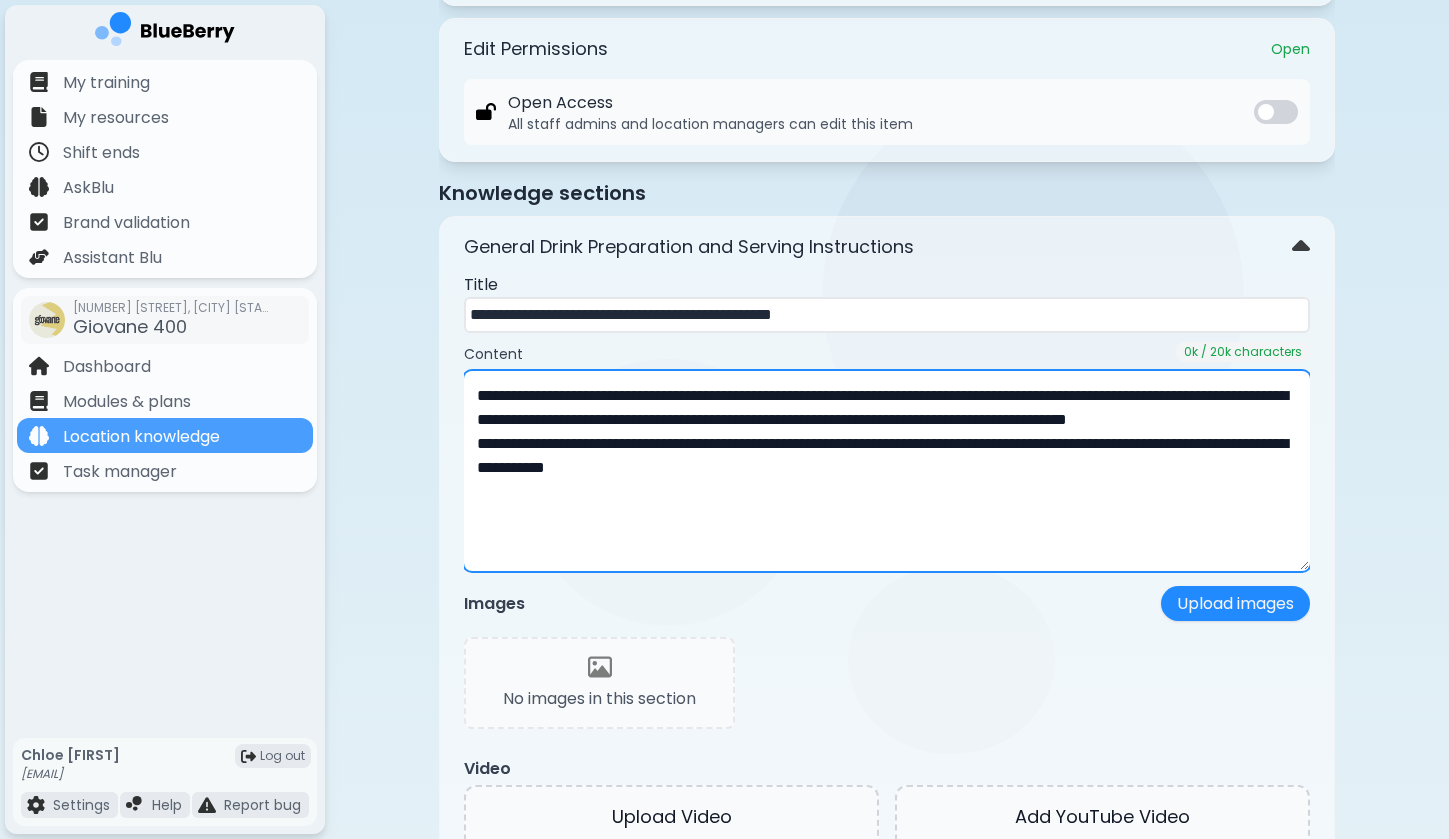scroll, scrollTop: 265, scrollLeft: 0, axis: vertical 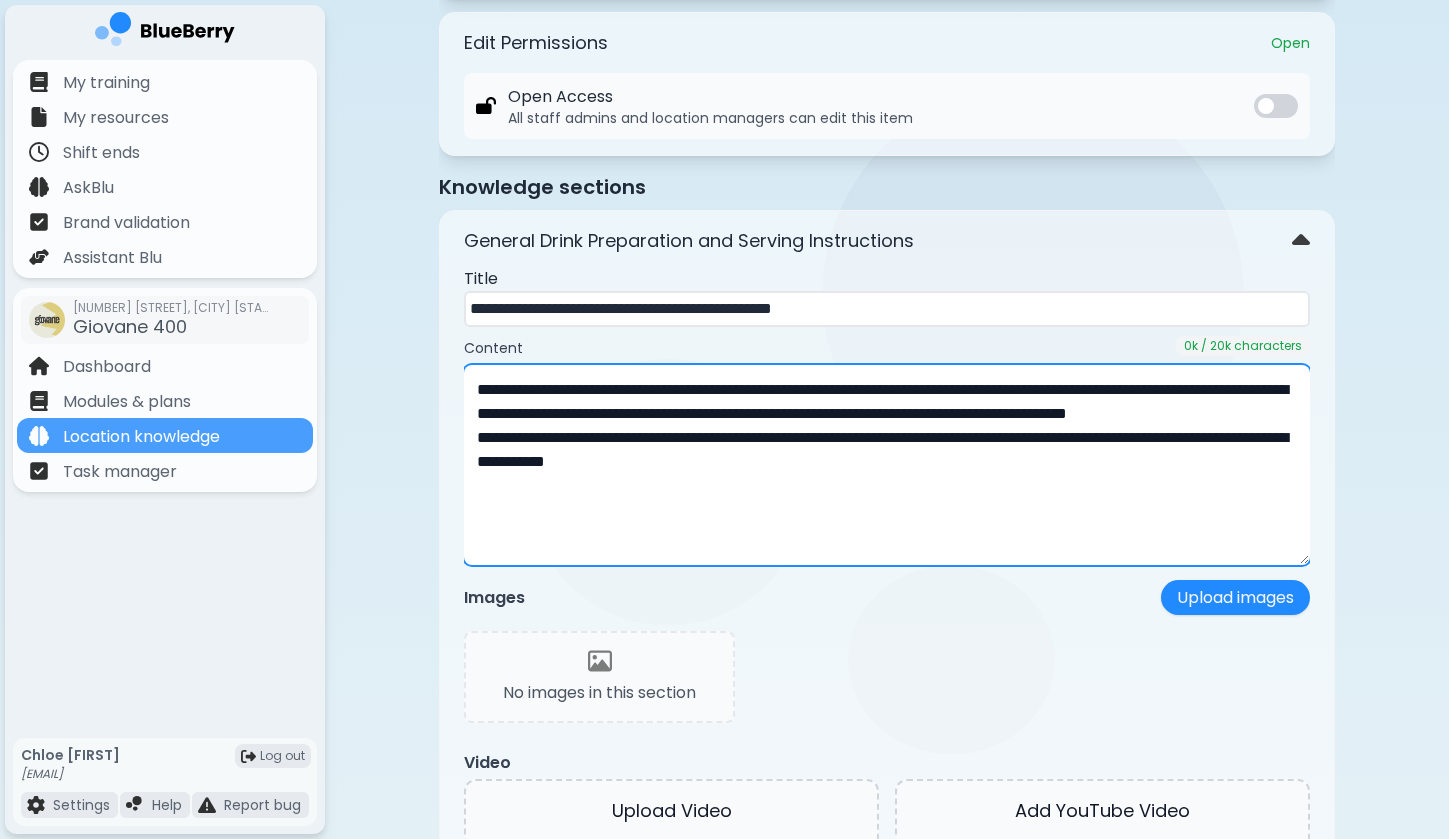 click on "**********" at bounding box center [887, 465] 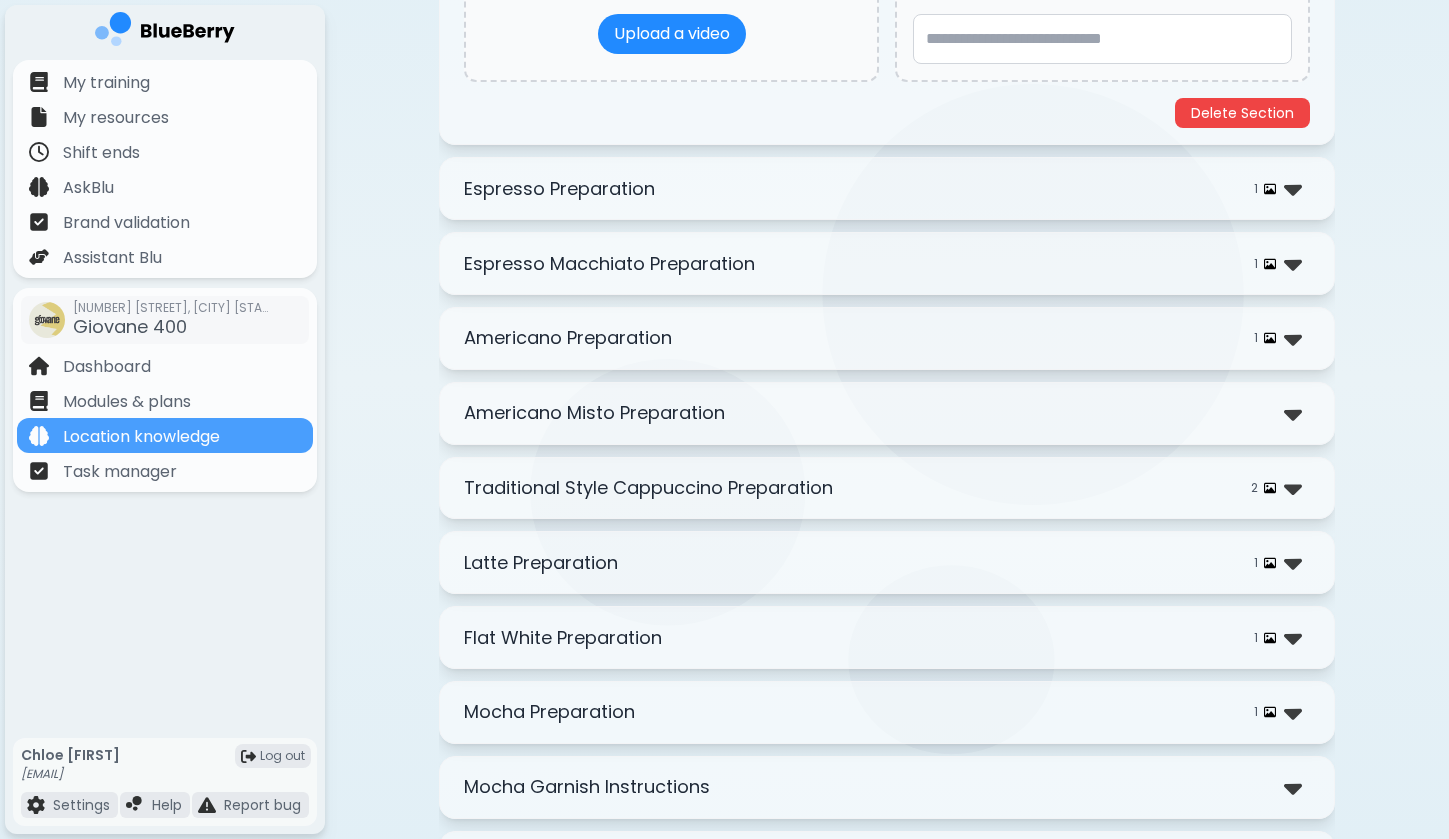 scroll, scrollTop: 1135, scrollLeft: 0, axis: vertical 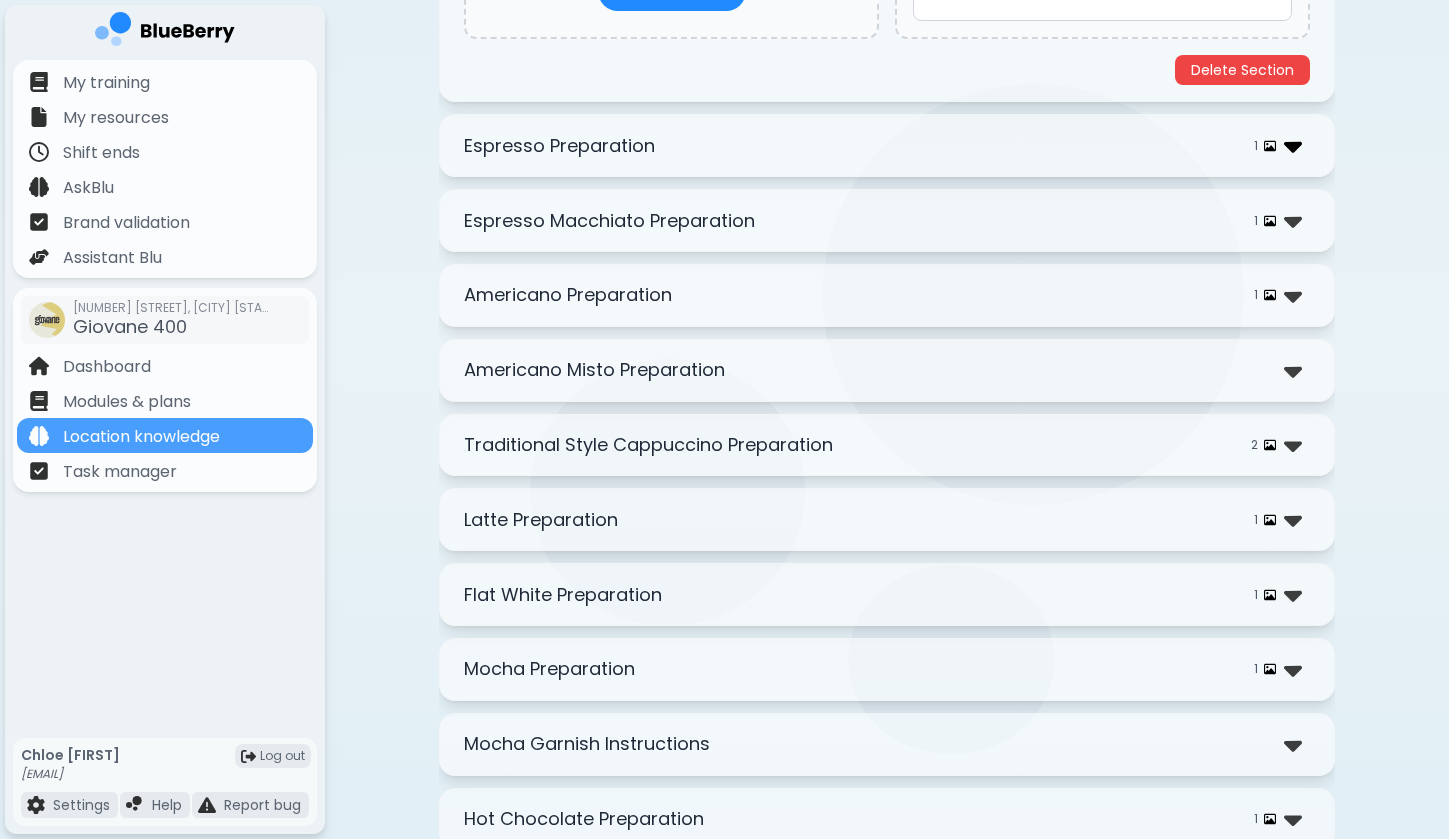 type on "**********" 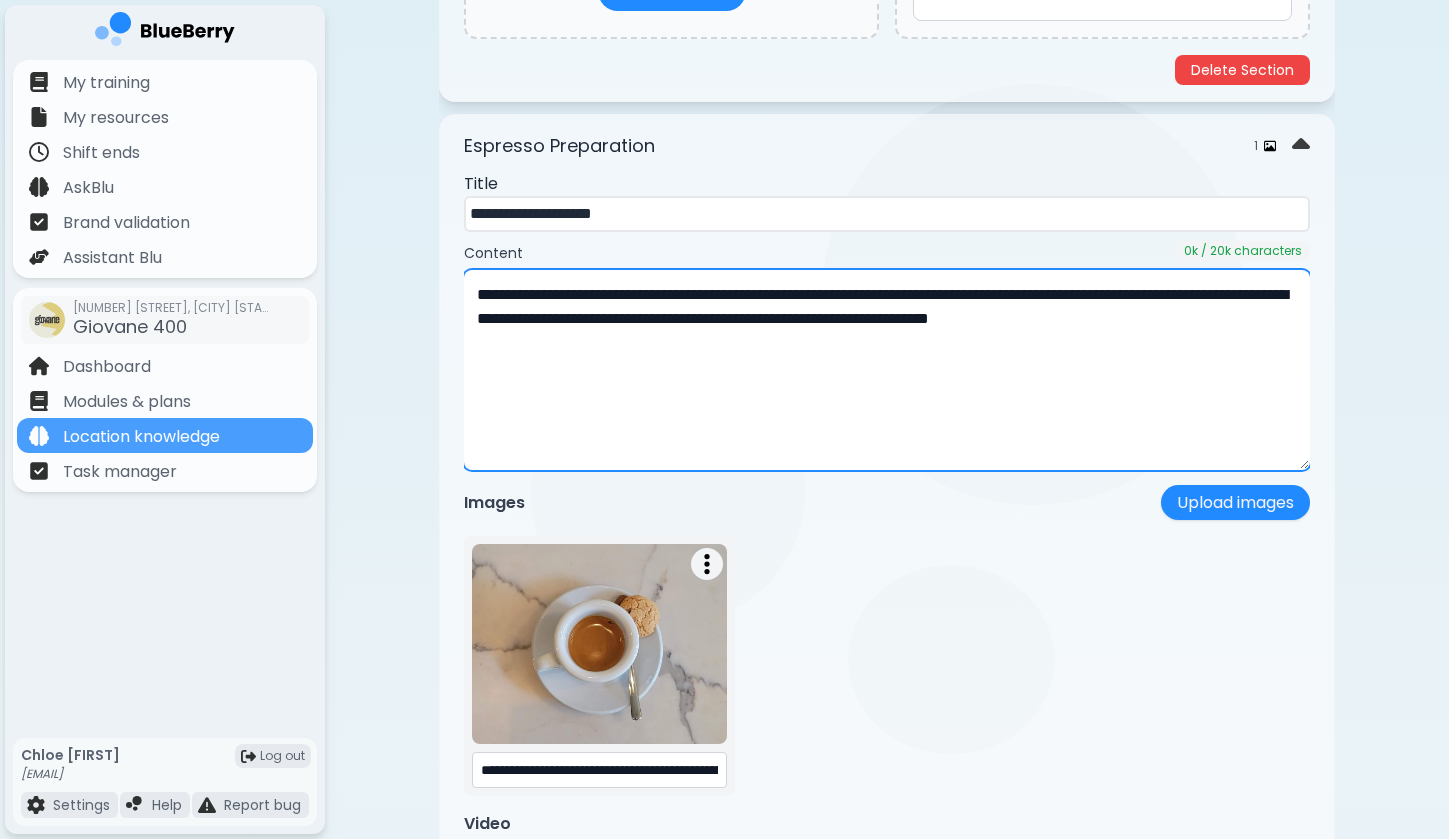 click on "**********" at bounding box center (887, 370) 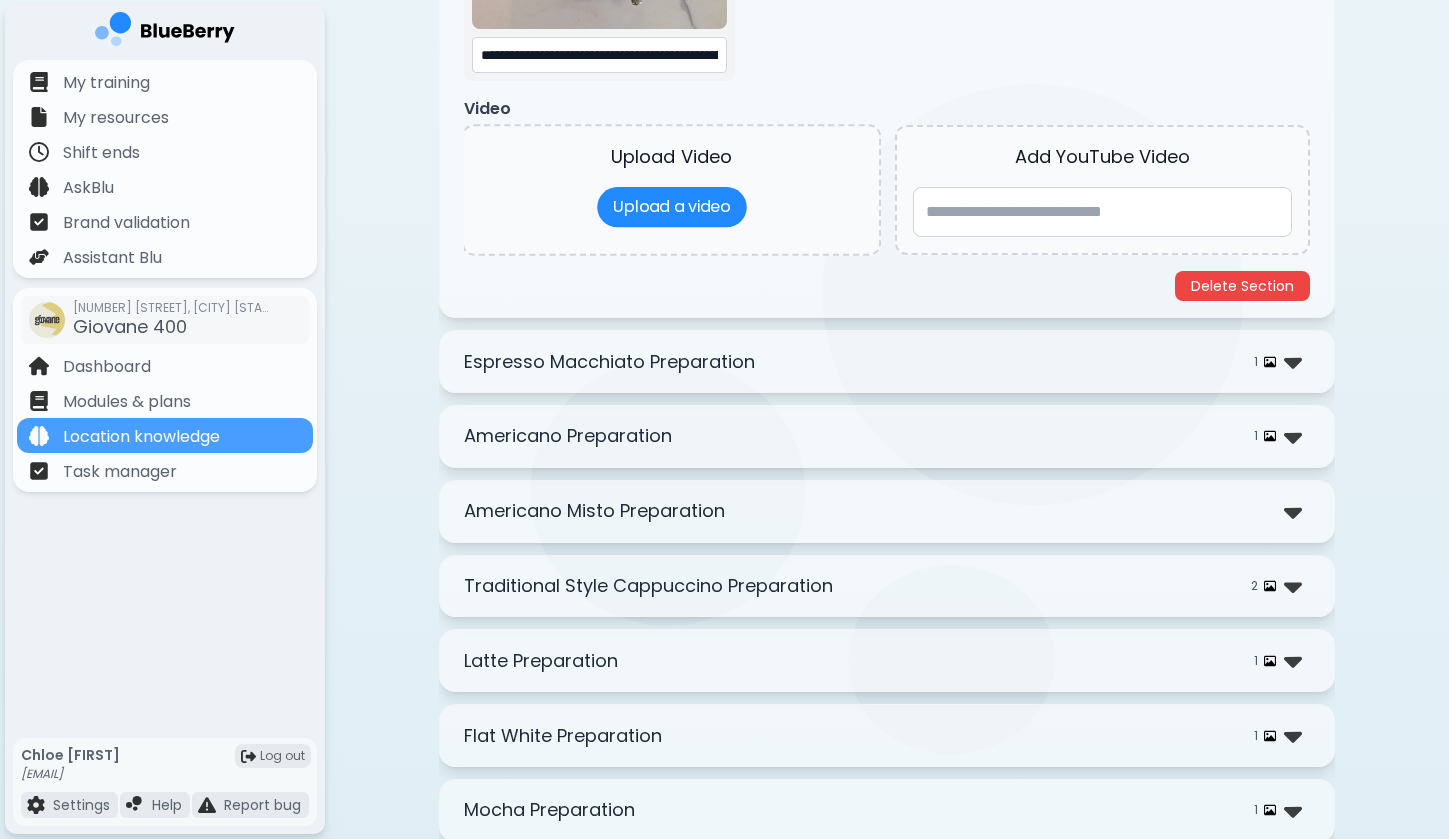 scroll, scrollTop: 1926, scrollLeft: 0, axis: vertical 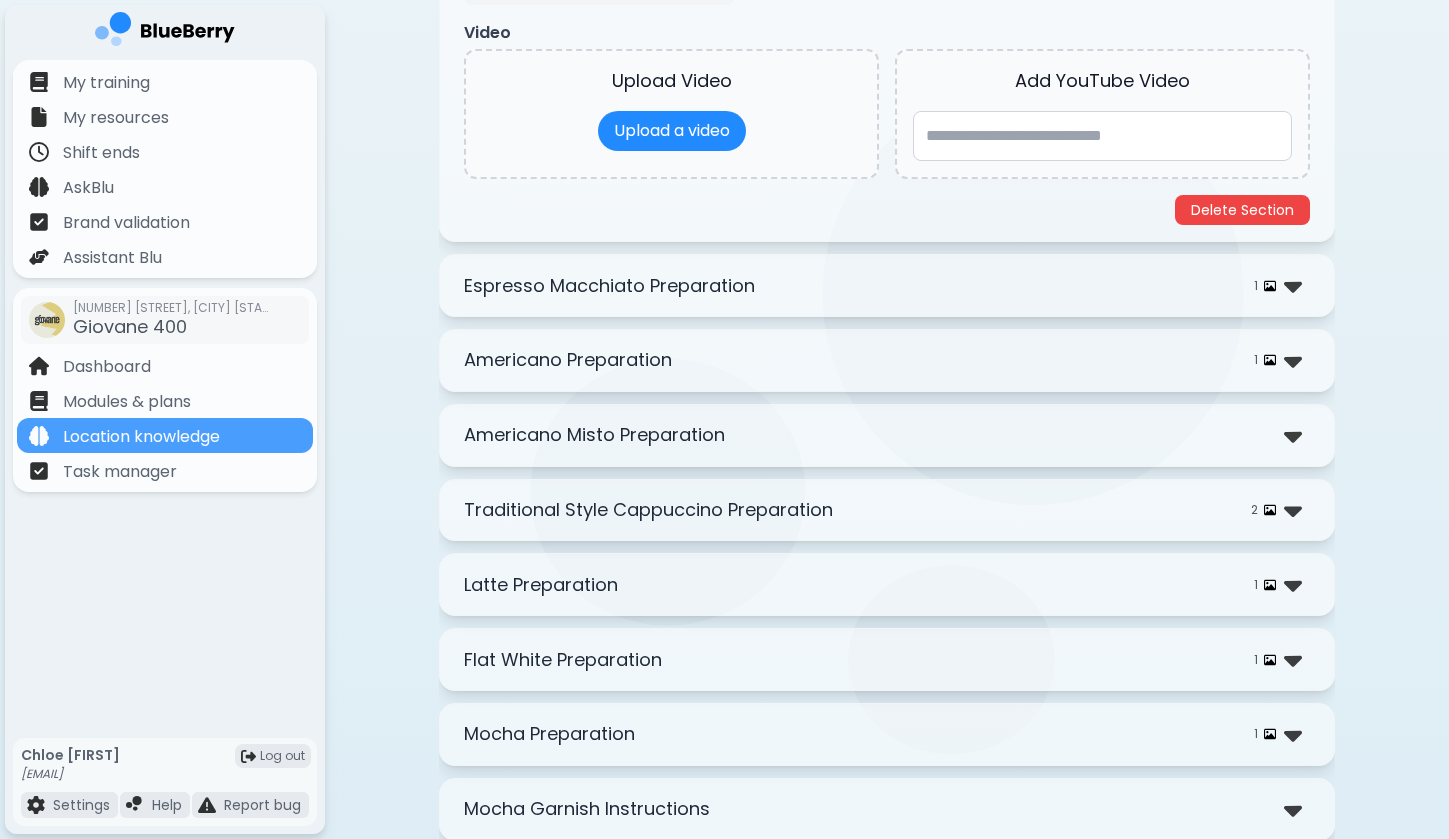 click on "1" at bounding box center [1278, 285] 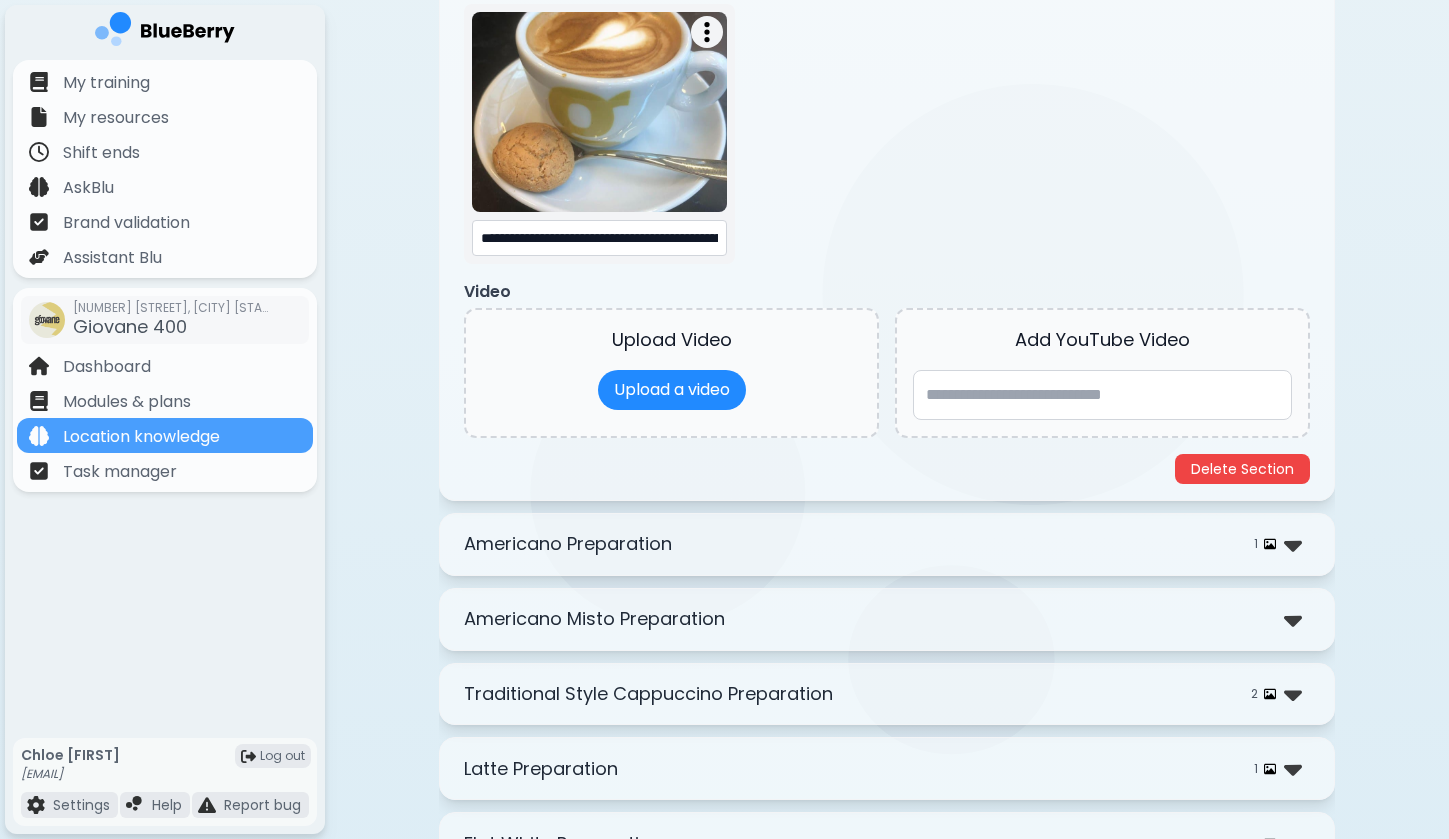 scroll, scrollTop: 2708, scrollLeft: 0, axis: vertical 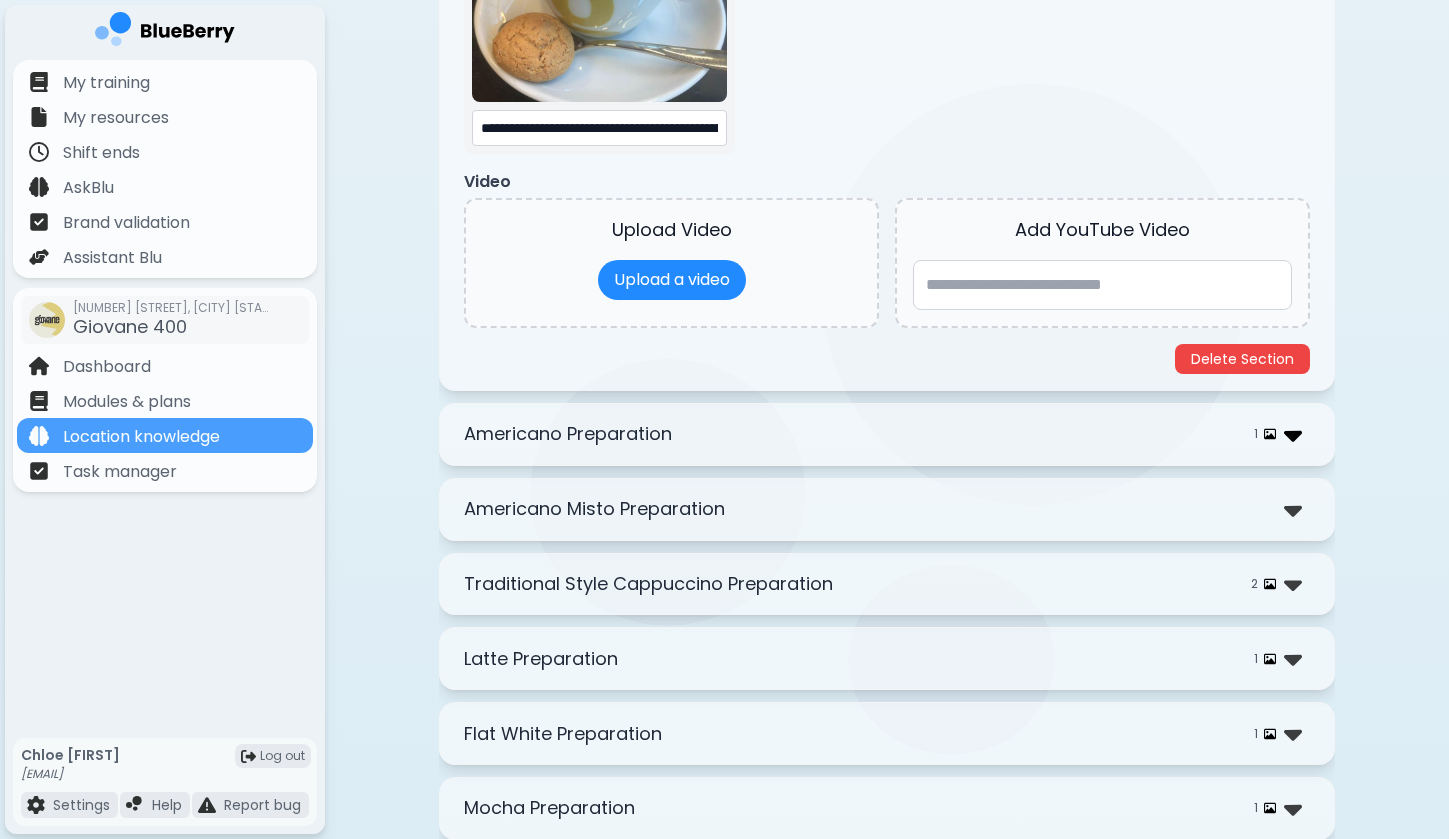 click at bounding box center (1293, 434) 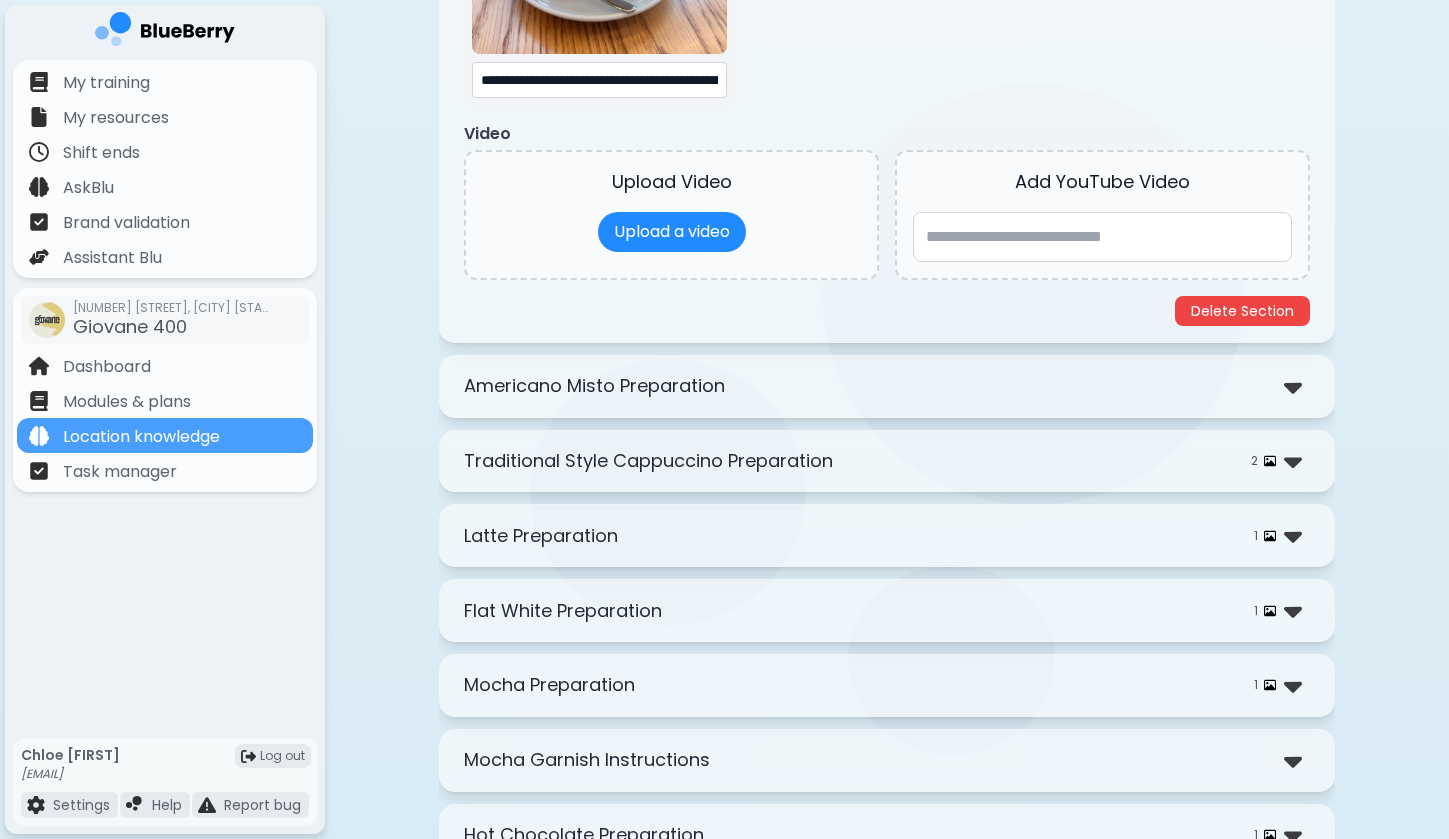 scroll, scrollTop: 3748, scrollLeft: 0, axis: vertical 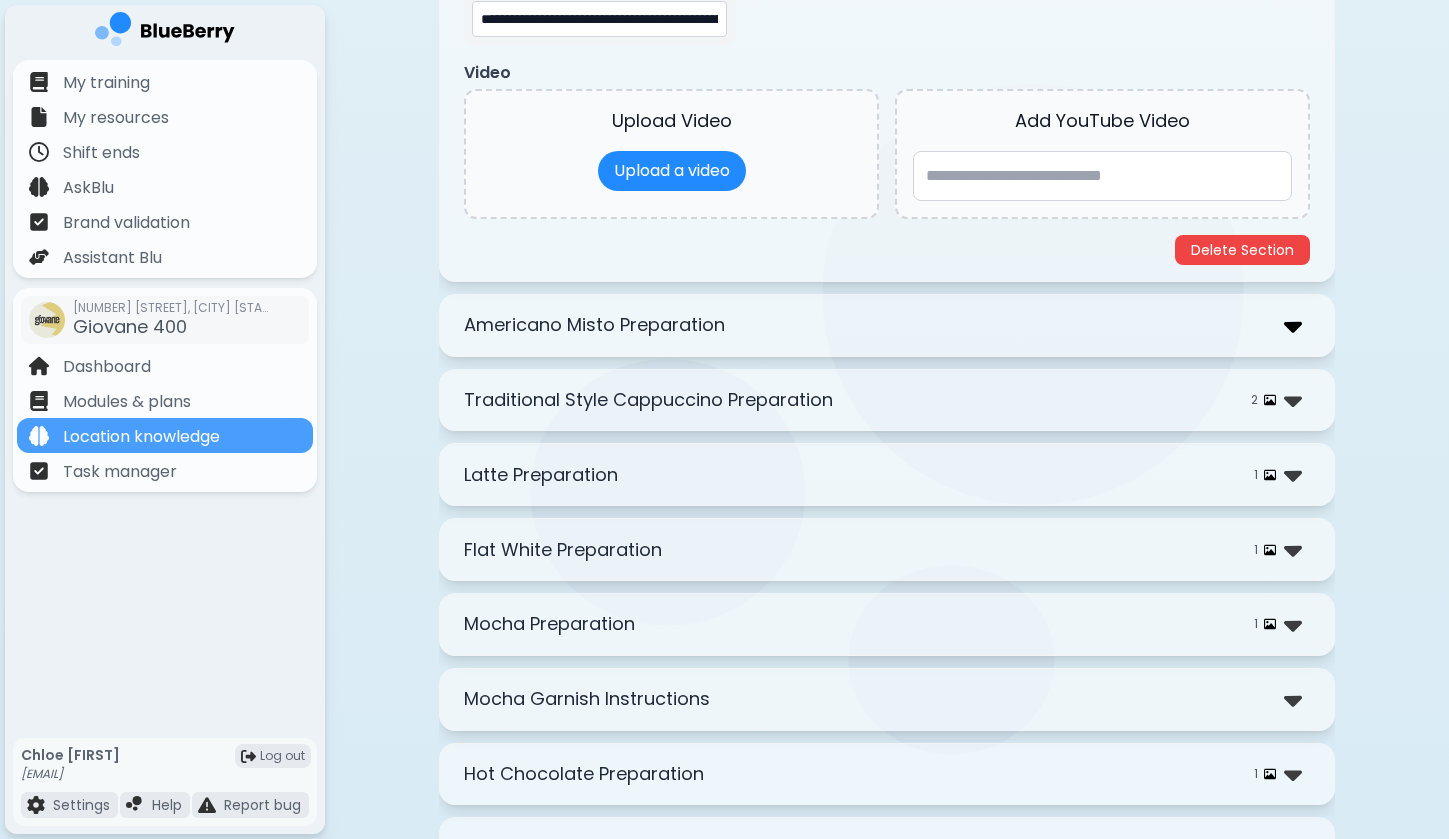 click at bounding box center (1293, 325) 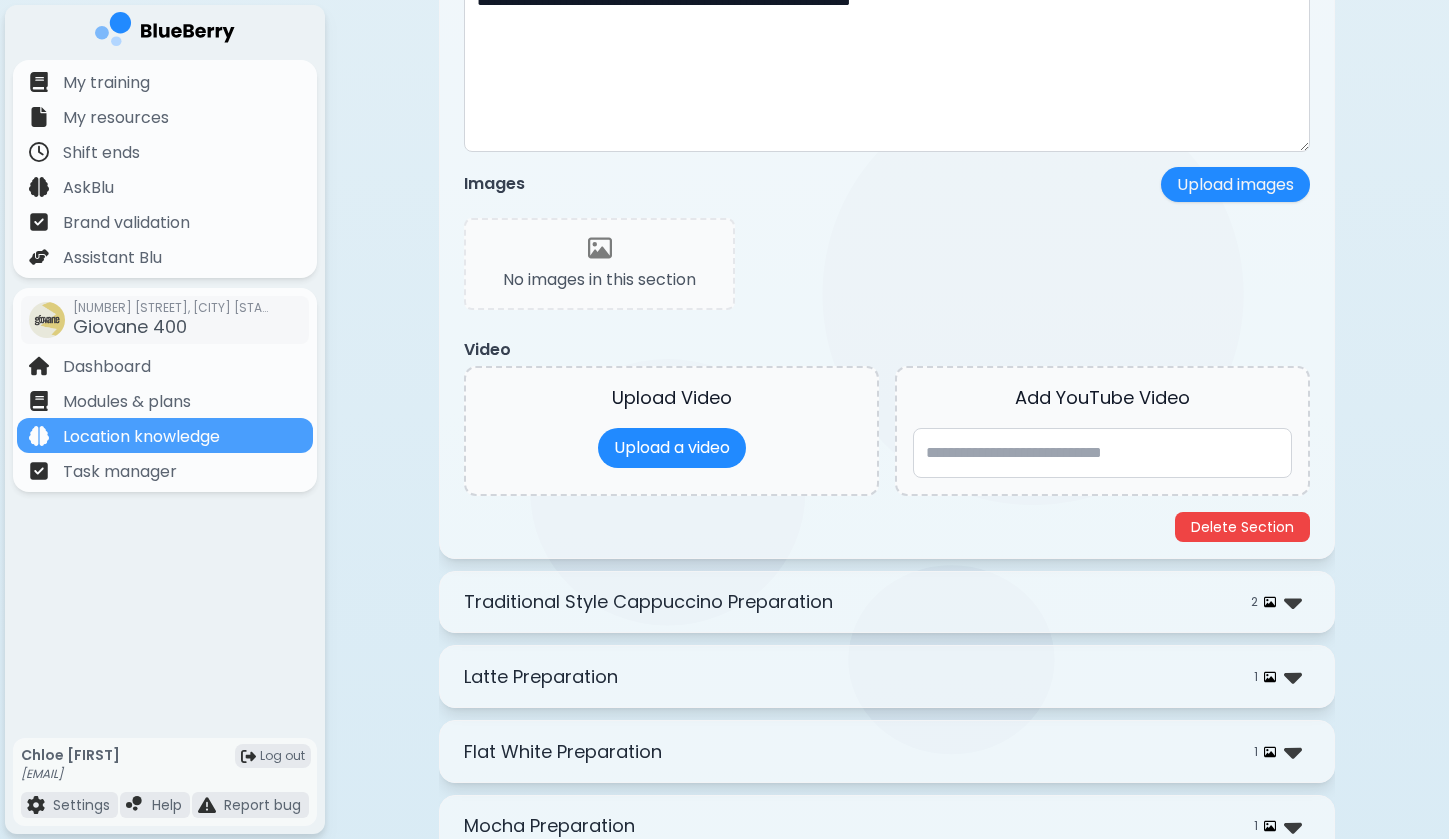 scroll, scrollTop: 4290, scrollLeft: 0, axis: vertical 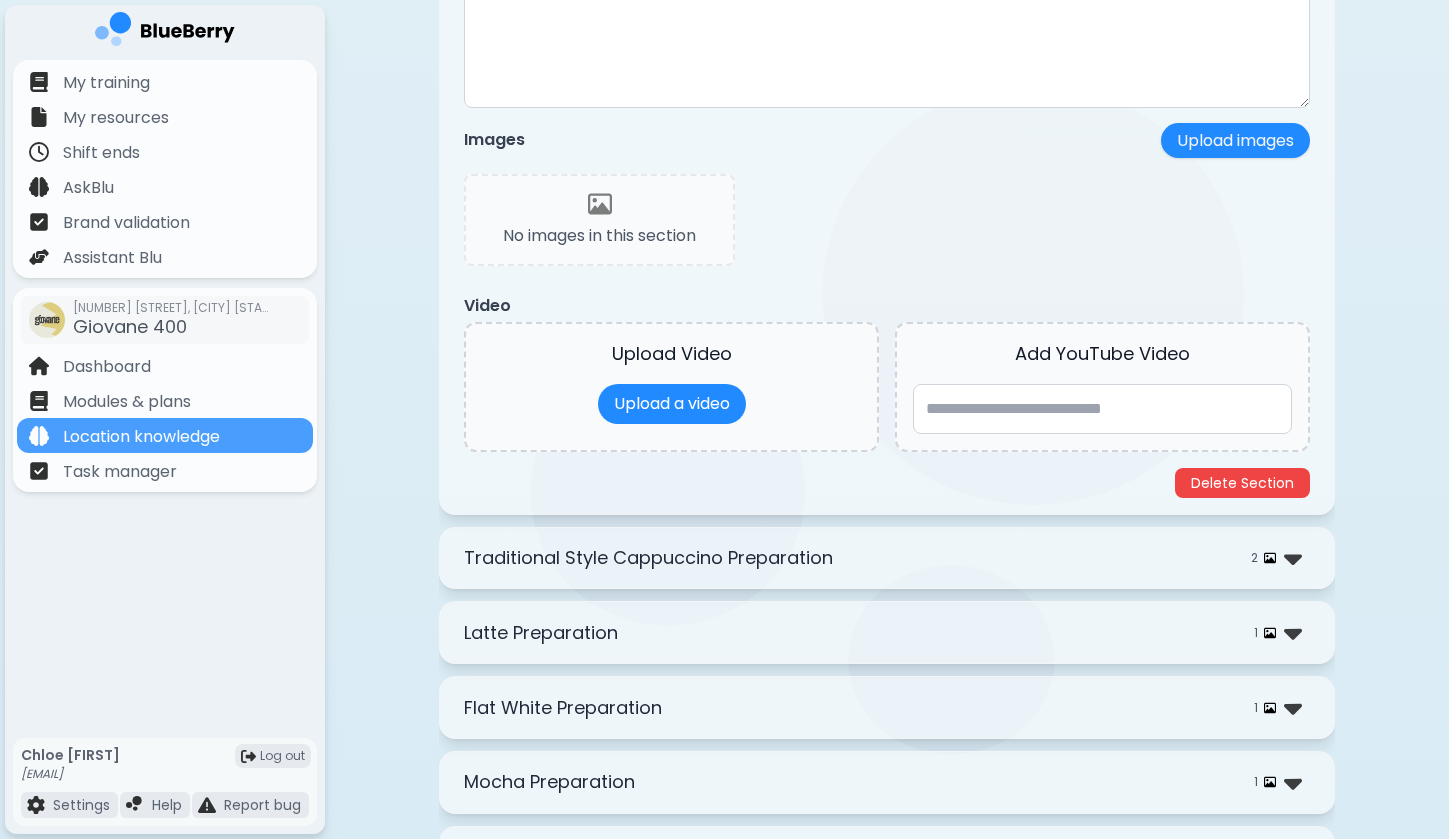 click on "2" at bounding box center [1276, 558] 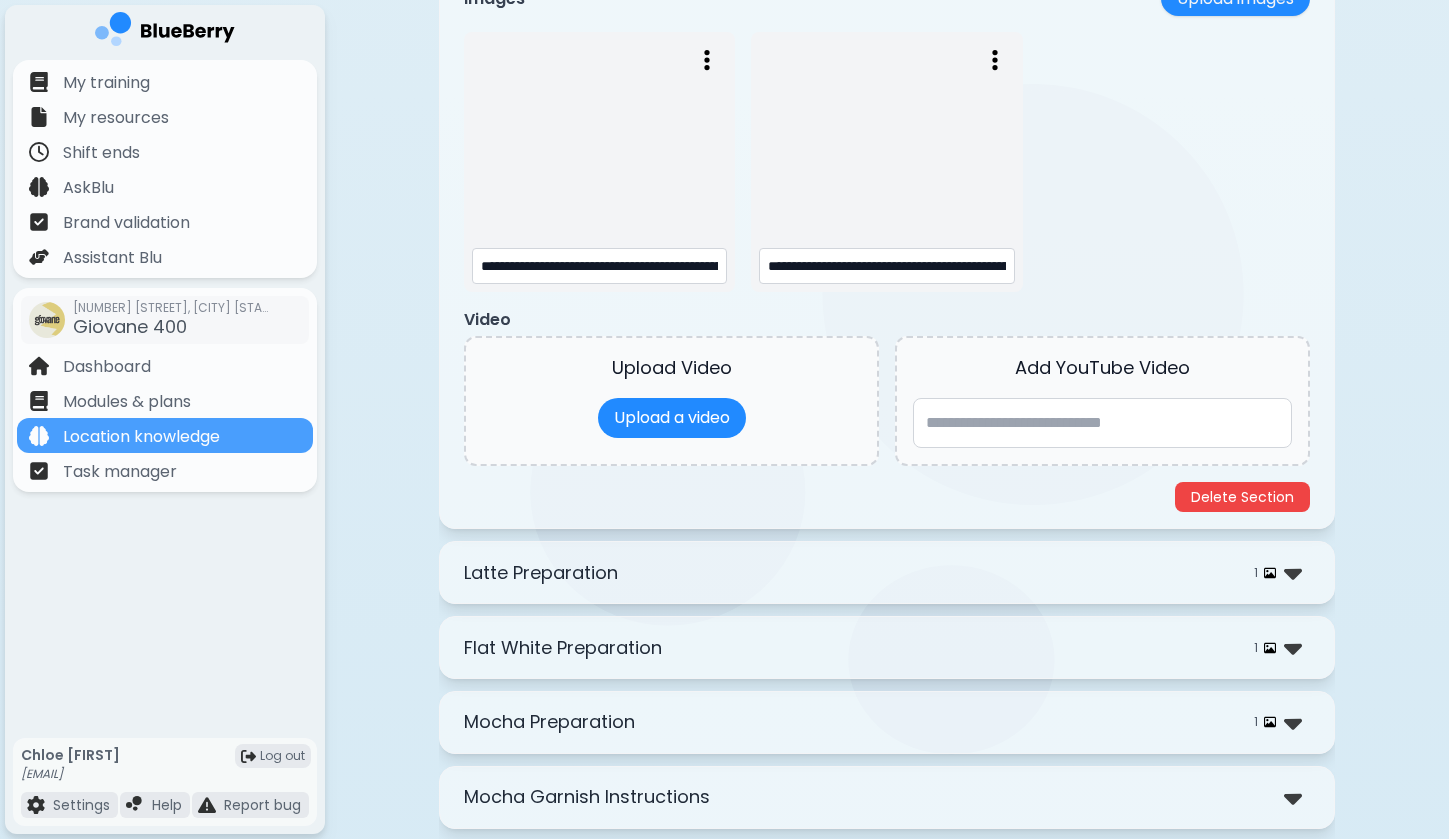 scroll, scrollTop: 5278, scrollLeft: 0, axis: vertical 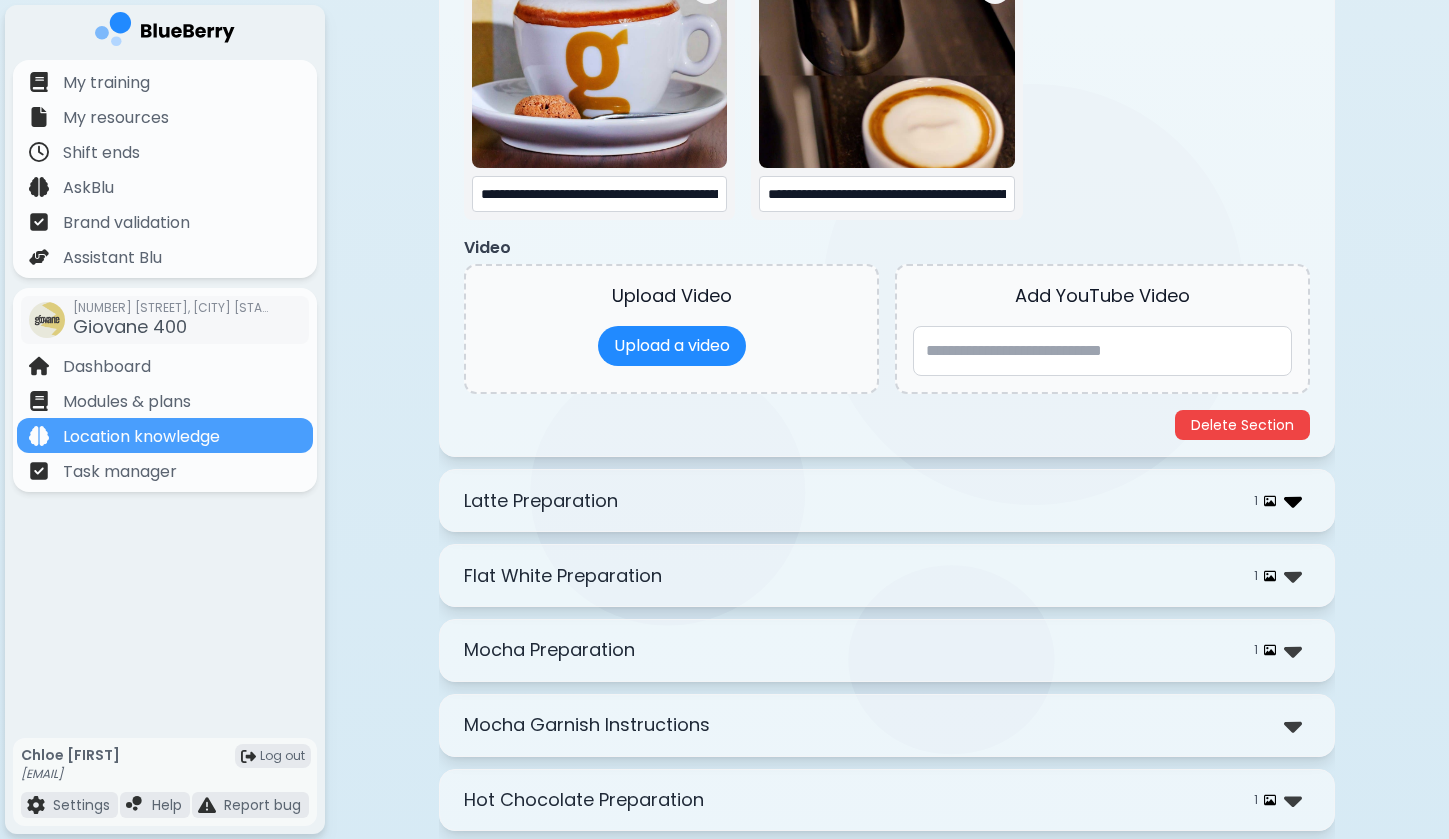 click at bounding box center [1293, 500] 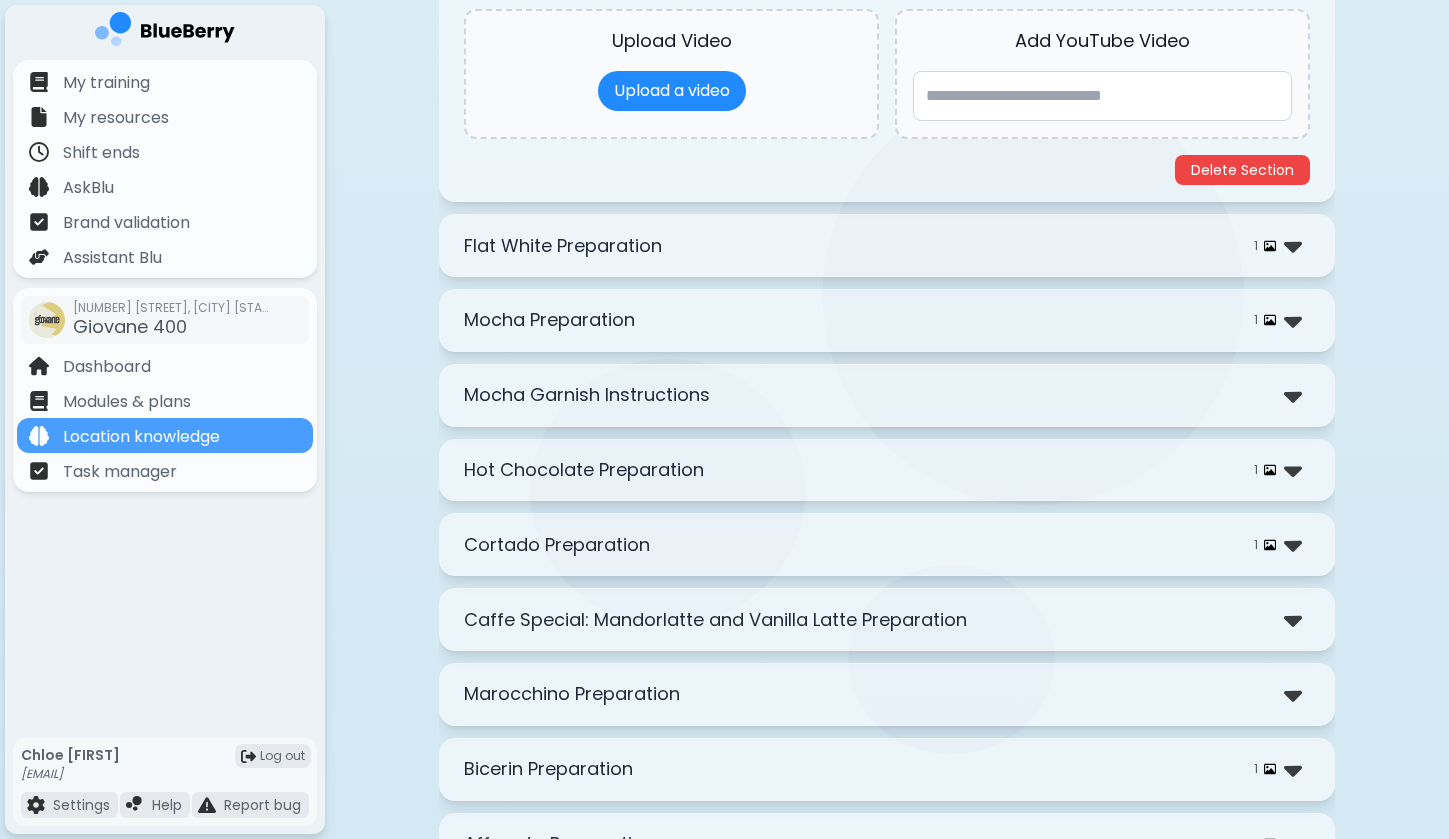 scroll, scrollTop: 6492, scrollLeft: 0, axis: vertical 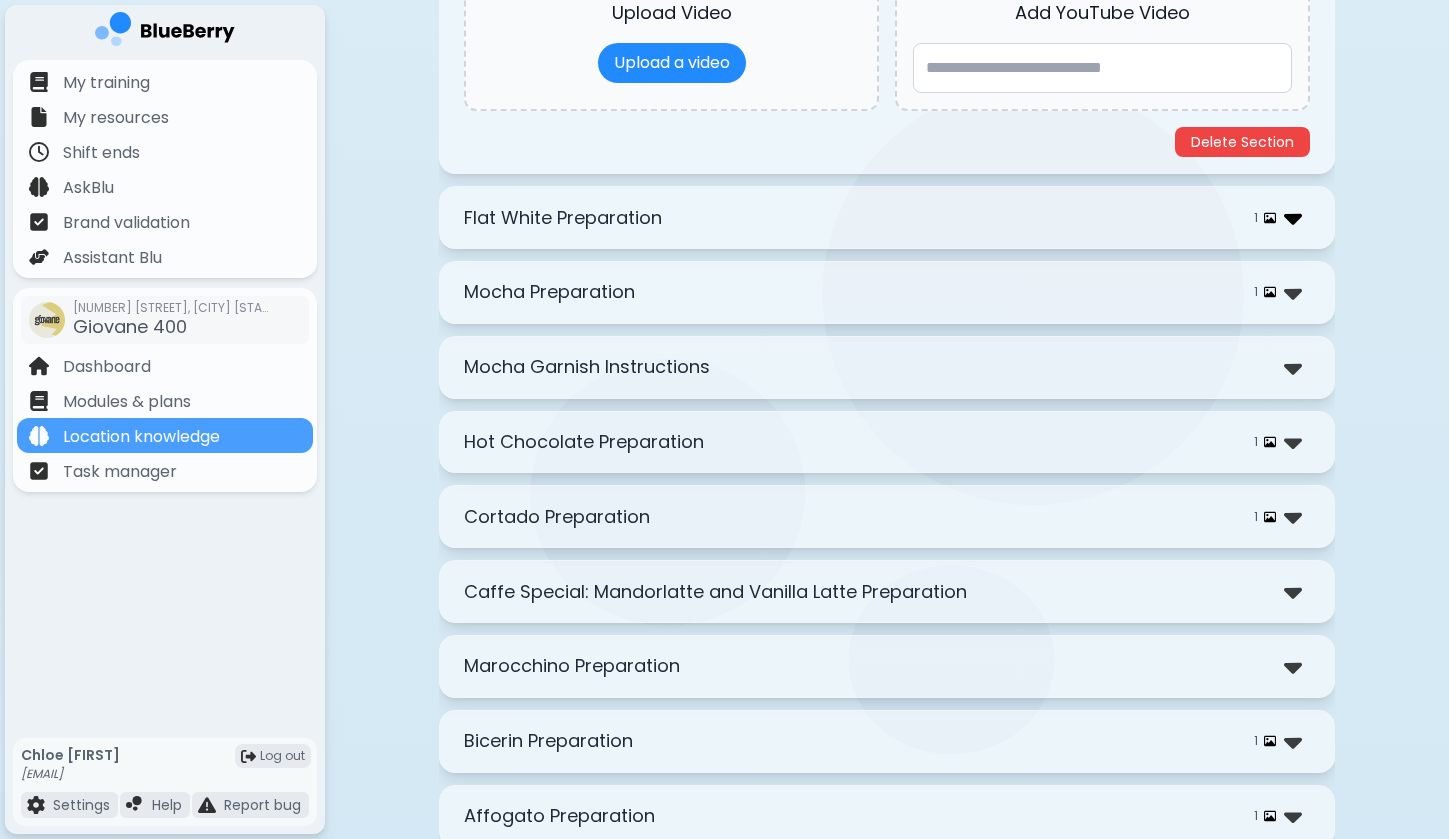 click at bounding box center [1293, 217] 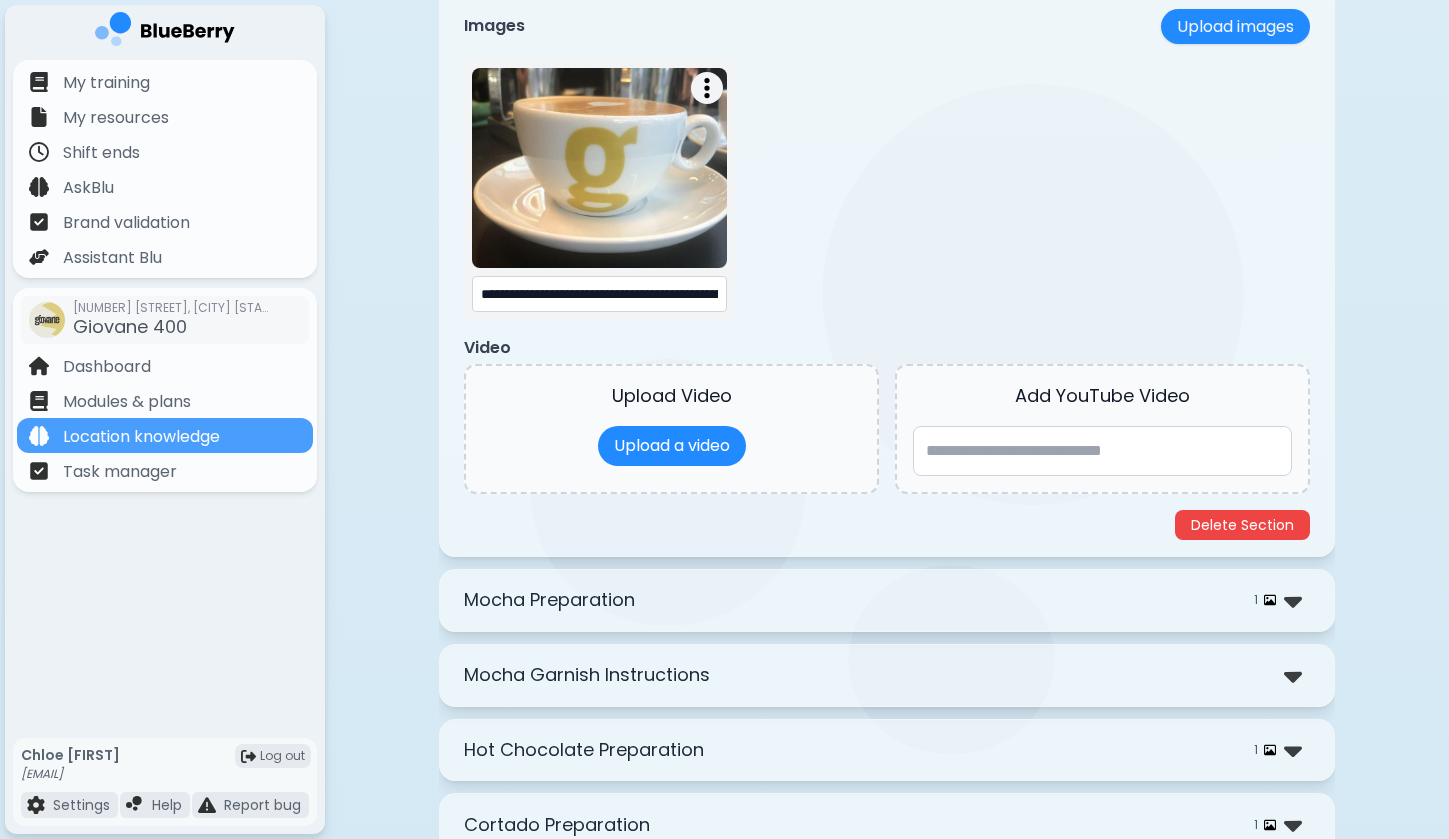 scroll, scrollTop: 7097, scrollLeft: 0, axis: vertical 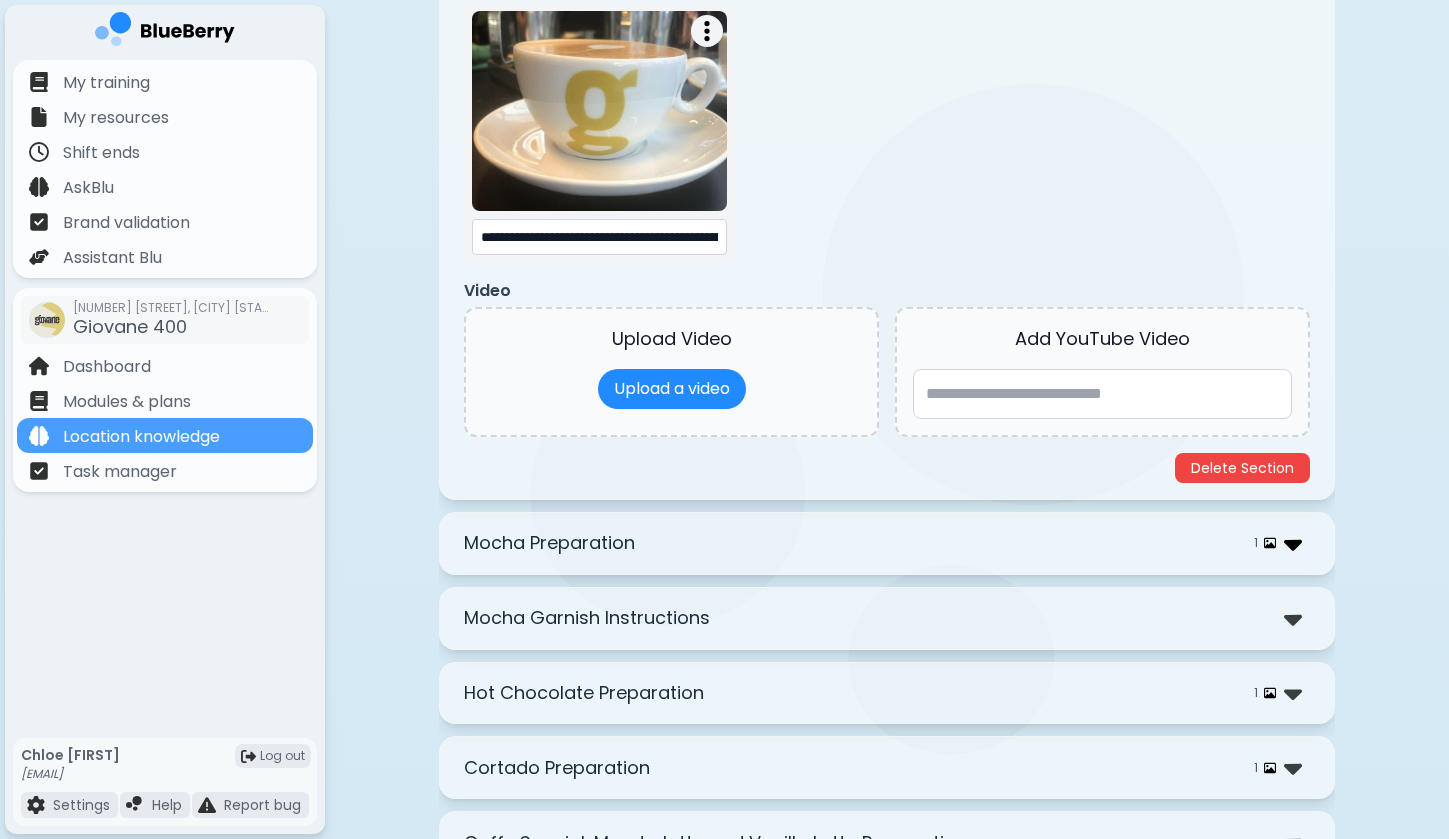 click at bounding box center [1293, 543] 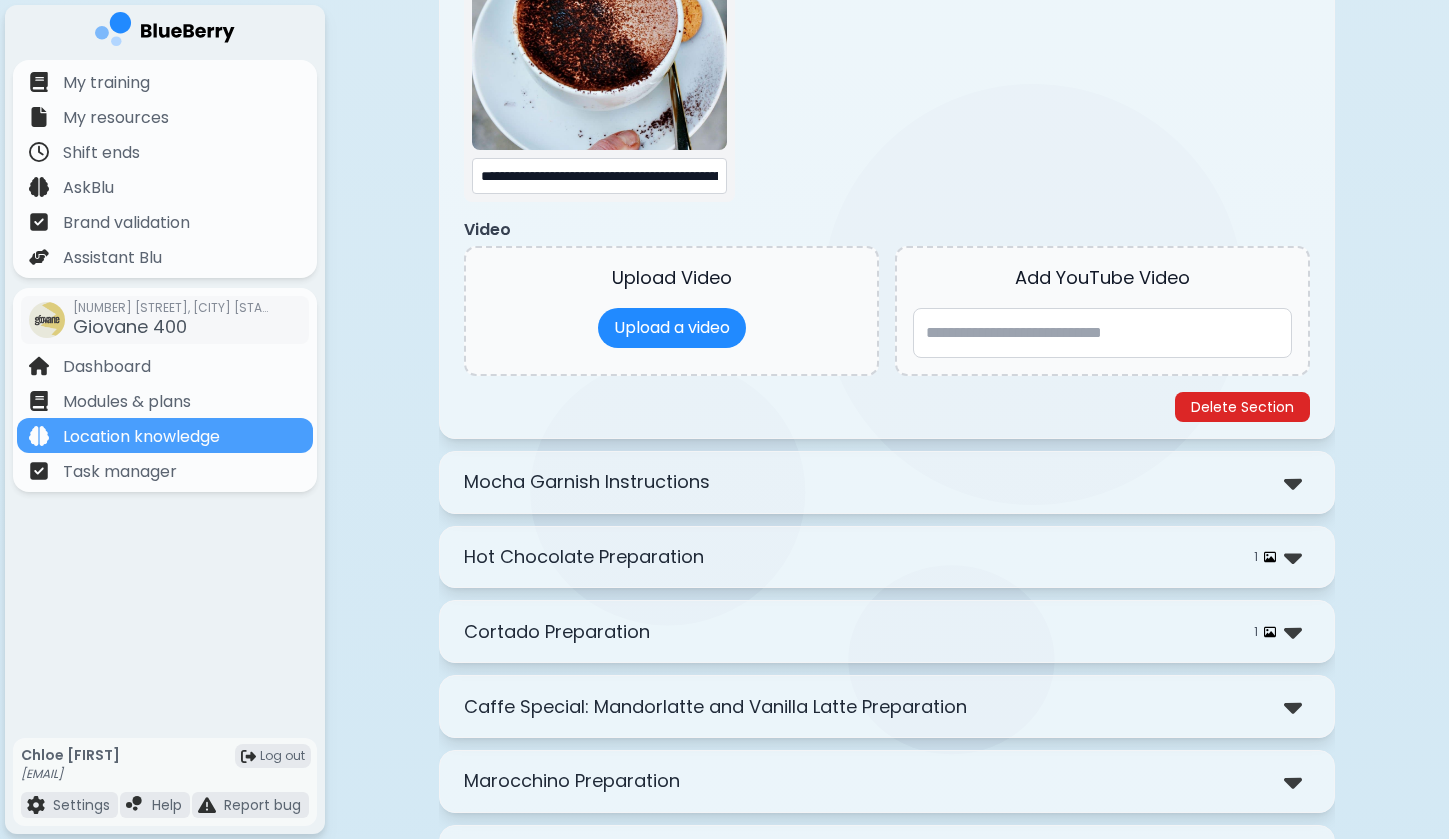 scroll, scrollTop: 8095, scrollLeft: 0, axis: vertical 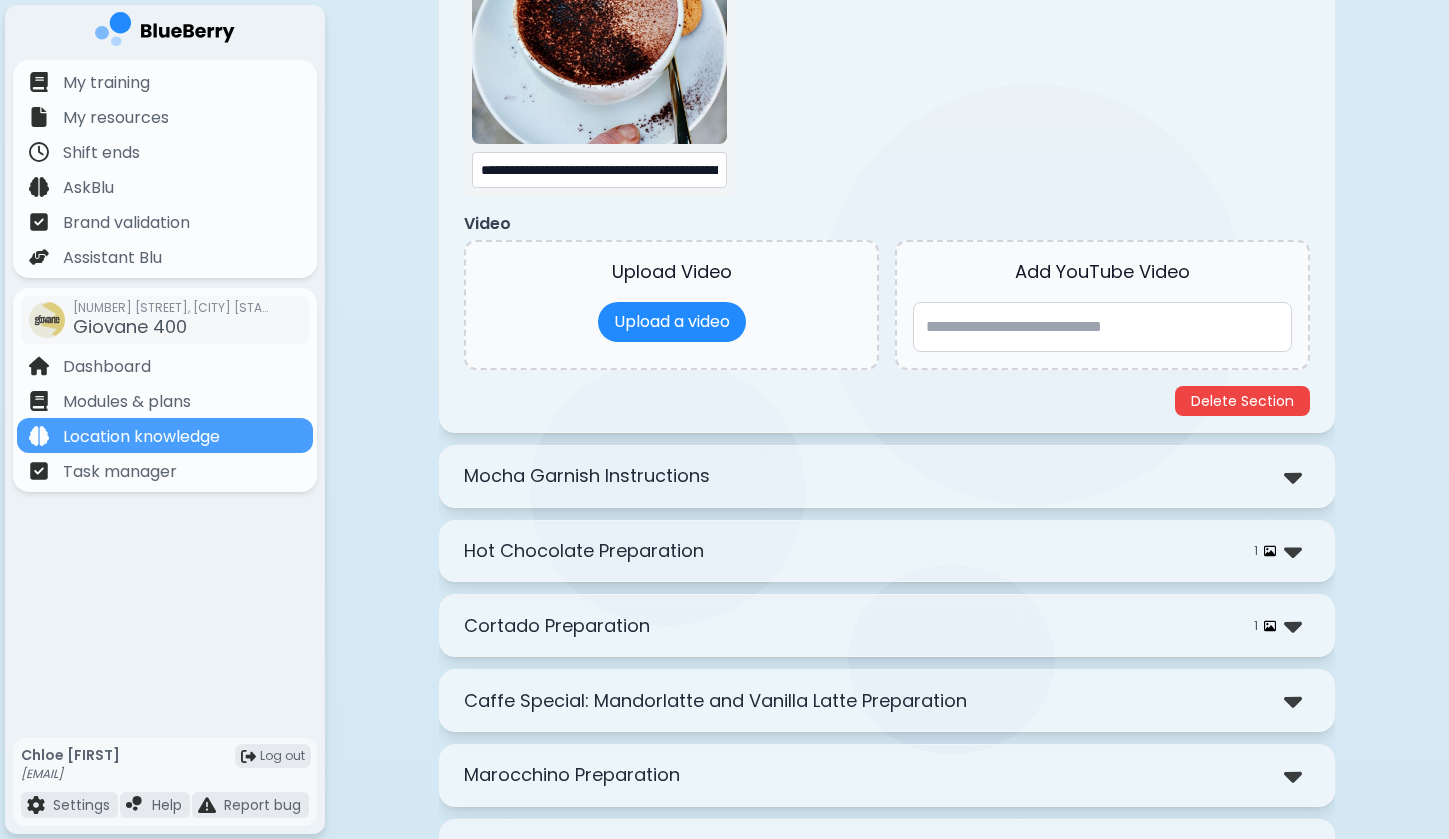 click at bounding box center [1297, 476] 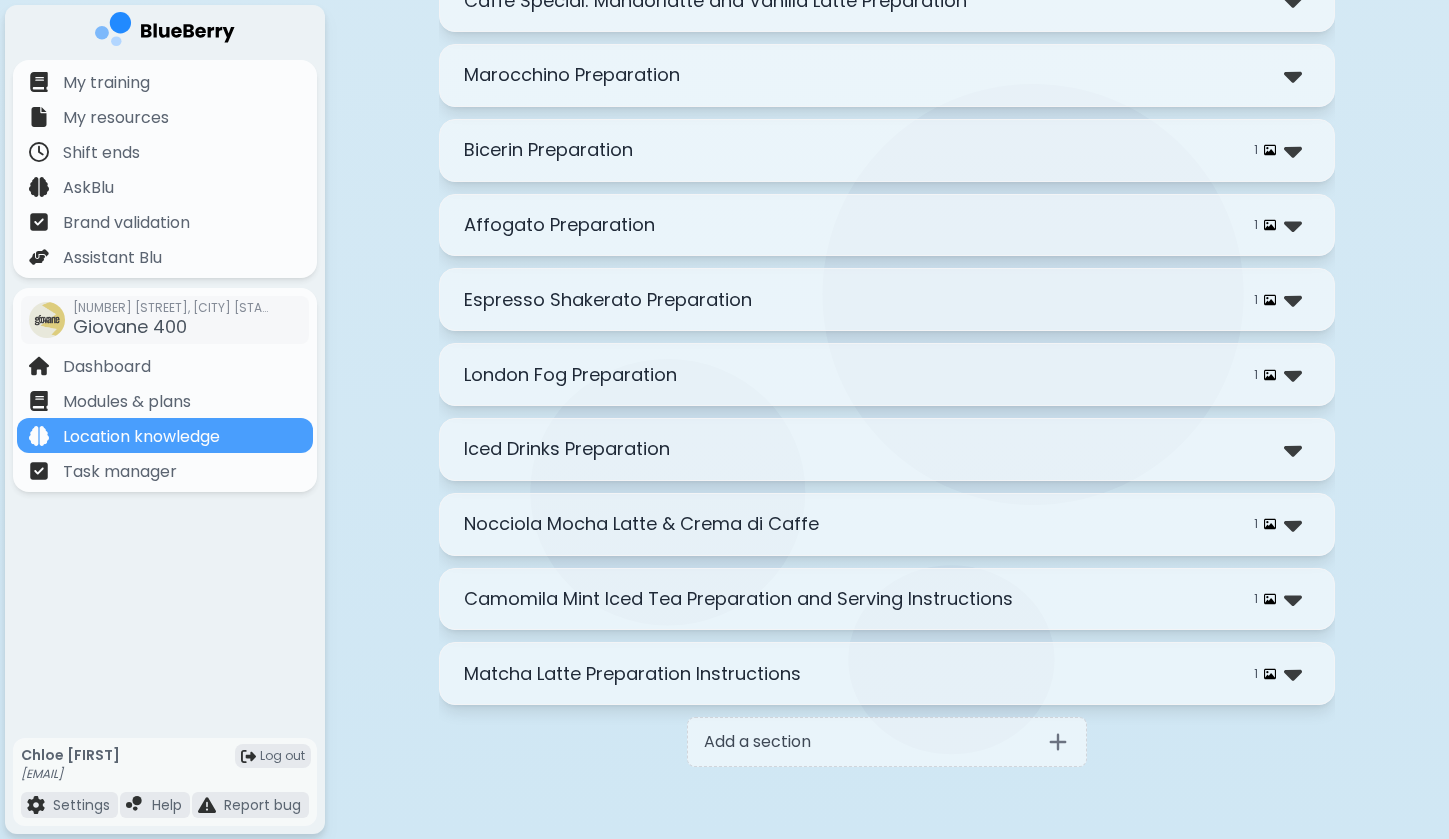 scroll, scrollTop: 9536, scrollLeft: 0, axis: vertical 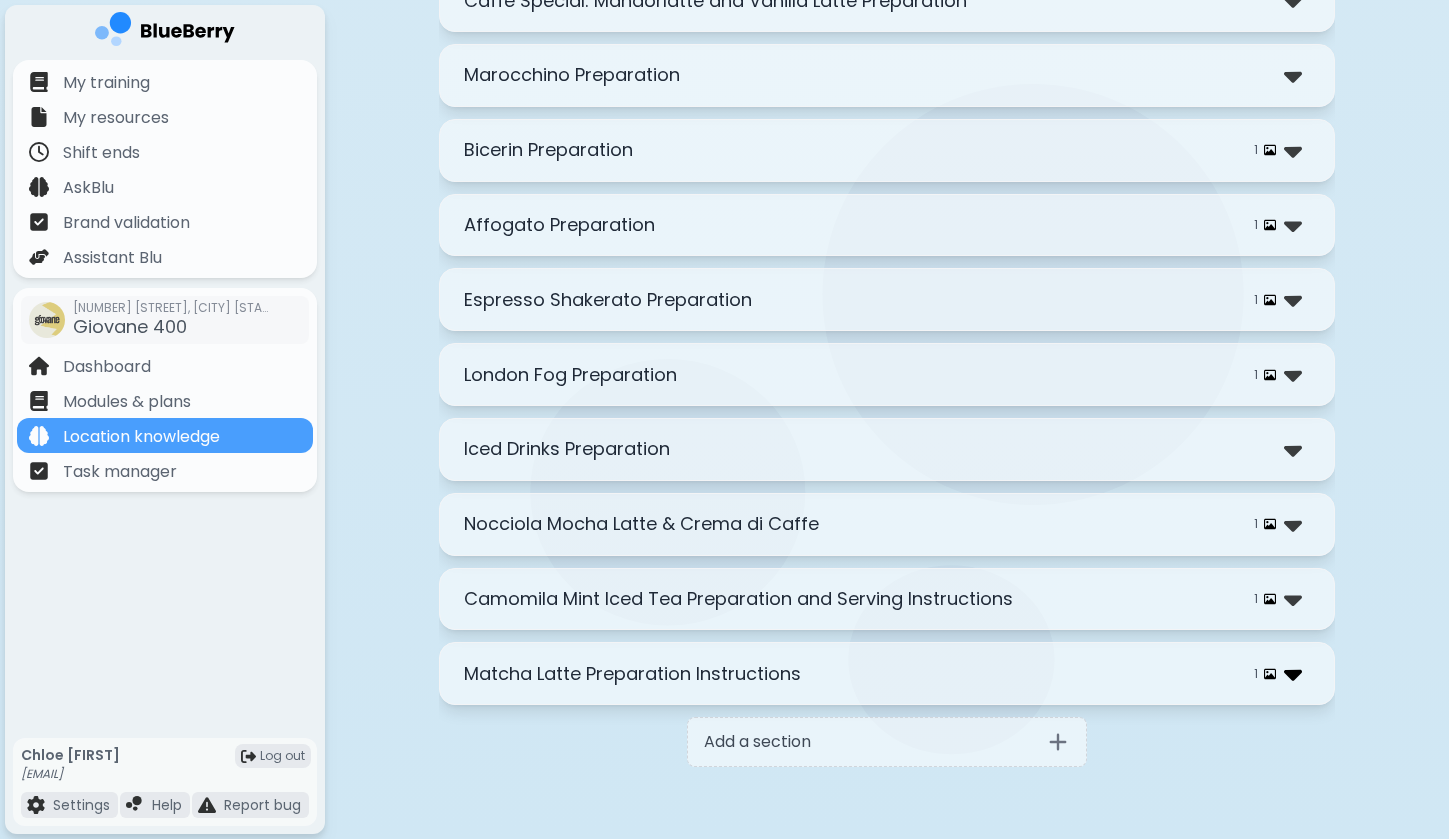 click at bounding box center (1293, 673) 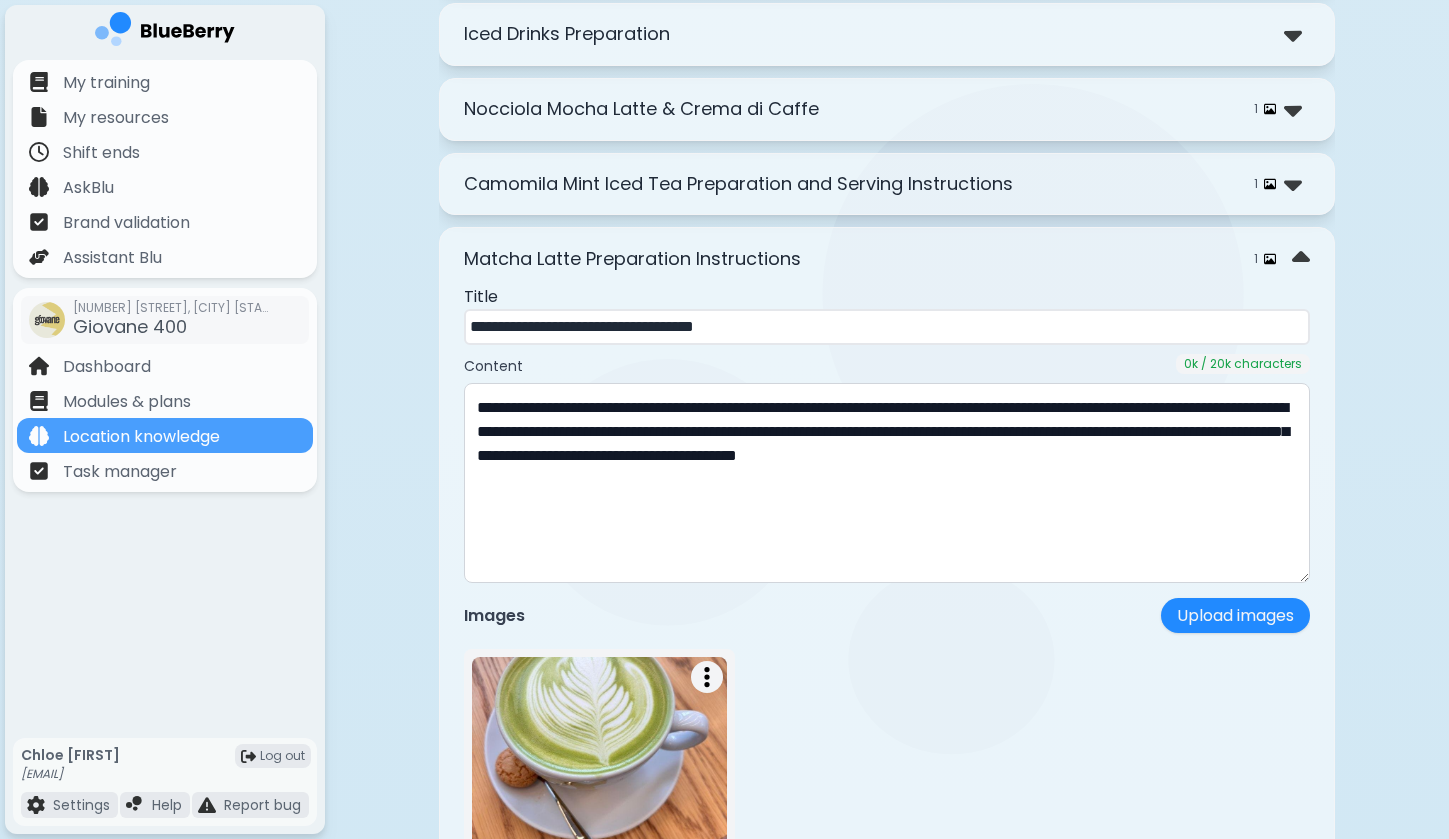 scroll, scrollTop: 9863, scrollLeft: 0, axis: vertical 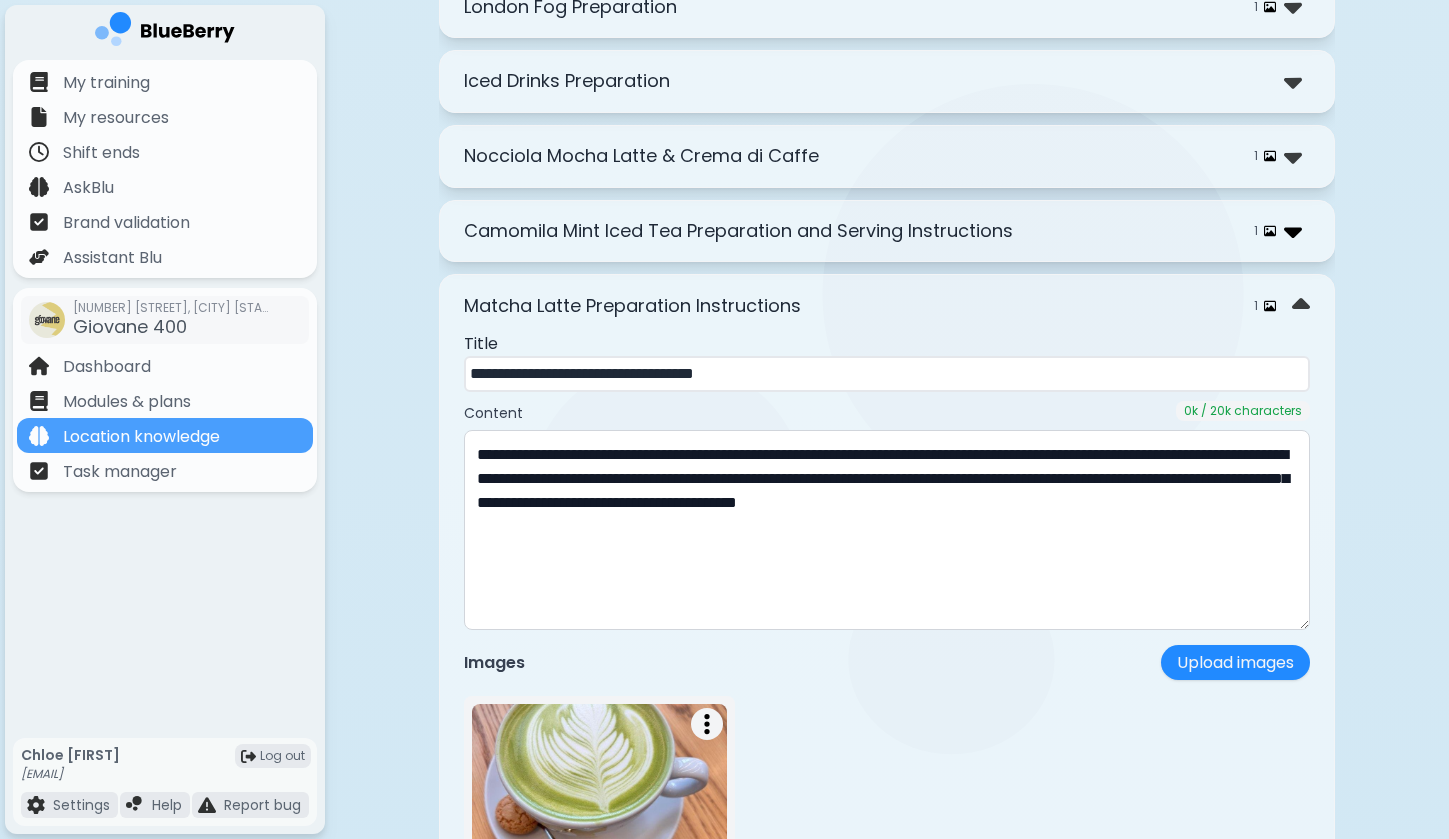 click at bounding box center [1293, 231] 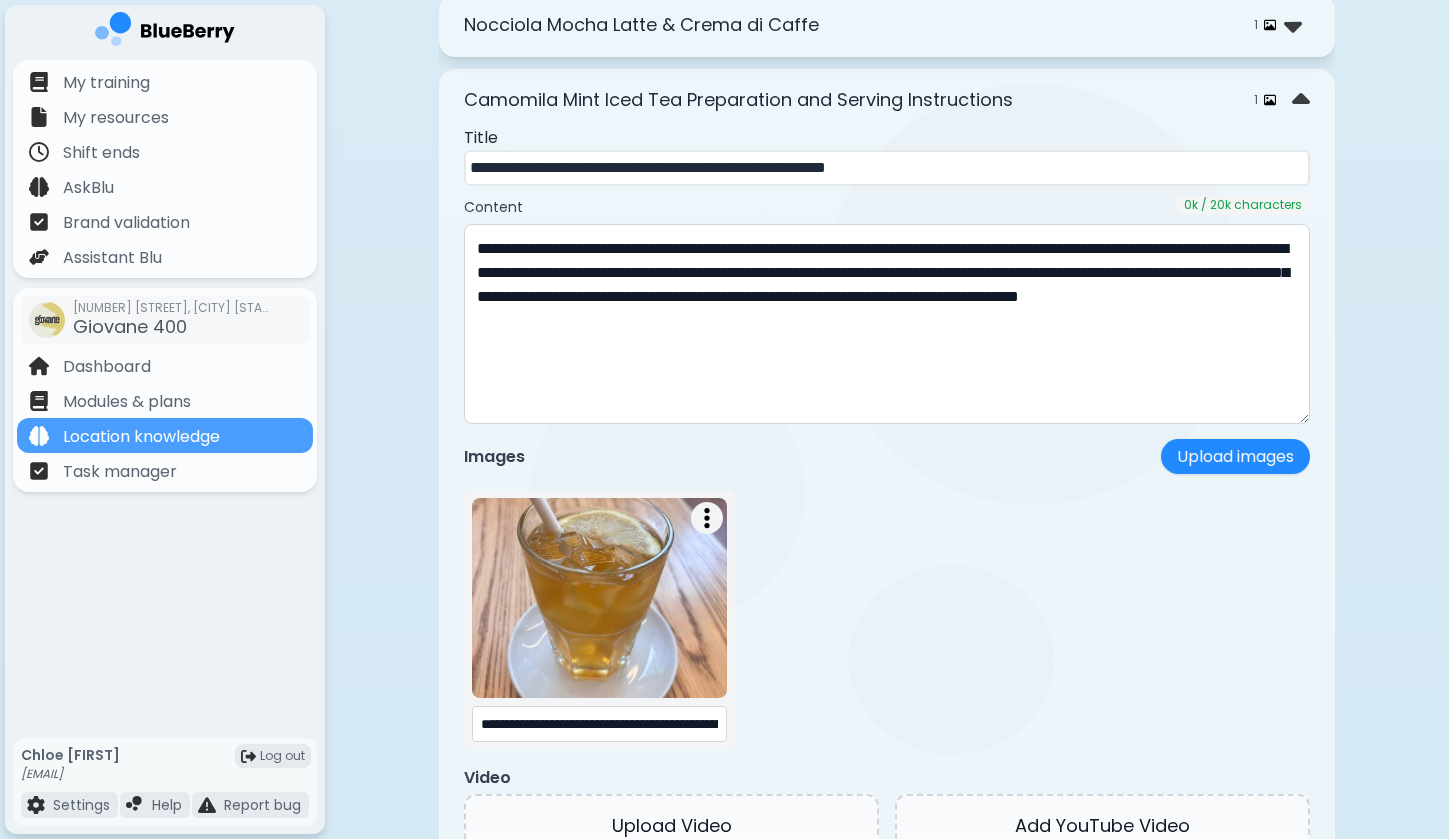 scroll, scrollTop: 9969, scrollLeft: 0, axis: vertical 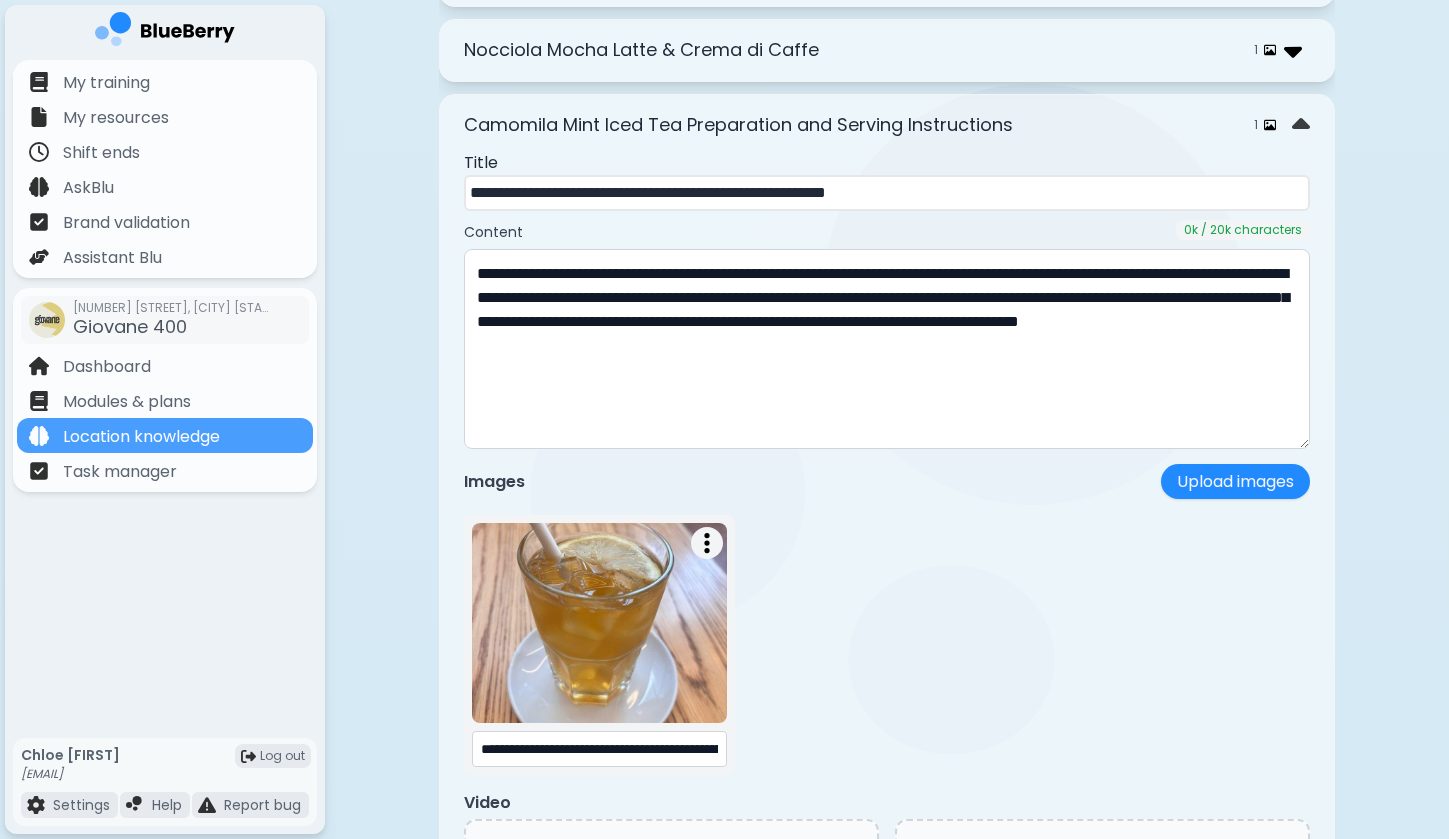 click at bounding box center [1293, 50] 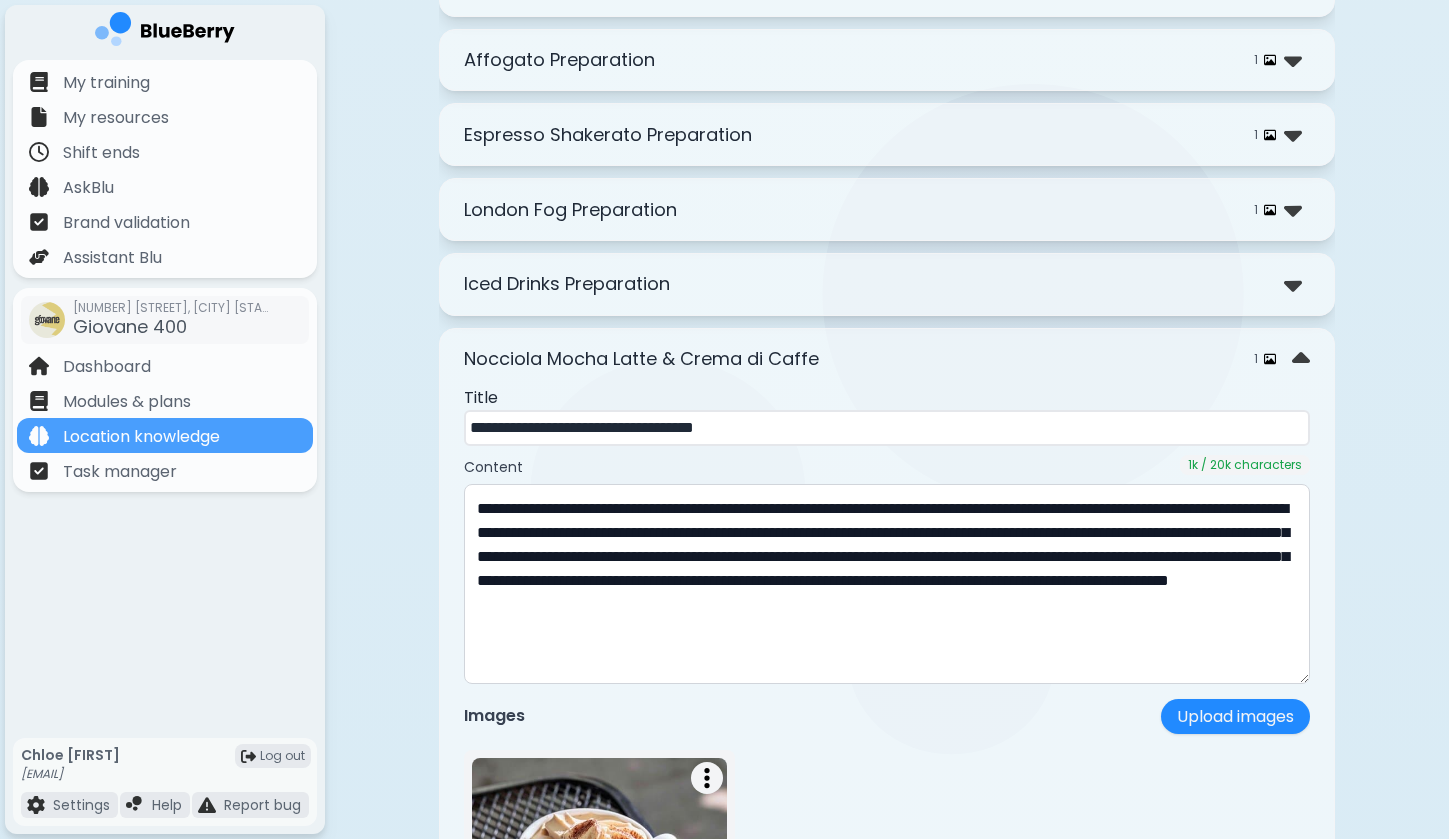 scroll, scrollTop: 9599, scrollLeft: 0, axis: vertical 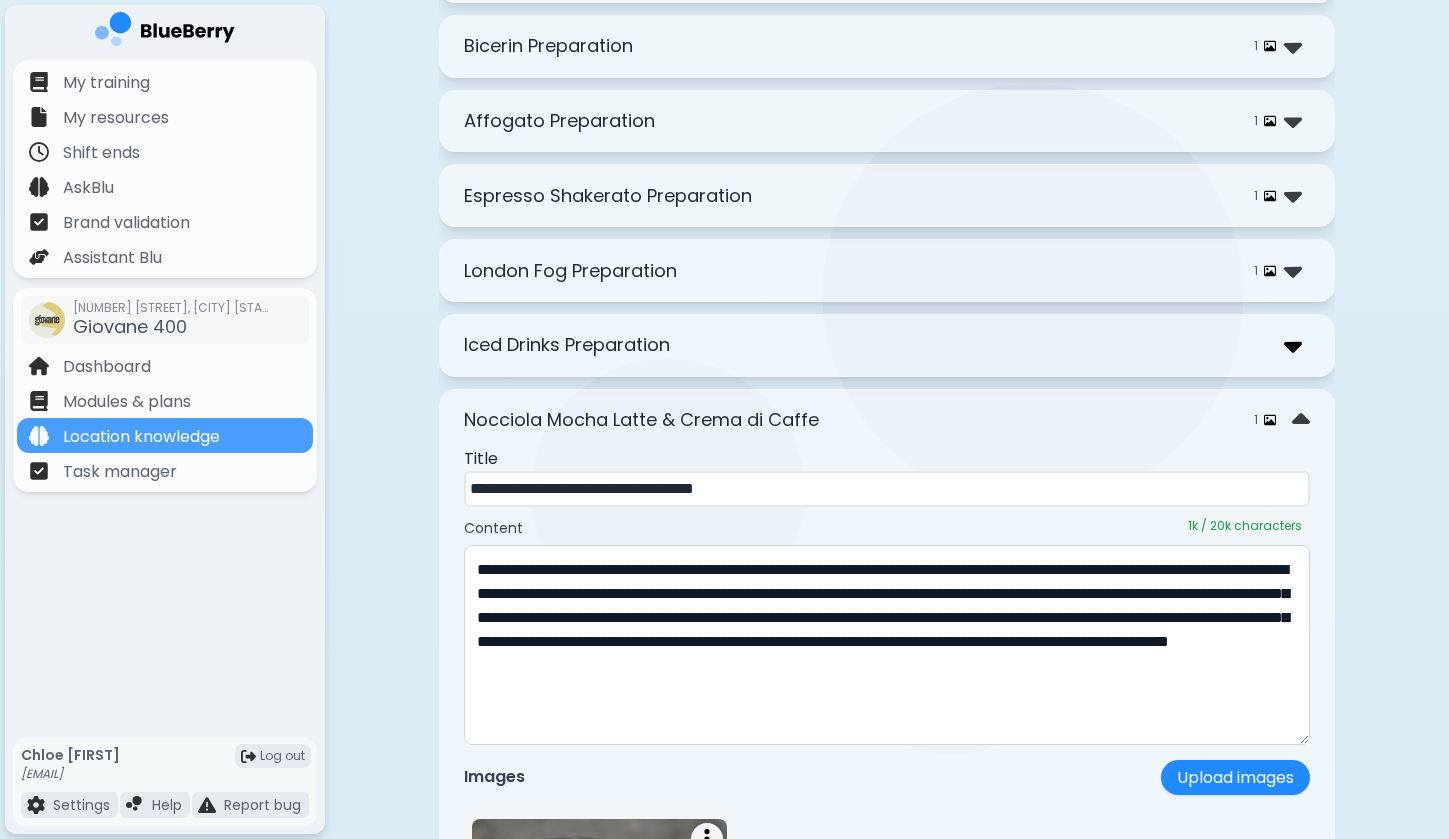 click at bounding box center [1293, 345] 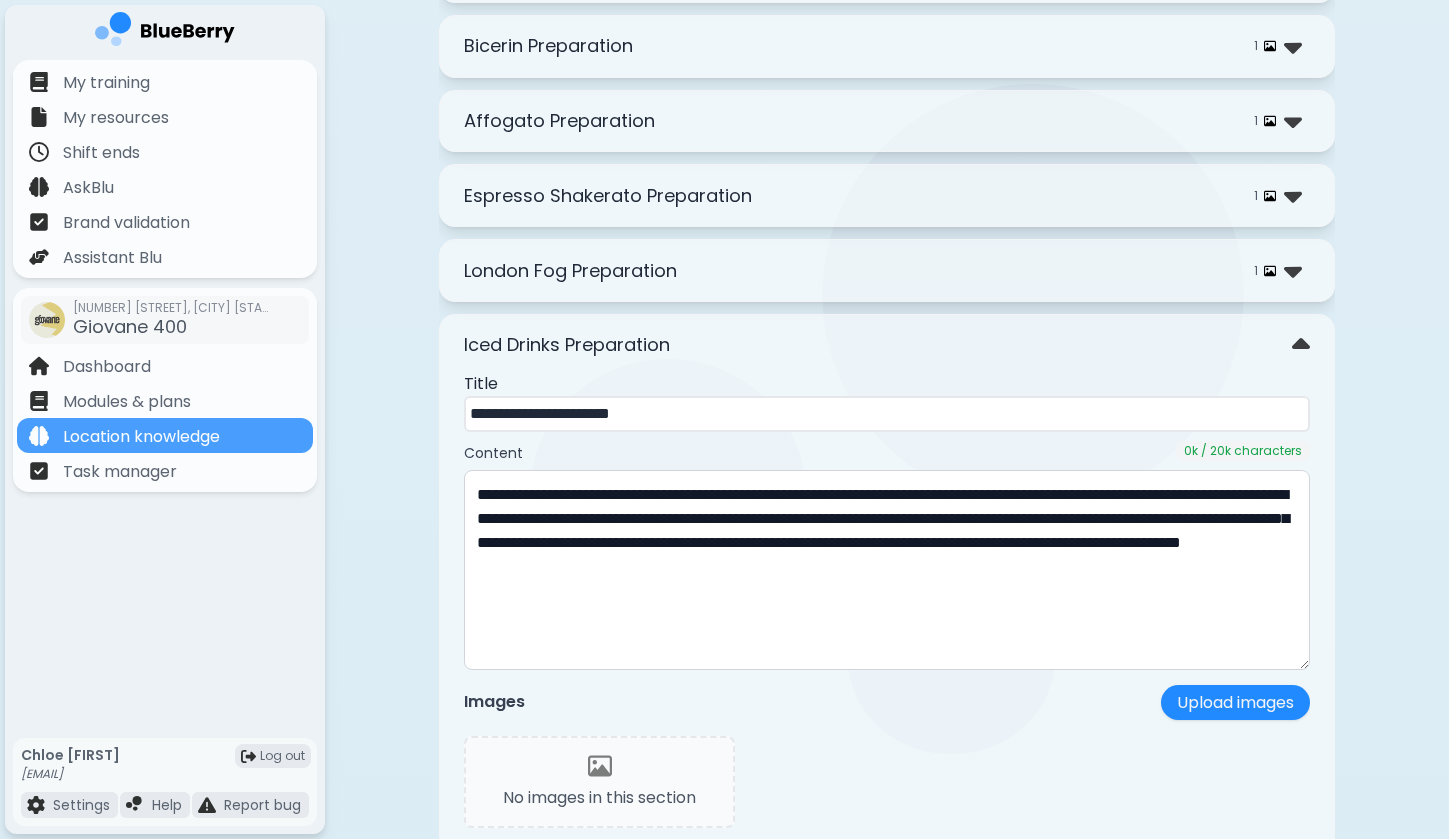 click on "Content 0 k / 20k characters" at bounding box center (887, 451) 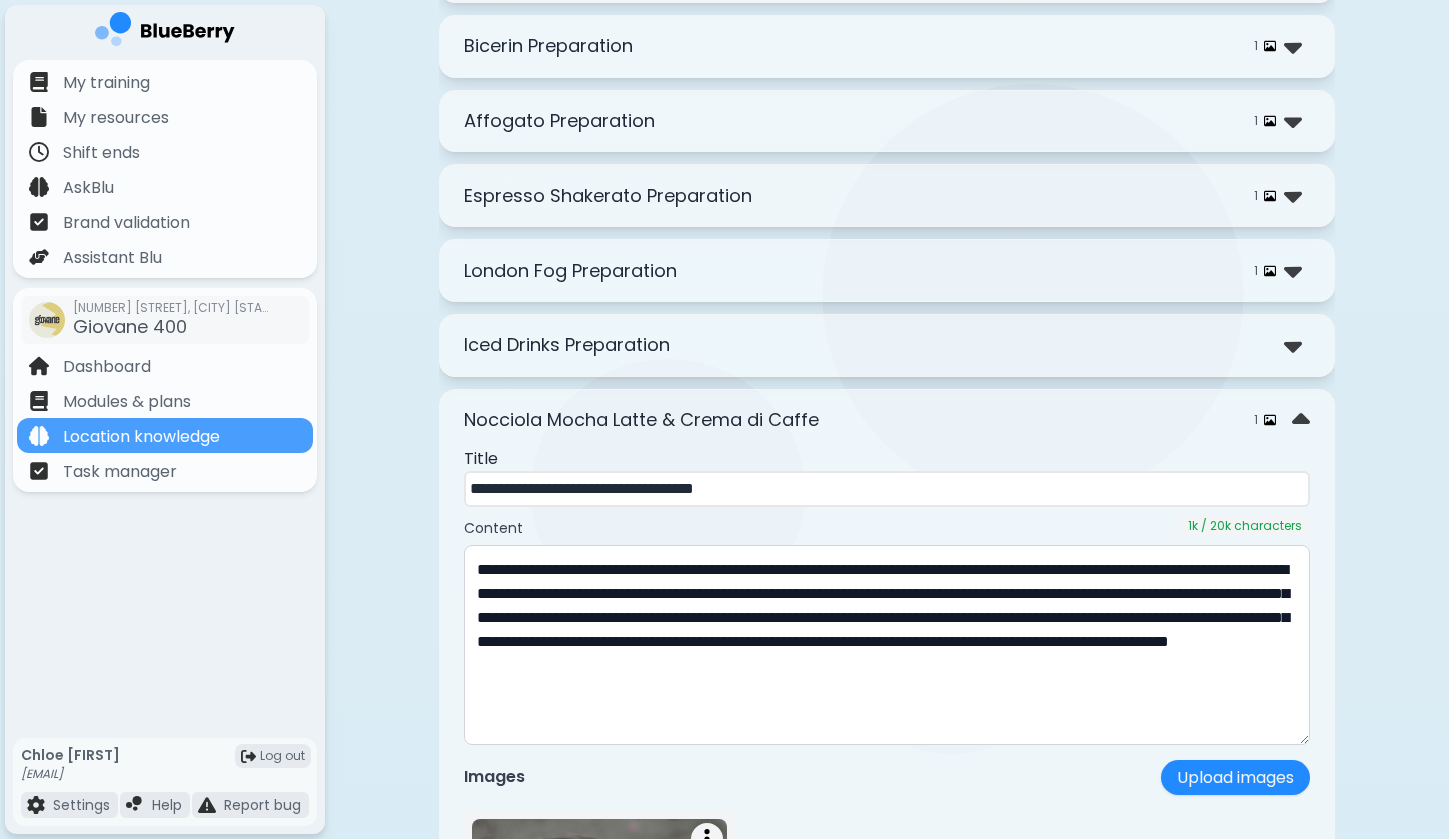 click on "Iced Drinks Preparation" at bounding box center (567, 345) 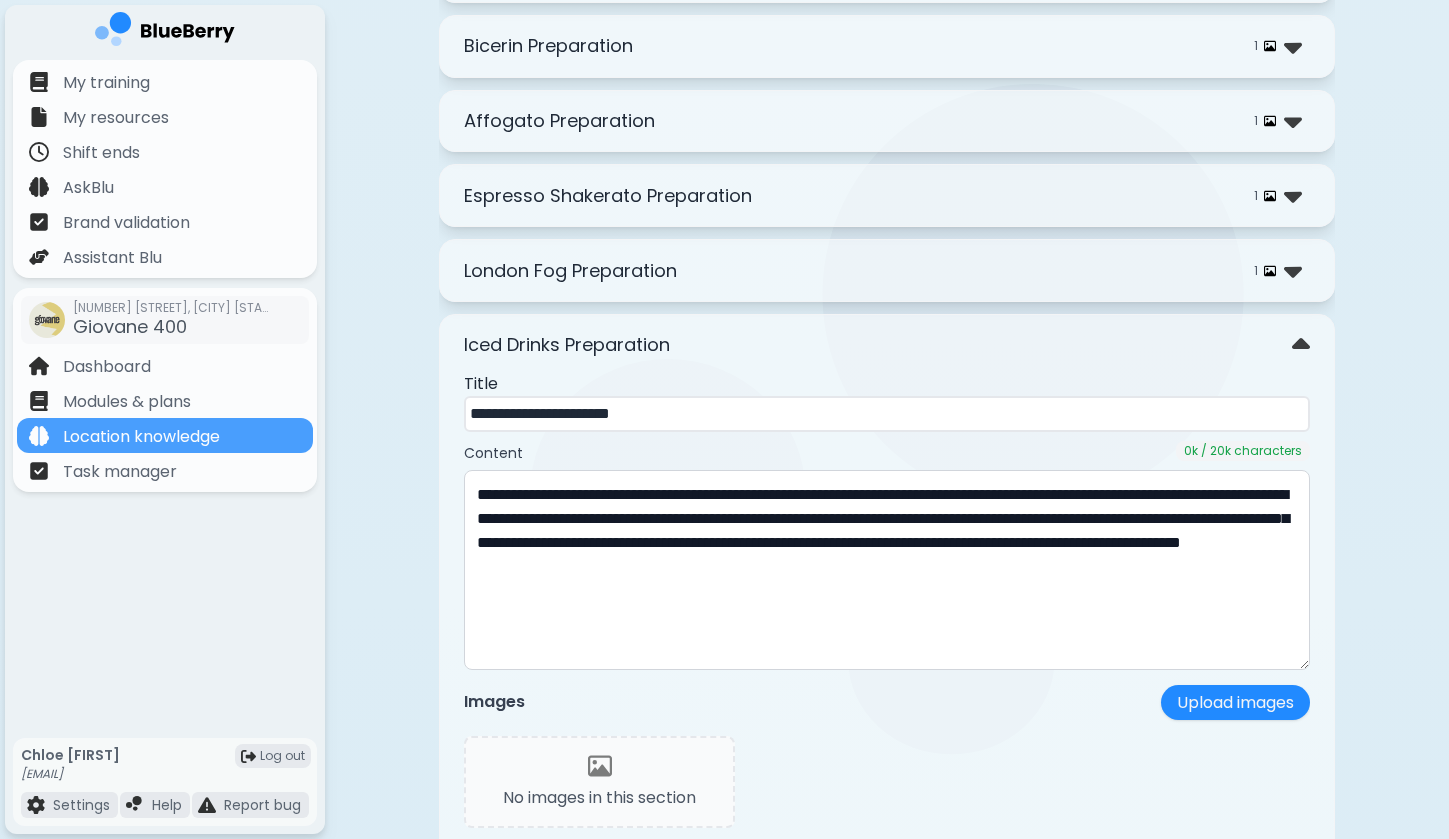 drag, startPoint x: 653, startPoint y: 459, endPoint x: 390, endPoint y: 453, distance: 263.06842 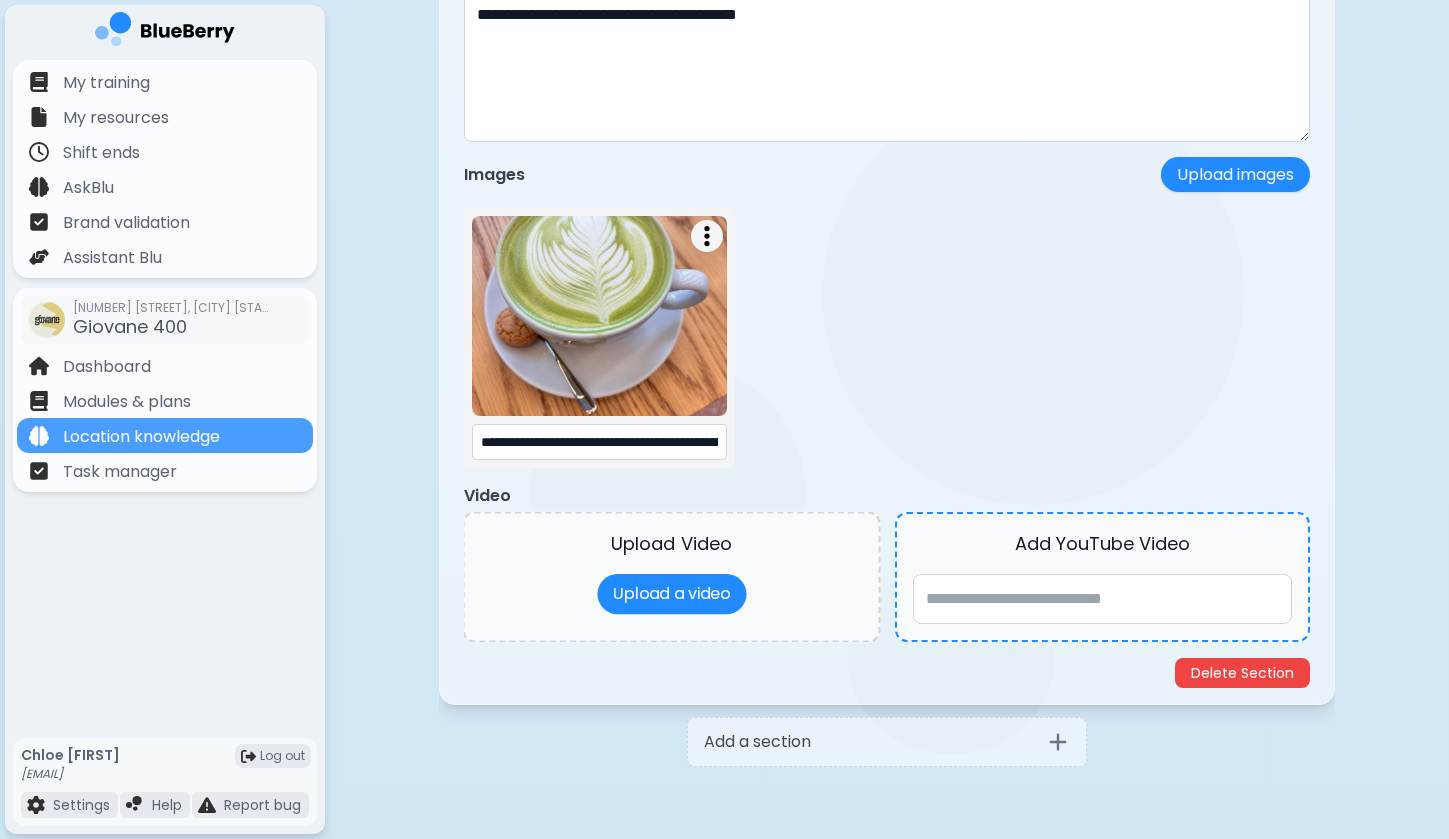 scroll, scrollTop: 12821, scrollLeft: 0, axis: vertical 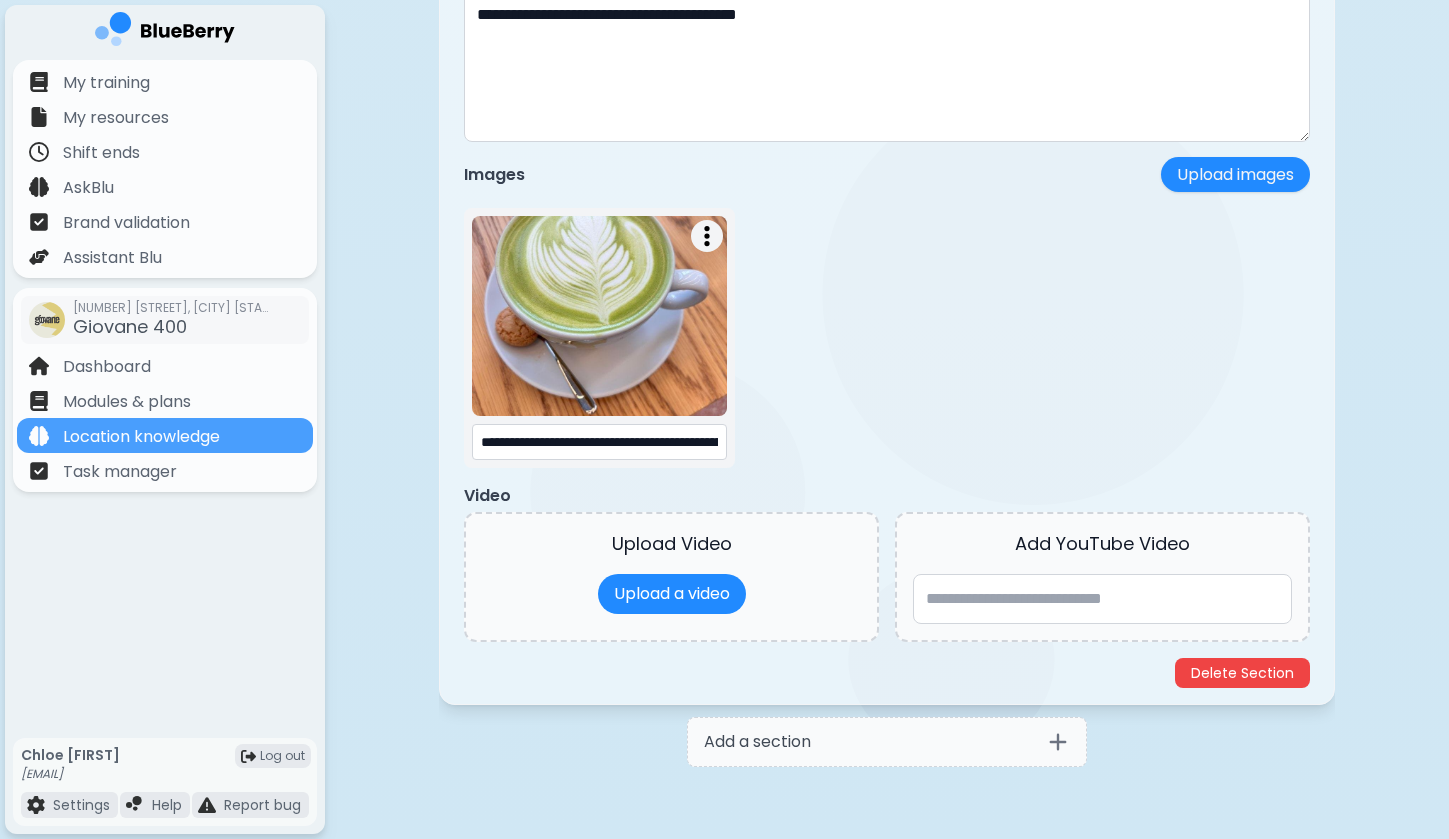 click on "Add a section" at bounding box center (887, 742) 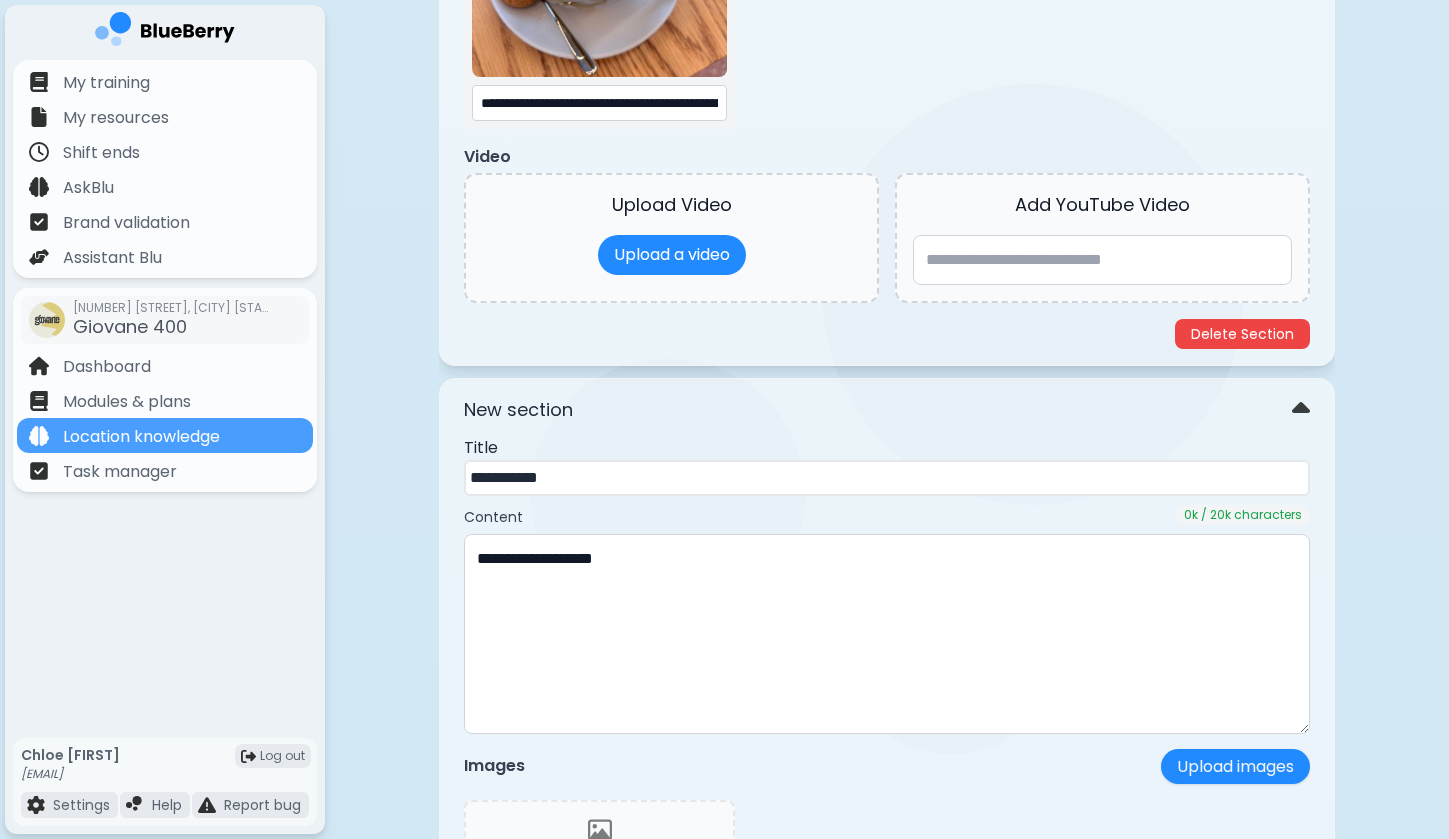 scroll, scrollTop: 13320, scrollLeft: 0, axis: vertical 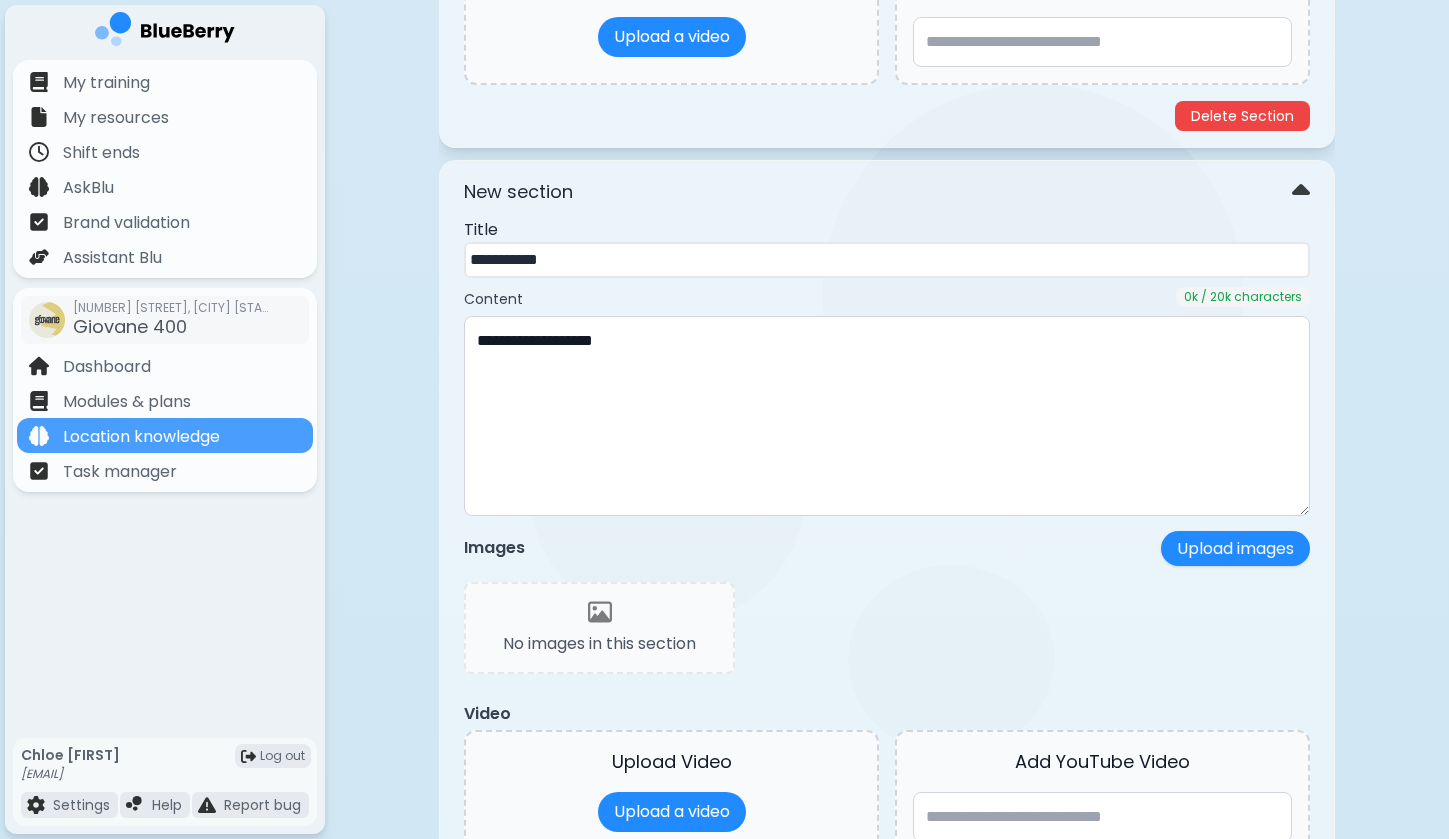 click on "Content 0 k / 20k characters" at bounding box center [887, 297] 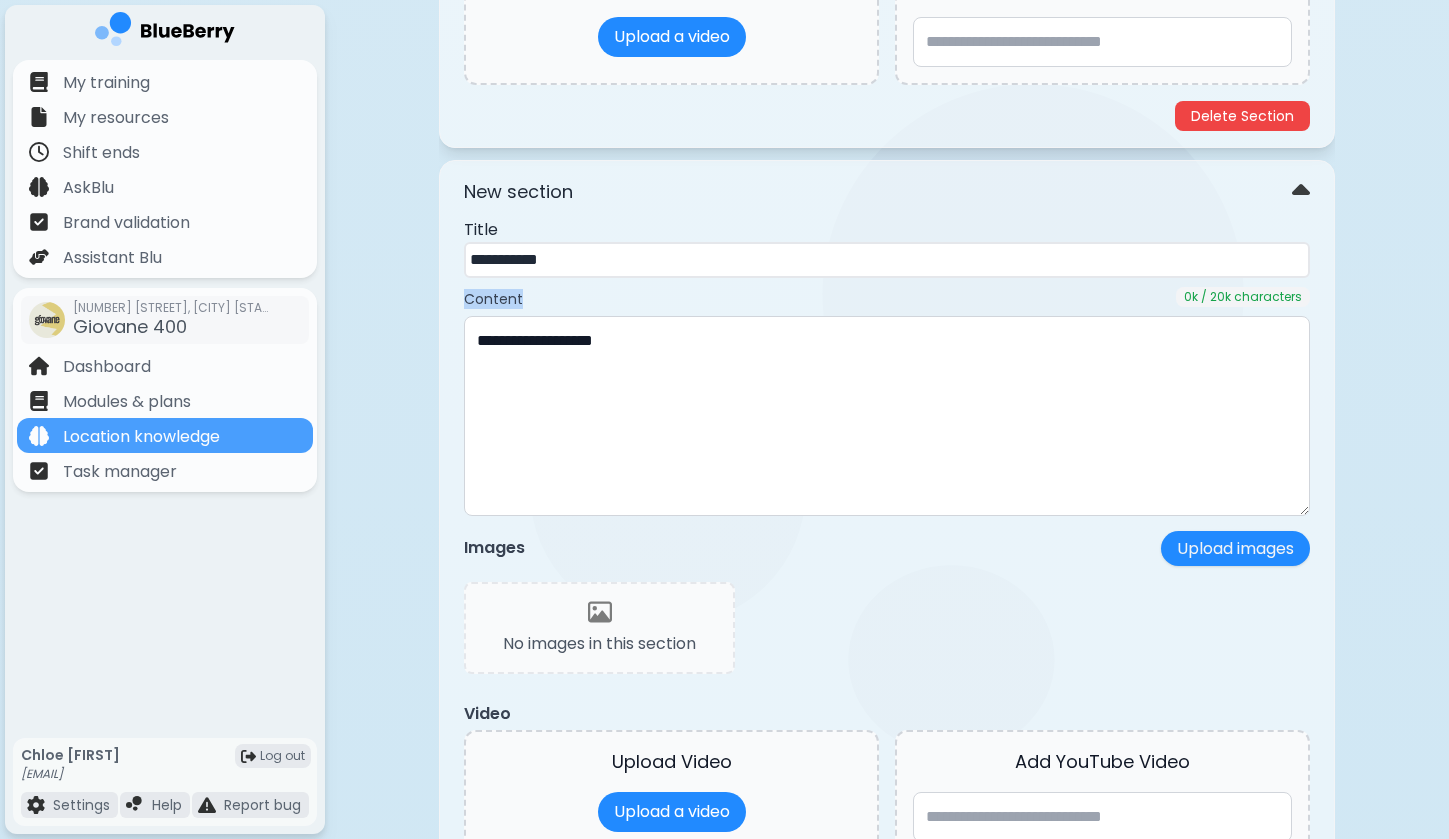 click on "Content 0 k / 20k characters" at bounding box center (887, 297) 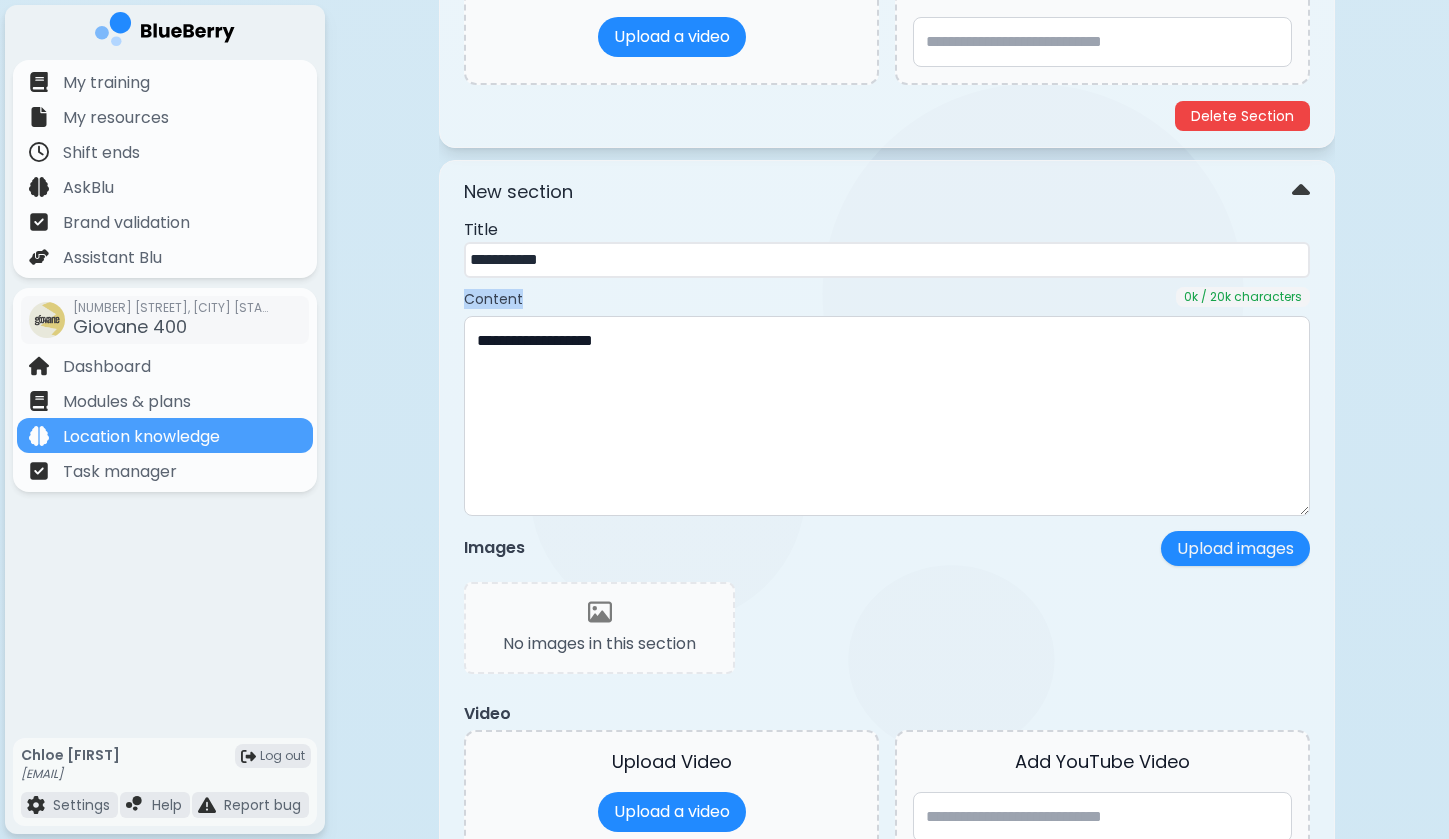 click on "**********" at bounding box center [887, 260] 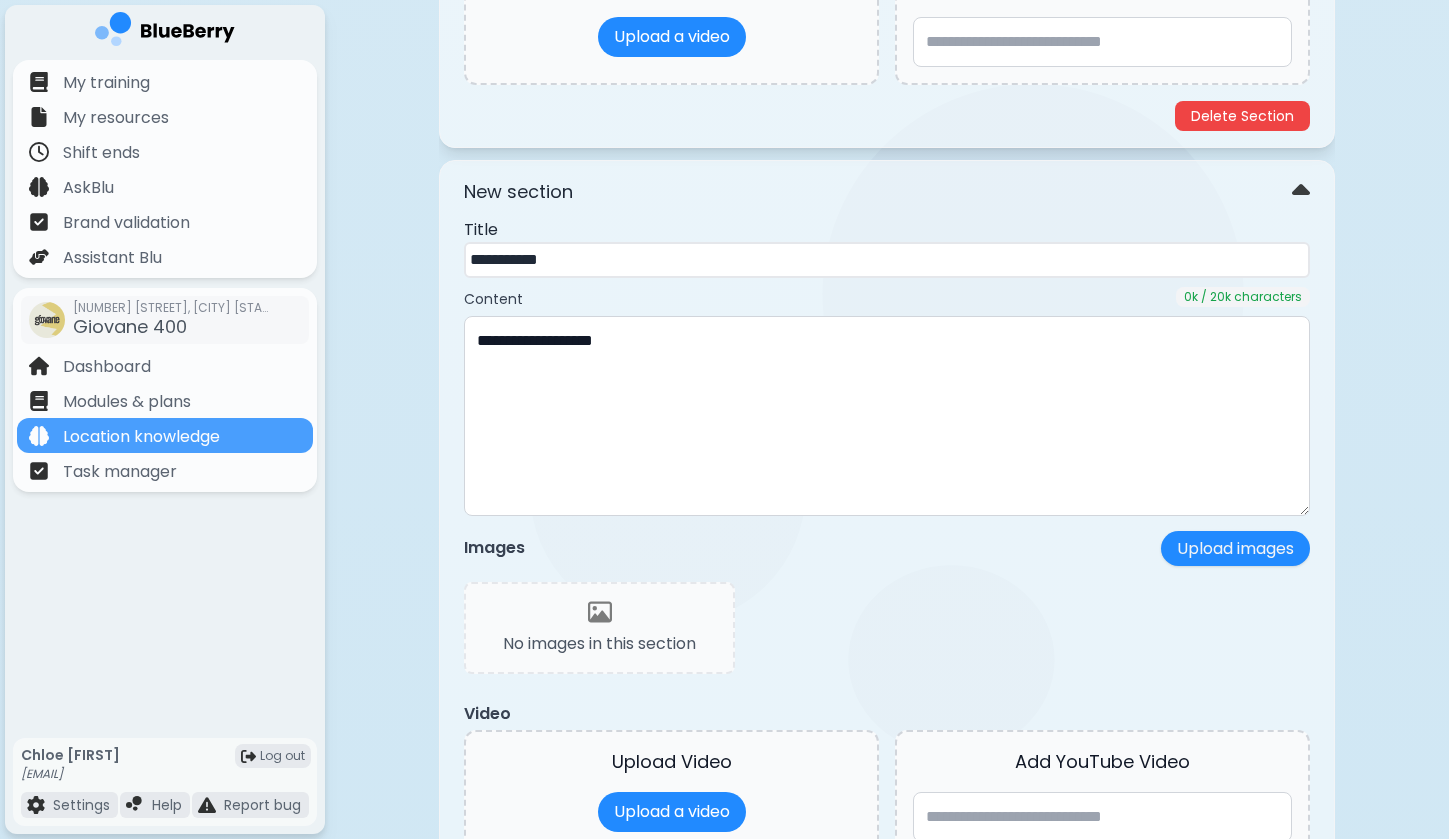 click on "**********" at bounding box center (887, 260) 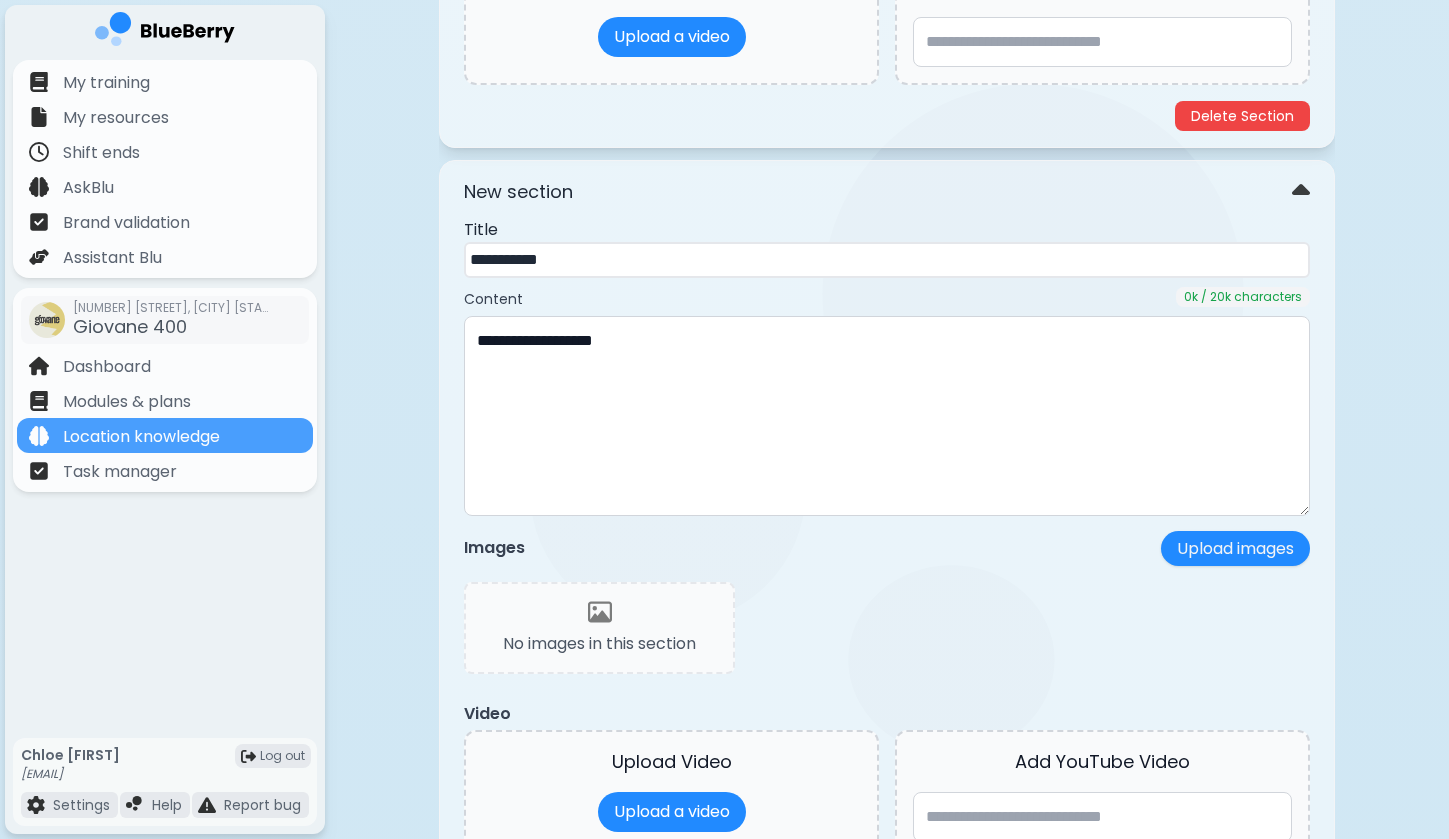 click on "**********" at bounding box center [887, 260] 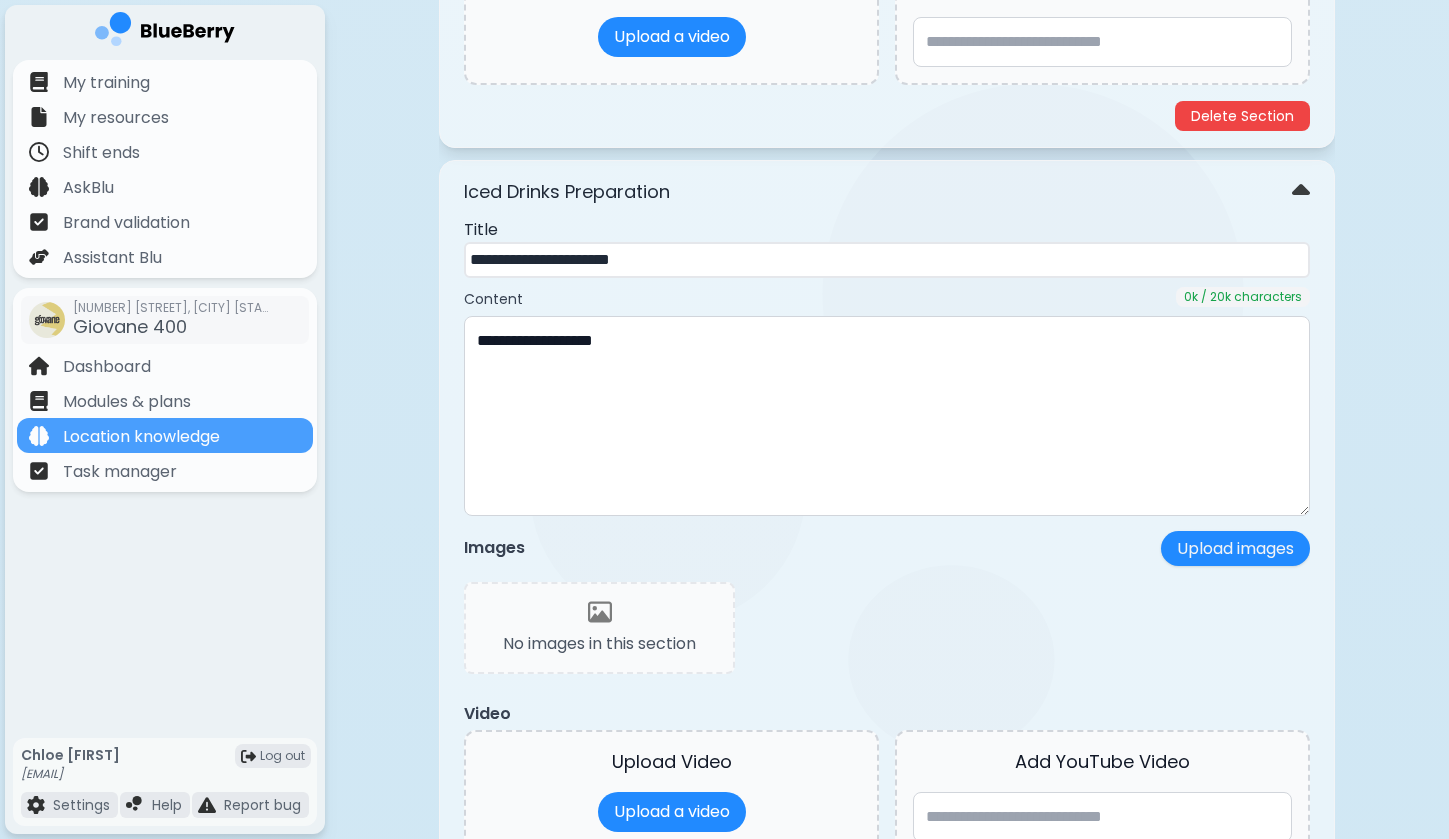click on "**********" at bounding box center (887, 260) 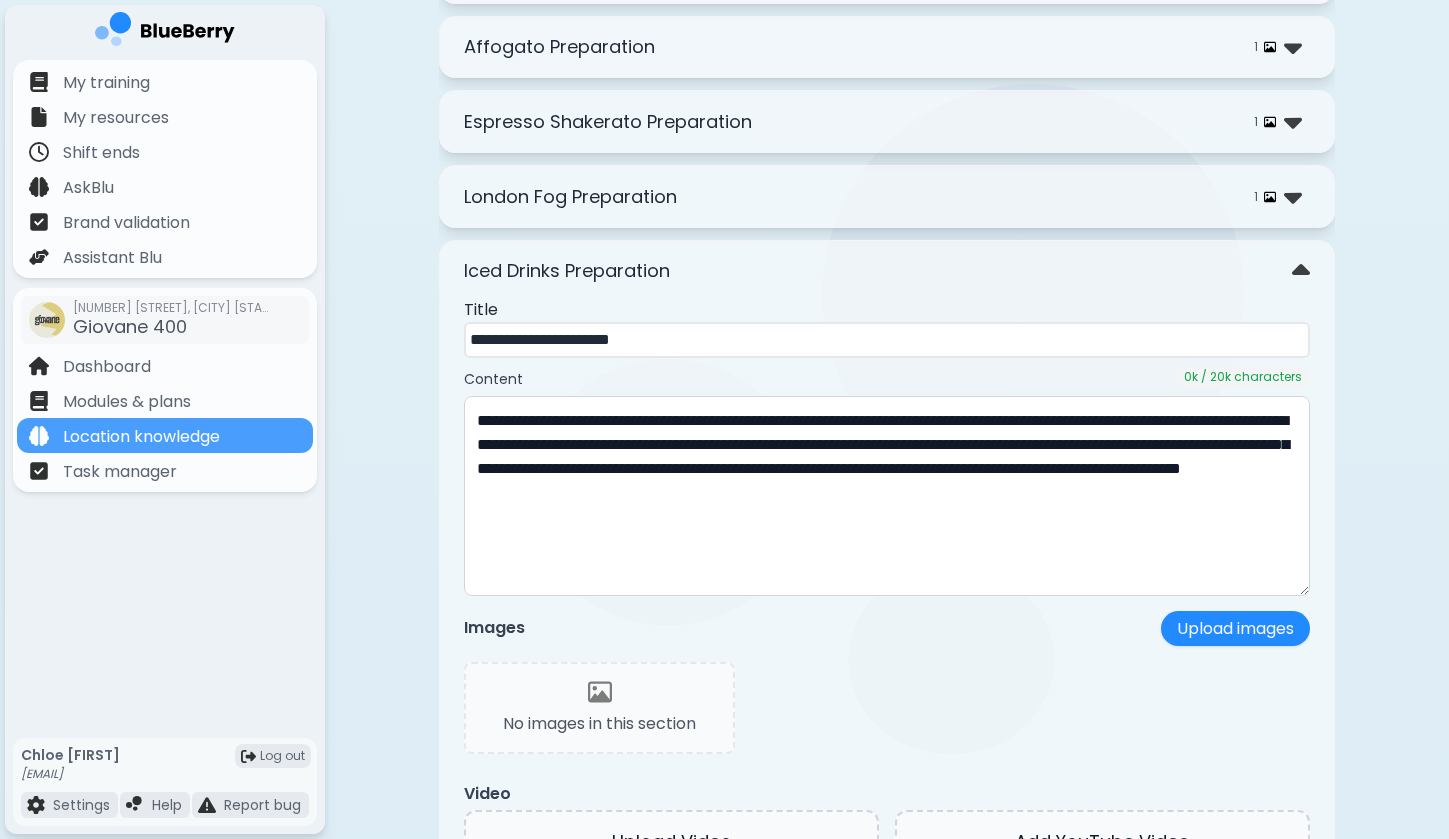 scroll, scrollTop: 9679, scrollLeft: 0, axis: vertical 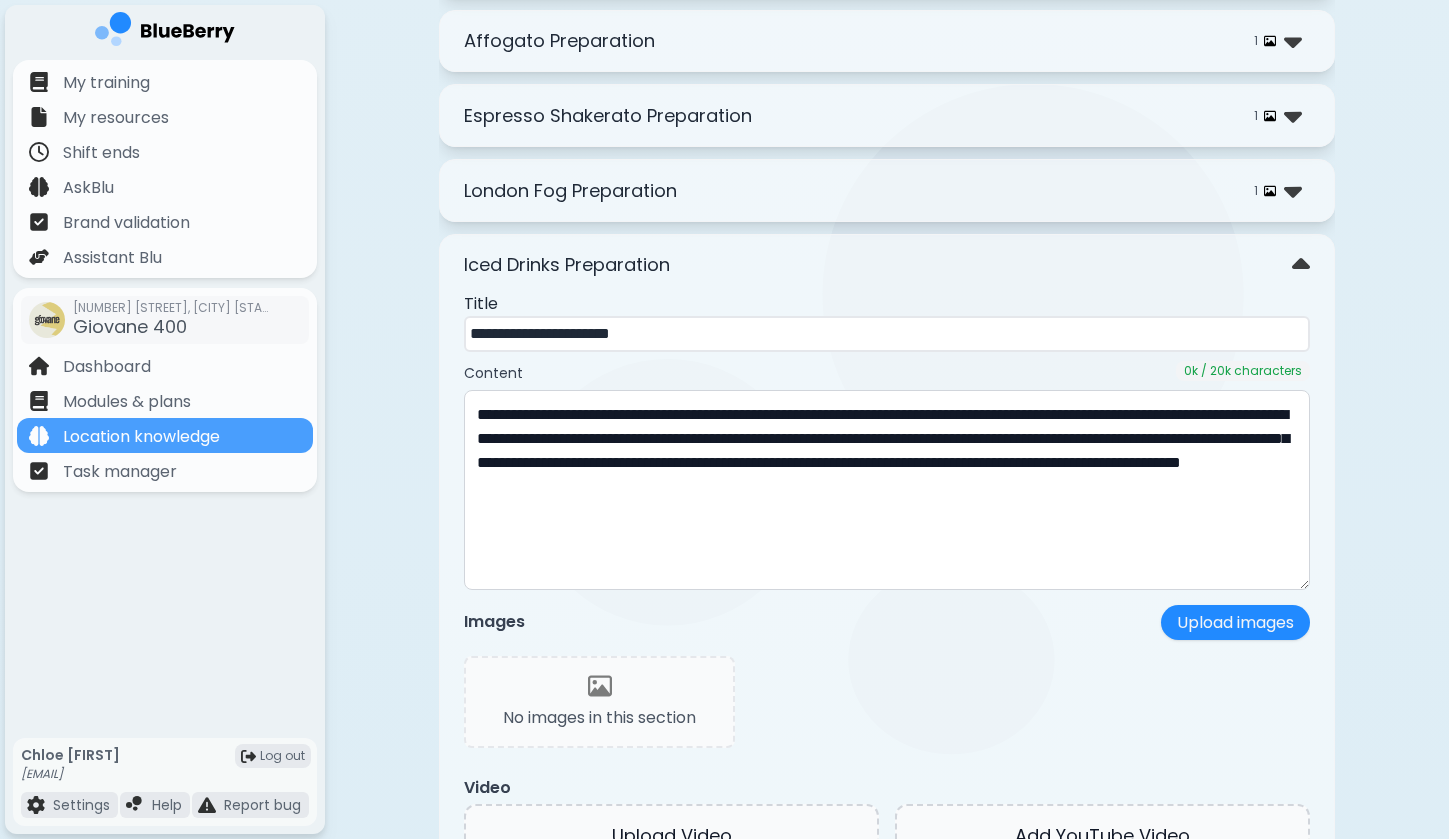 type on "**********" 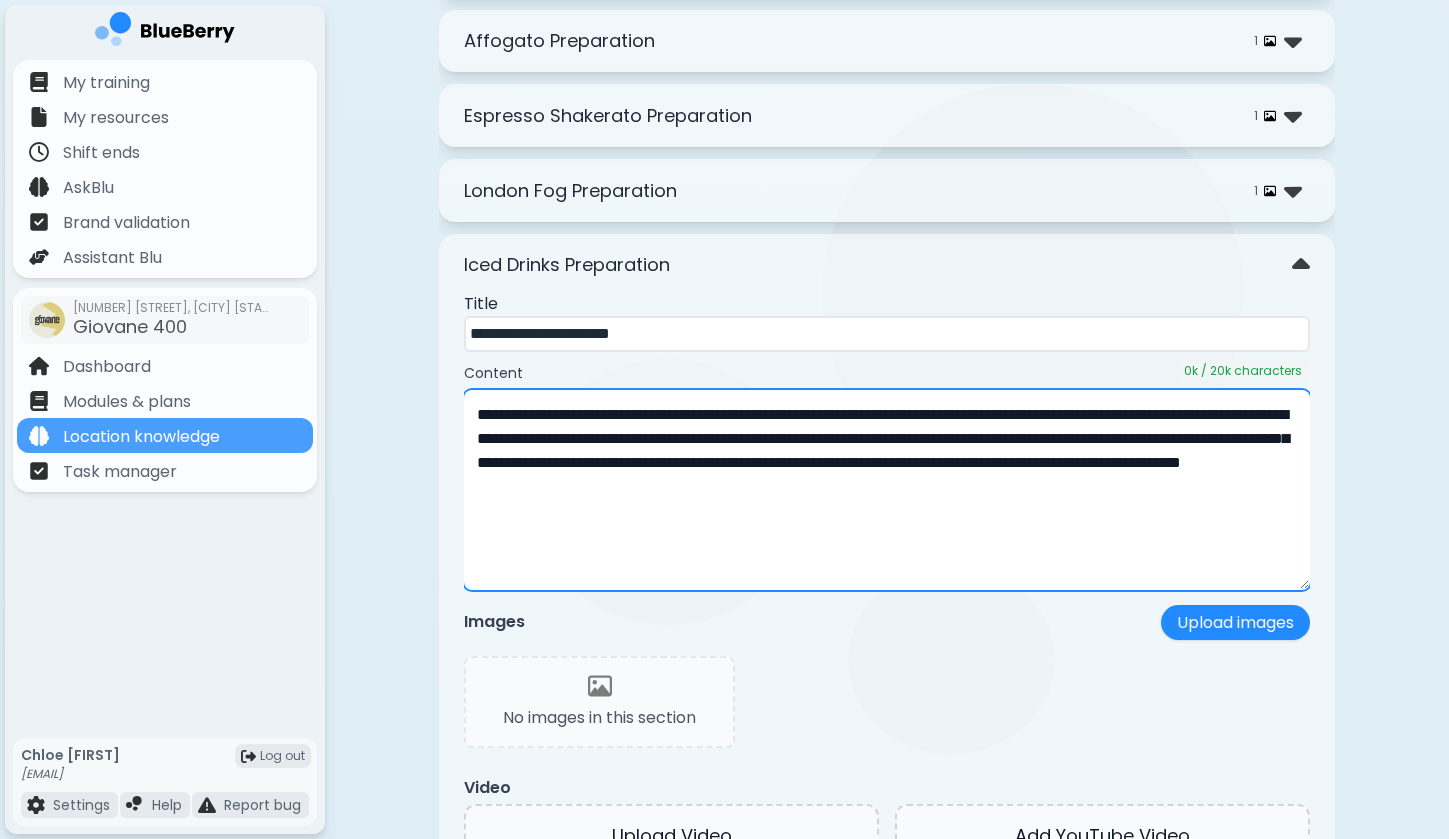 drag, startPoint x: 991, startPoint y: 567, endPoint x: 455, endPoint y: 360, distance: 574.58246 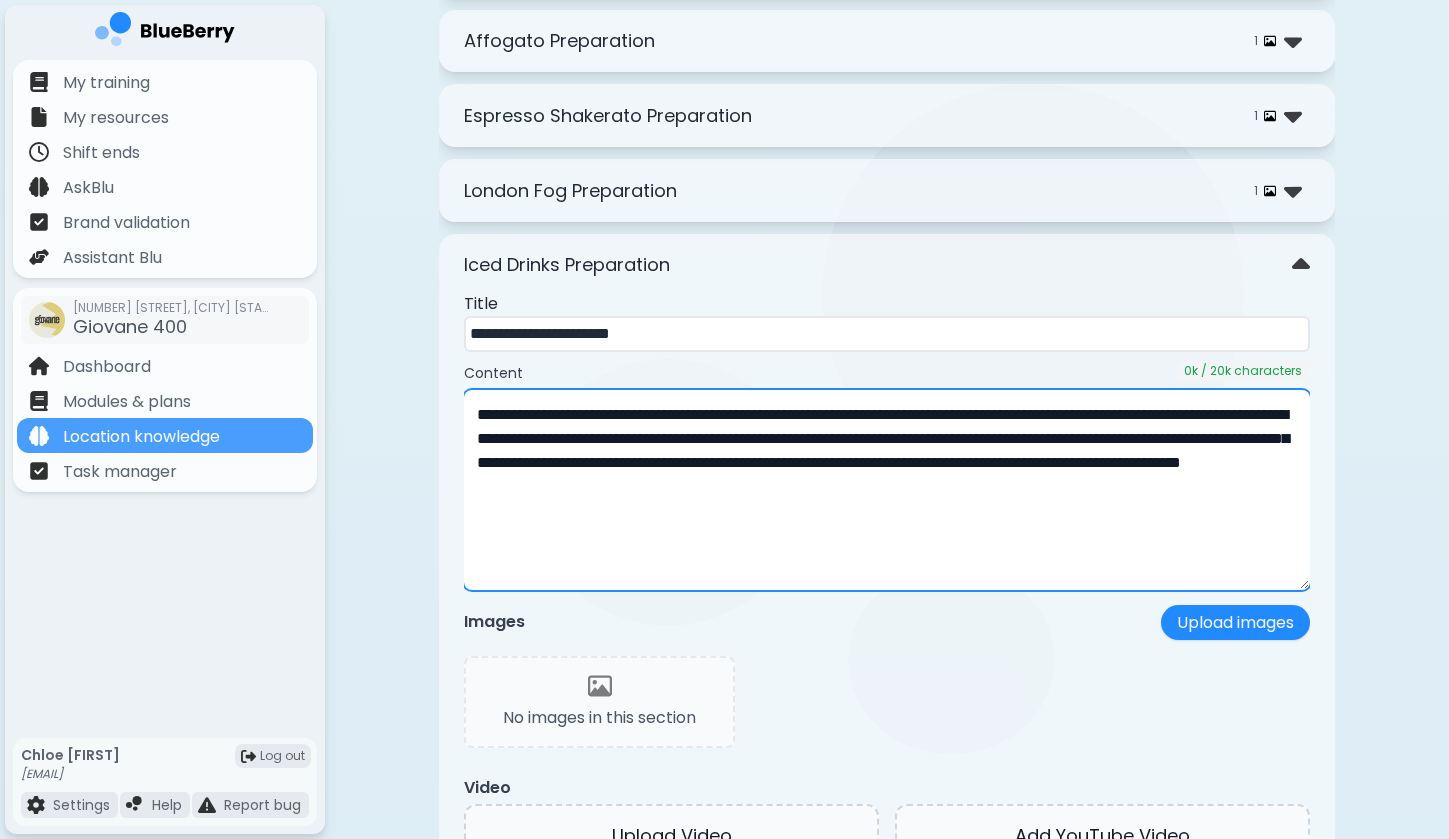 click on "**********" at bounding box center [887, 615] 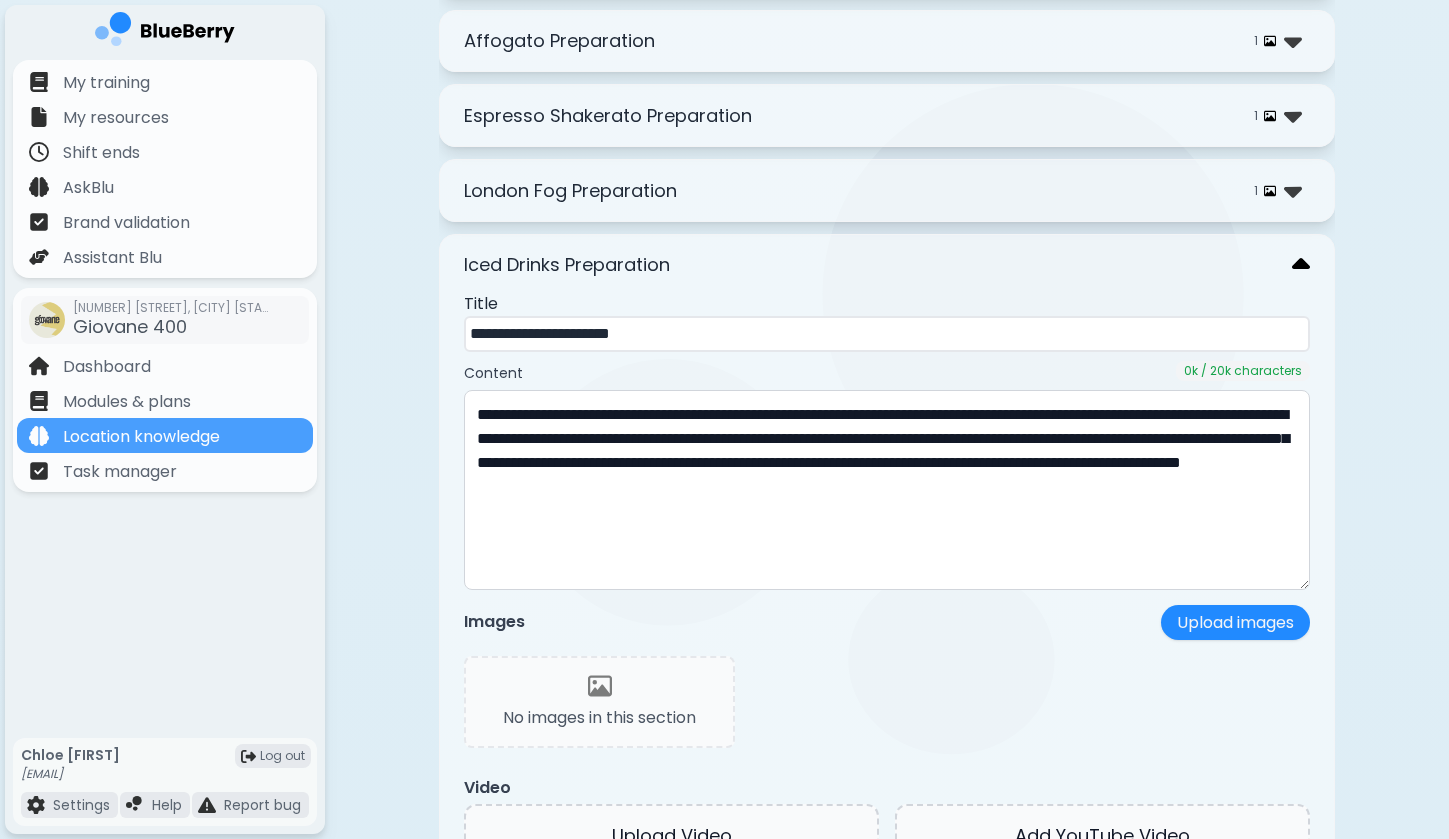 click at bounding box center [1301, 265] 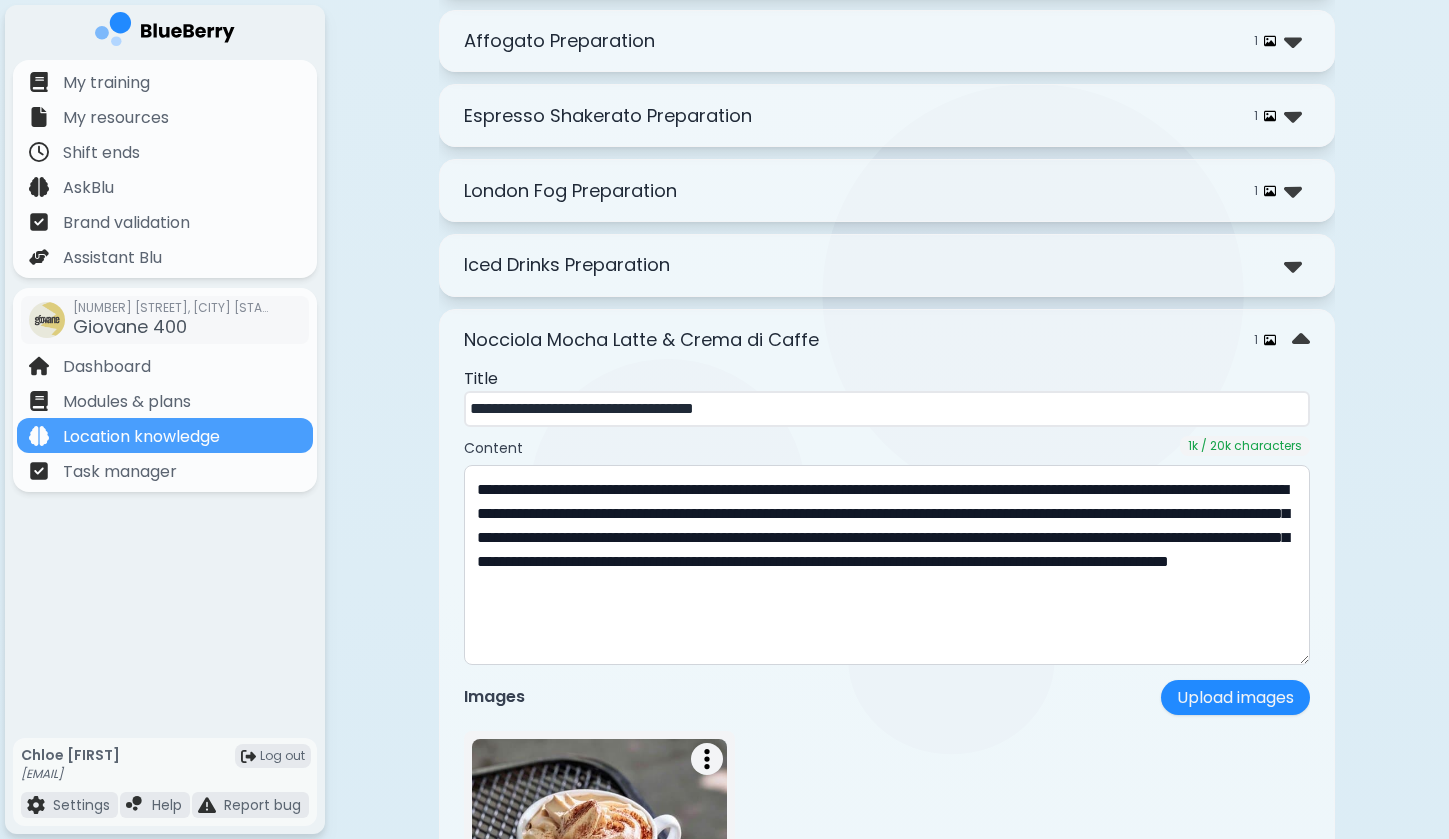 click on "Iced Drinks Preparation" at bounding box center (887, 265) 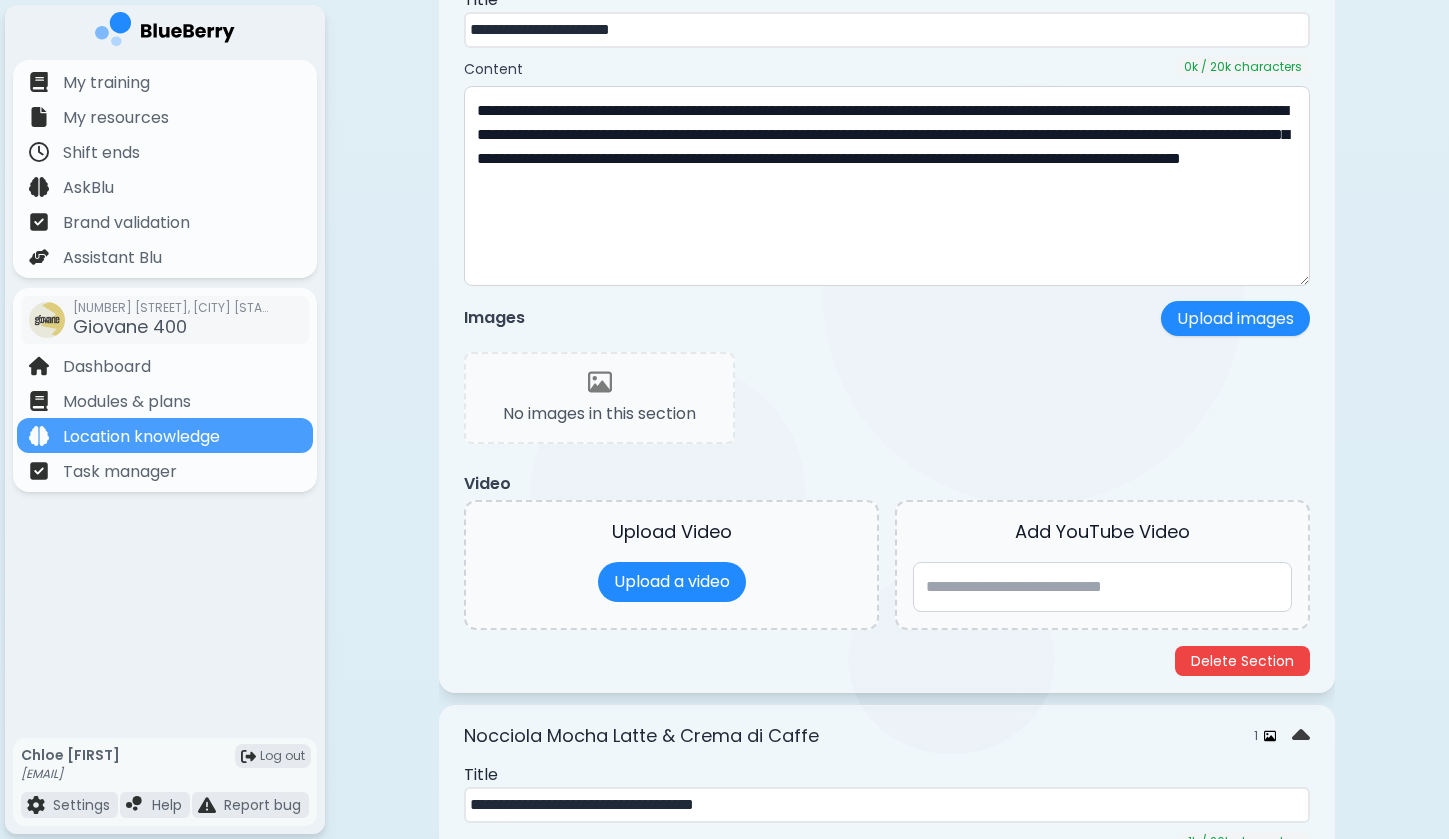 scroll, scrollTop: 9986, scrollLeft: 0, axis: vertical 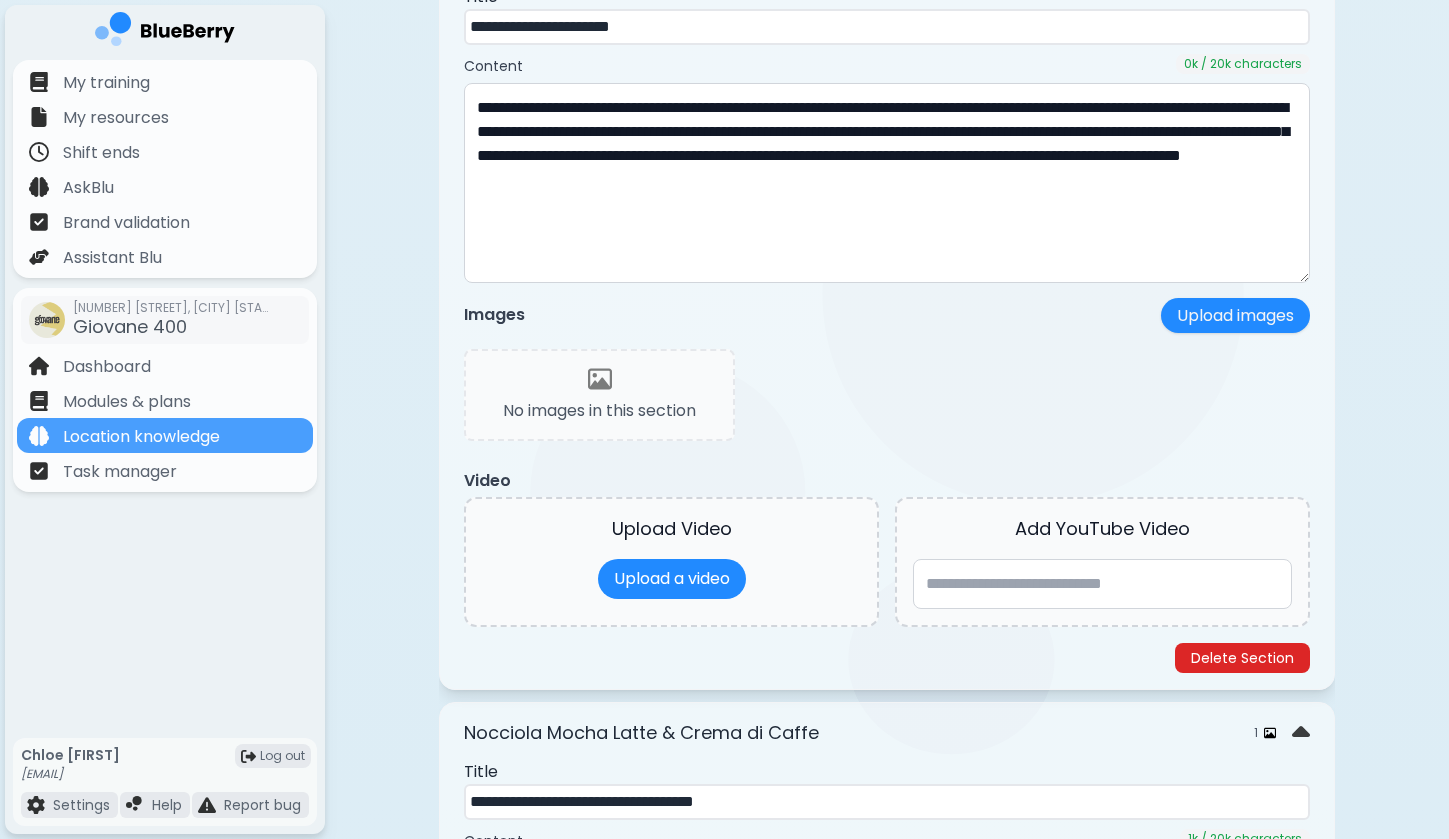 click on "Delete Section" at bounding box center [1242, 658] 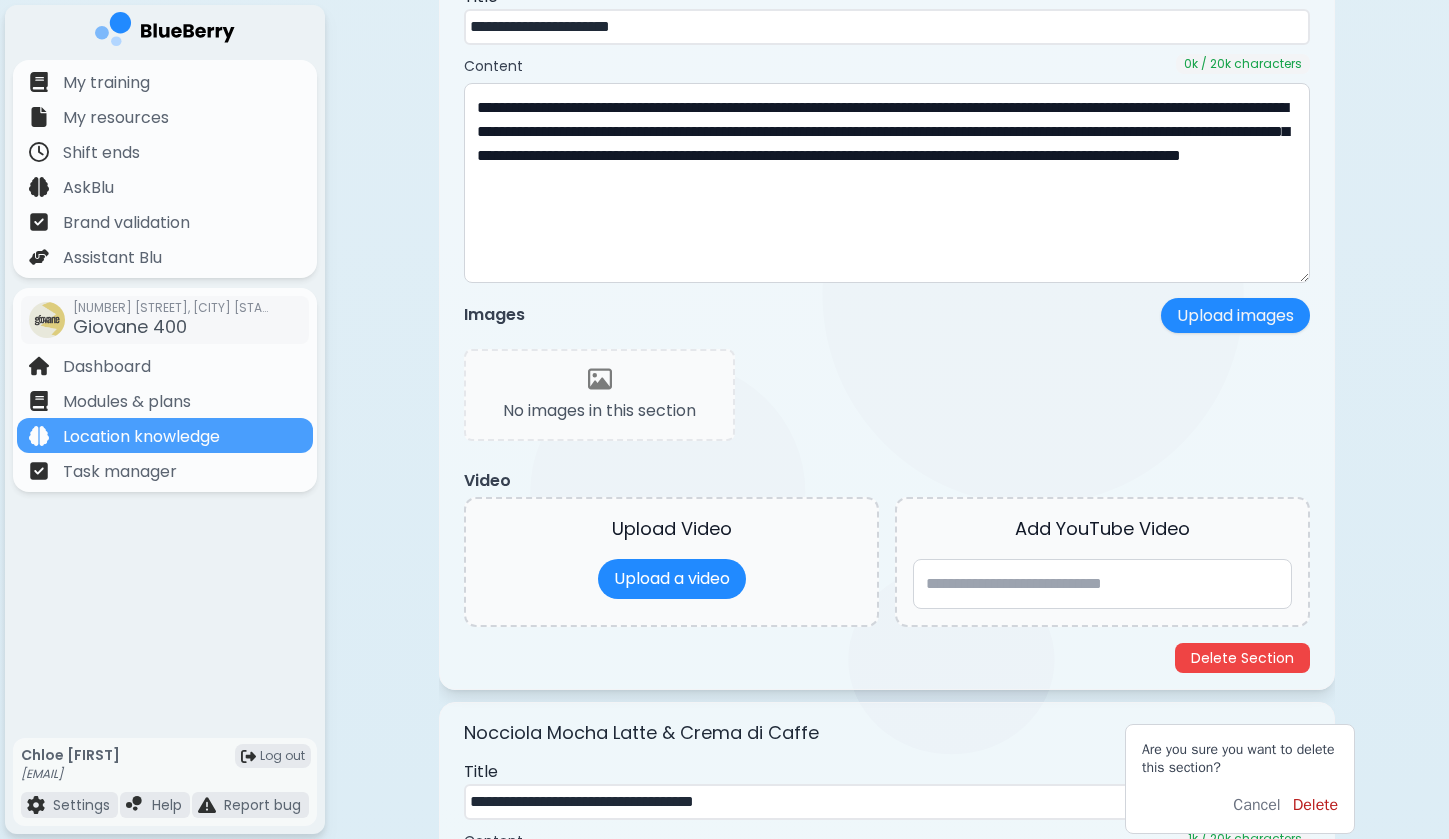 click on "Delete" at bounding box center [1315, 805] 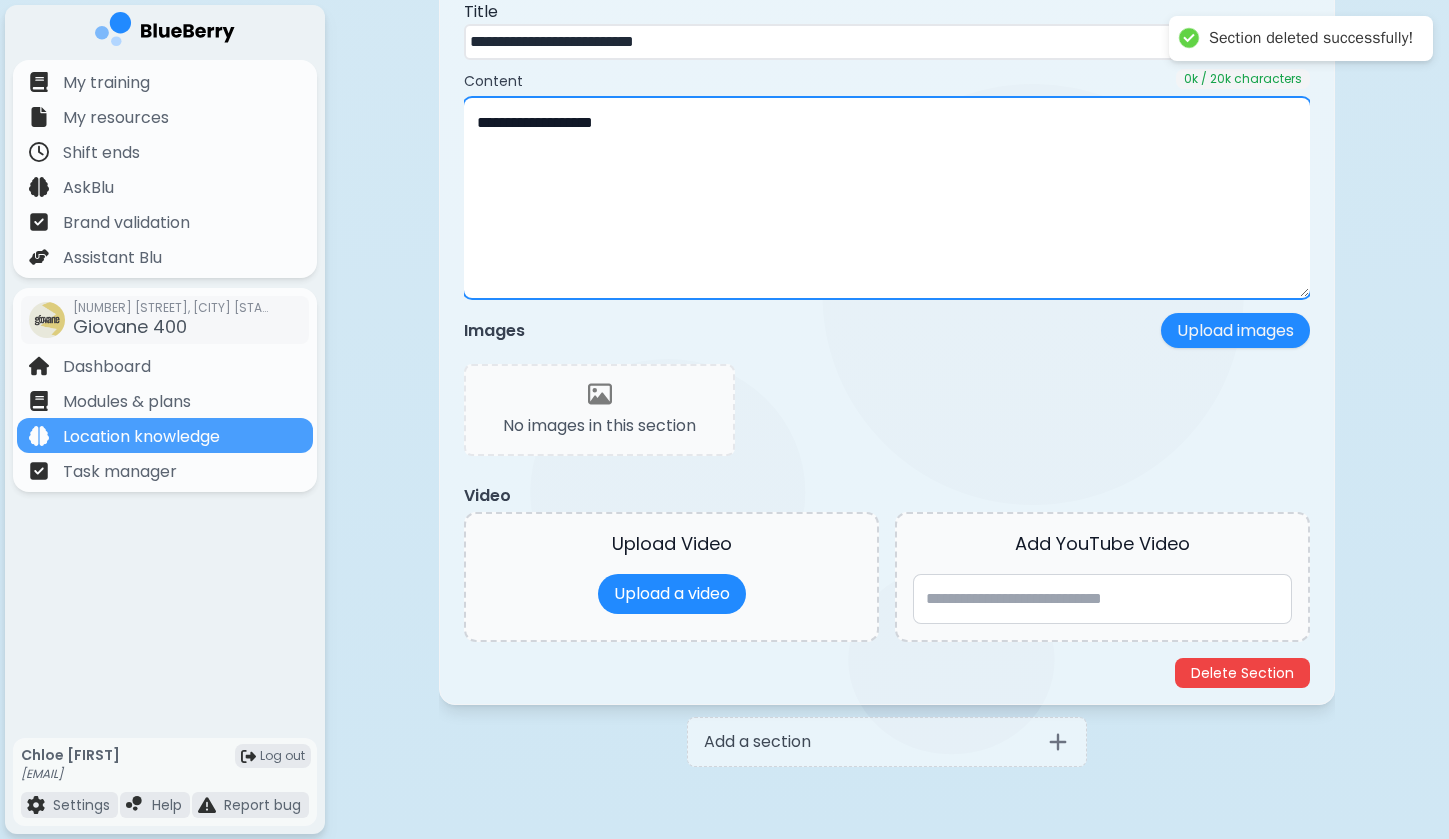 scroll, scrollTop: 12821, scrollLeft: 0, axis: vertical 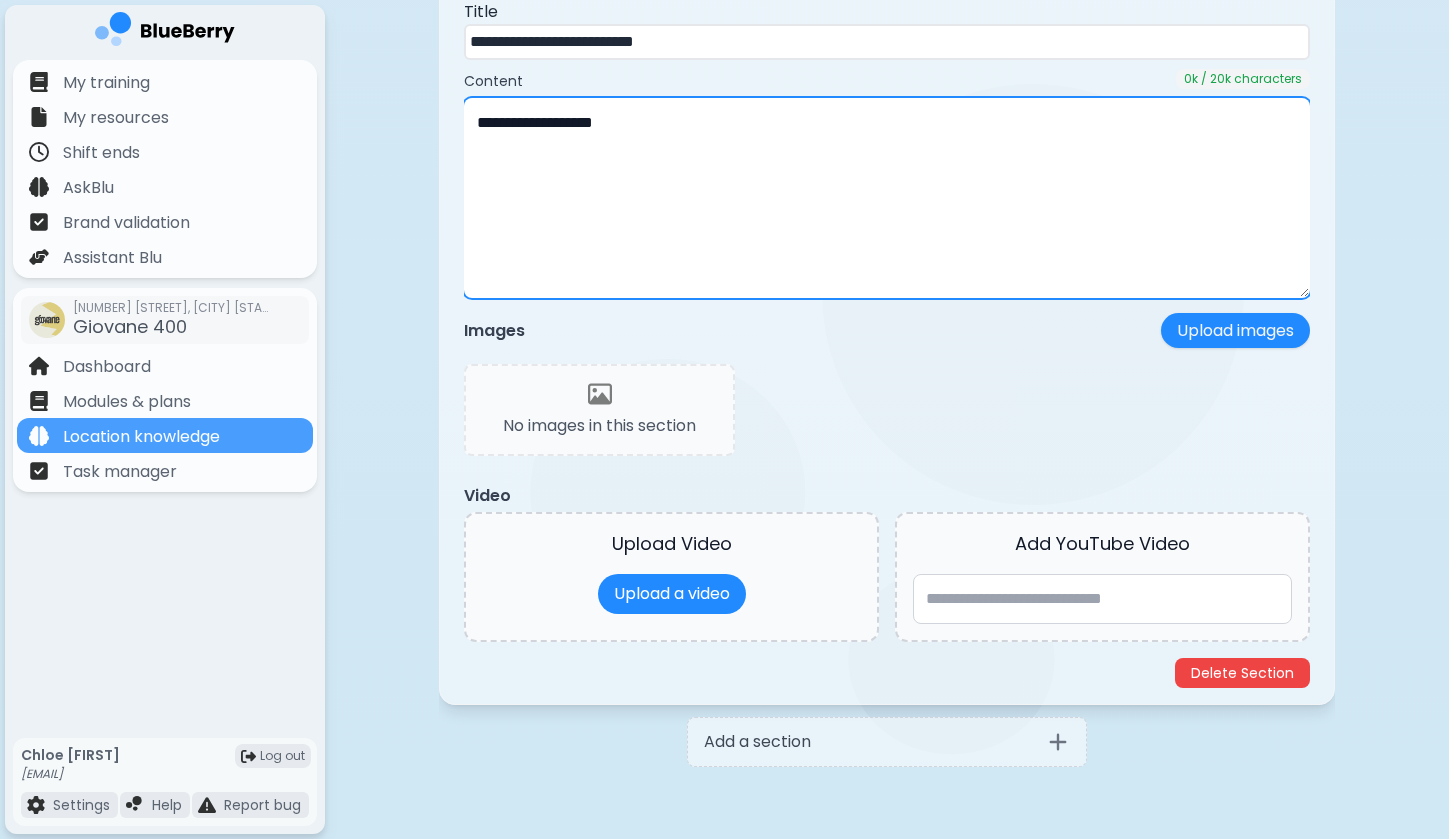 click on "**********" at bounding box center [887, 198] 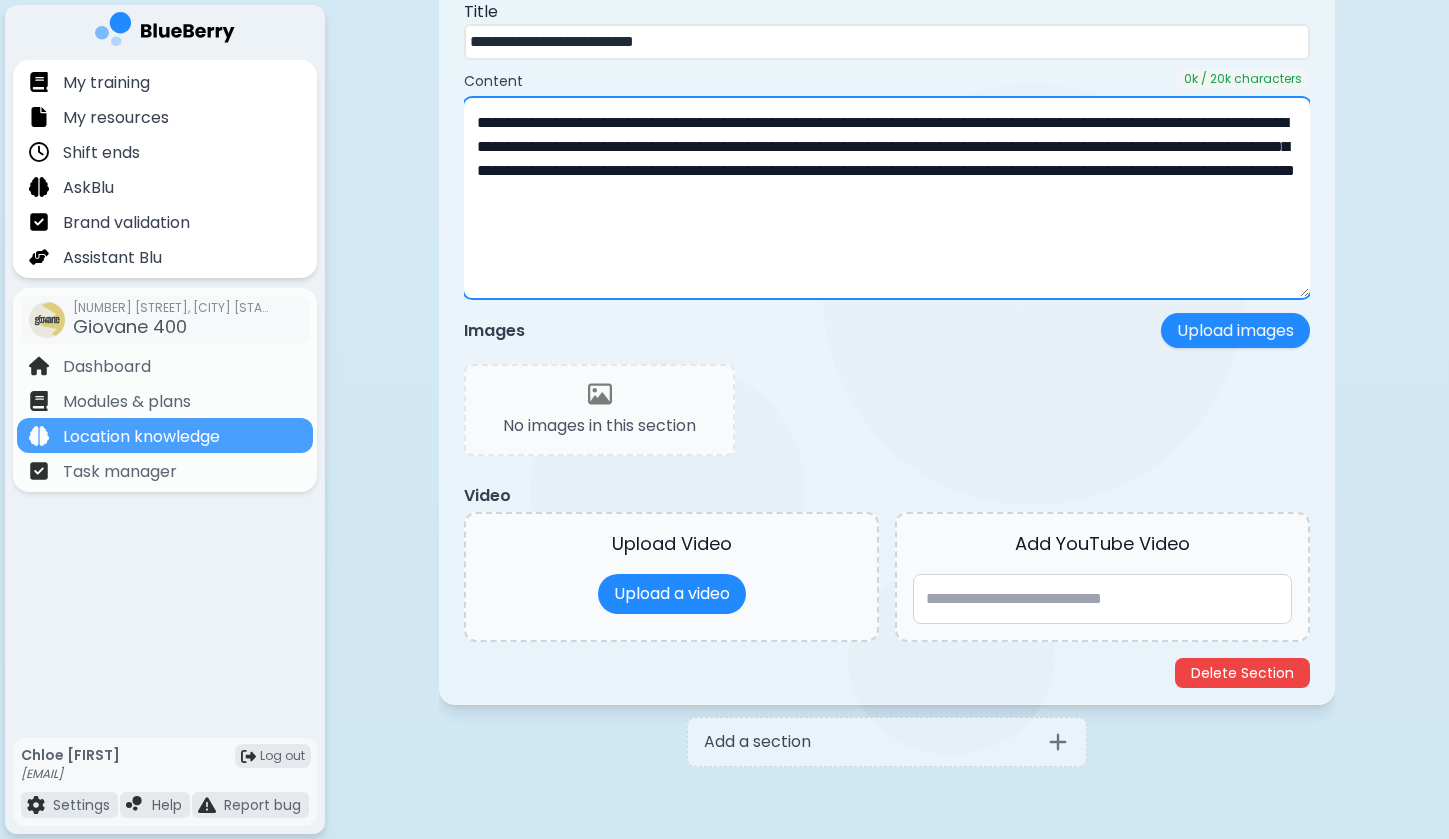 drag, startPoint x: 679, startPoint y: 120, endPoint x: 315, endPoint y: 115, distance: 364.03433 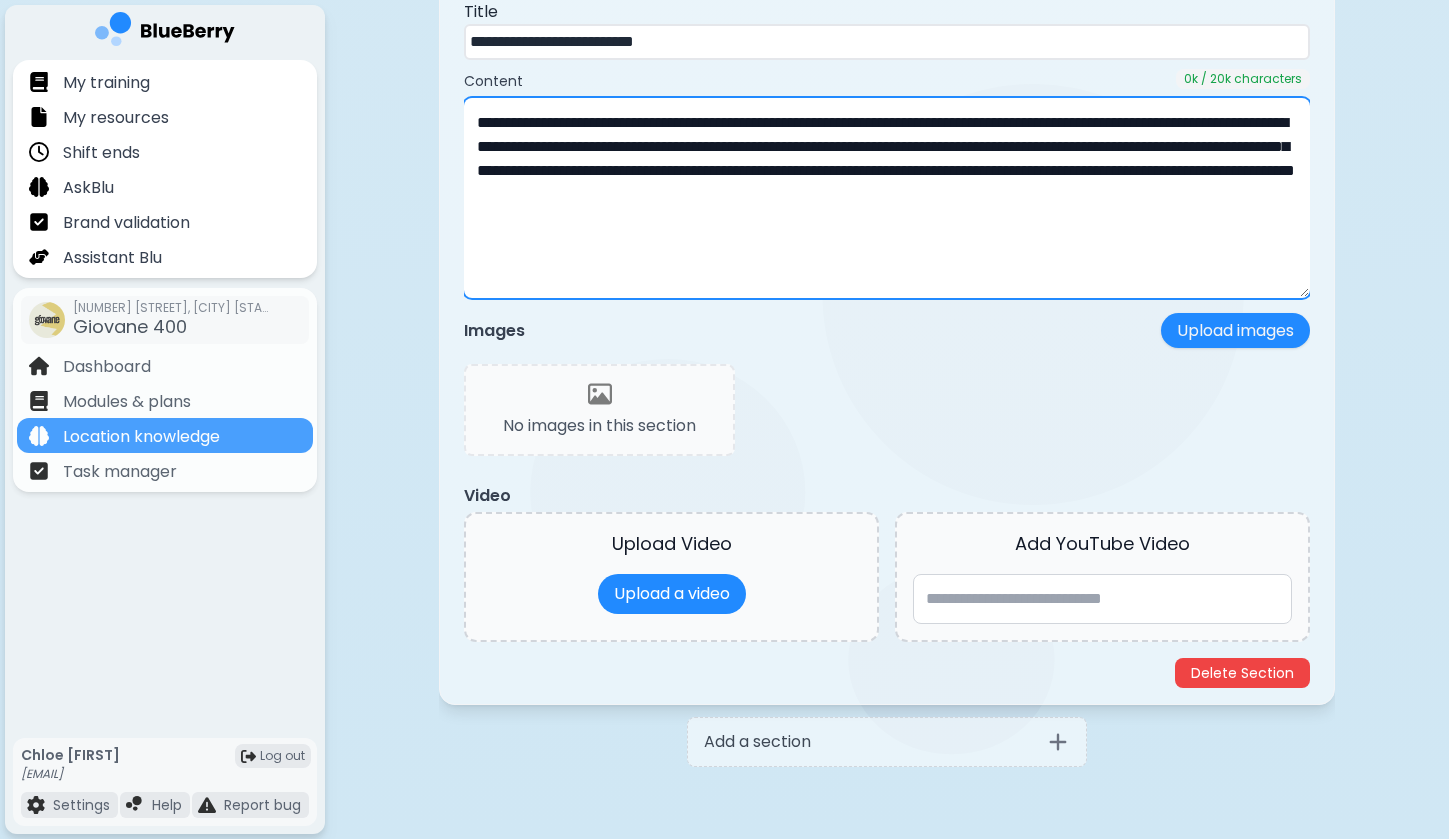 click on "**********" at bounding box center (724, -5962) 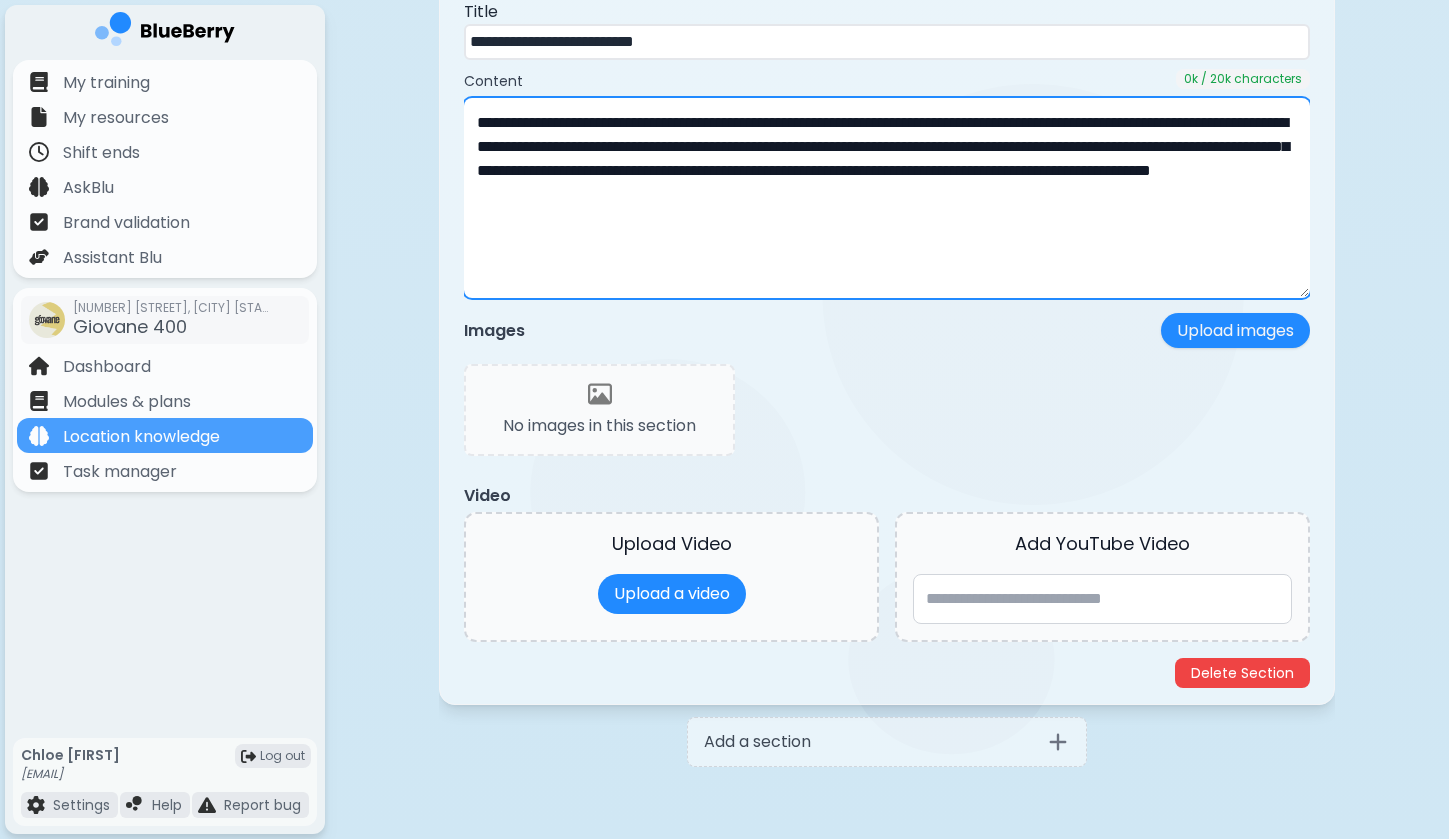 click on "**********" at bounding box center [887, 198] 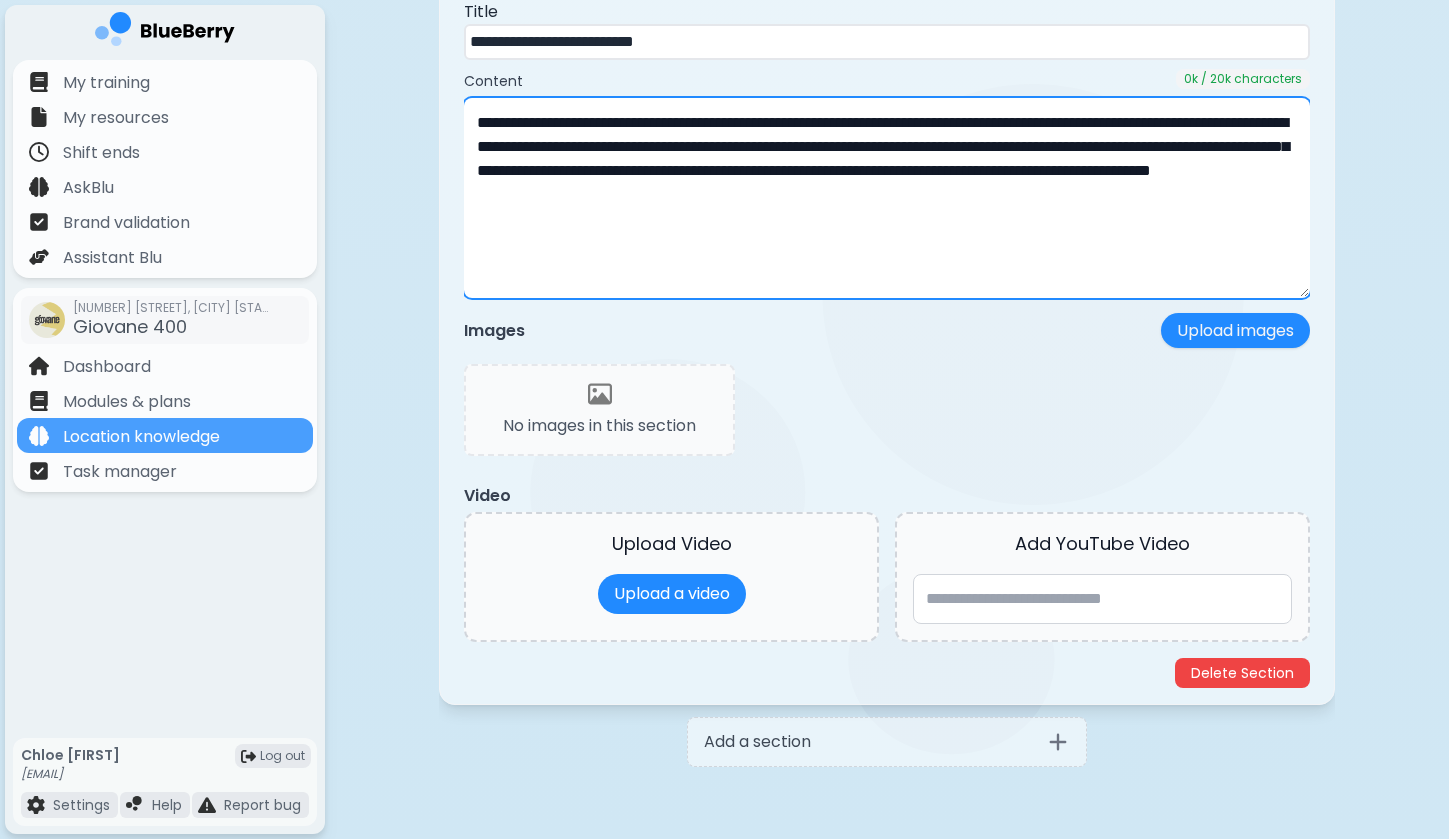 click on "**********" at bounding box center [887, 198] 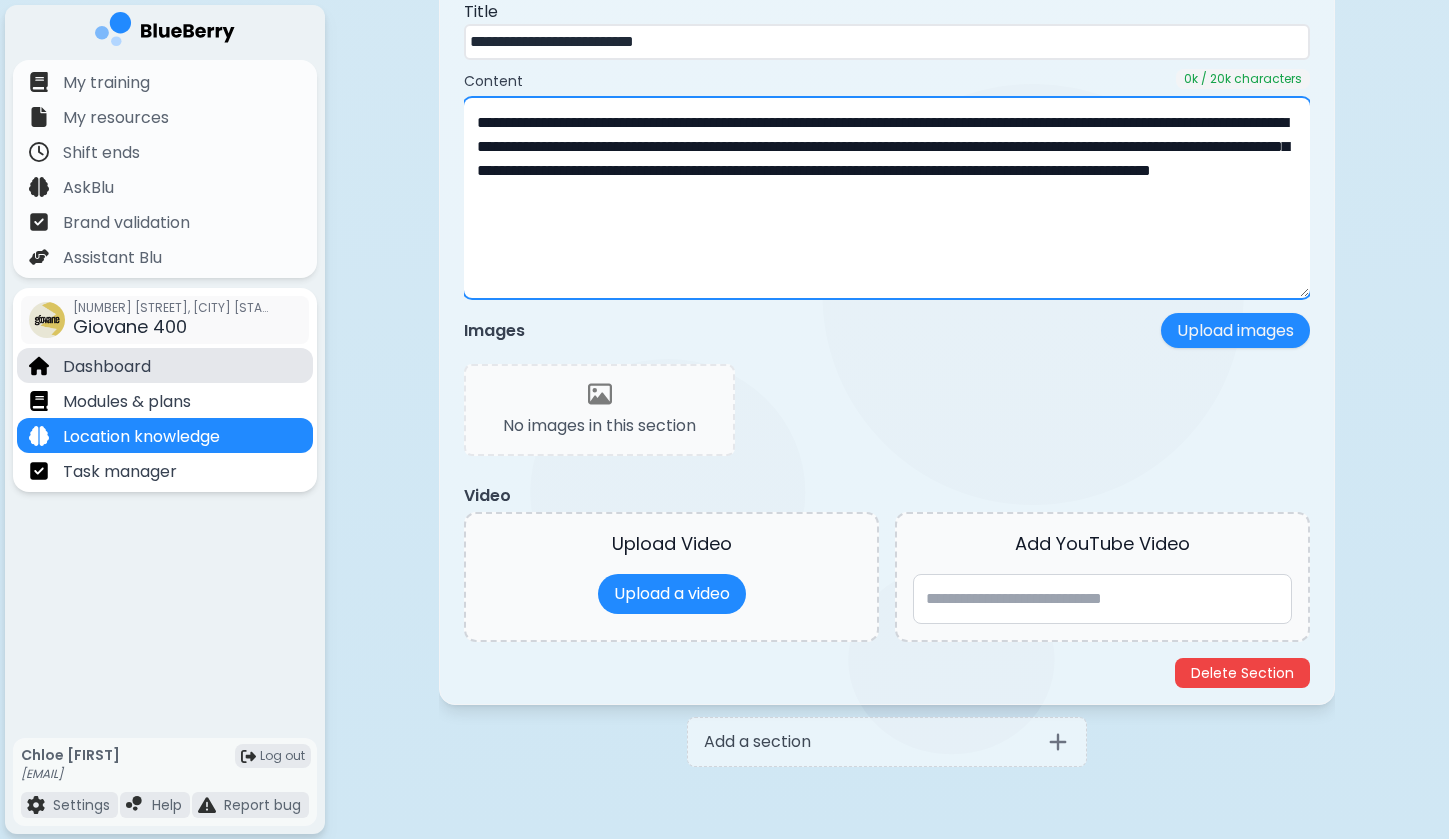 scroll, scrollTop: 12821, scrollLeft: 0, axis: vertical 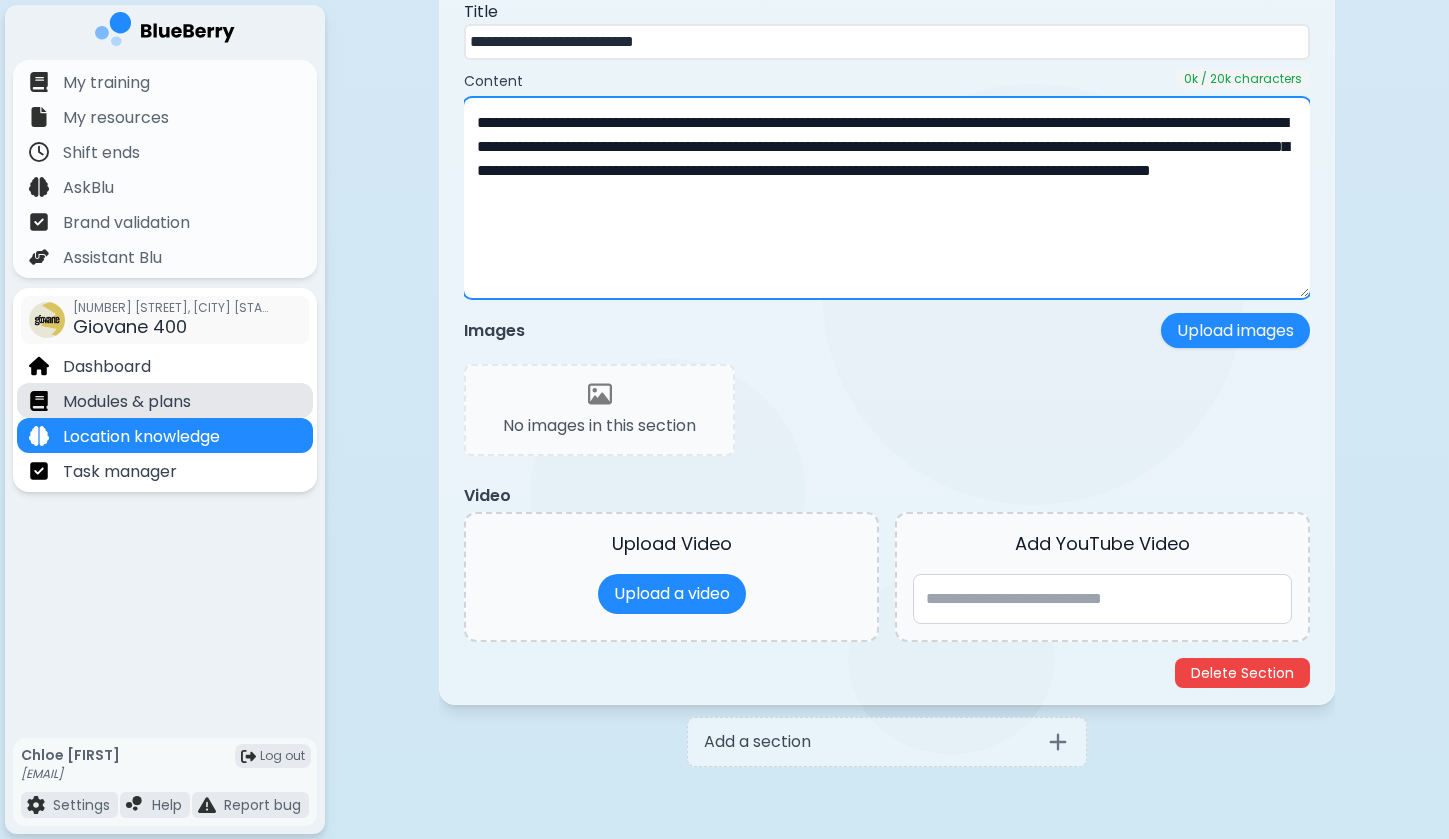 type on "**********" 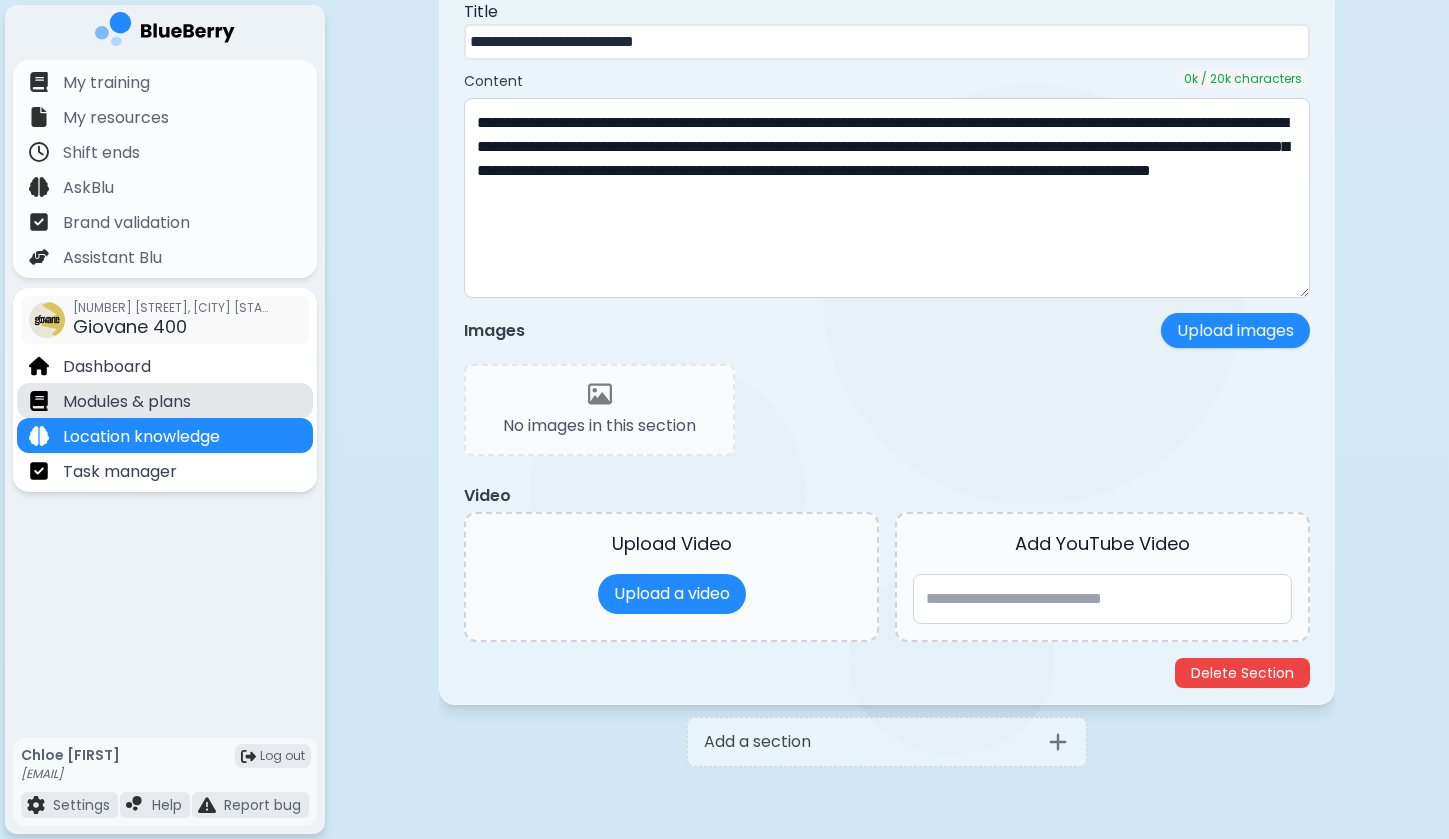 click on "Modules & plans" at bounding box center (127, 402) 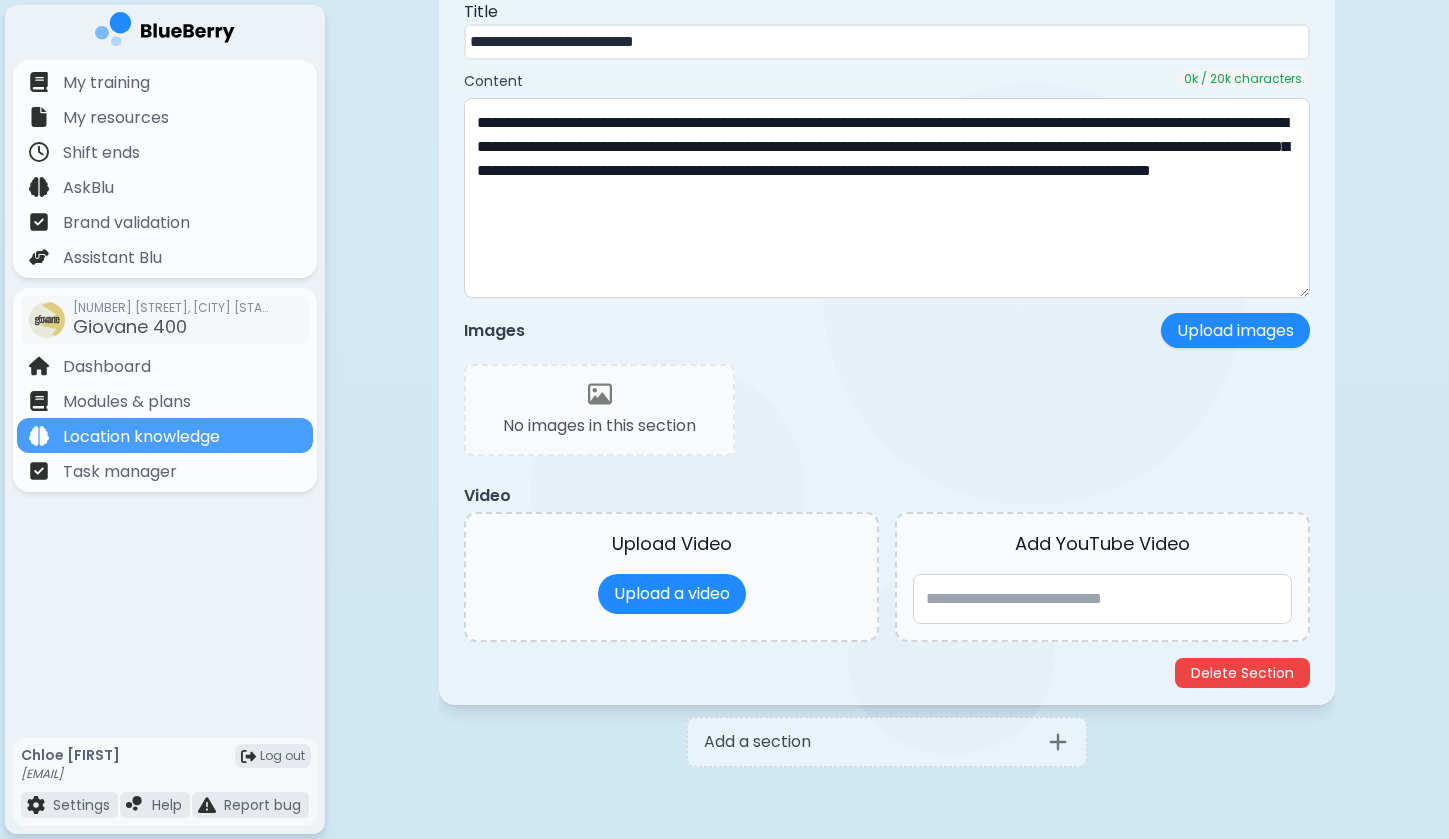 scroll, scrollTop: 0, scrollLeft: 0, axis: both 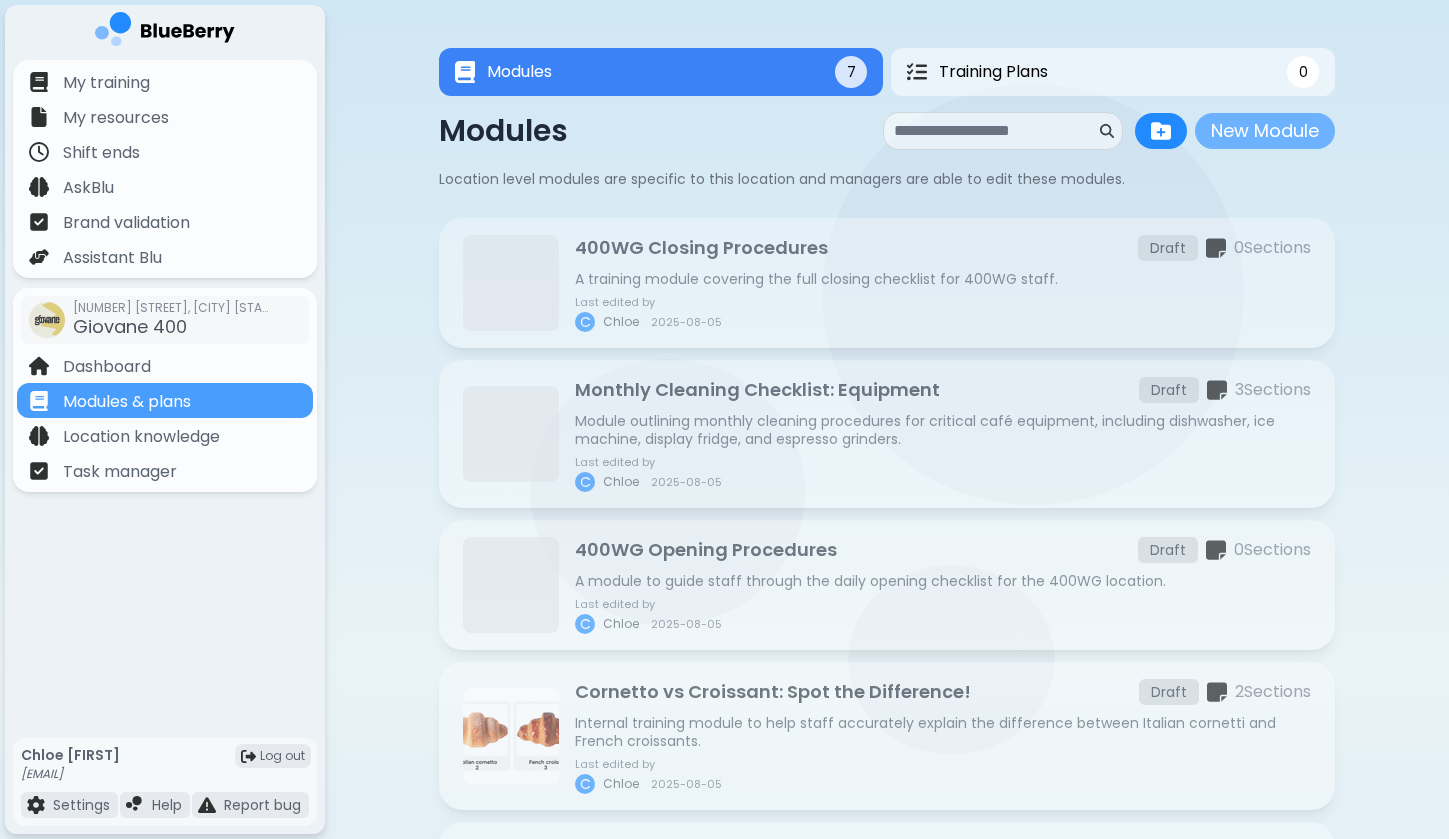 click on "New Module" at bounding box center (1265, 131) 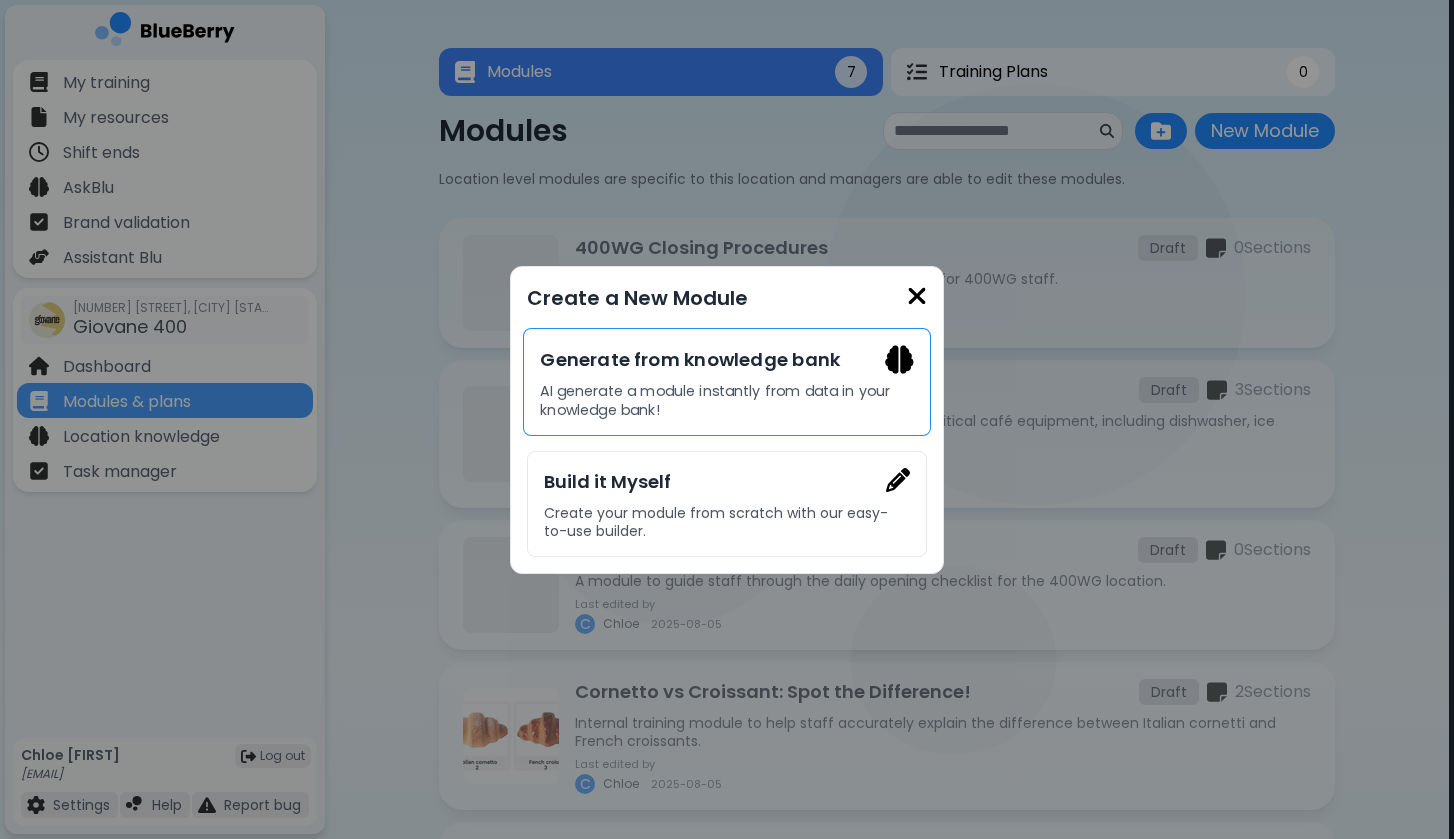 click on "AI generate a module instantly from data in your knowledge bank!" at bounding box center [726, 400] 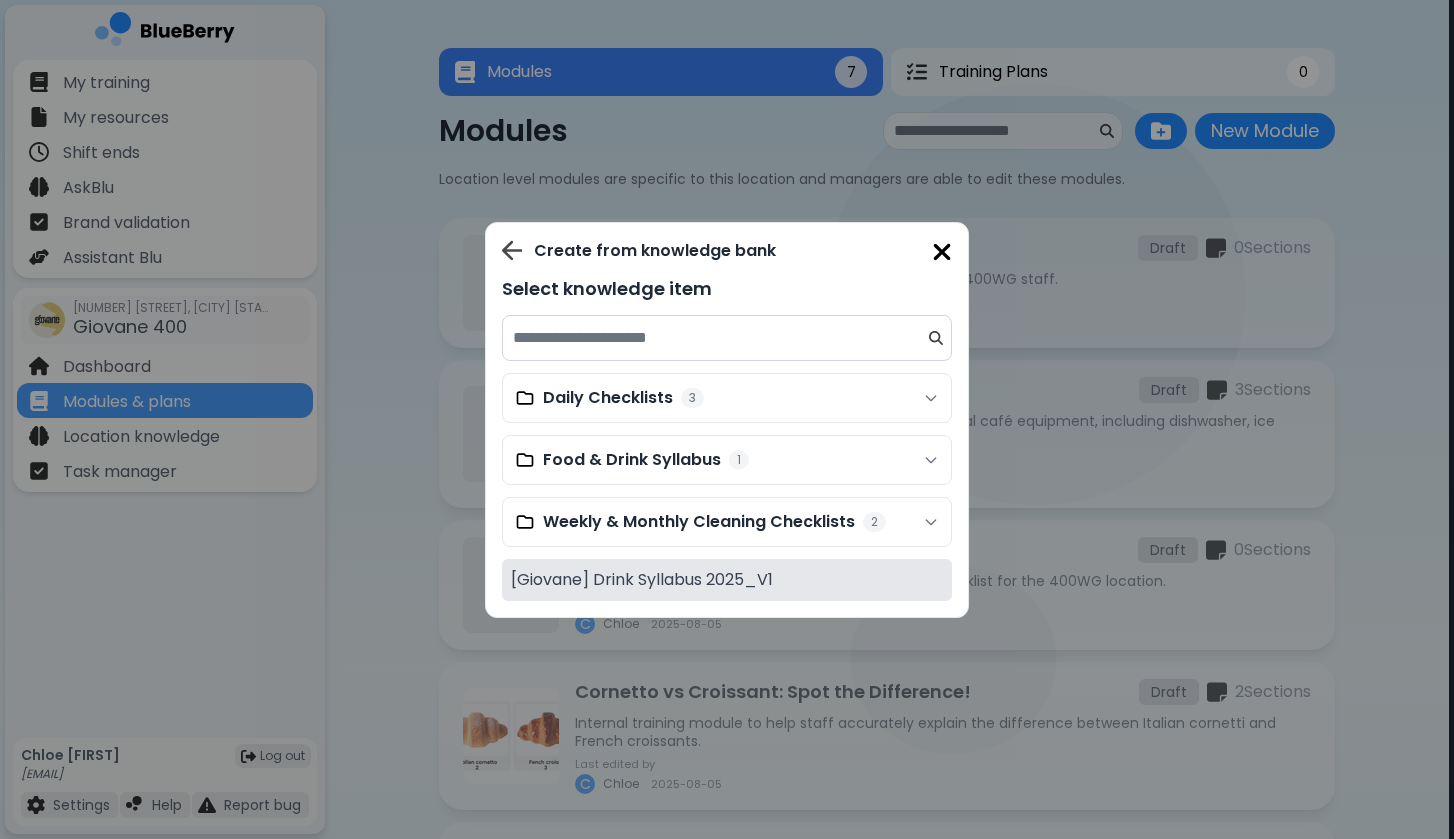 click on "[Giovane] Drink Syllabus 2025_V1" at bounding box center (642, 580) 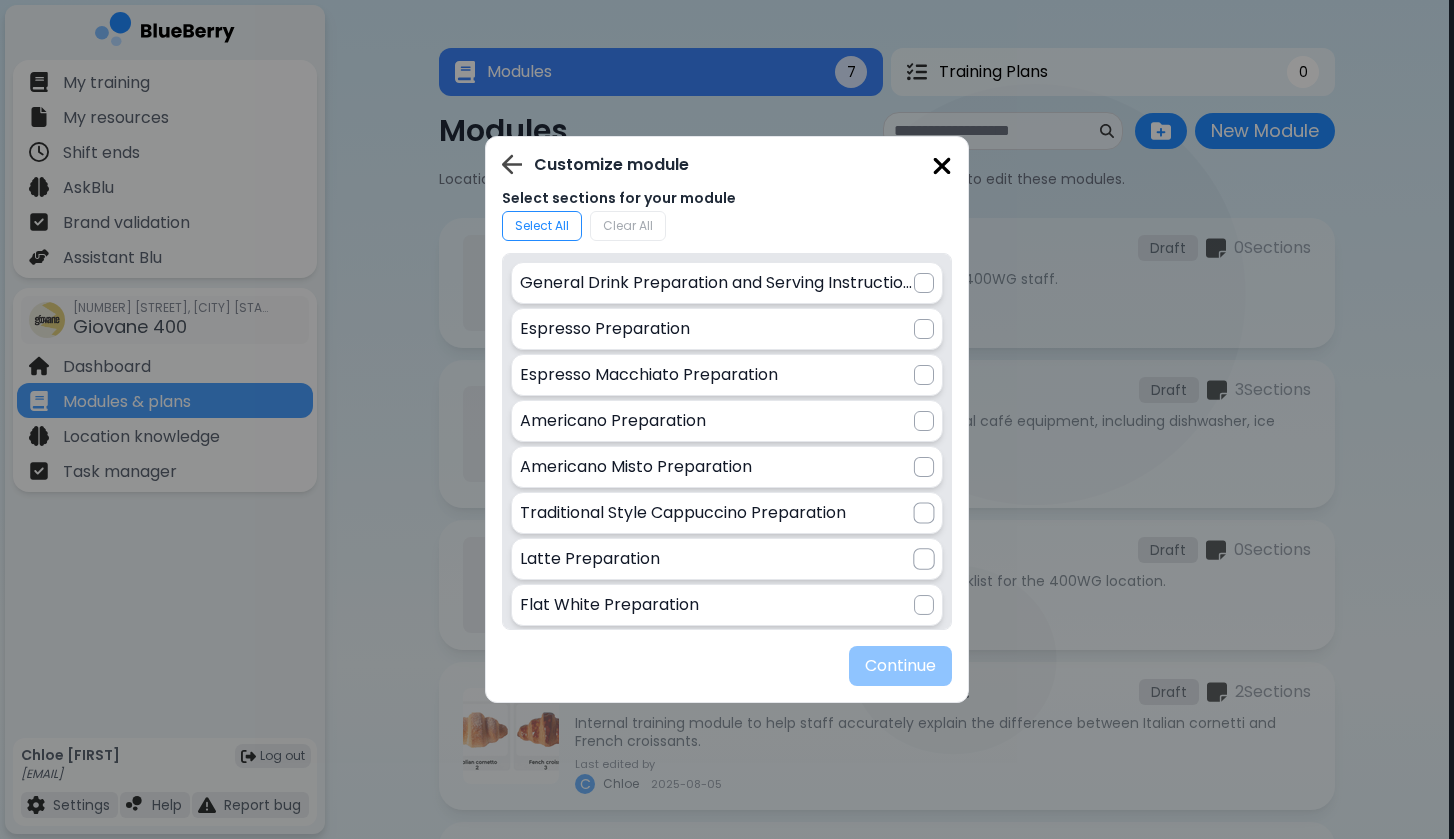 click at bounding box center (942, 166) 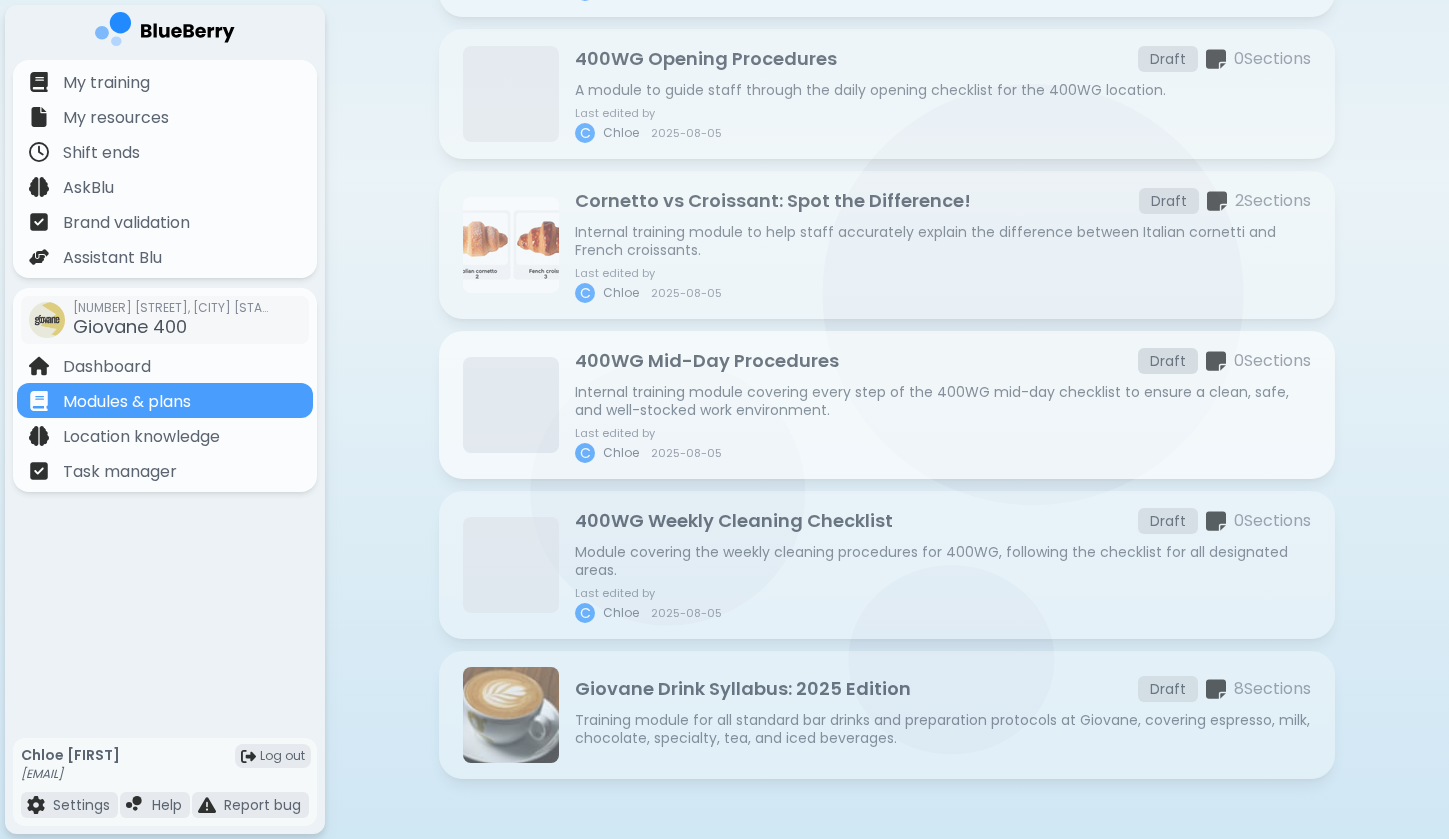 scroll, scrollTop: 492, scrollLeft: 0, axis: vertical 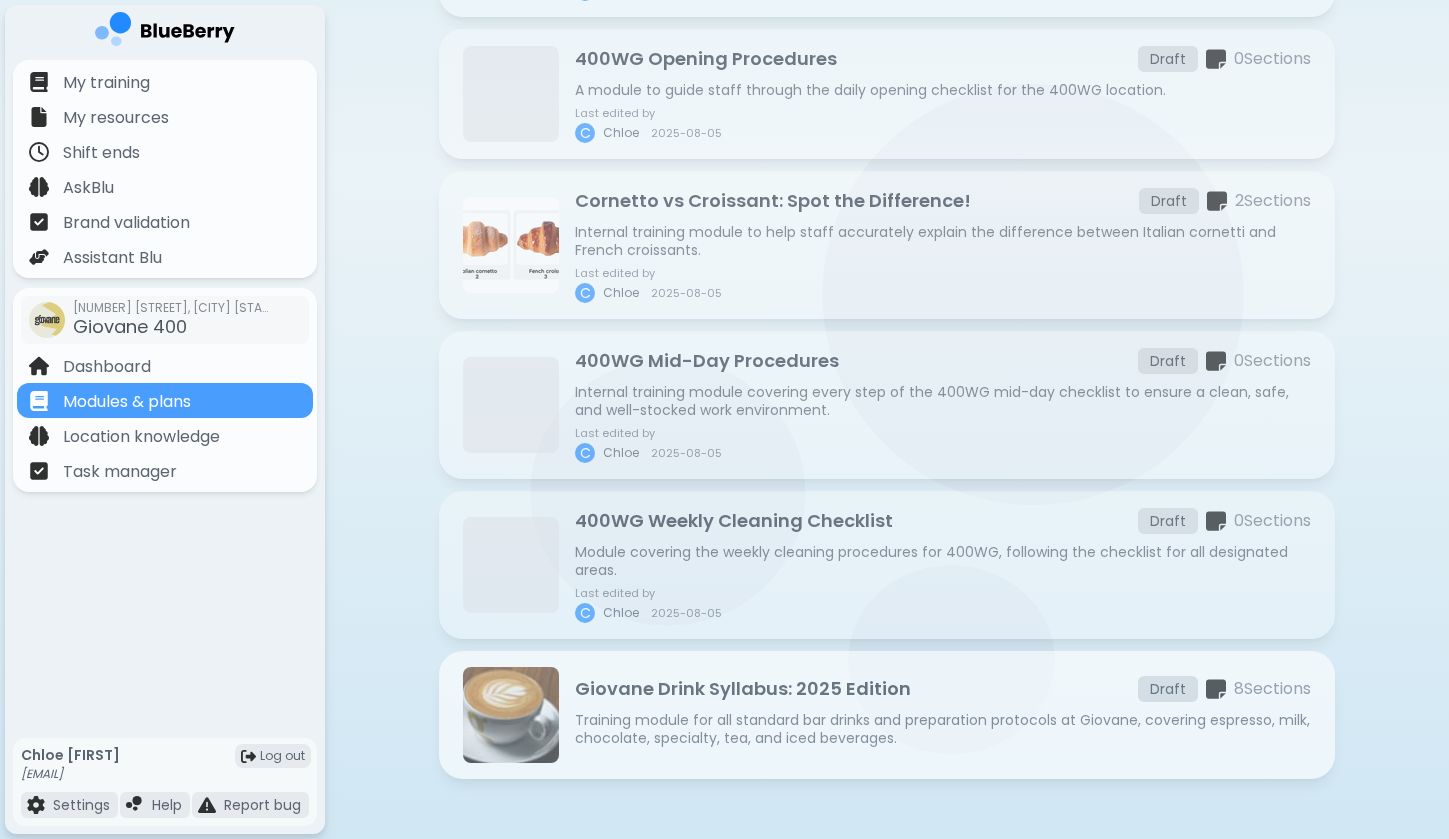 click on "Training module for all standard bar drinks and preparation protocols at Giovane, covering espresso, milk, chocolate, specialty, tea, and iced beverages." at bounding box center [943, 729] 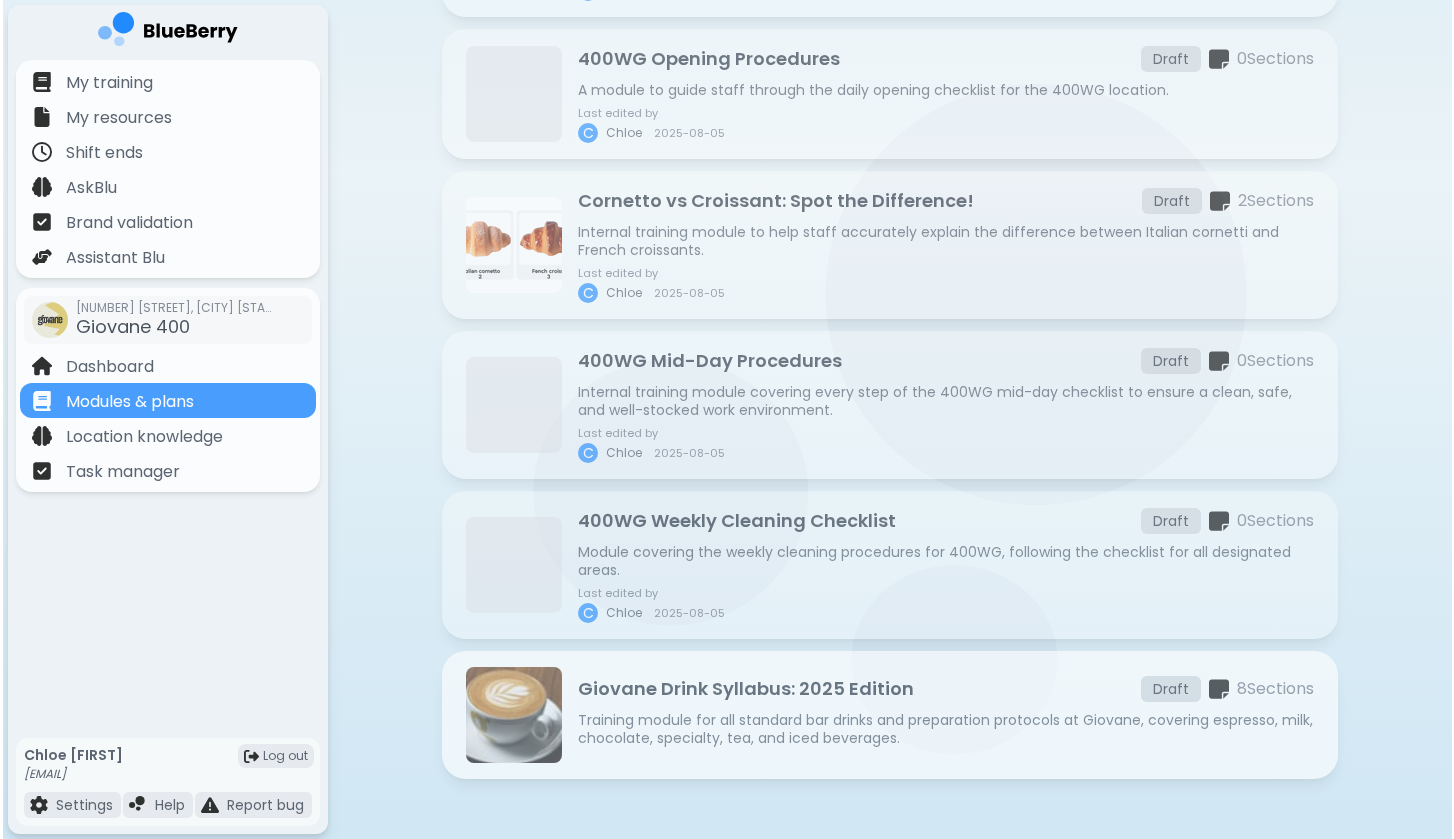 scroll, scrollTop: 0, scrollLeft: 0, axis: both 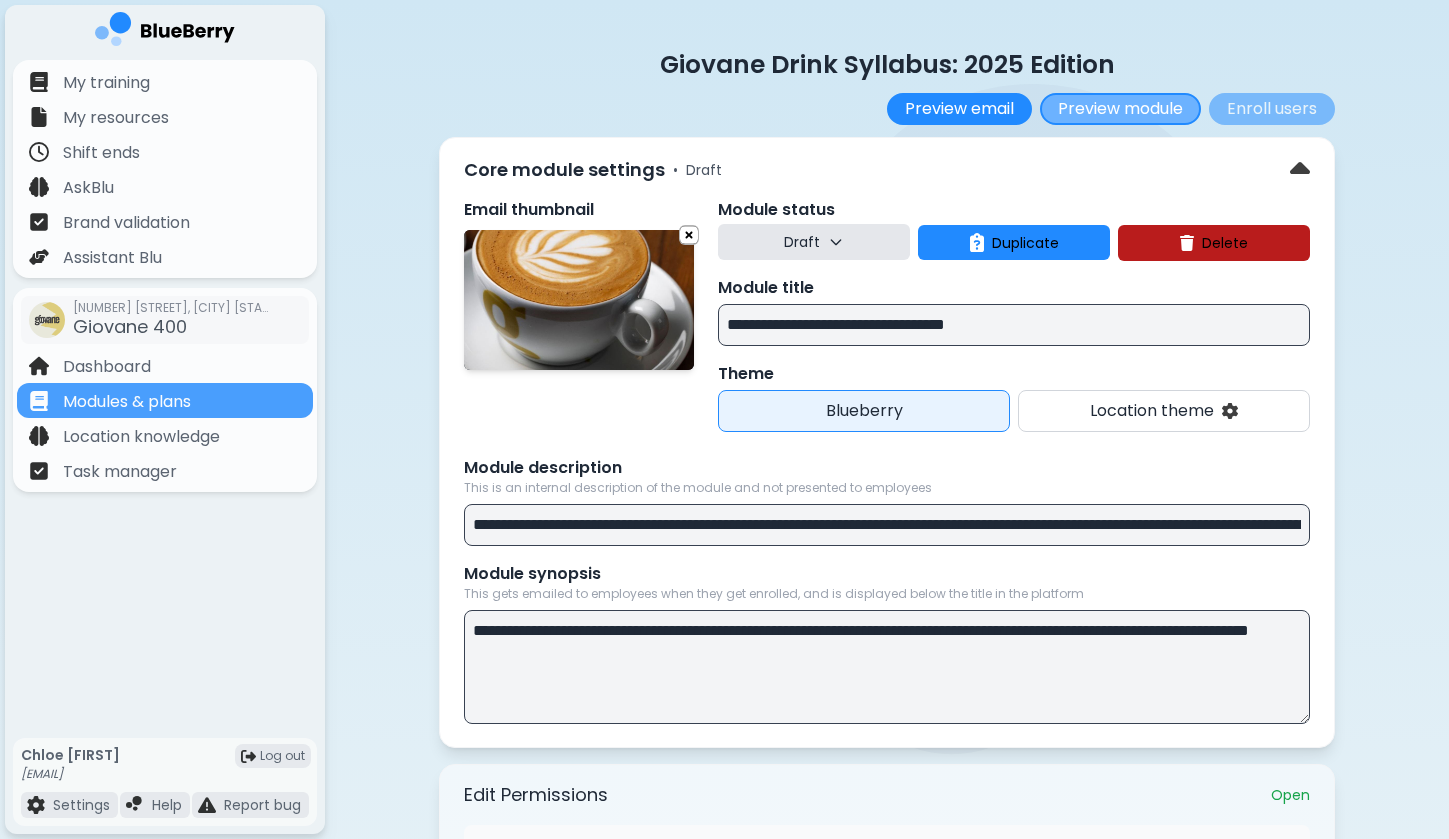 click on "Preview module" at bounding box center [1120, 109] 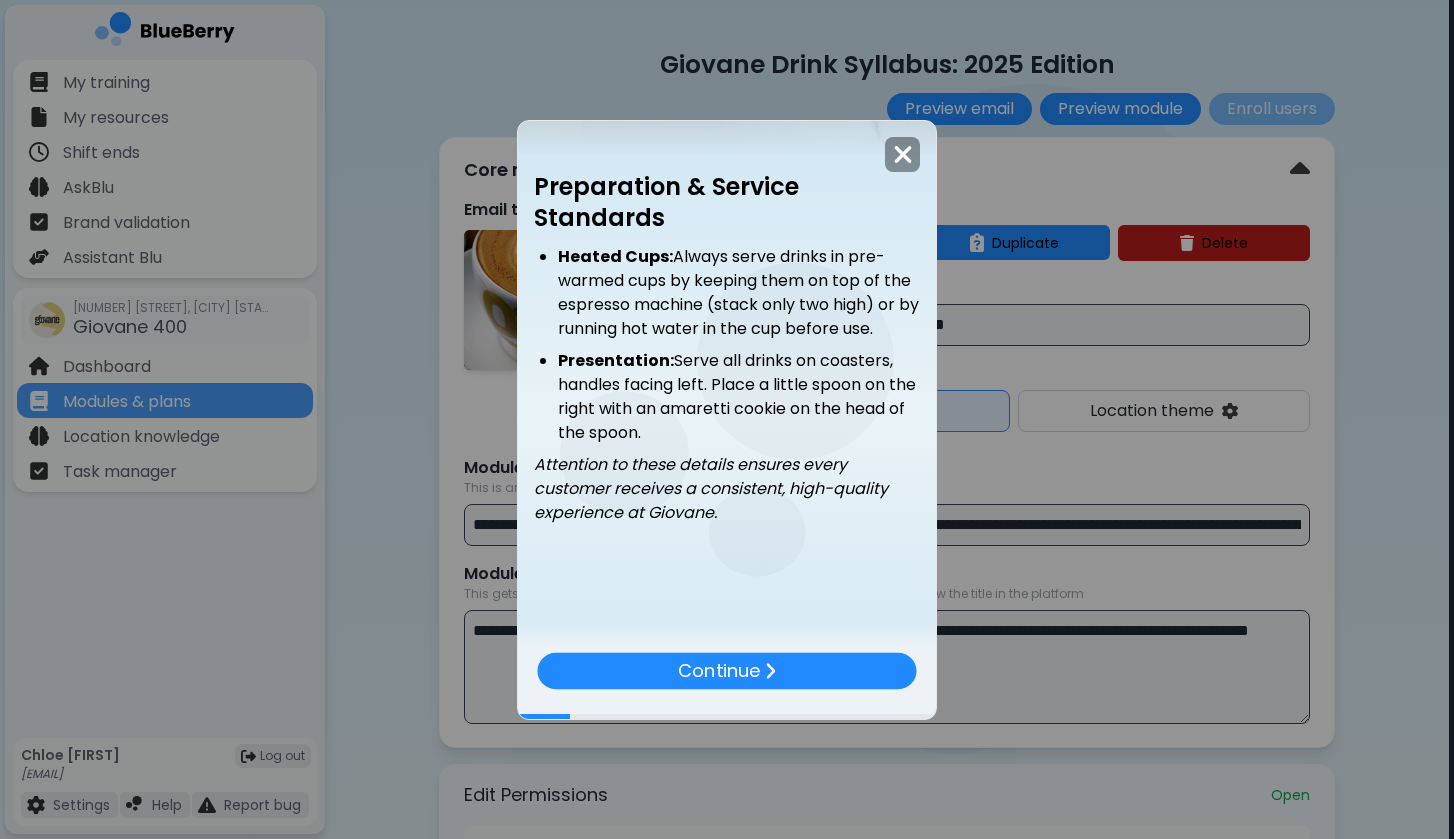 scroll, scrollTop: 316, scrollLeft: 0, axis: vertical 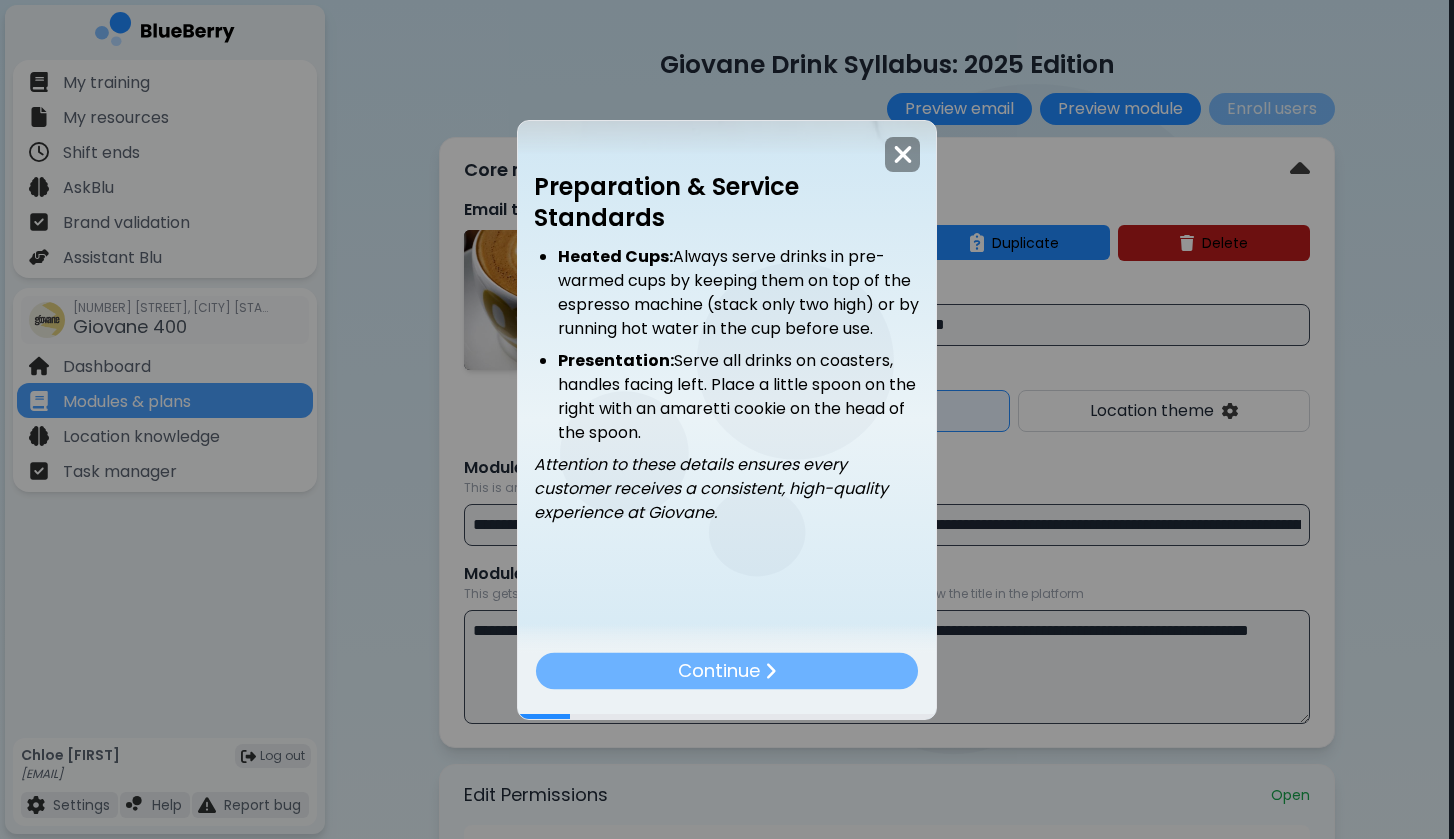 click on "Continue" at bounding box center [727, 670] 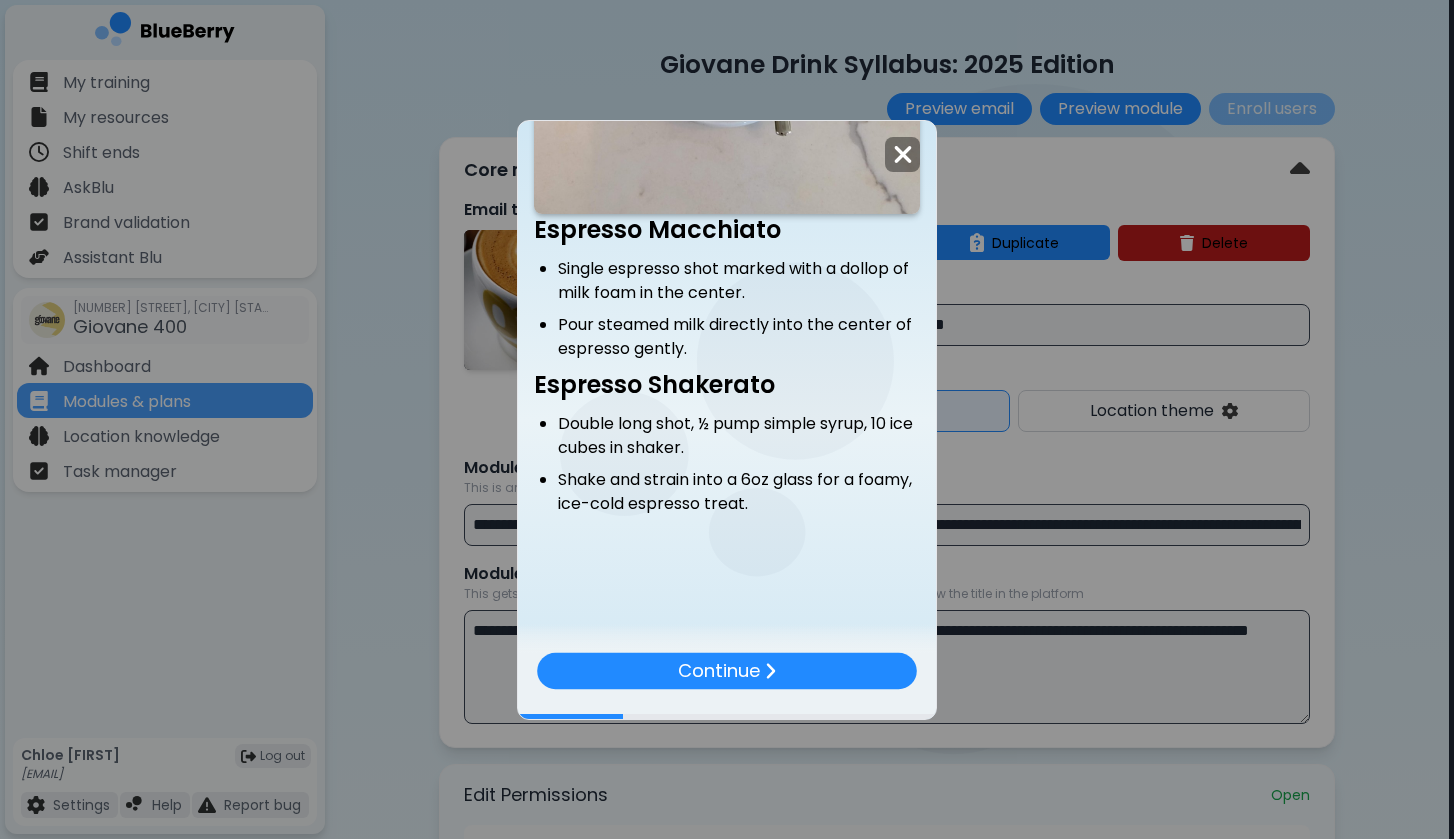 scroll, scrollTop: 837, scrollLeft: 0, axis: vertical 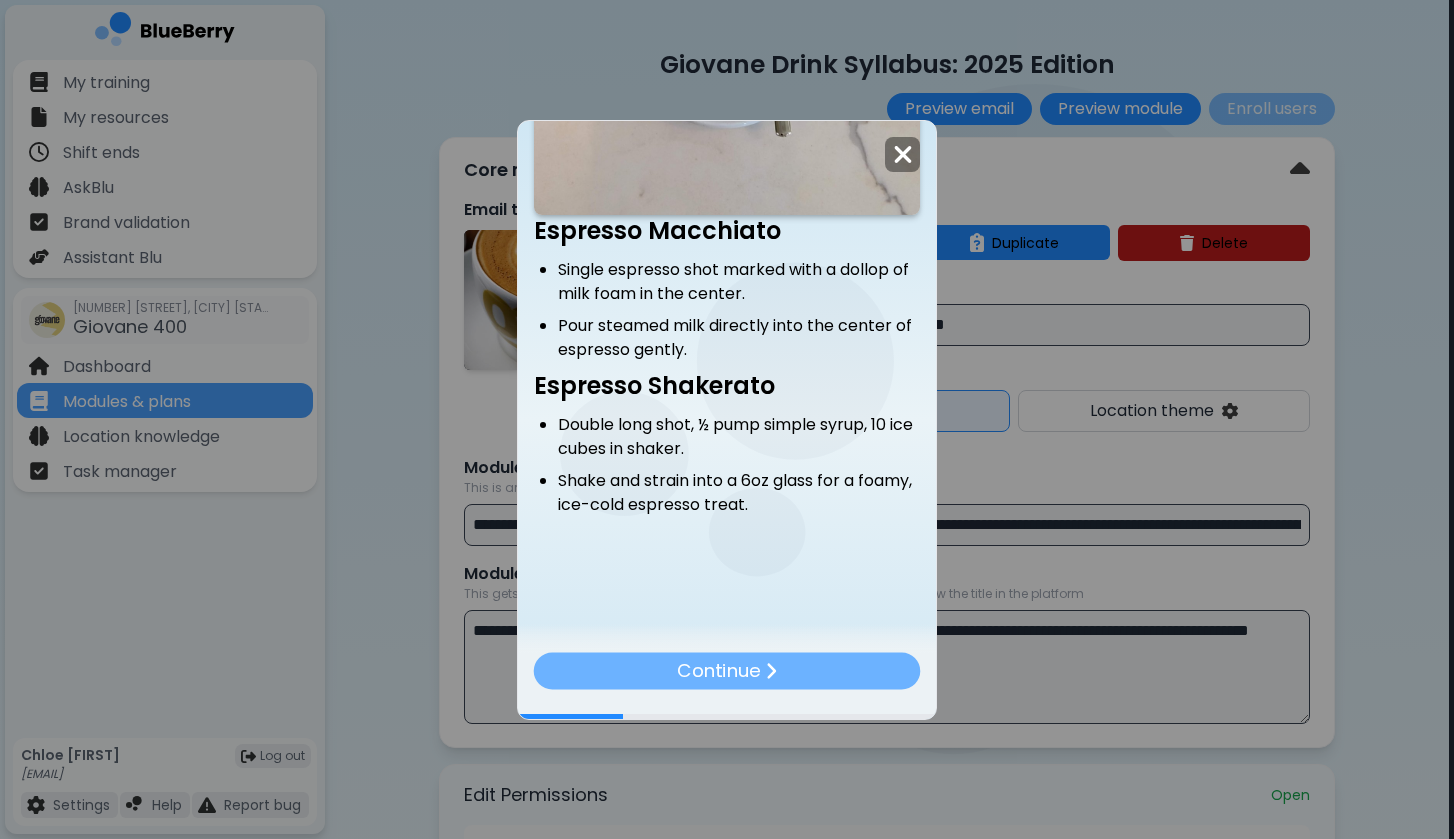 click on "Continue" at bounding box center (727, 670) 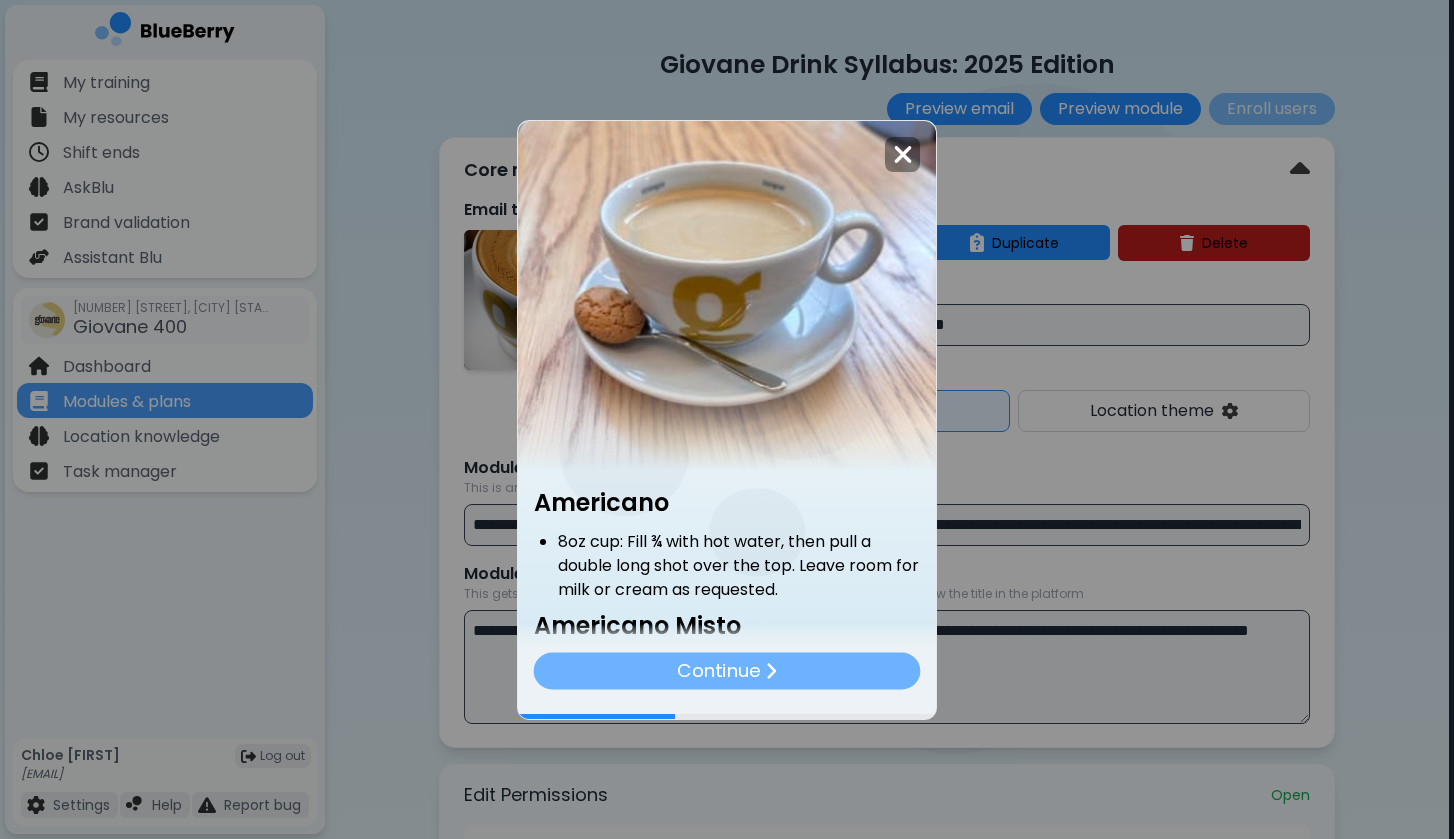 click on "Continue" at bounding box center (727, 670) 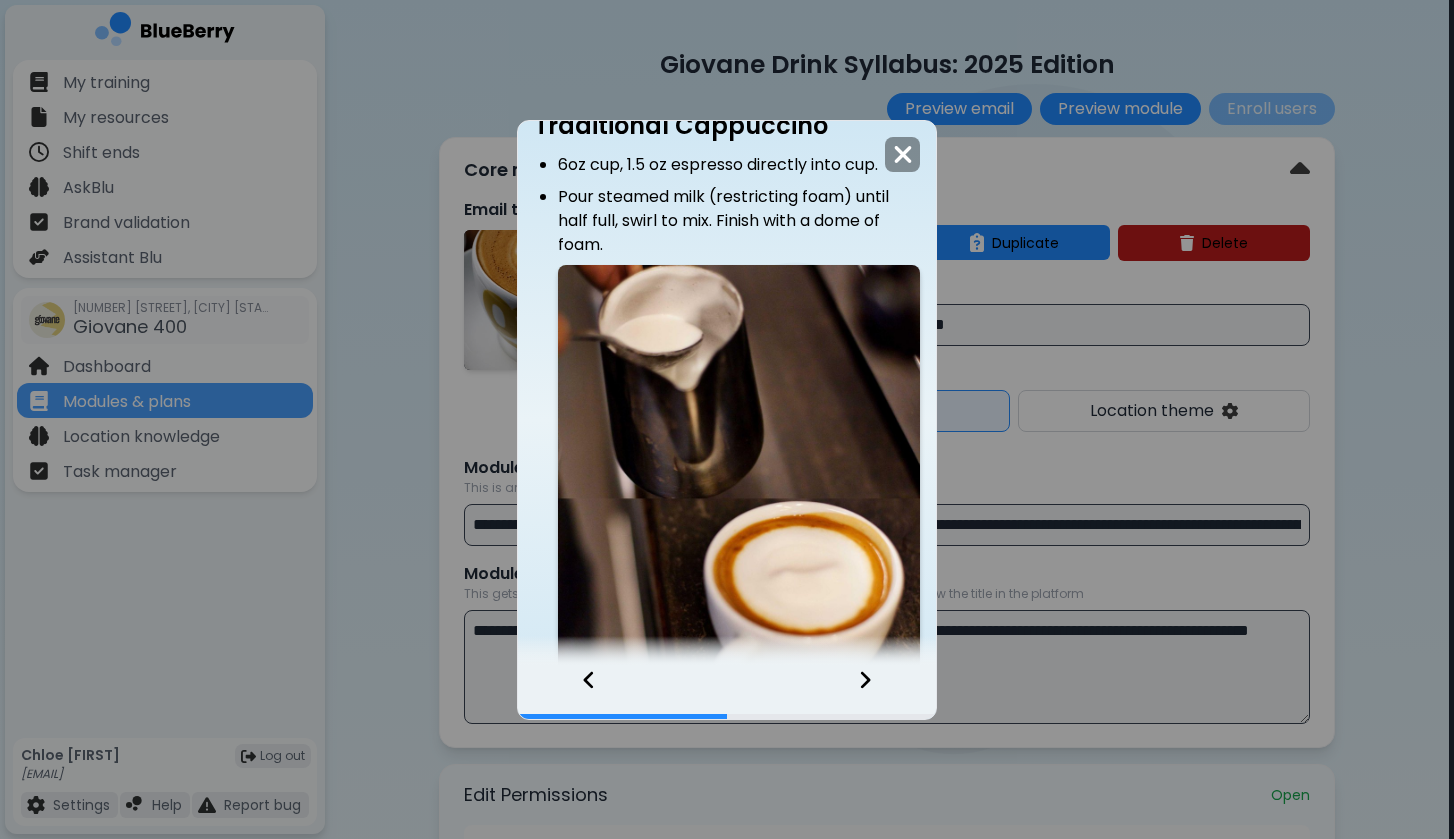 scroll, scrollTop: 421, scrollLeft: 0, axis: vertical 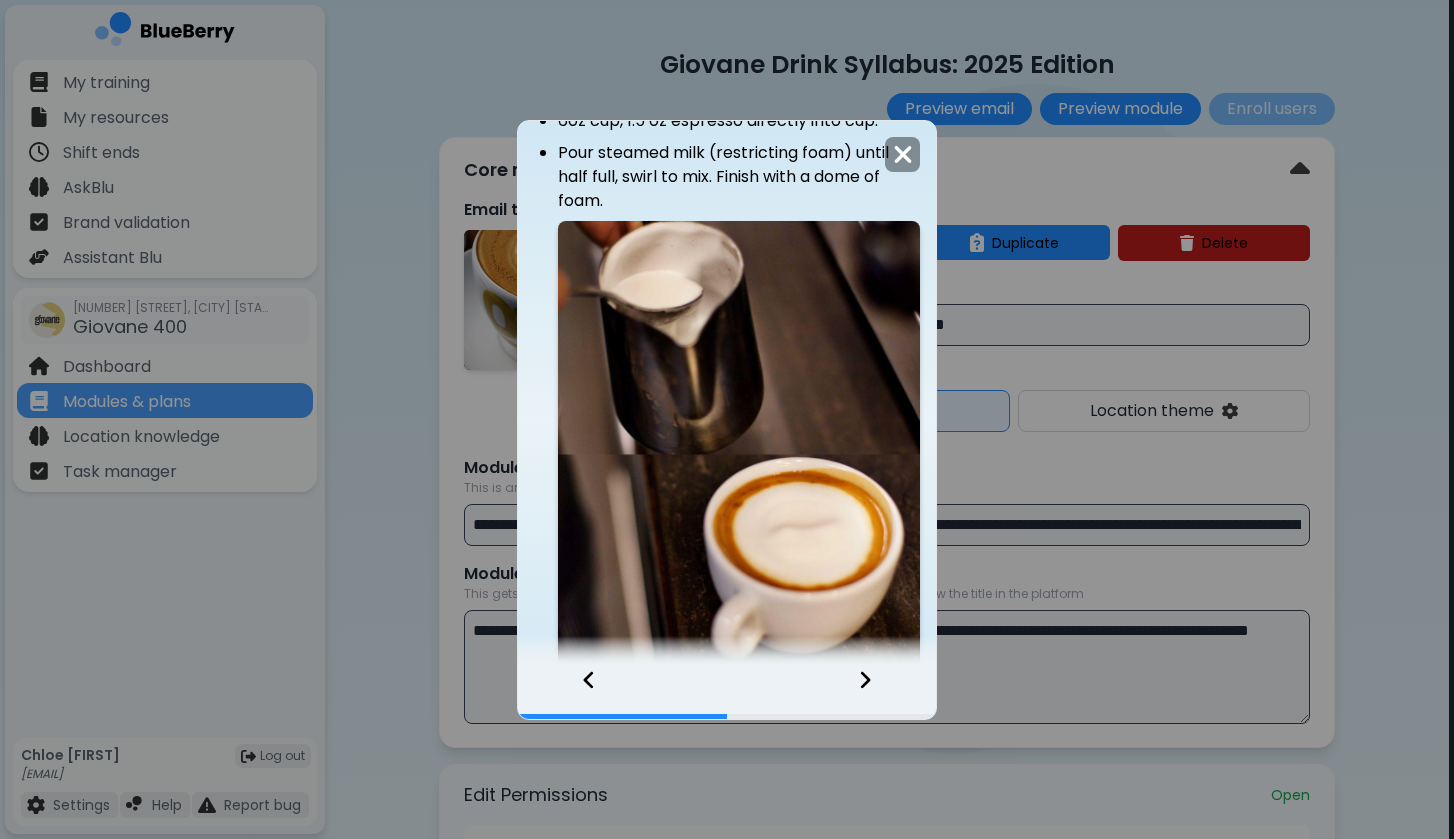 click 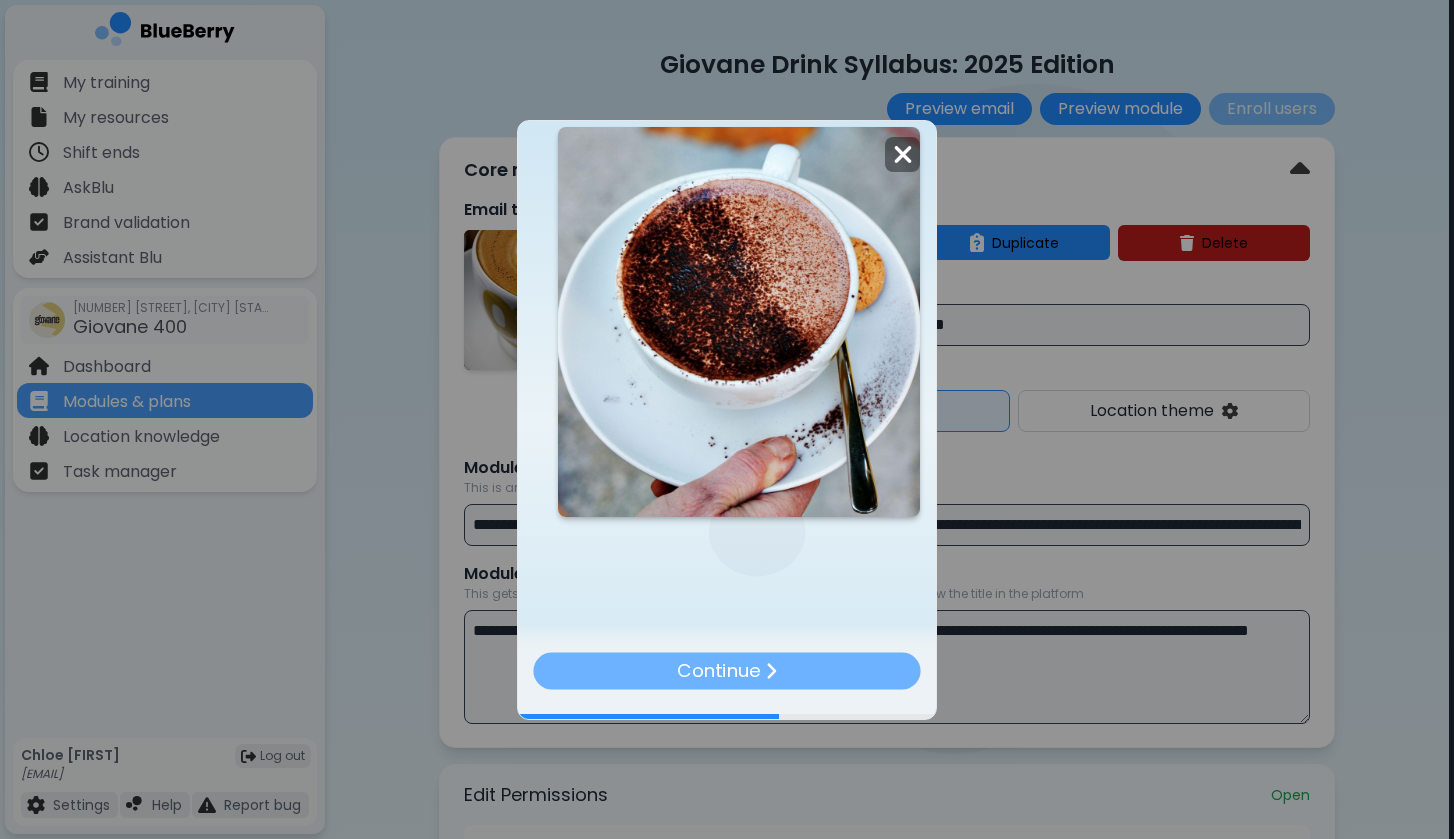 scroll, scrollTop: 662, scrollLeft: 0, axis: vertical 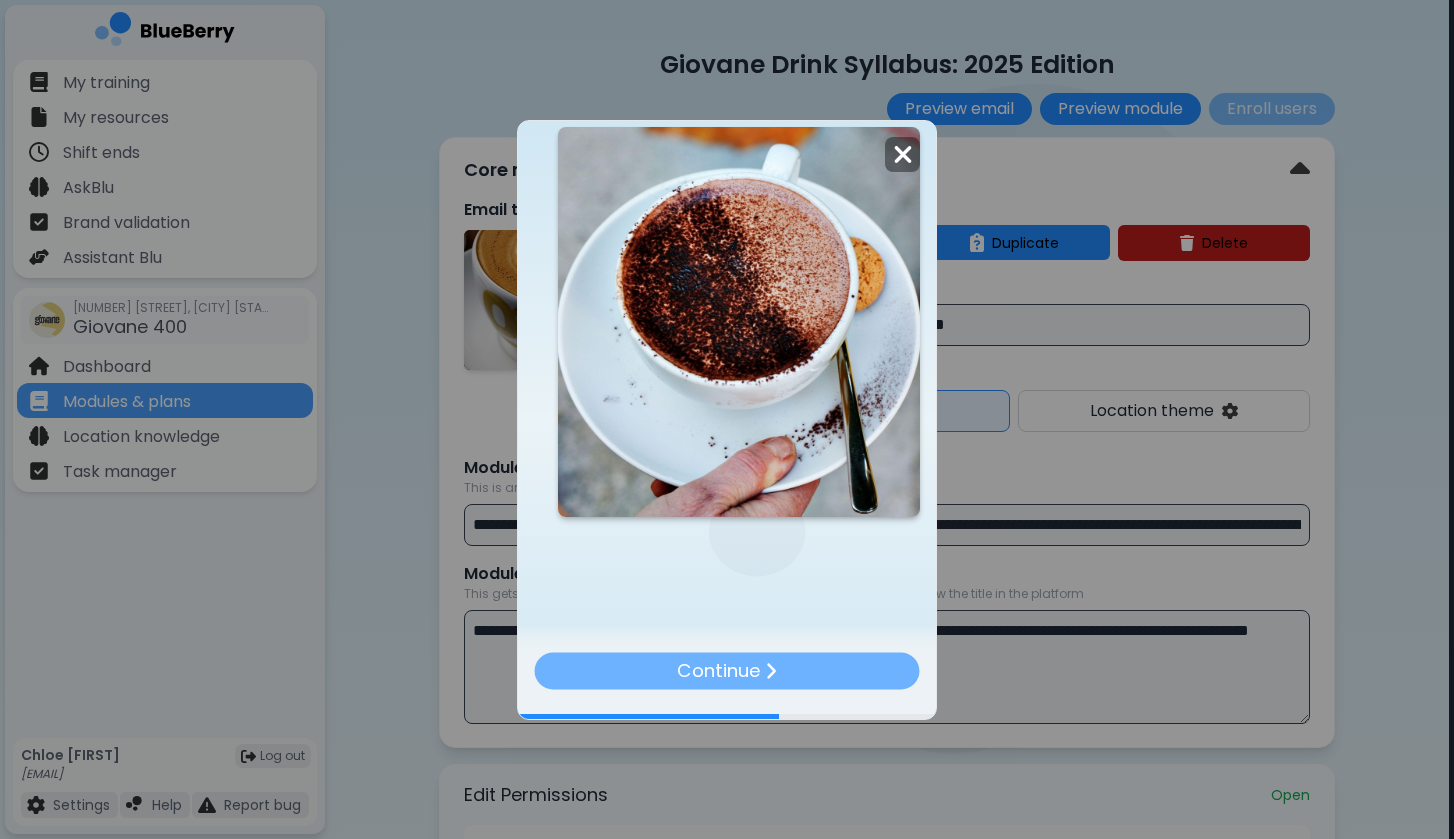 click on "Continue" at bounding box center (726, 670) 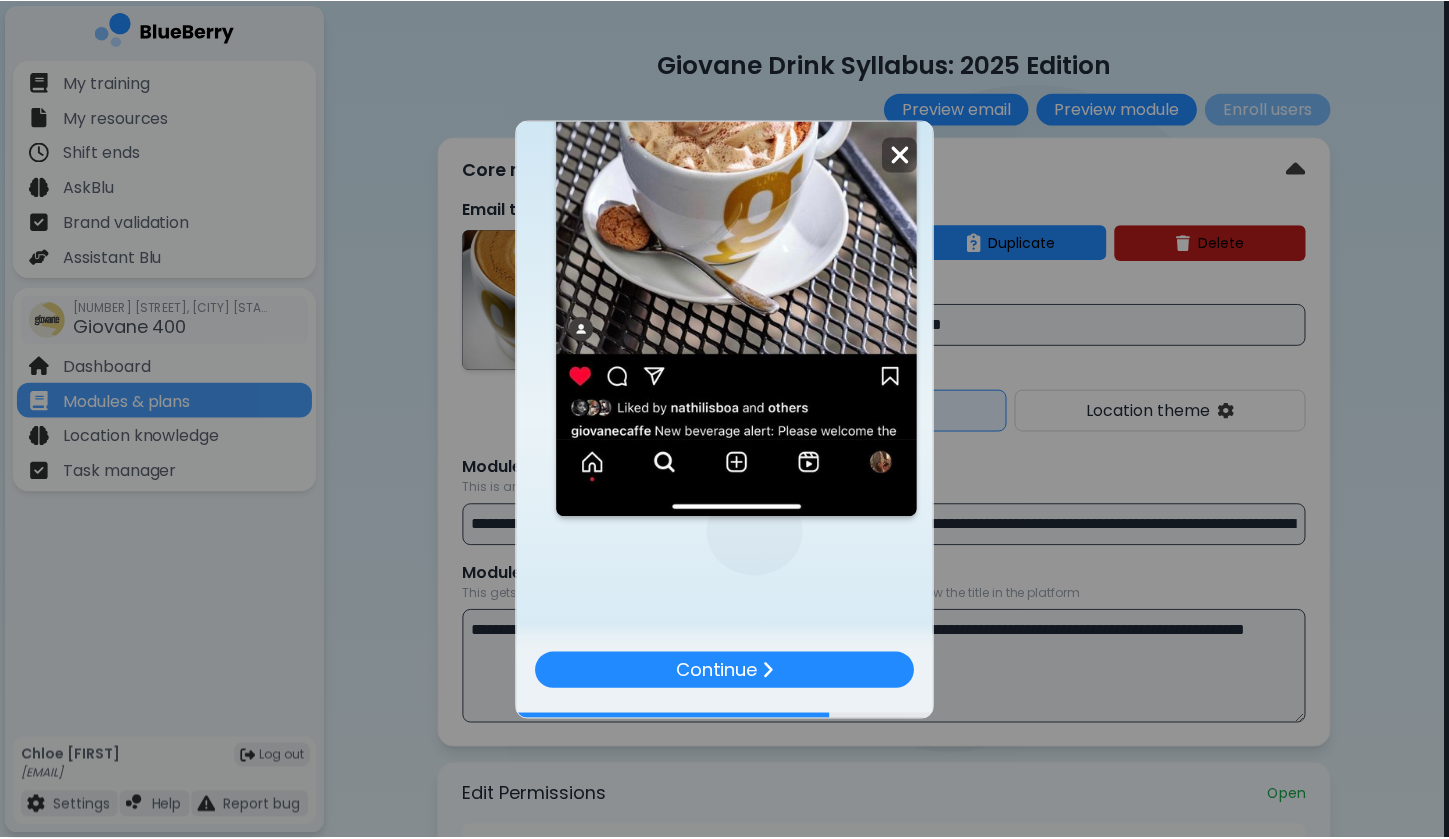 scroll, scrollTop: 2019, scrollLeft: 0, axis: vertical 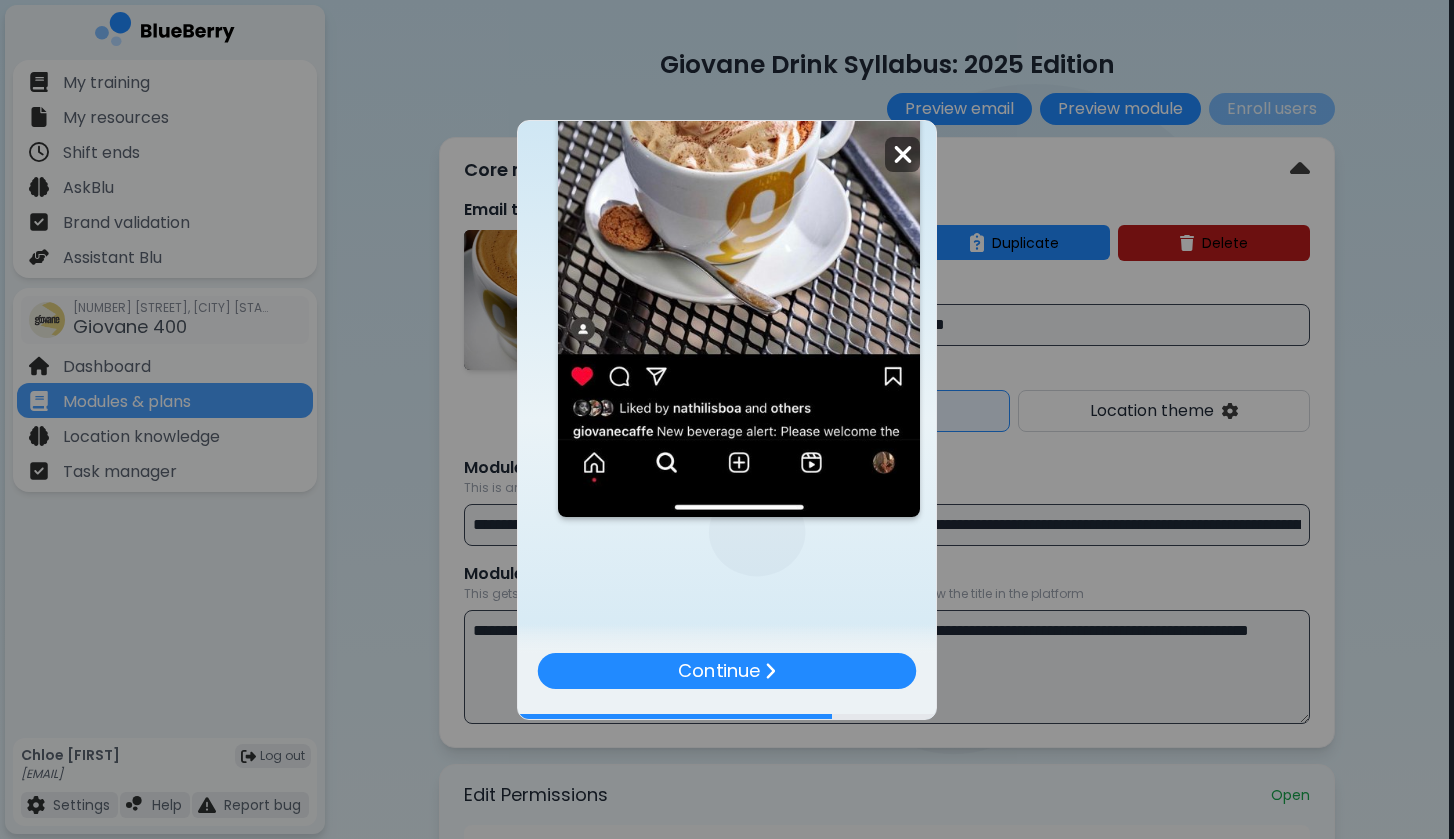 click at bounding box center (903, 154) 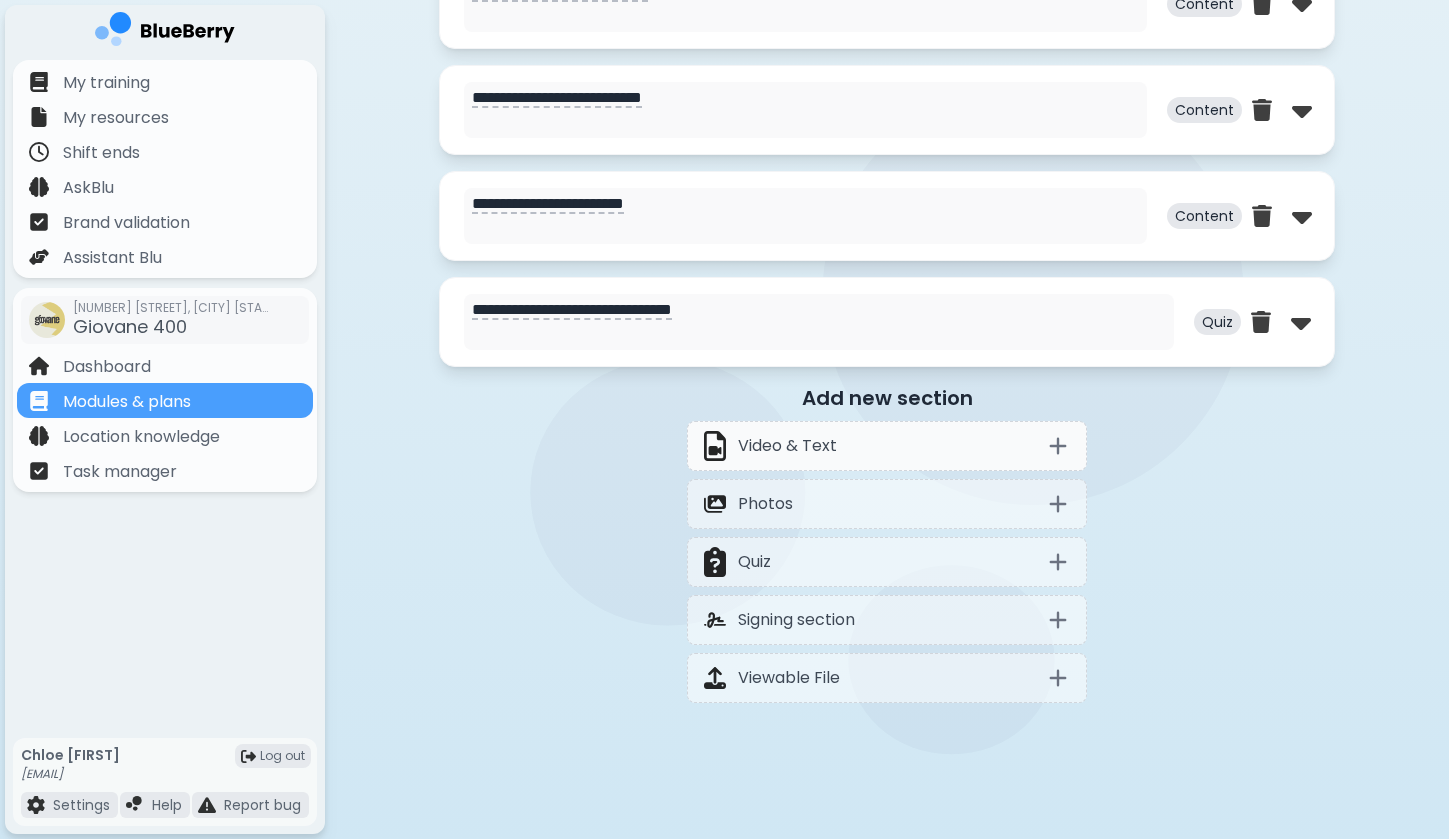 scroll, scrollTop: 1437, scrollLeft: 0, axis: vertical 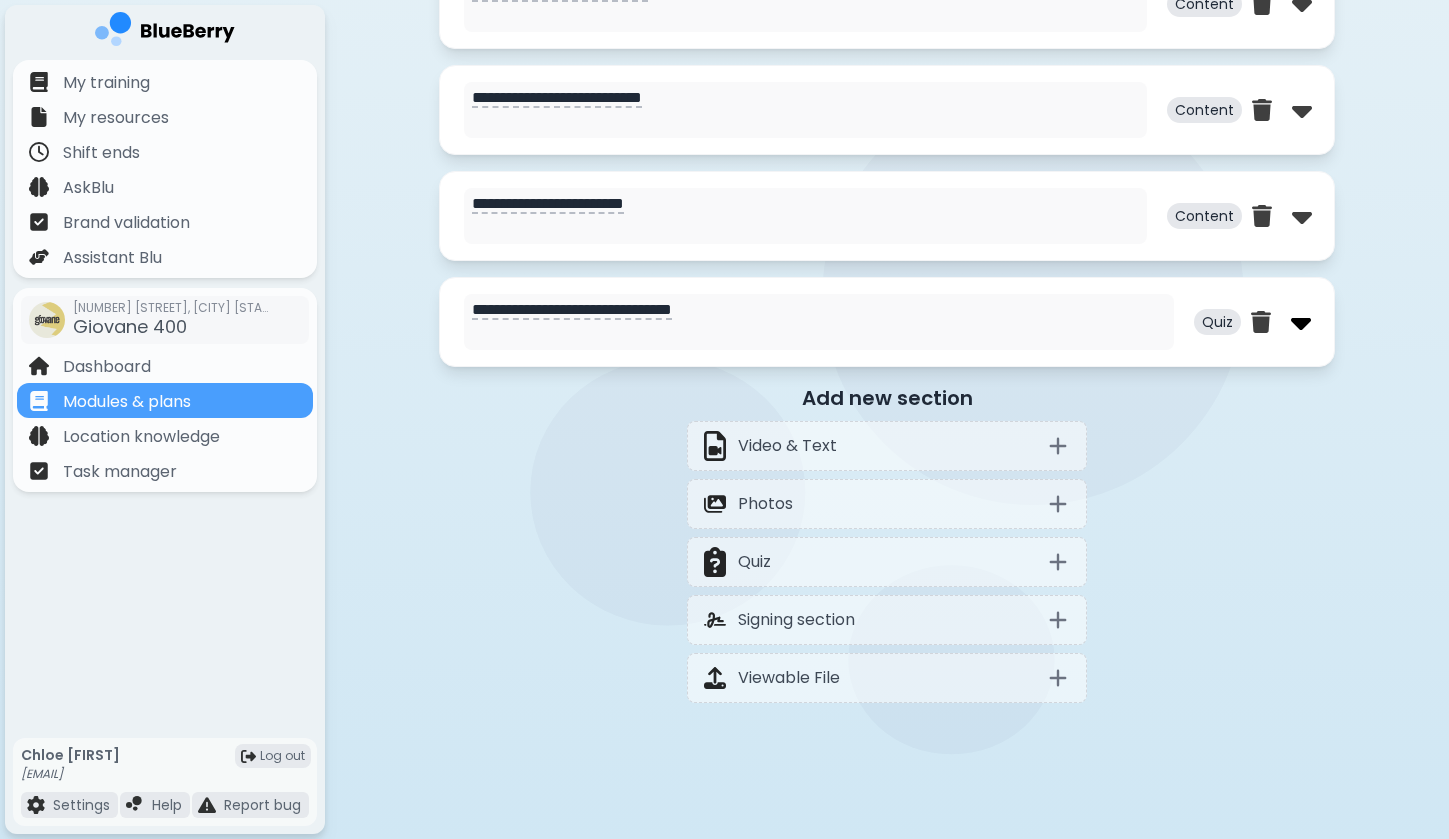 click at bounding box center (1301, 322) 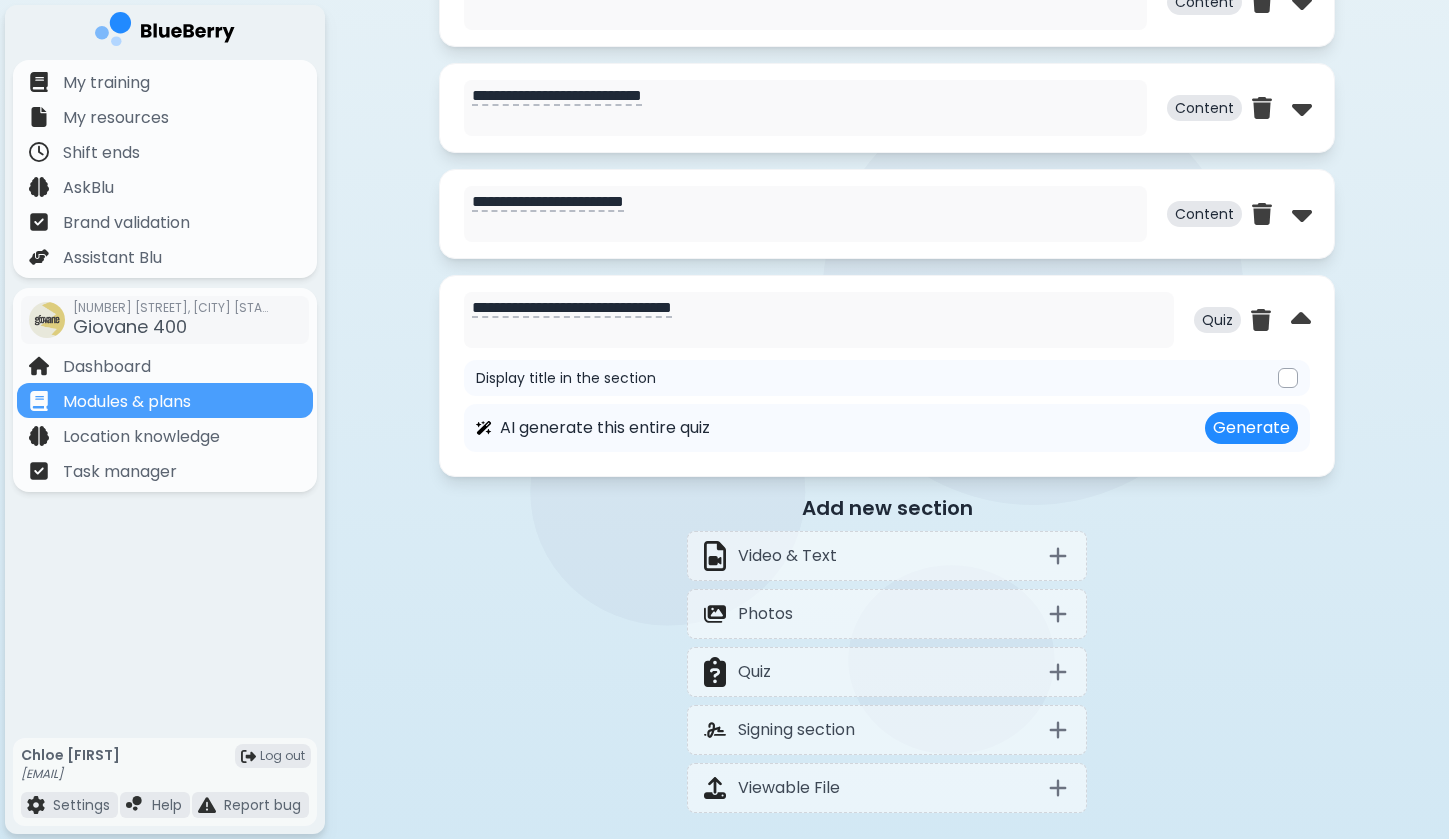 select on "**" 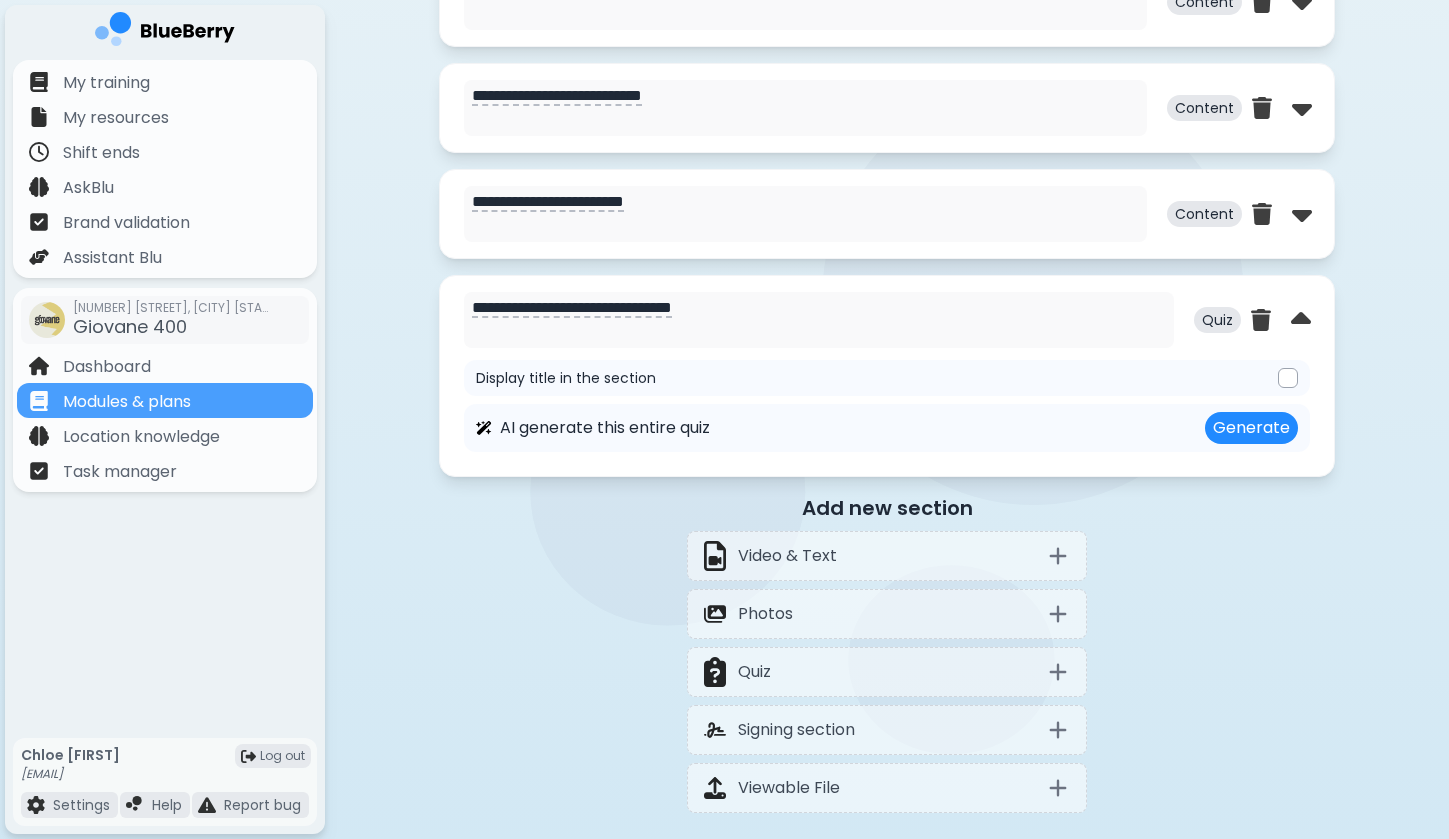 select on "*" 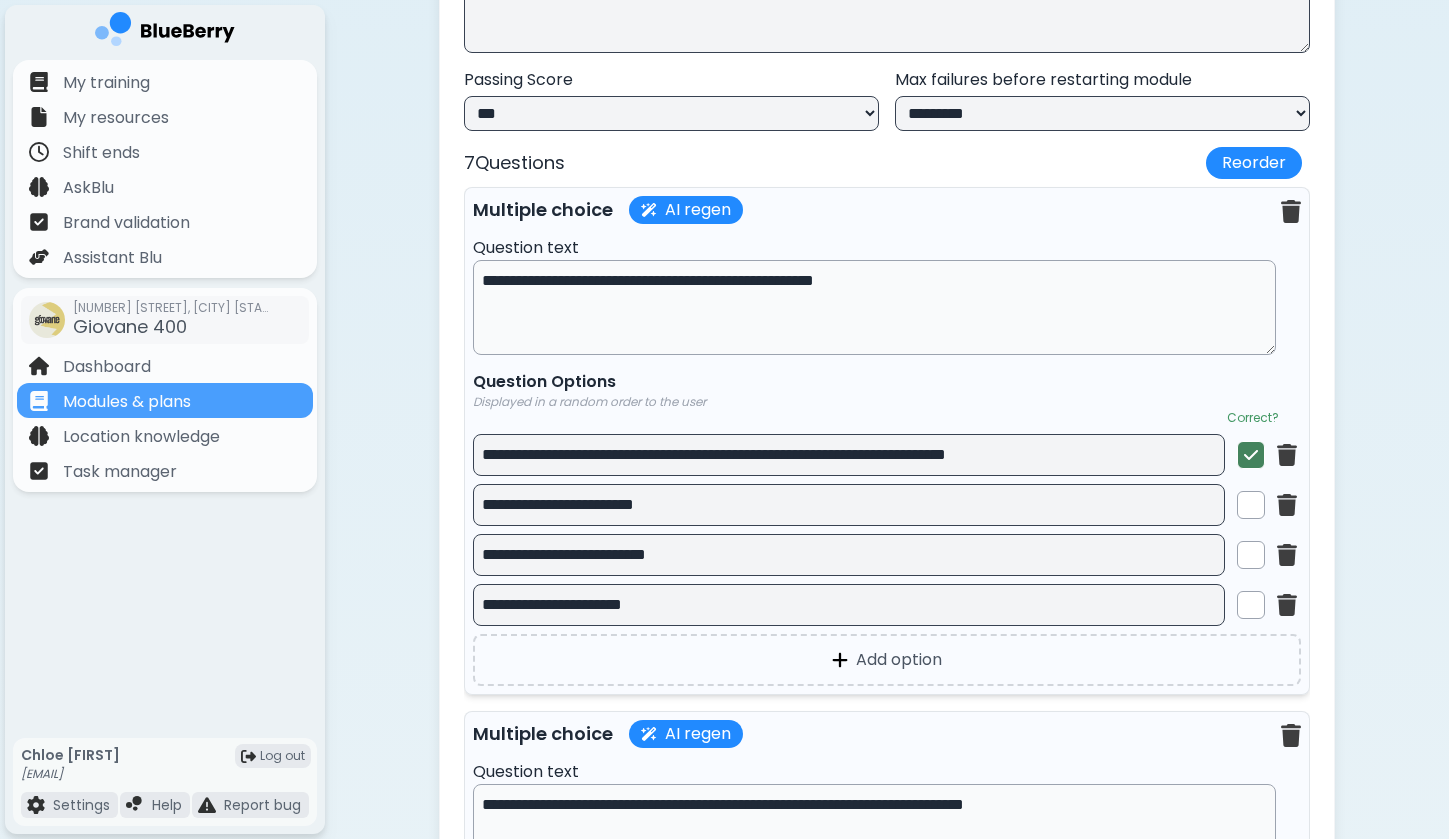 scroll, scrollTop: 2069, scrollLeft: 0, axis: vertical 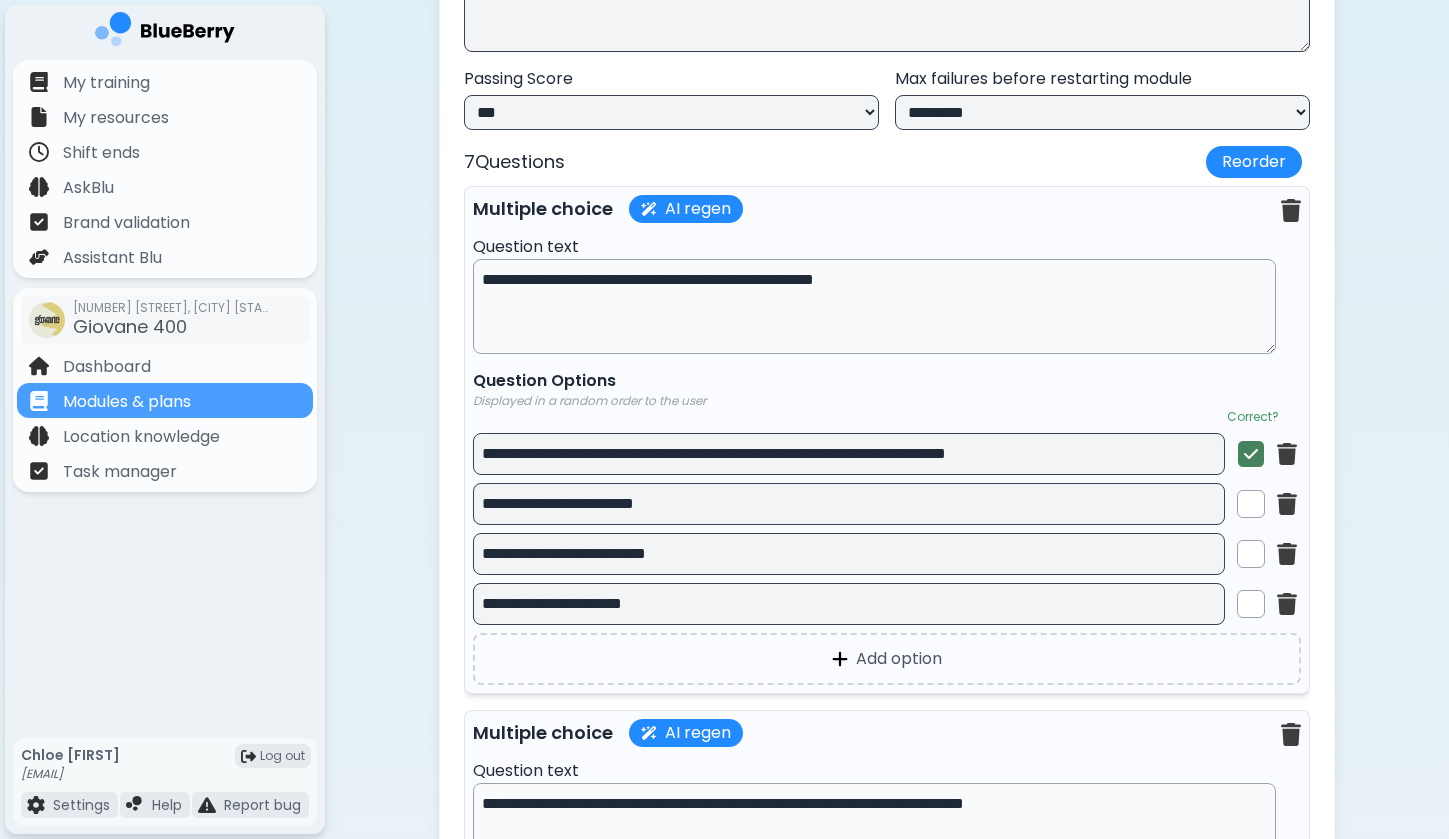 click on "**********" at bounding box center (874, 306) 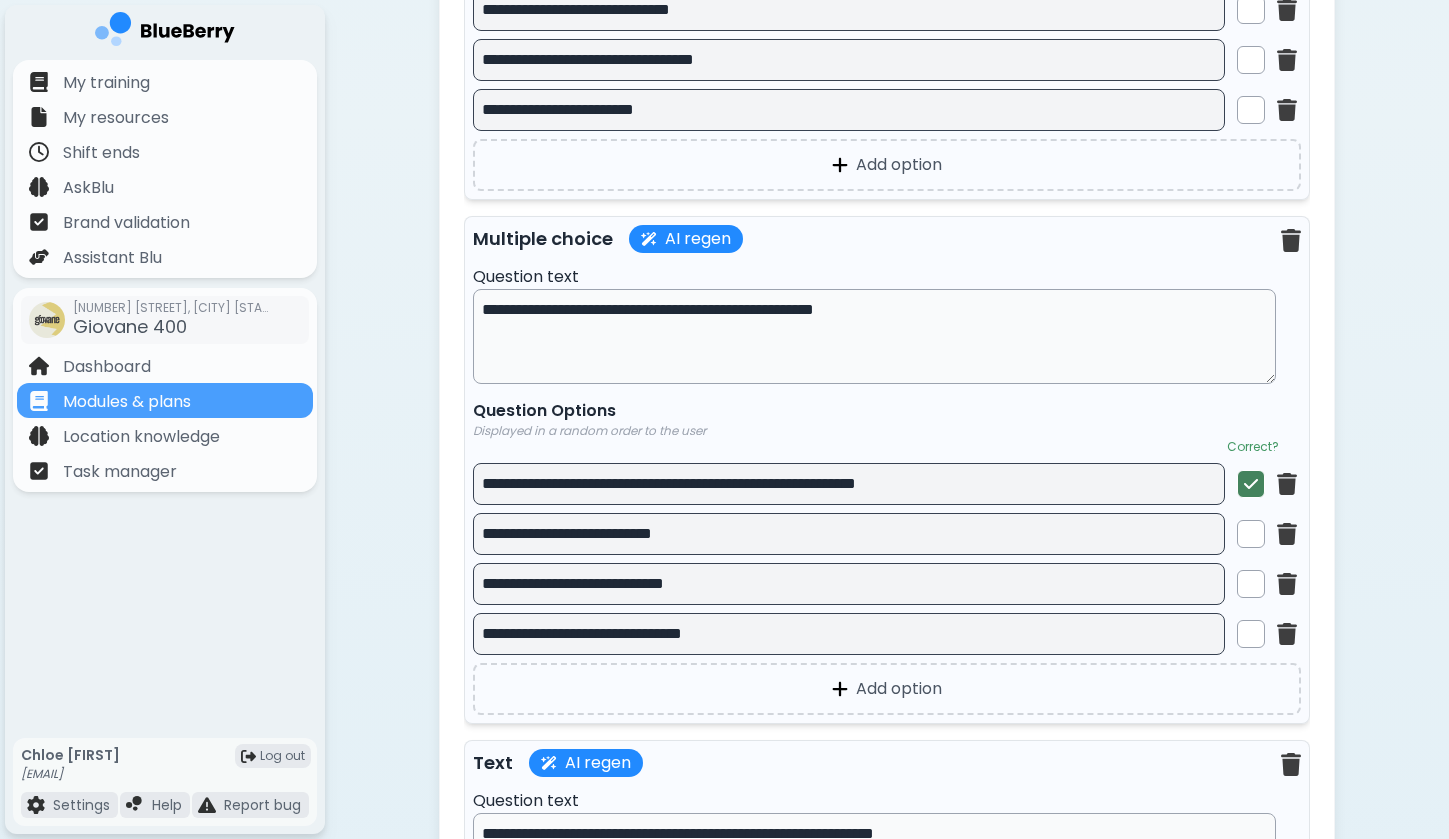 scroll, scrollTop: 3089, scrollLeft: 0, axis: vertical 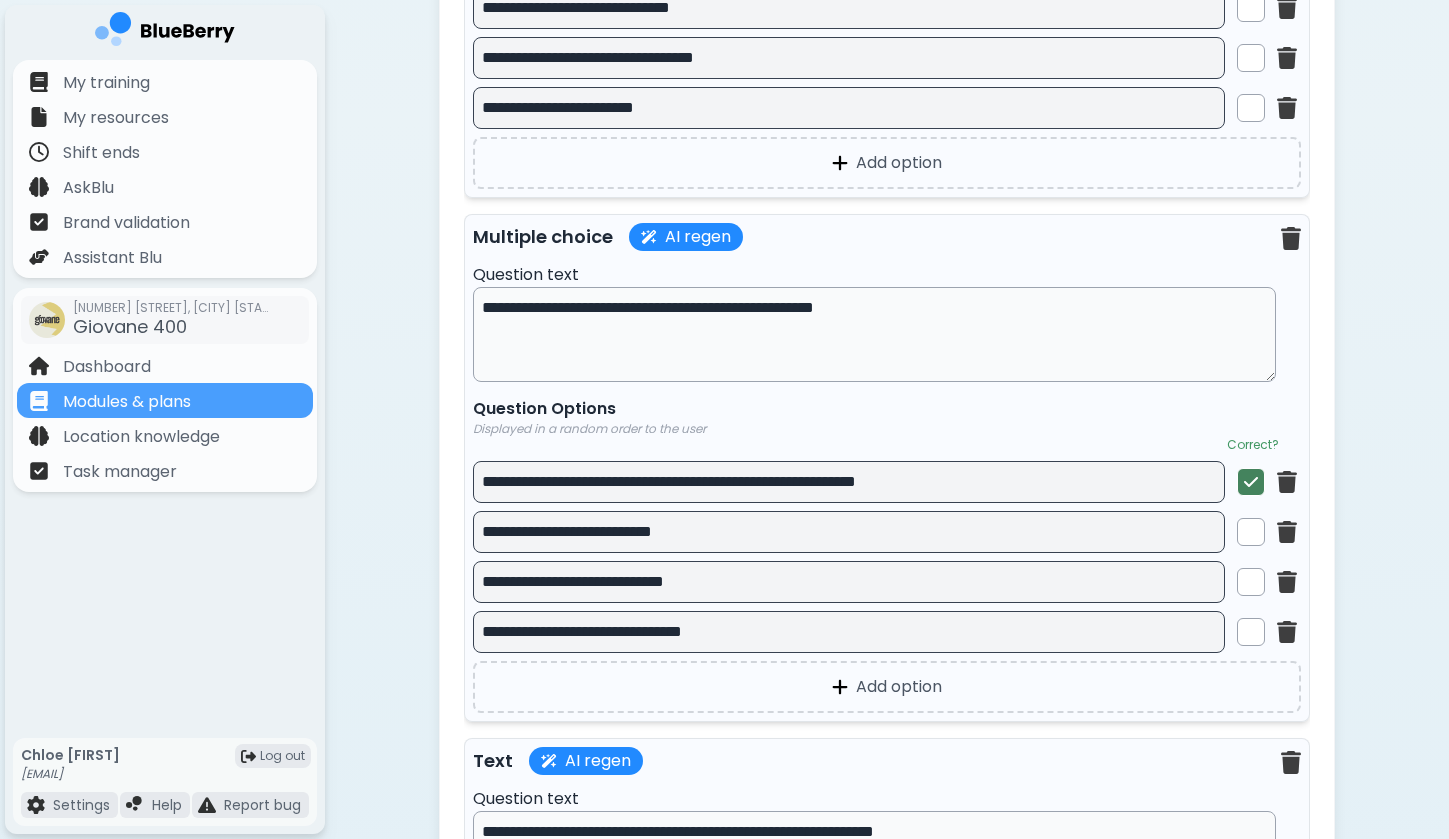 drag, startPoint x: 809, startPoint y: 338, endPoint x: 865, endPoint y: 358, distance: 59.464275 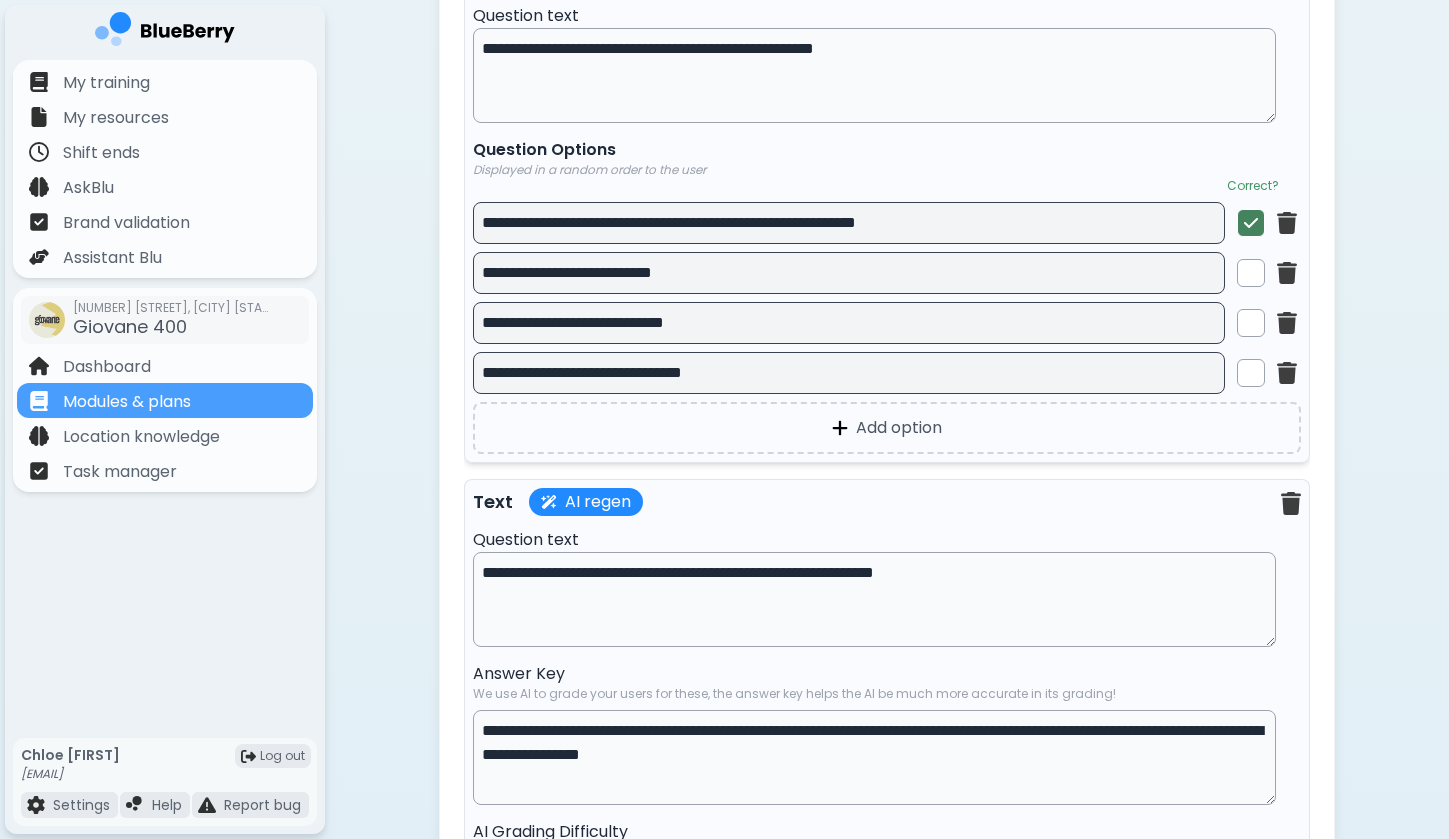 scroll, scrollTop: 3358, scrollLeft: 0, axis: vertical 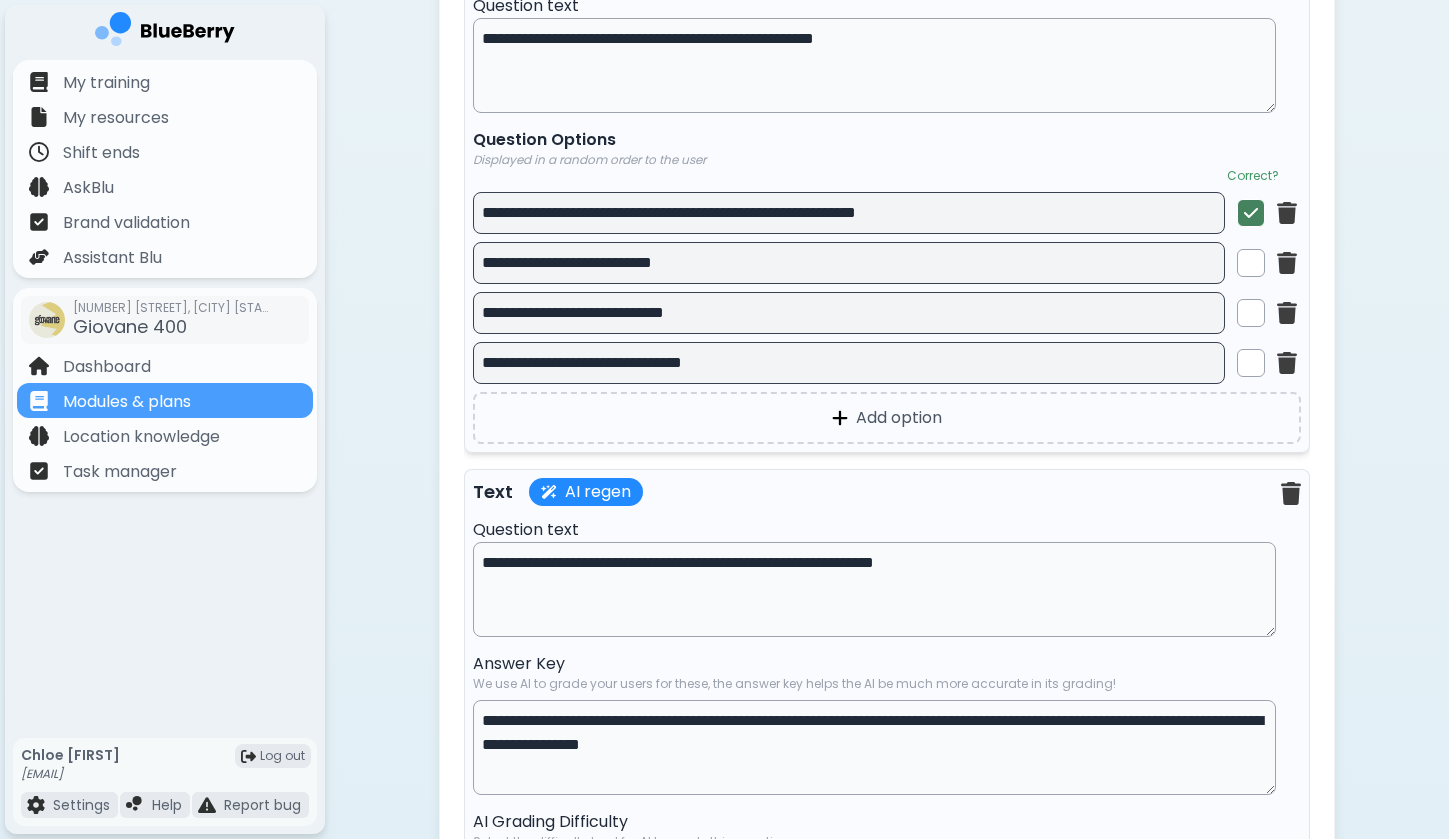 drag, startPoint x: 863, startPoint y: 222, endPoint x: 909, endPoint y: 224, distance: 46.043457 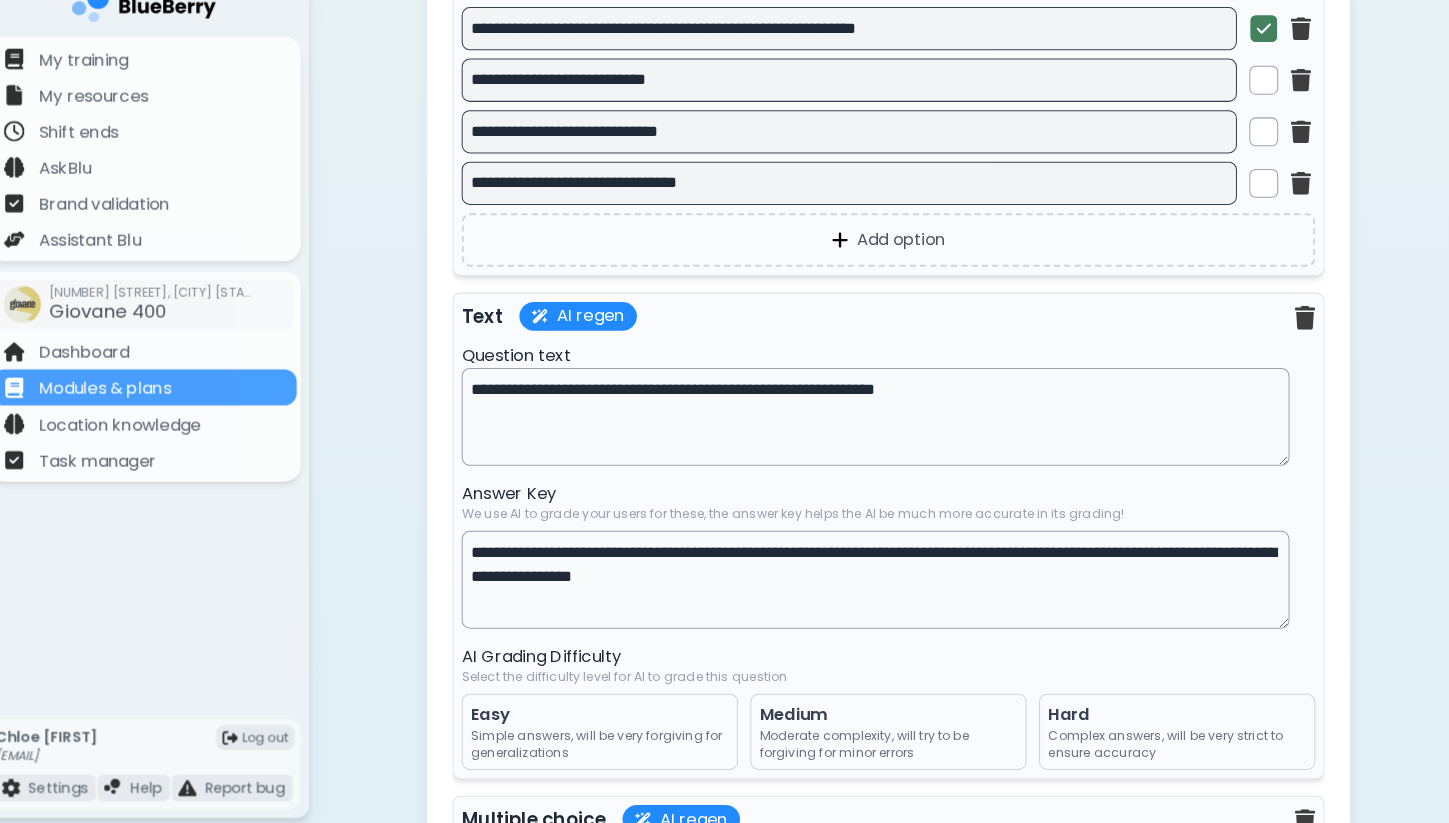 scroll, scrollTop: 3651, scrollLeft: 0, axis: vertical 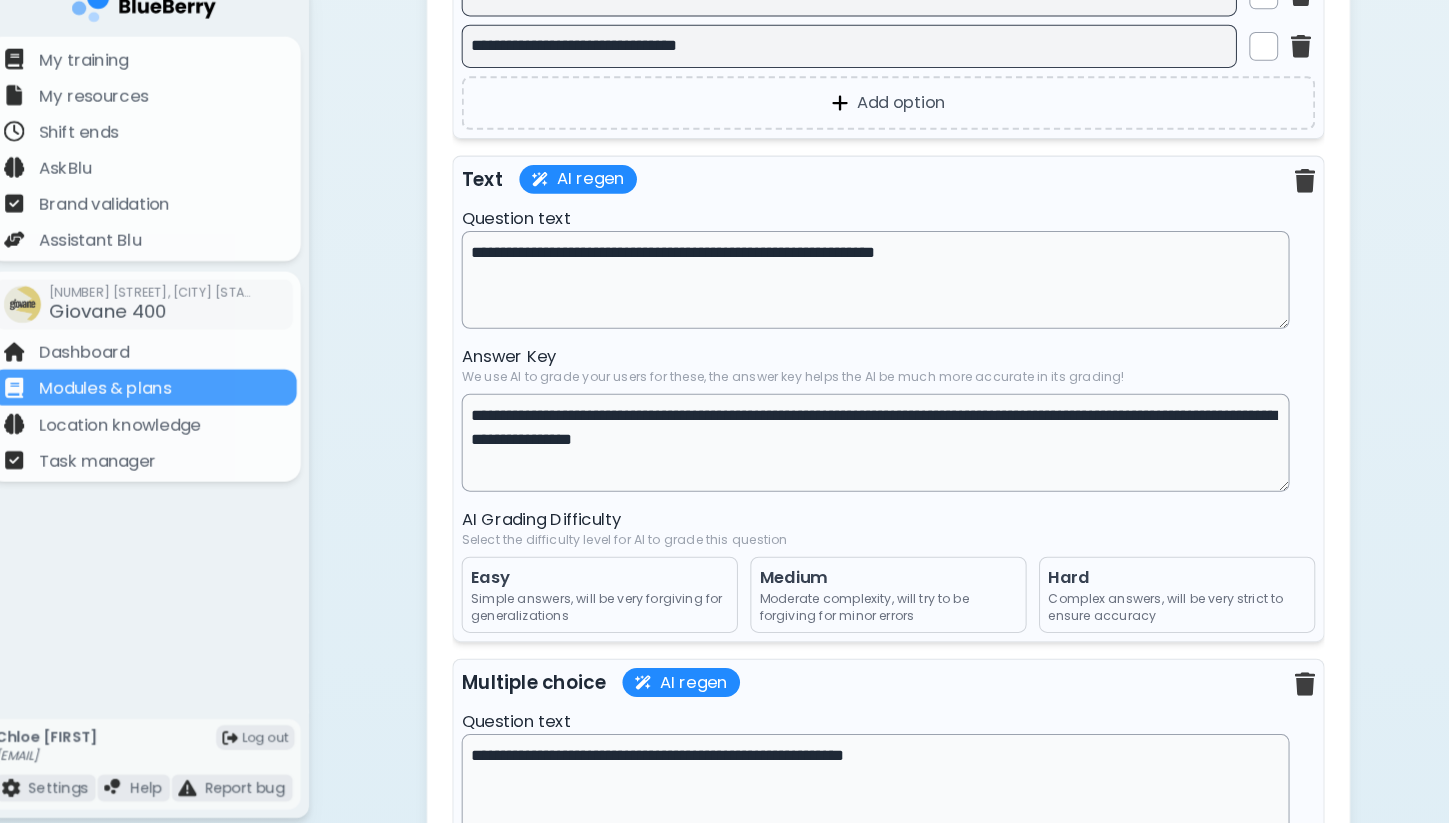click on "**********" at bounding box center [874, 296] 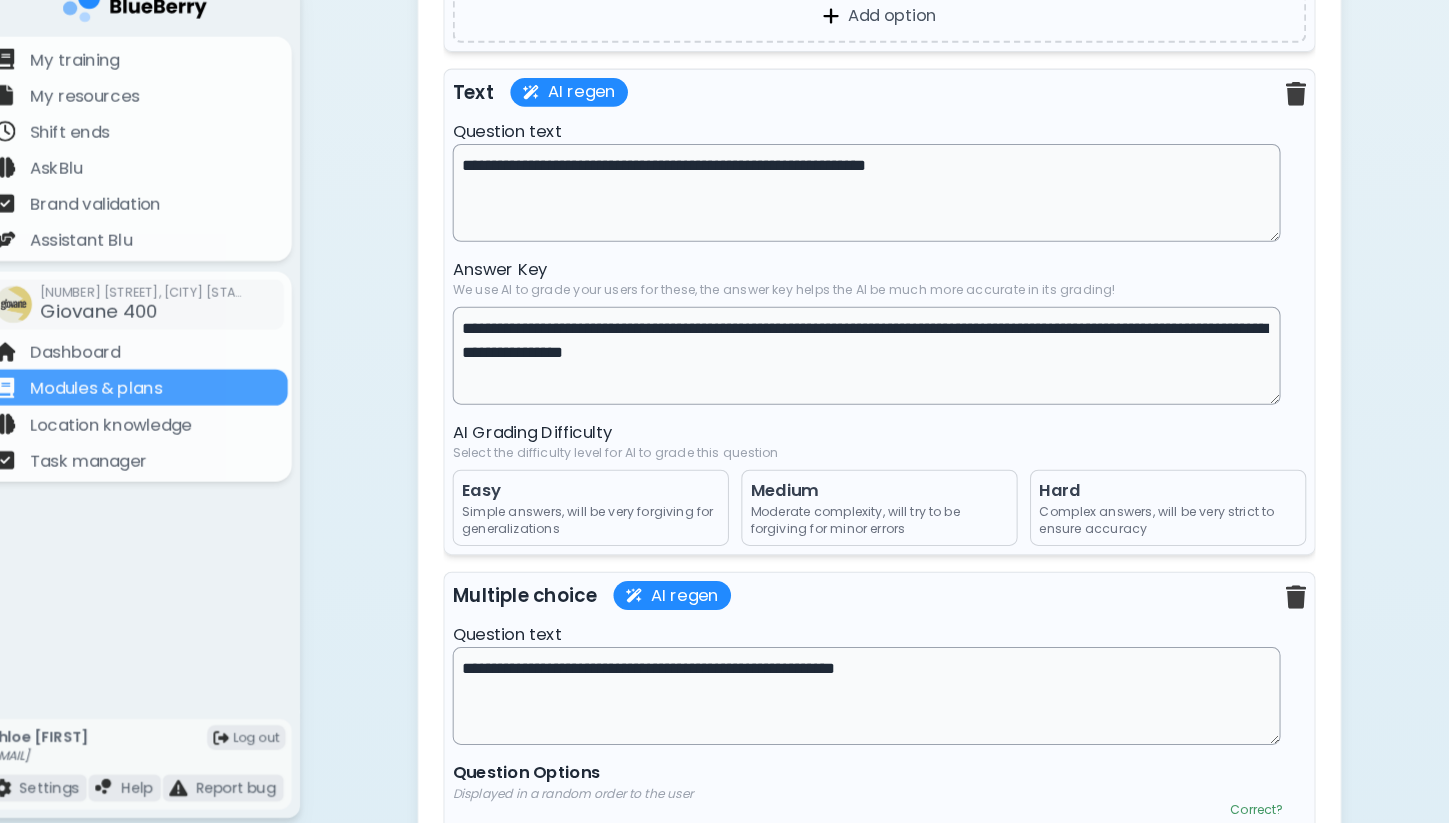 scroll, scrollTop: 3741, scrollLeft: 0, axis: vertical 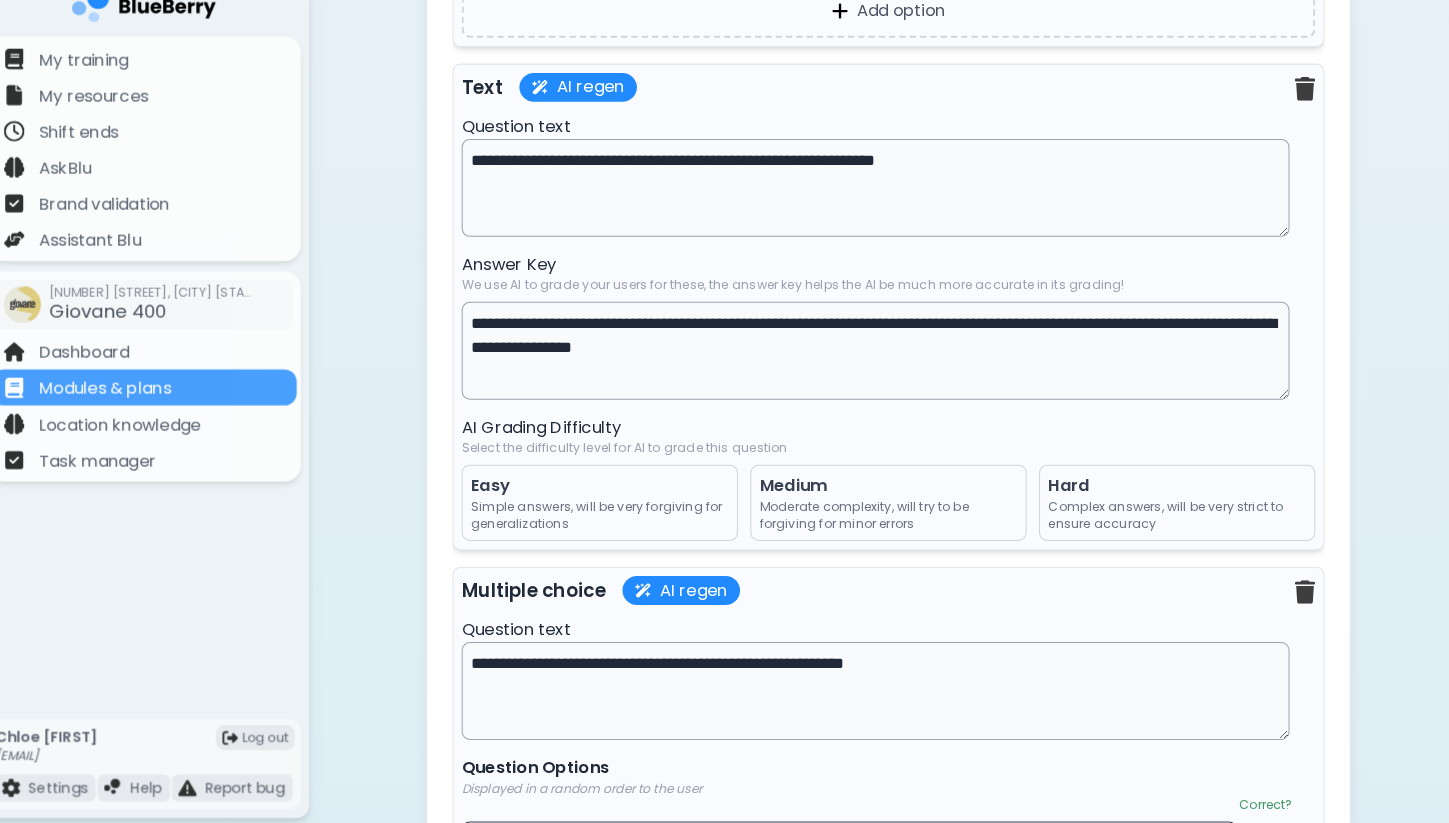 click on "**********" at bounding box center (874, 364) 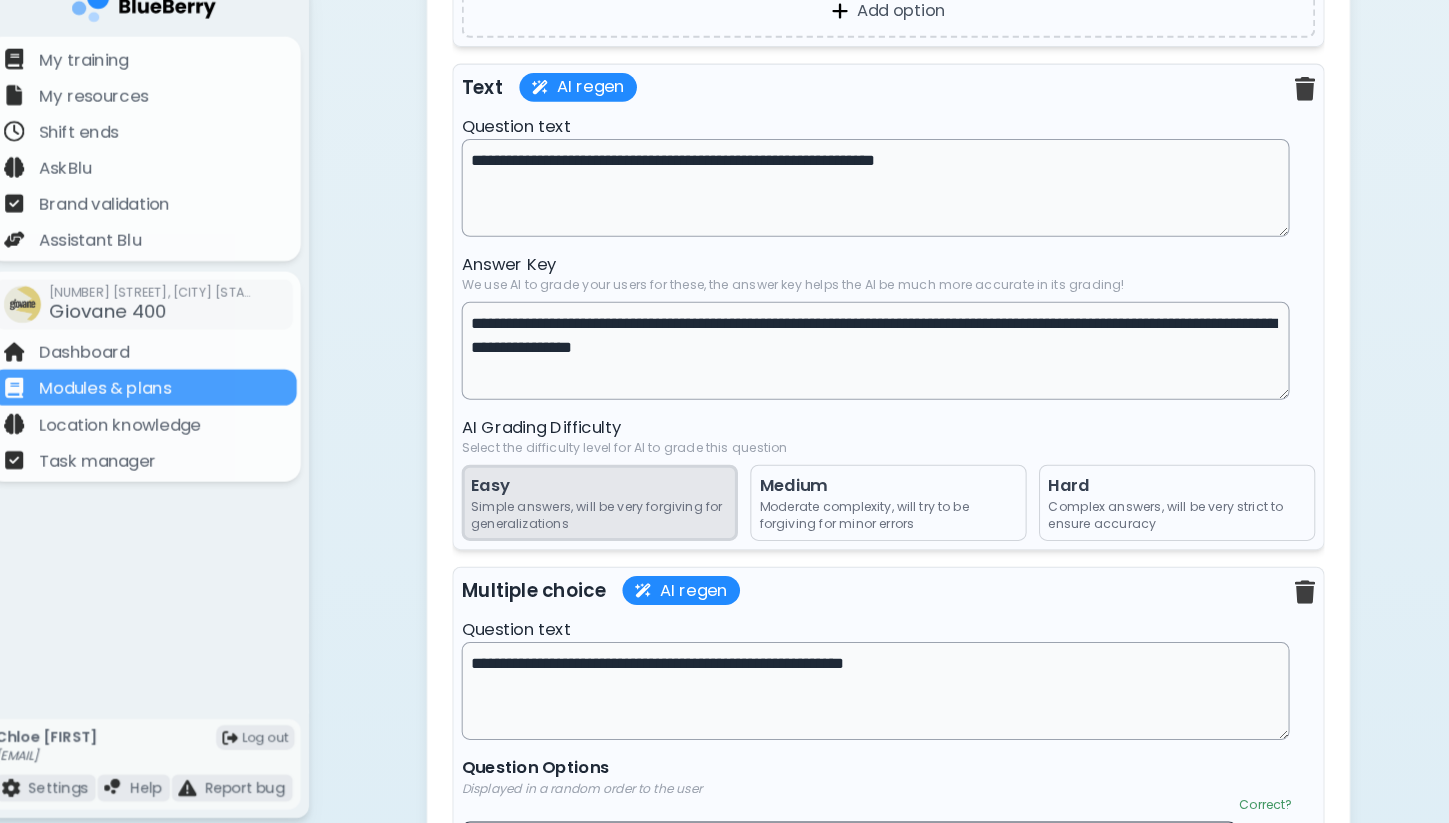 drag, startPoint x: 723, startPoint y: 329, endPoint x: 895, endPoint y: 350, distance: 173.27724 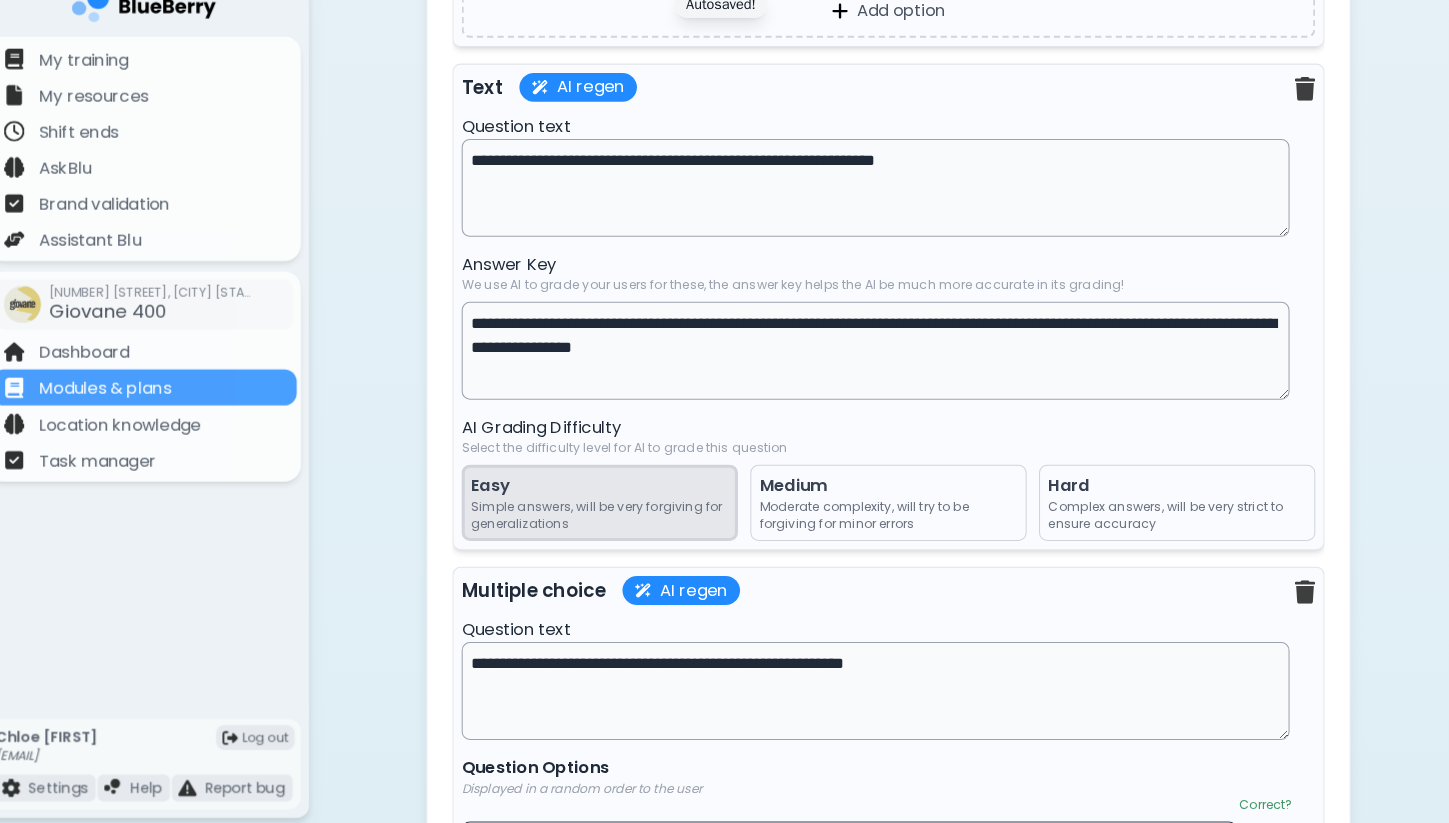 drag, startPoint x: 934, startPoint y: 322, endPoint x: 967, endPoint y: 331, distance: 34.20526 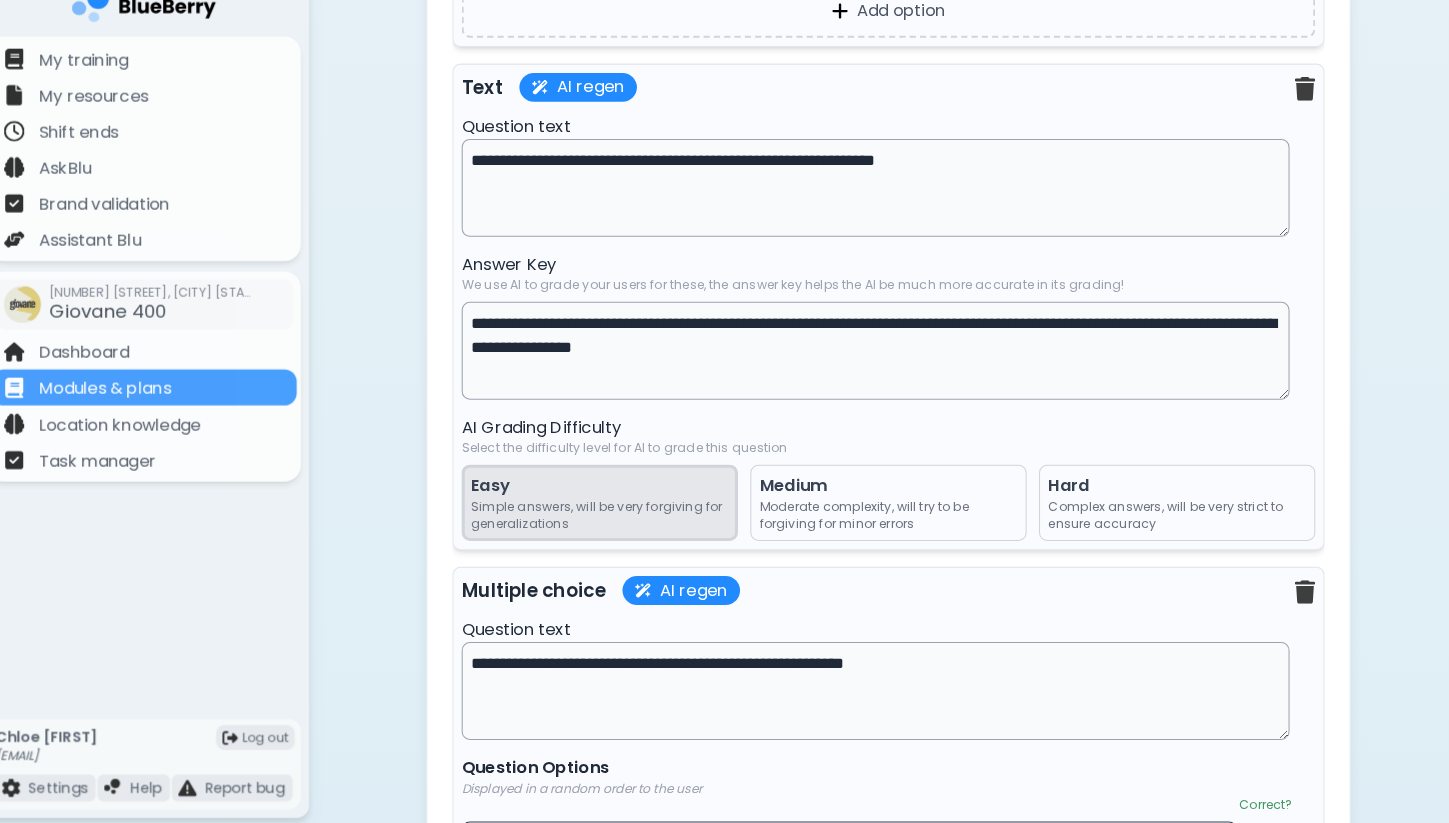 drag, startPoint x: 703, startPoint y: 347, endPoint x: 796, endPoint y: 347, distance: 93 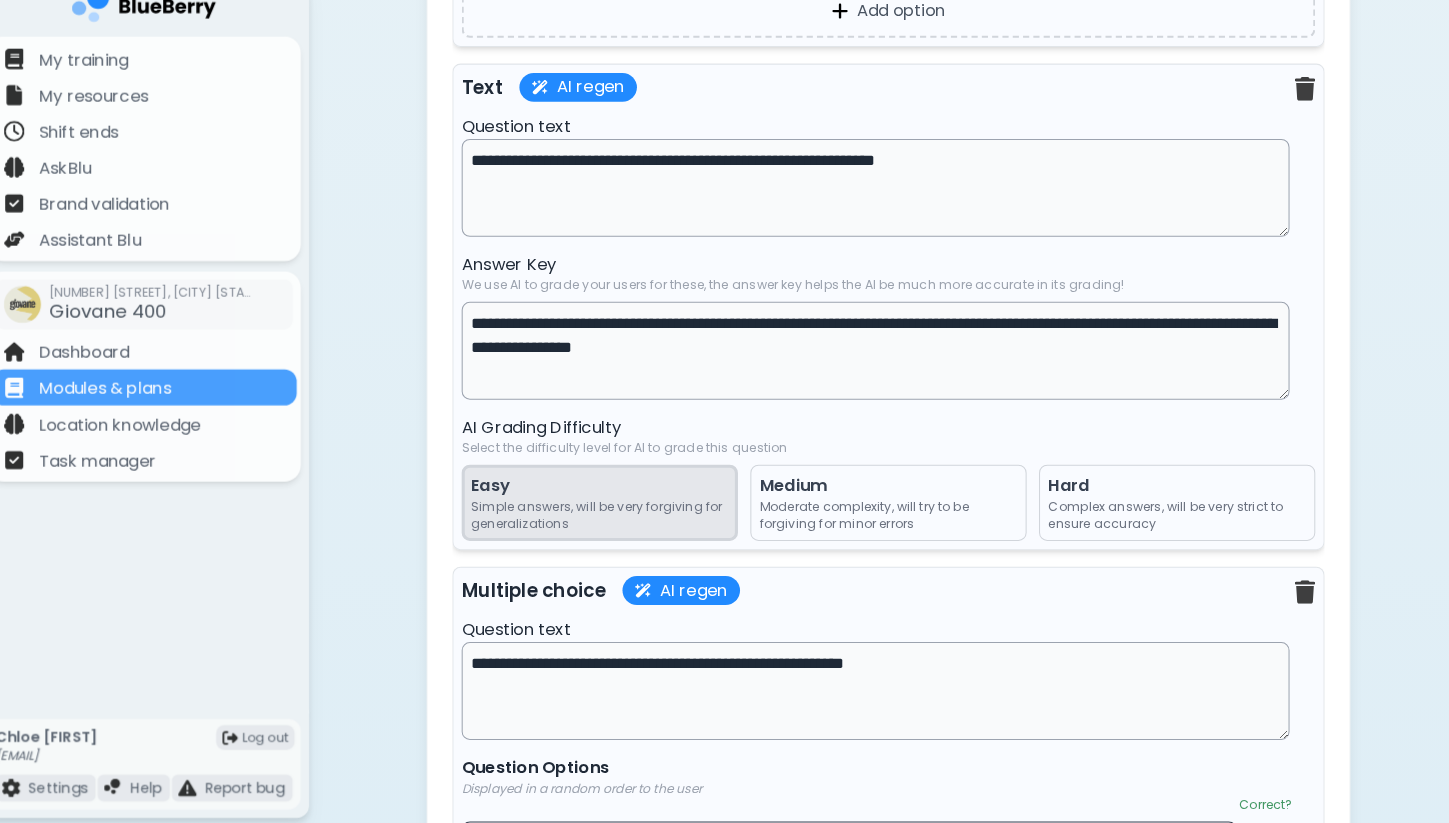 click on "**********" at bounding box center [874, 364] 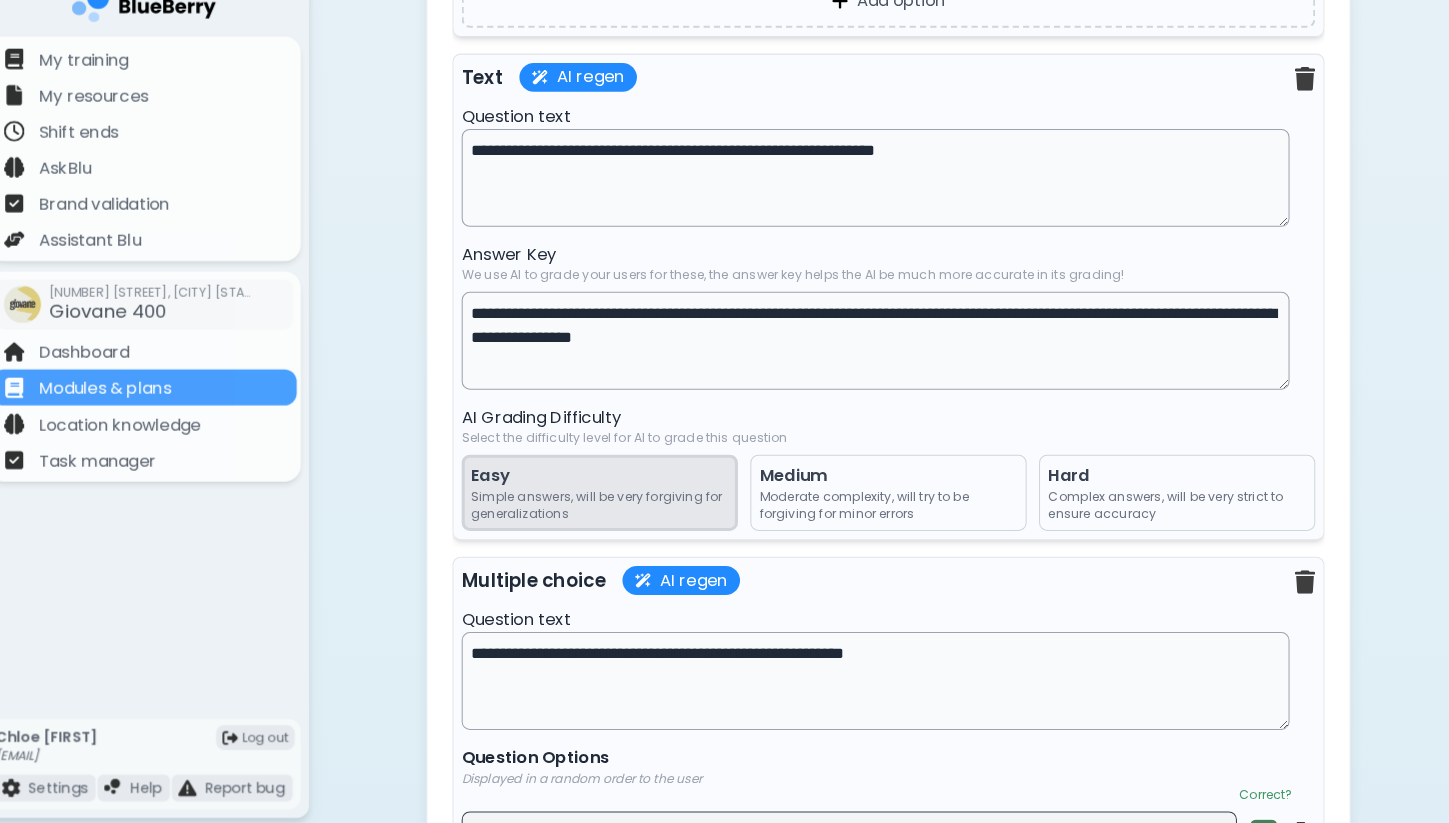 scroll, scrollTop: 3758, scrollLeft: 0, axis: vertical 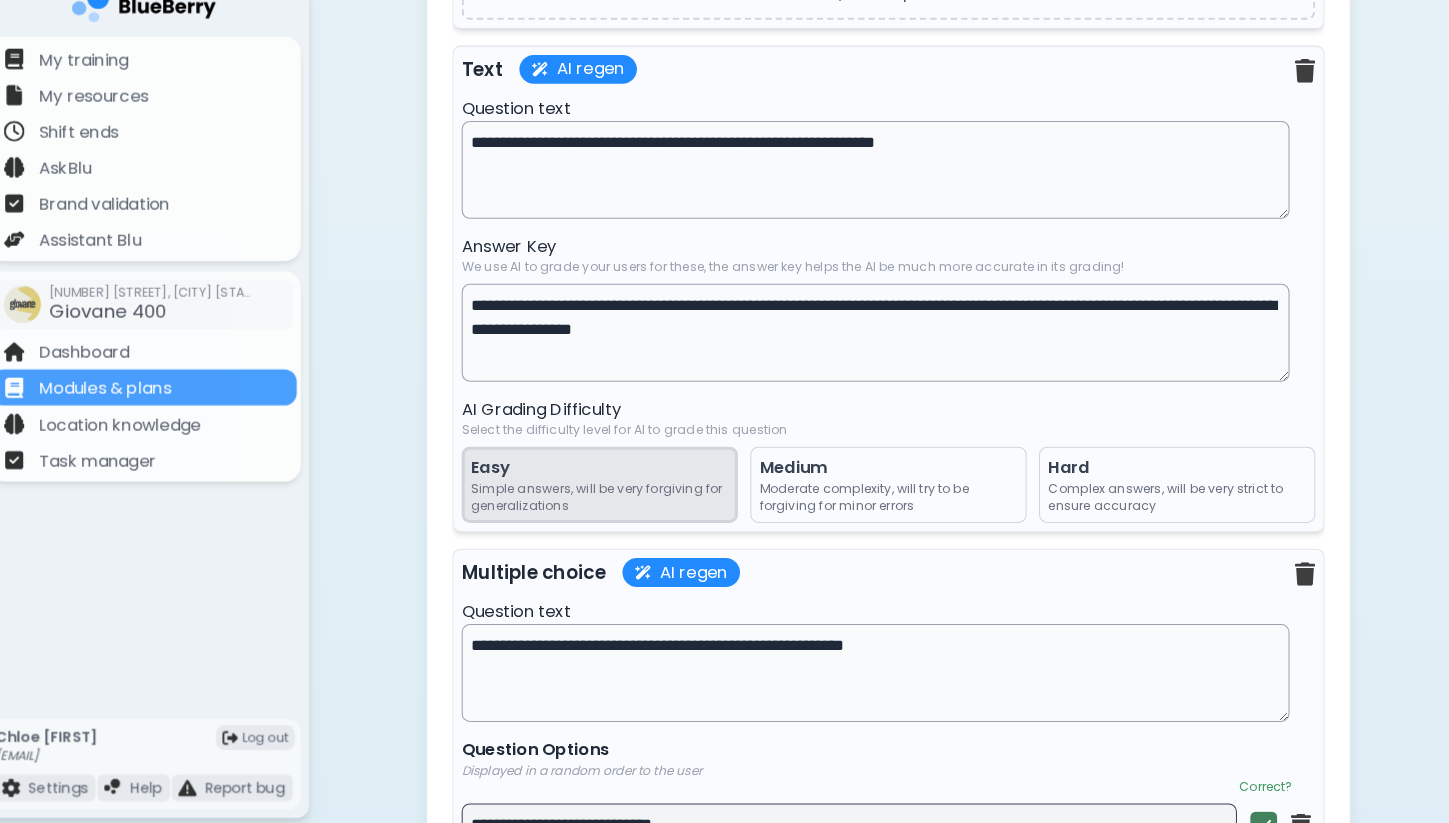 click on "**********" at bounding box center (874, 347) 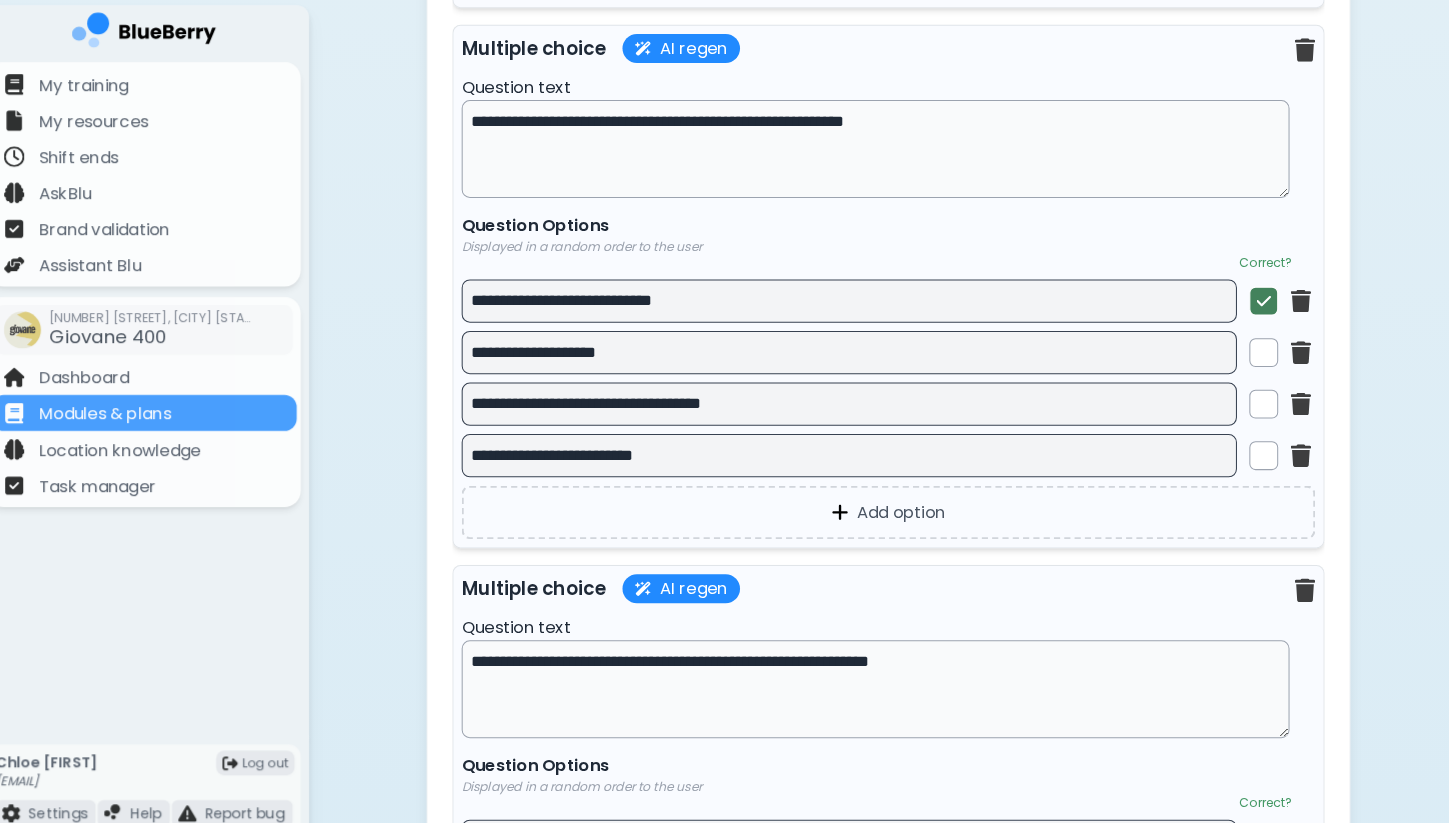 scroll, scrollTop: 4289, scrollLeft: 0, axis: vertical 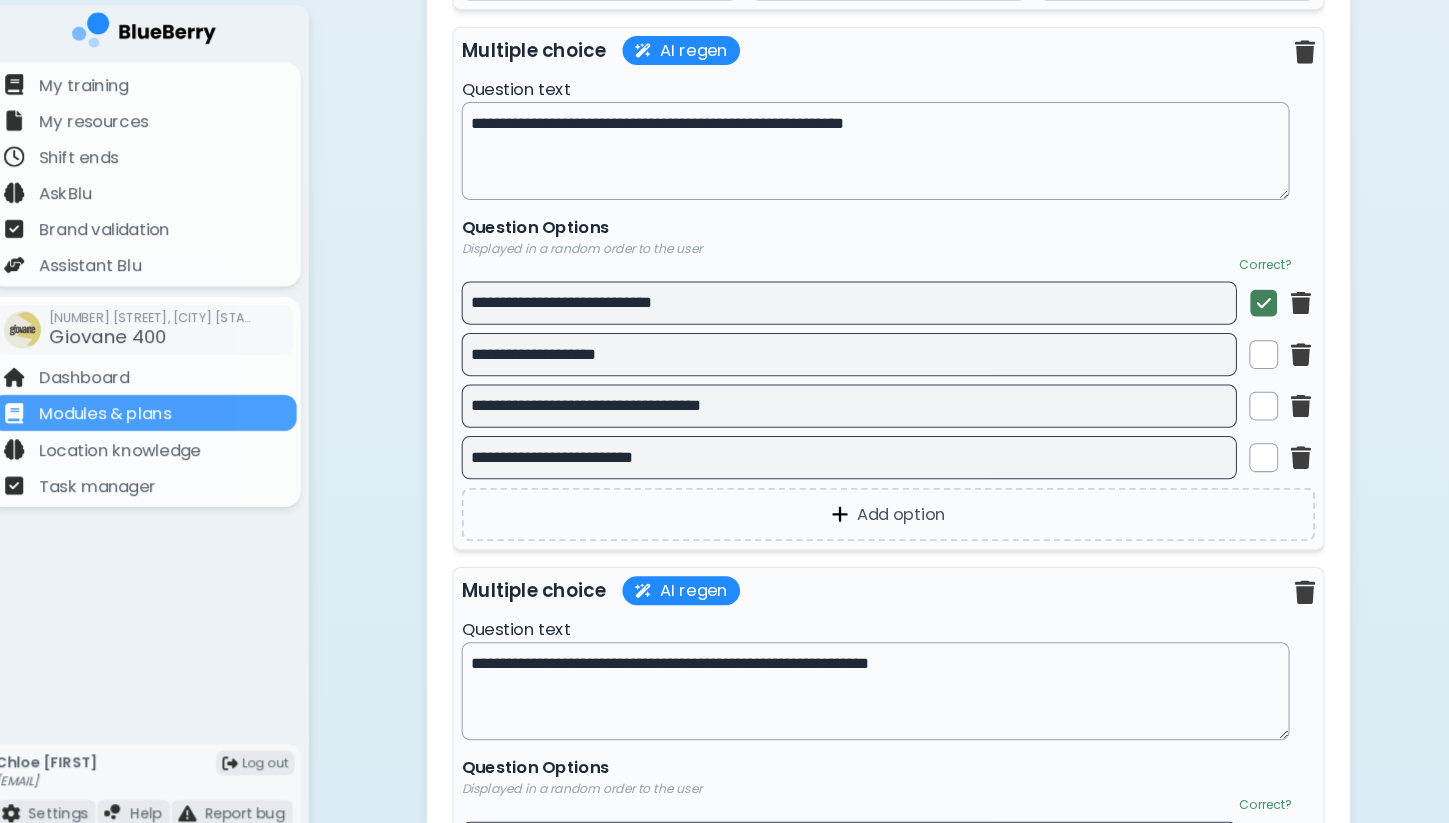 click on "**********" at bounding box center [874, 146] 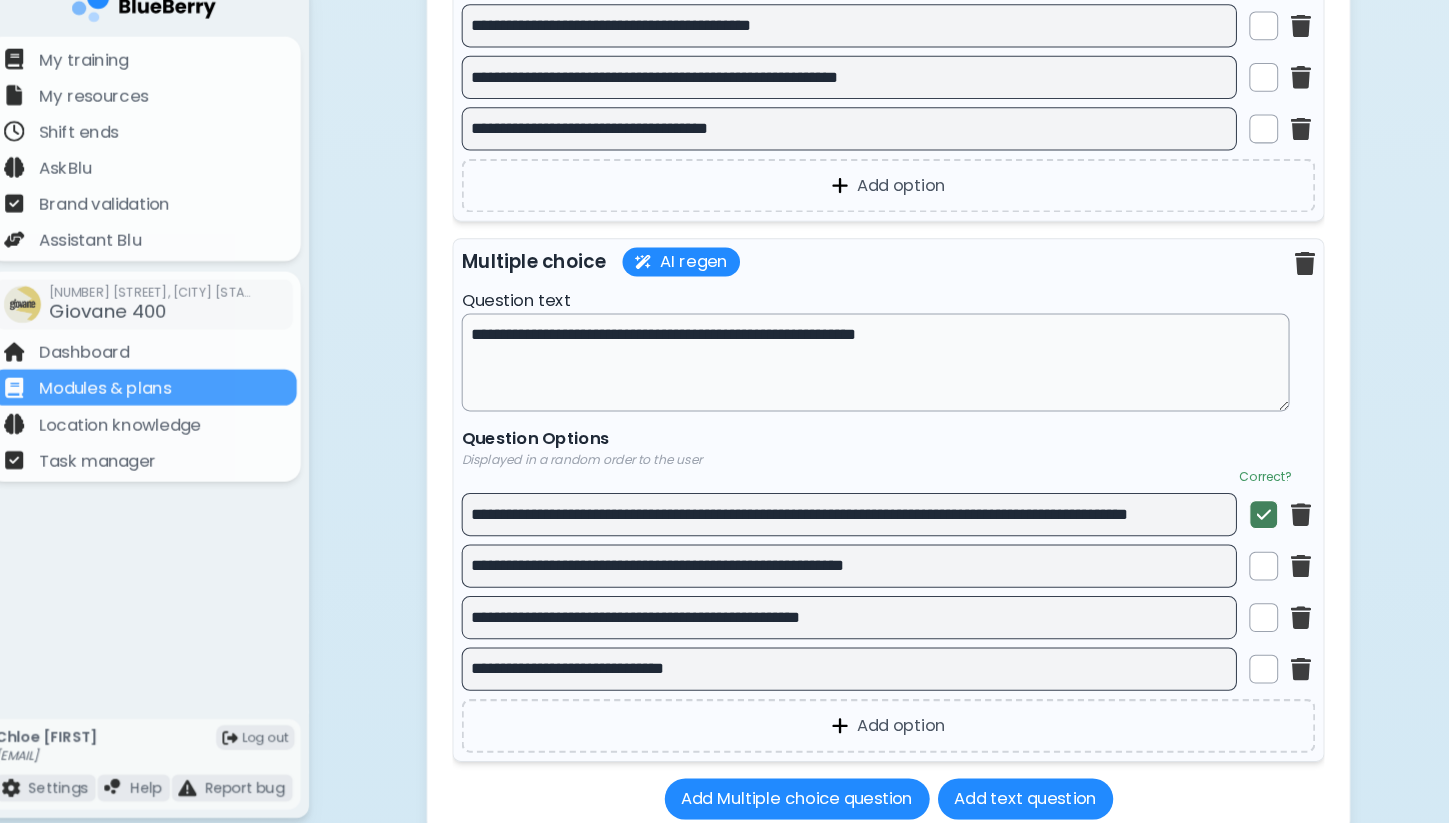 scroll, scrollTop: 5113, scrollLeft: 0, axis: vertical 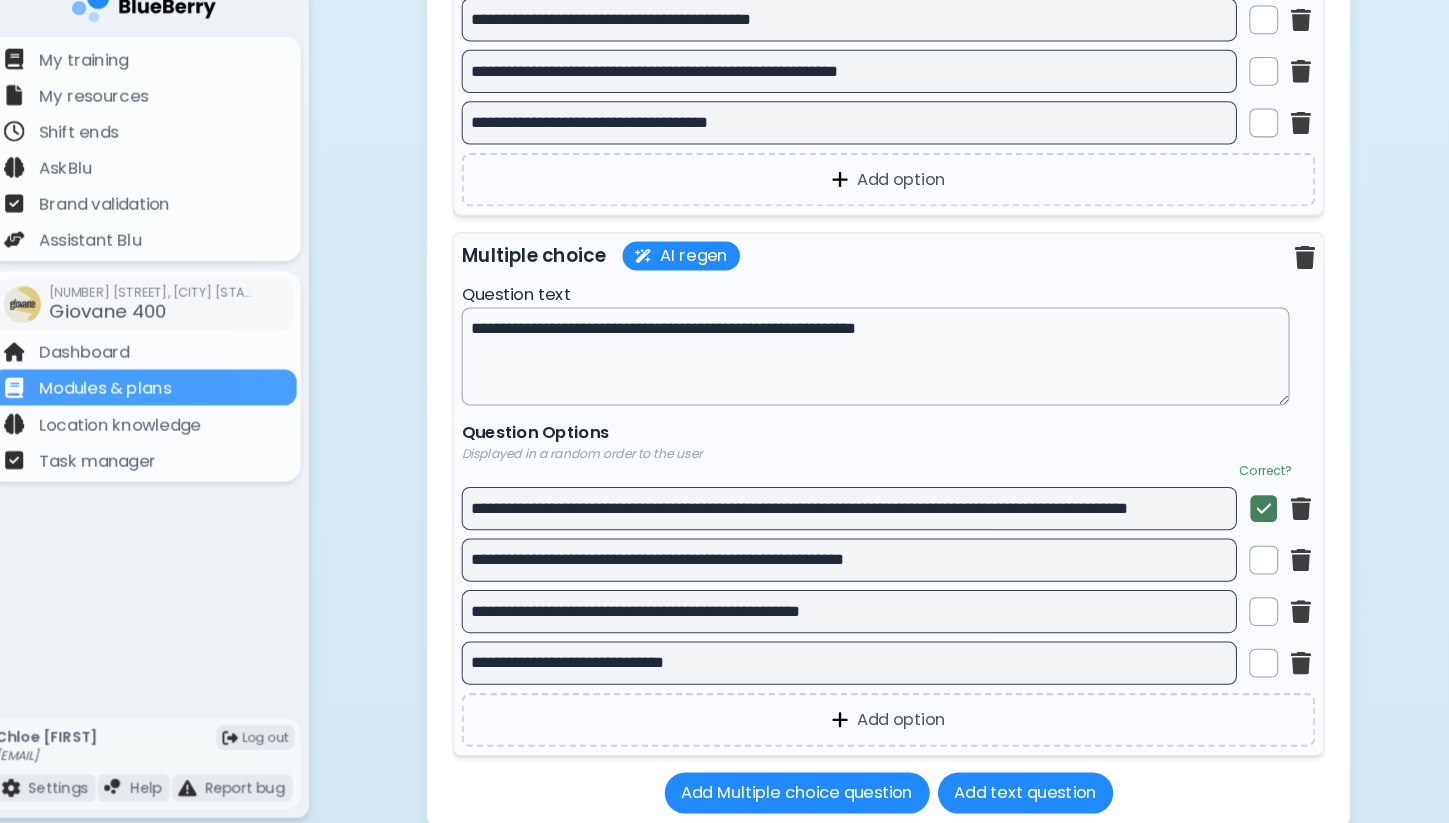 click on "**********" at bounding box center [874, 370] 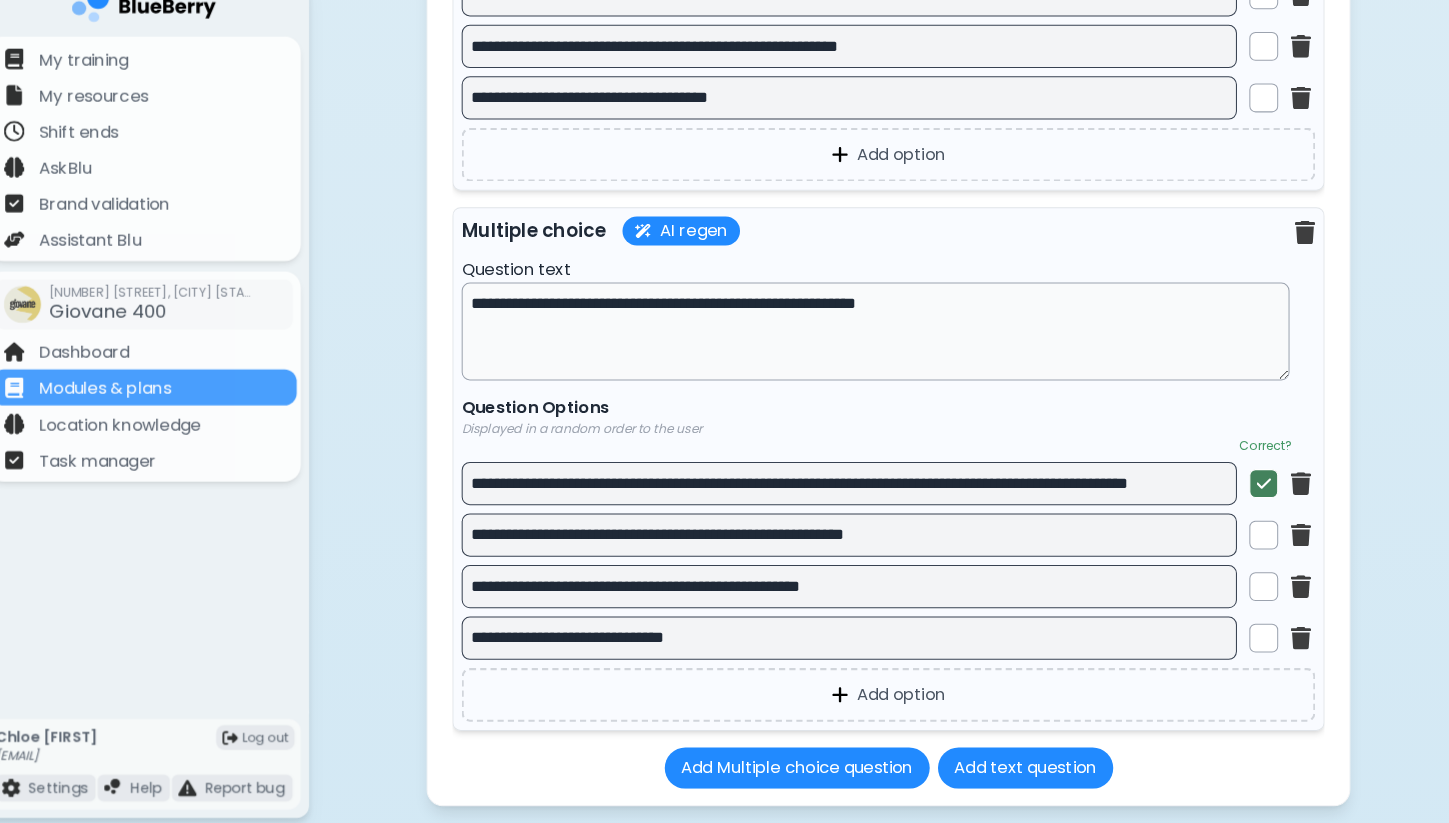 scroll, scrollTop: 5147, scrollLeft: 0, axis: vertical 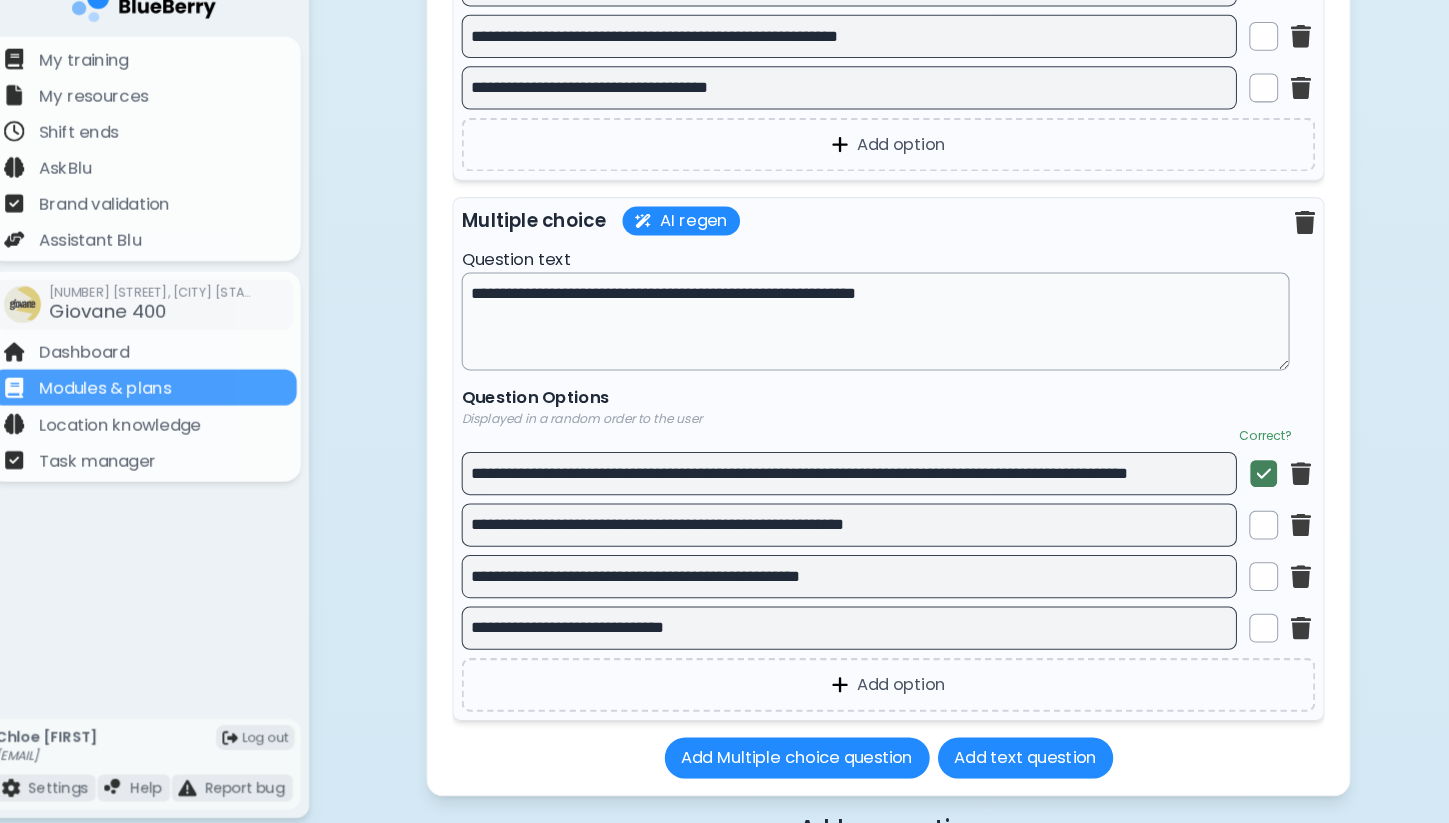 click on "**********" at bounding box center (874, 336) 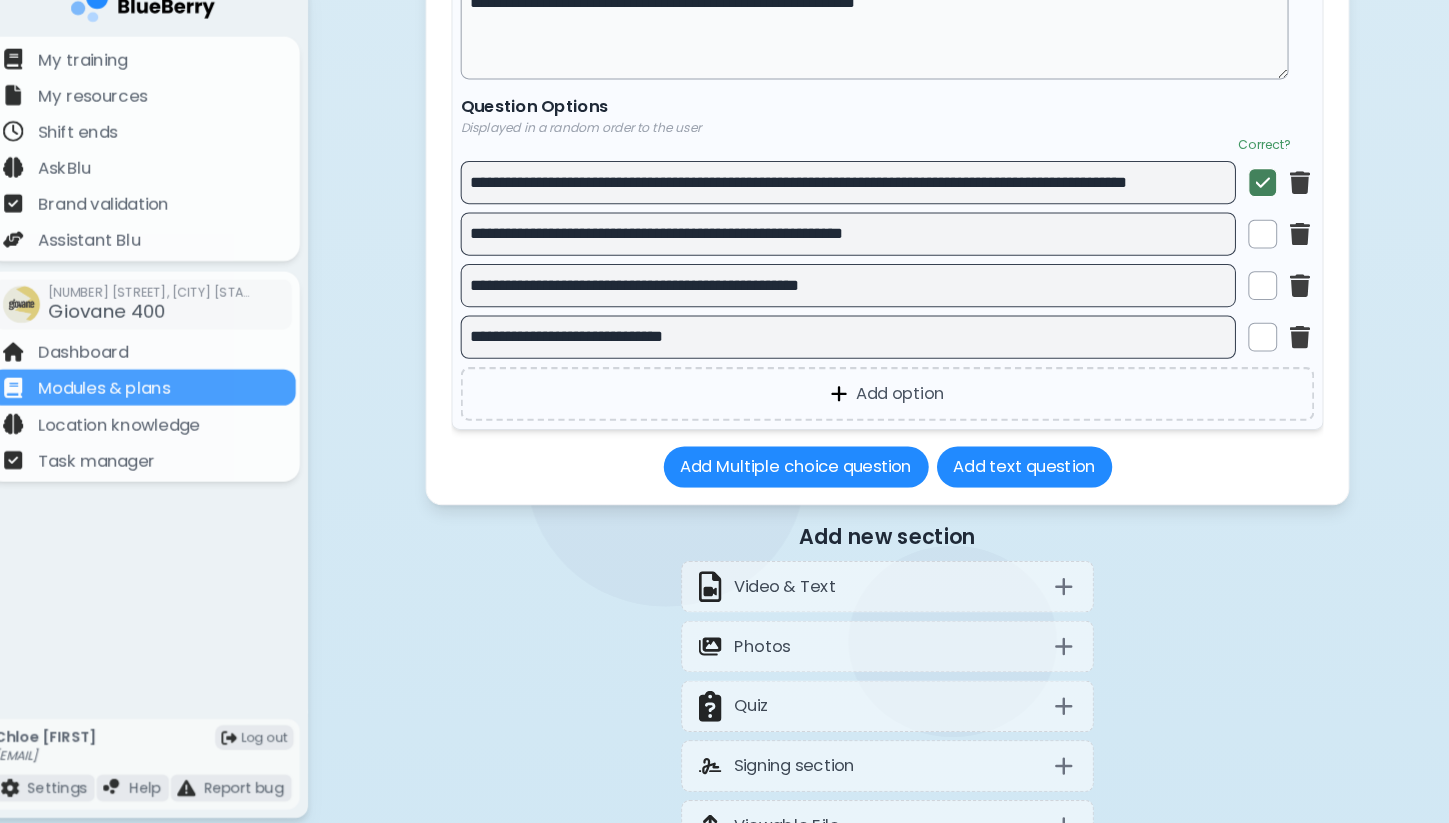 scroll, scrollTop: 5532, scrollLeft: 0, axis: vertical 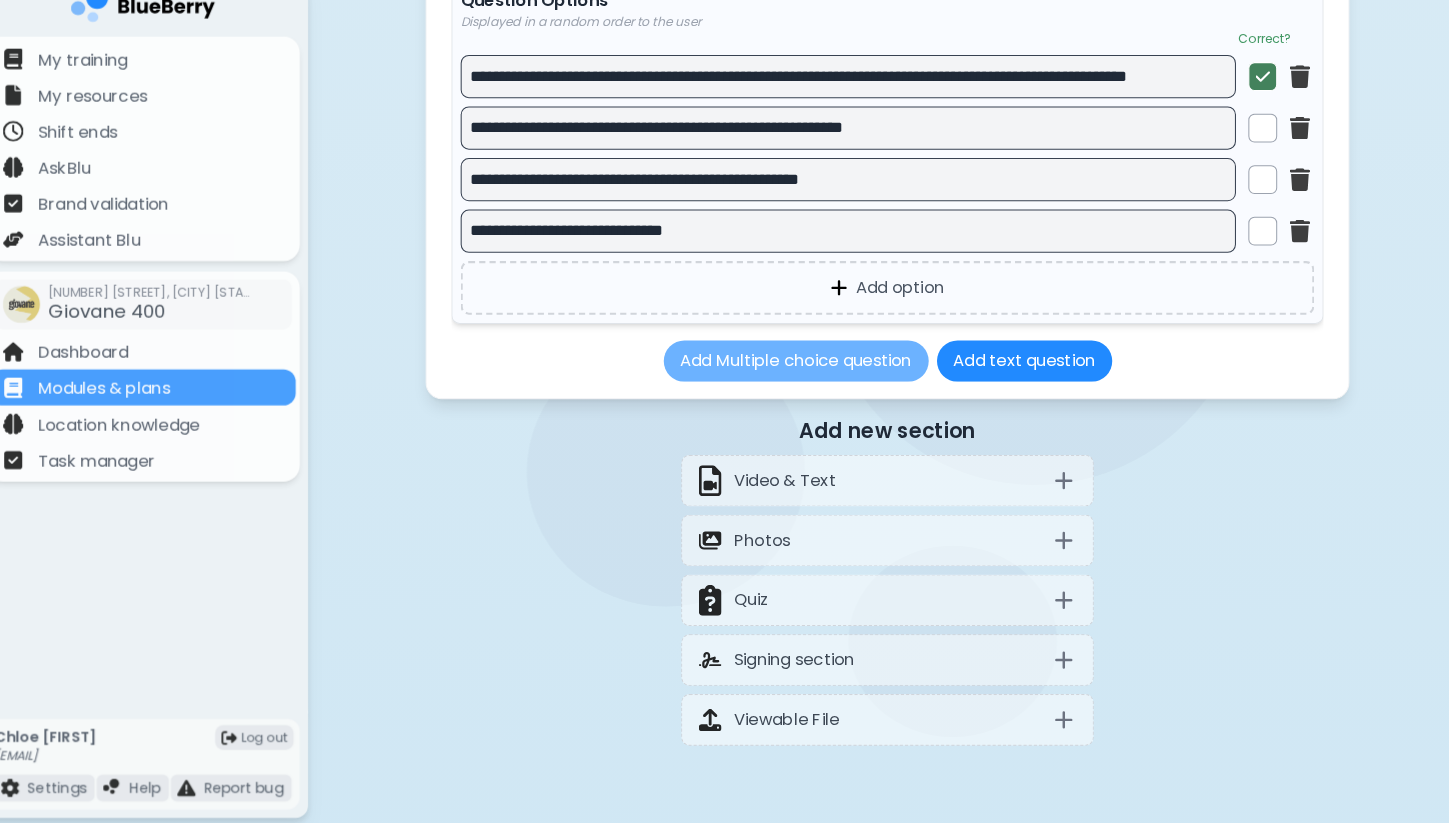 click on "Add Multiple choice question" at bounding box center (798, 375) 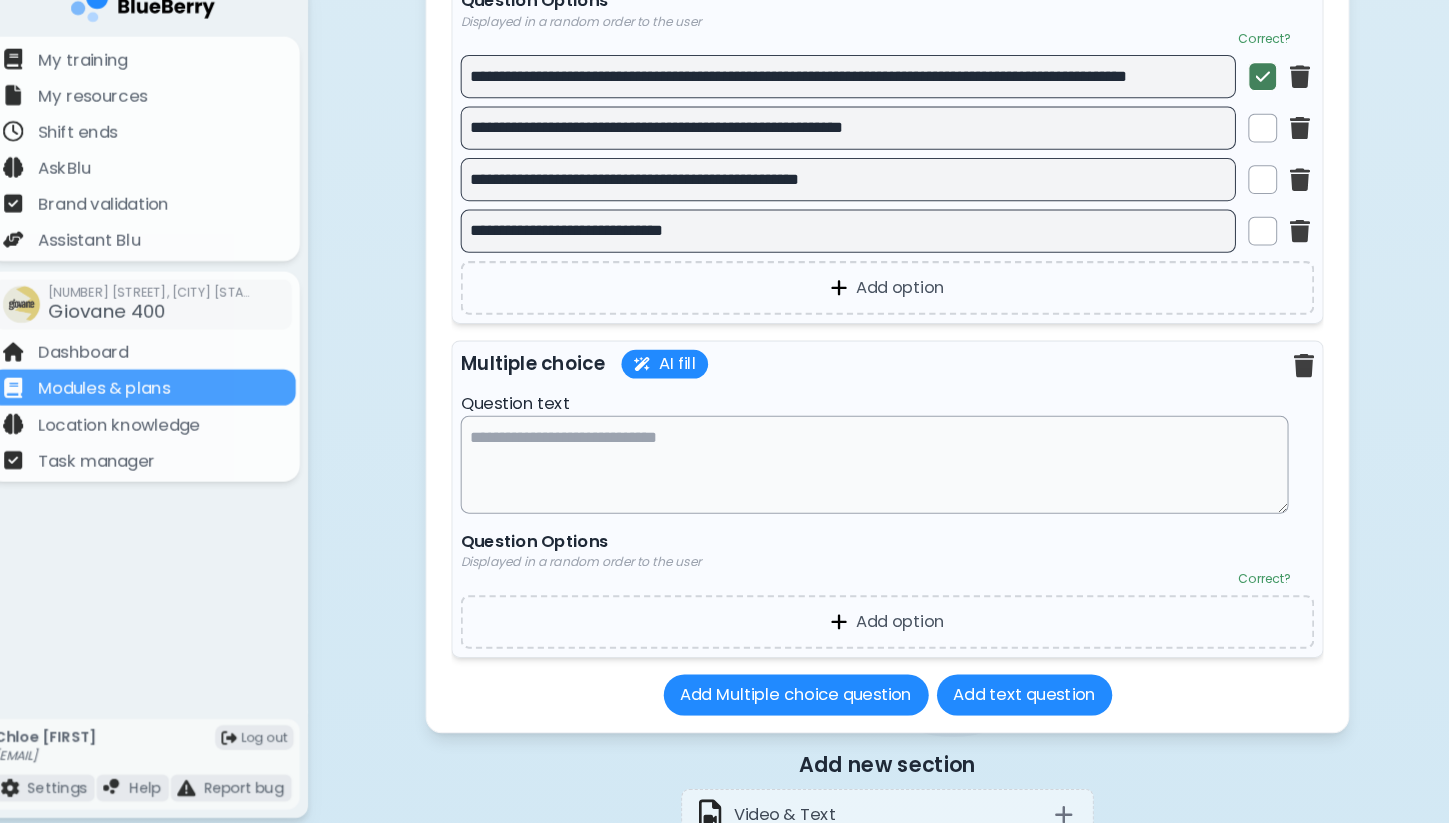 click at bounding box center (874, 475) 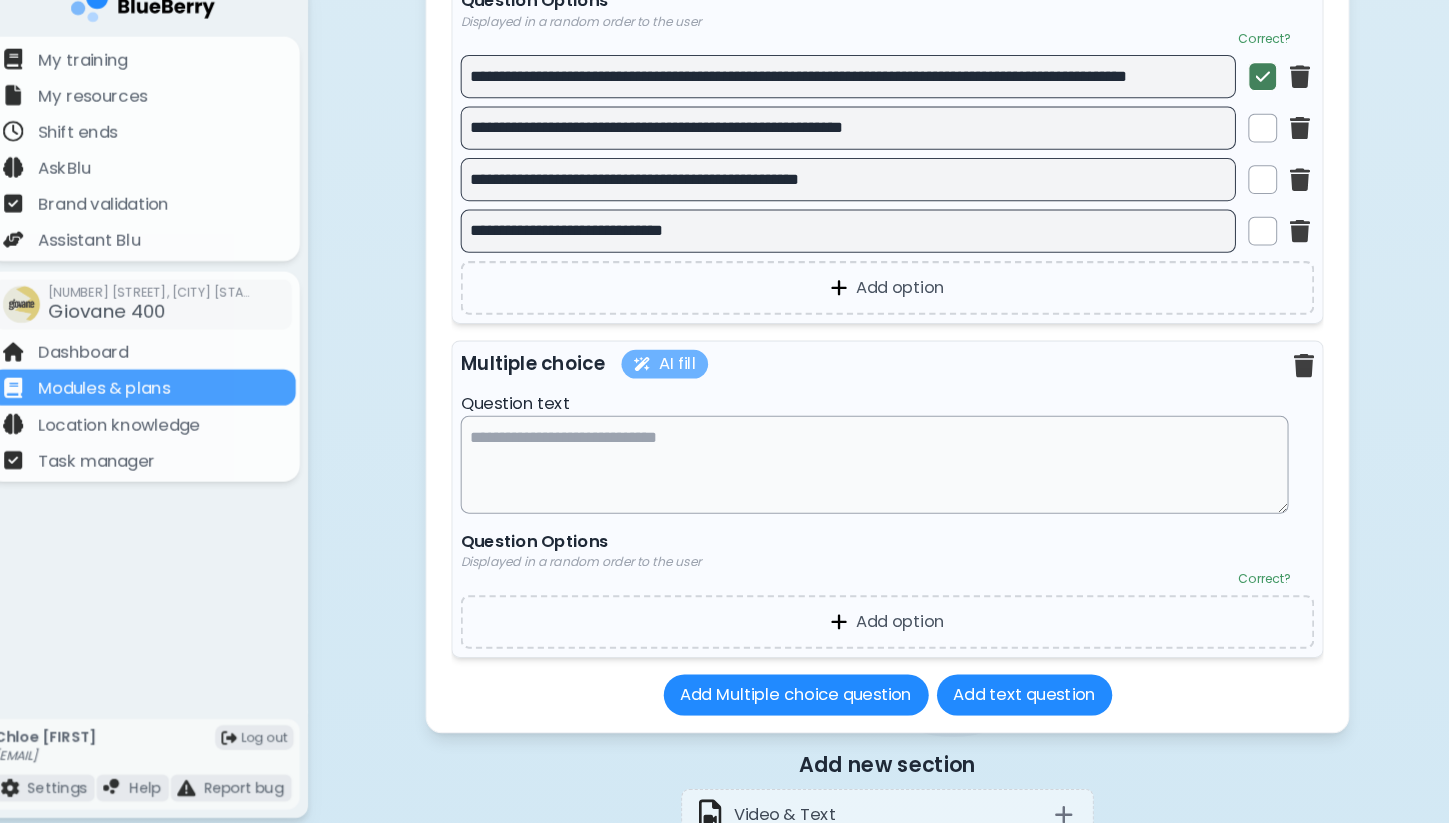 click on "AI fill" at bounding box center (671, 378) 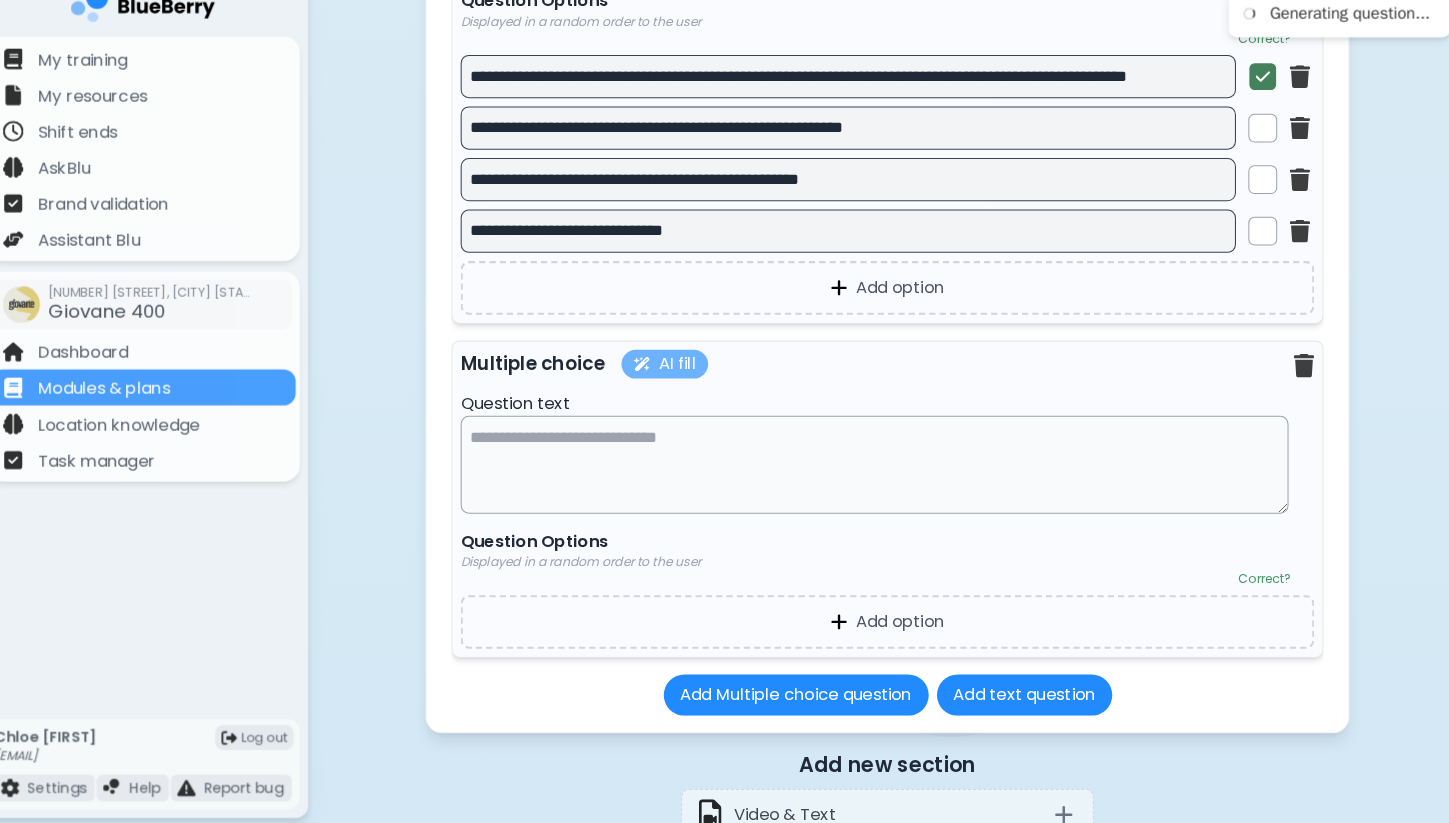 click on "AI fill" at bounding box center [671, 378] 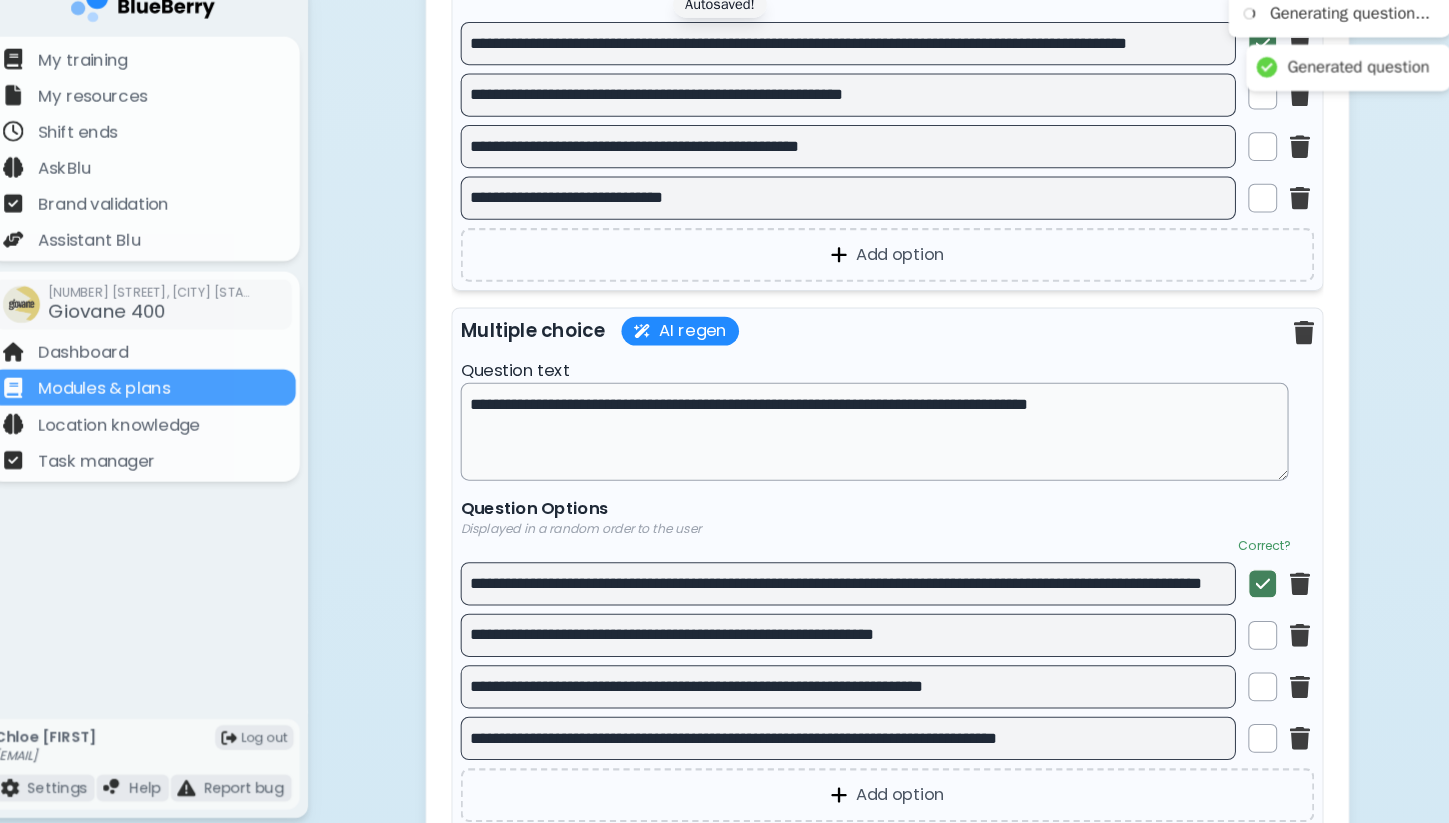 scroll, scrollTop: 5572, scrollLeft: 0, axis: vertical 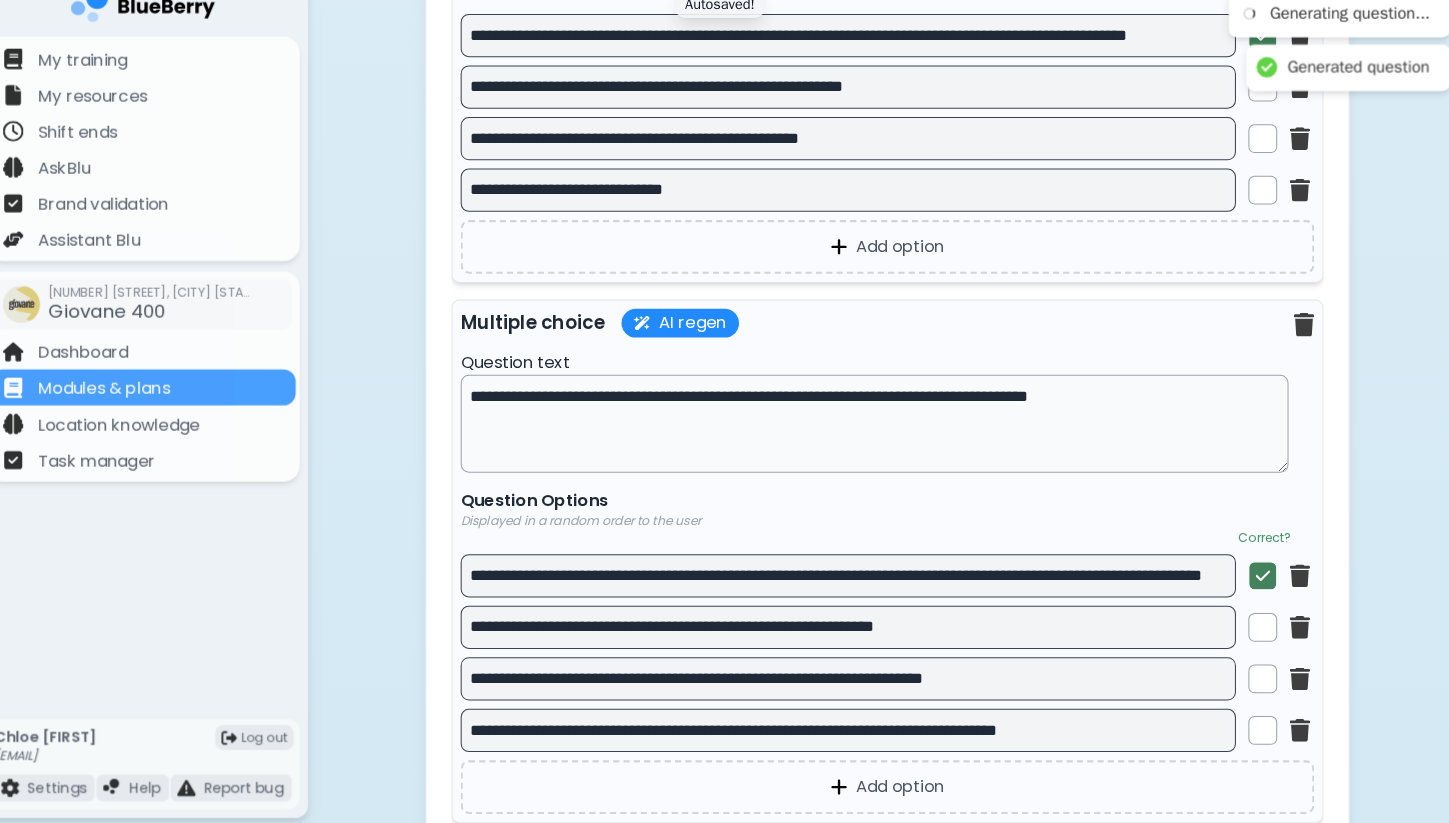 type on "**********" 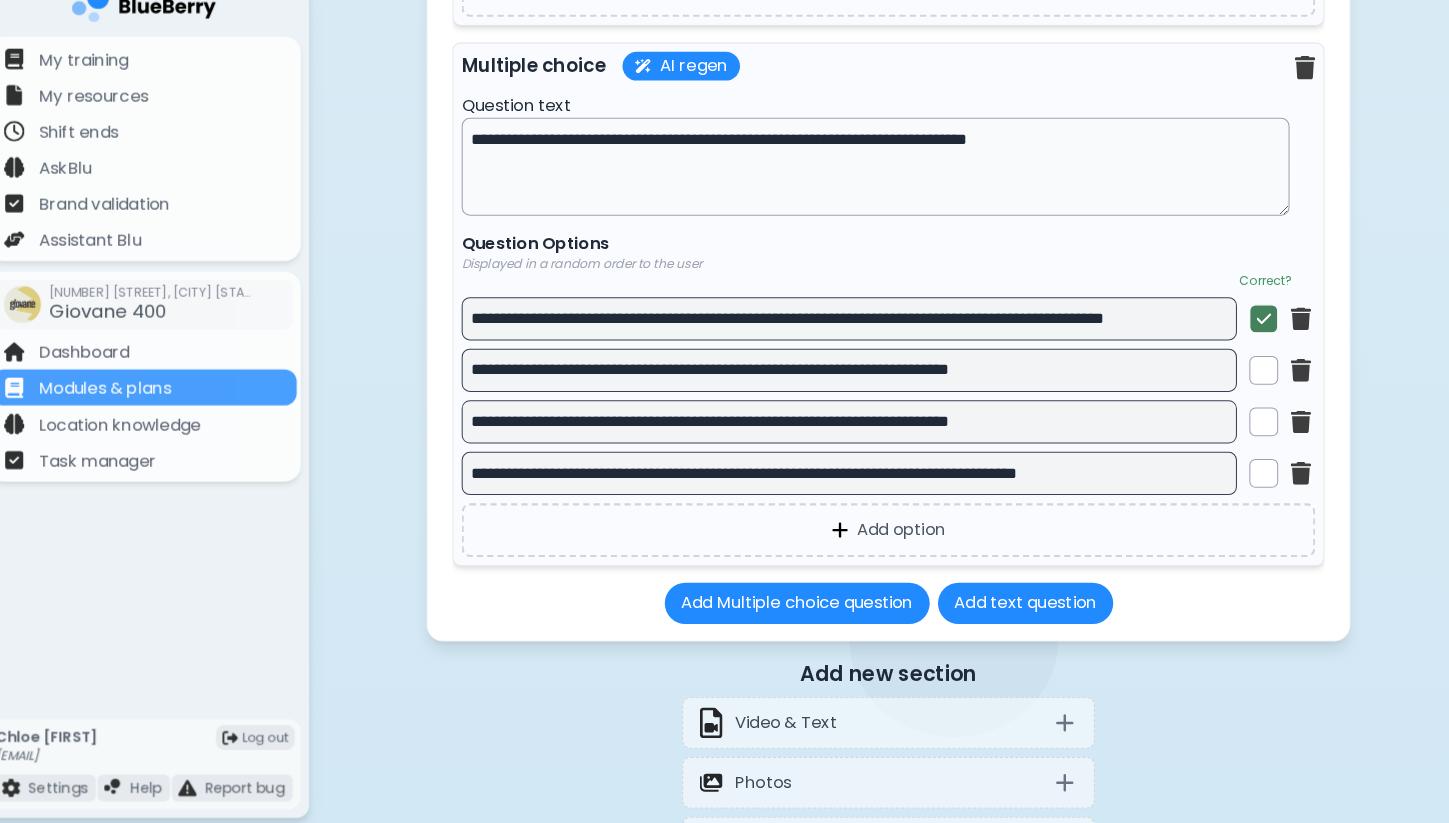 scroll, scrollTop: 5822, scrollLeft: 0, axis: vertical 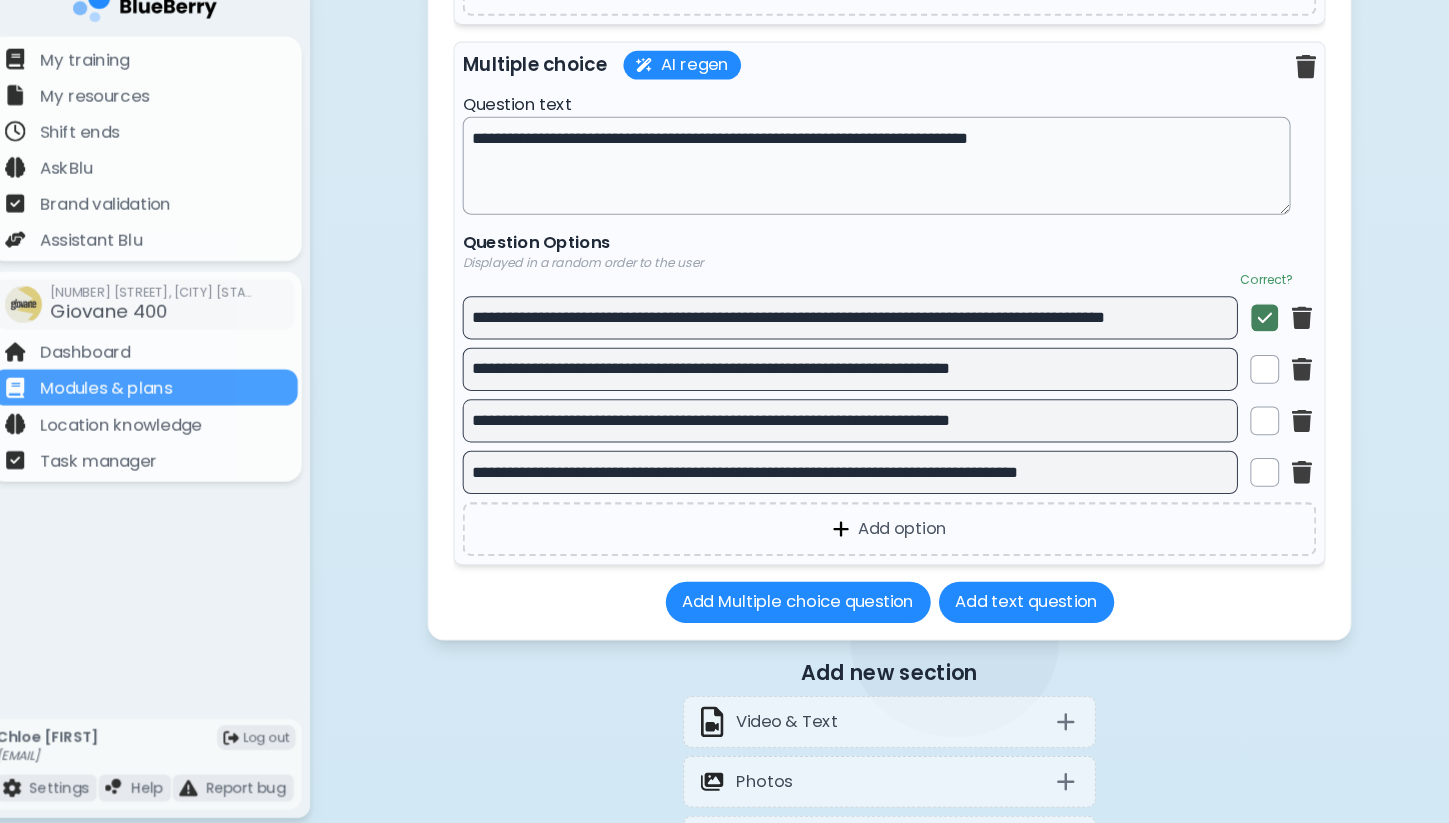 click on "**********" at bounding box center [874, 185] 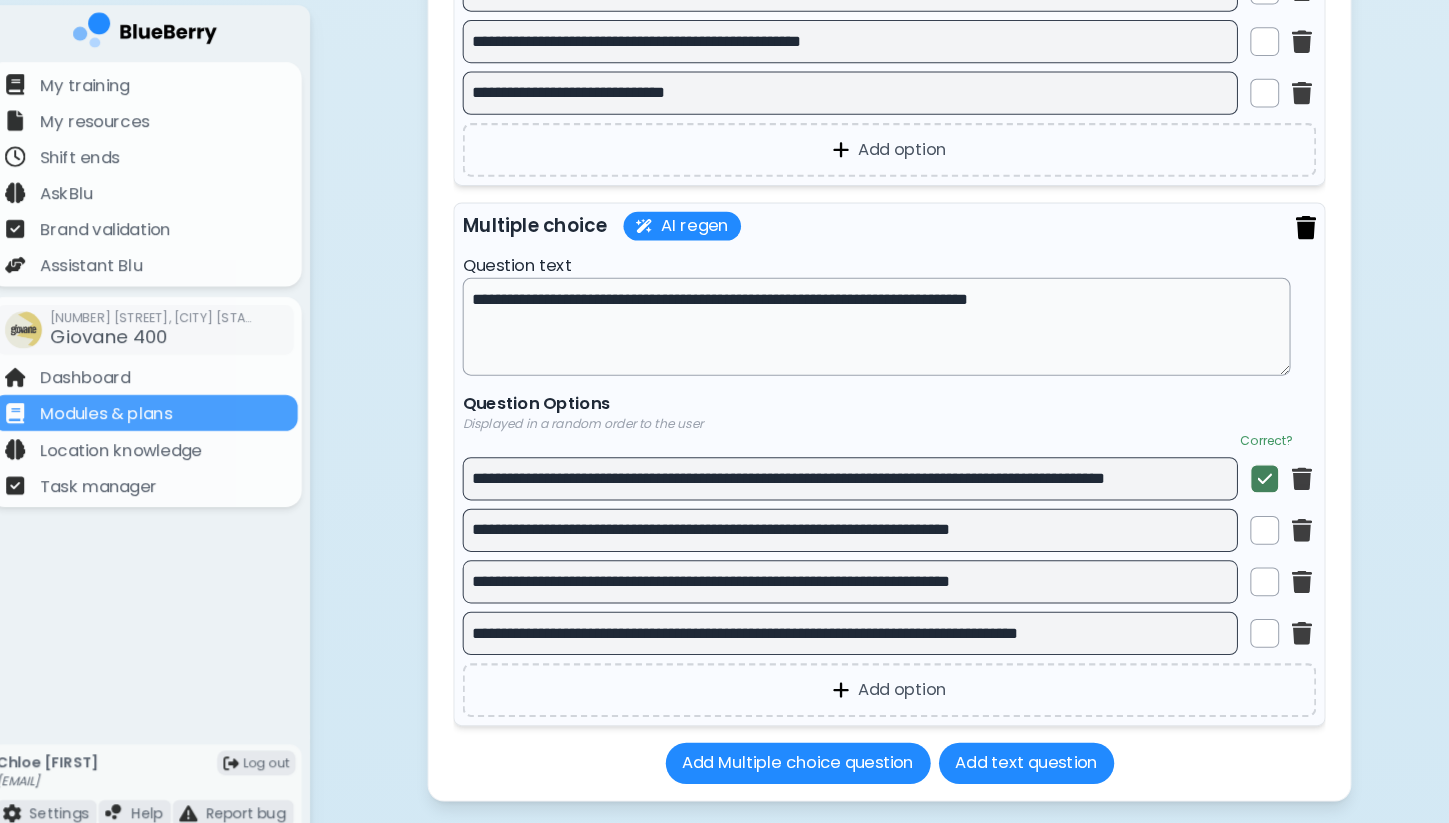 click at bounding box center (1291, 220) 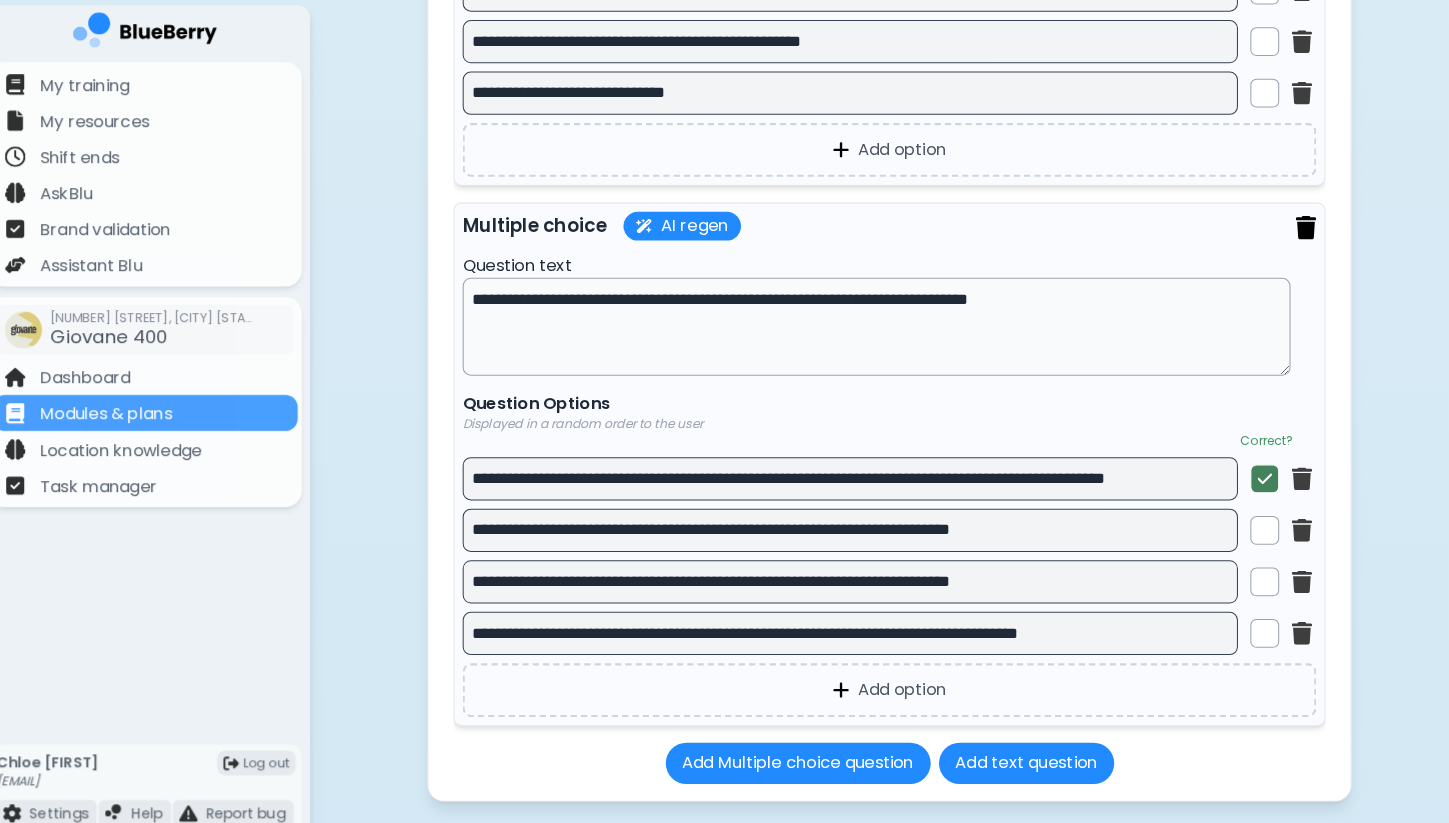 scroll, scrollTop: 5682, scrollLeft: 0, axis: vertical 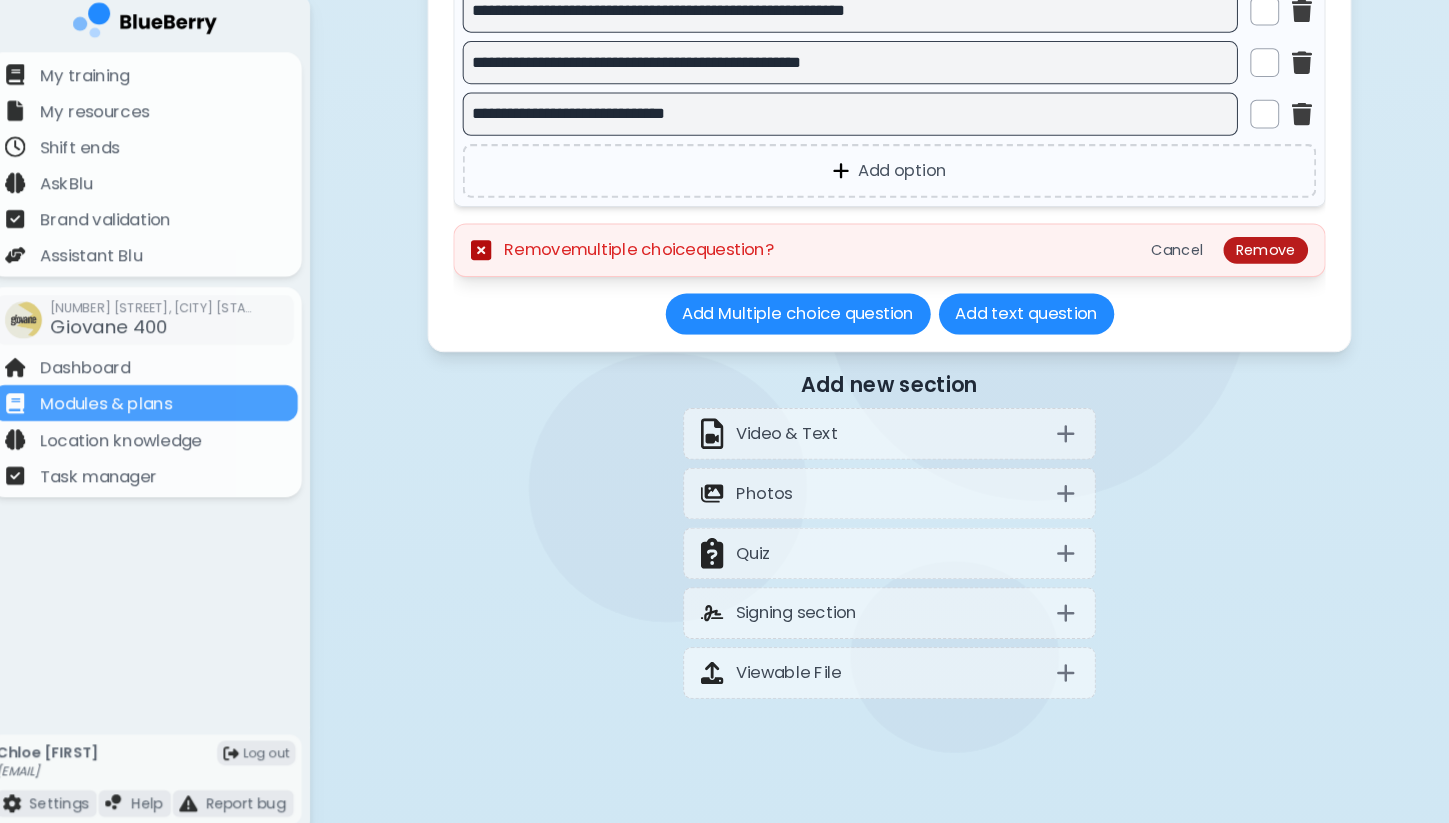 click on "Remove" at bounding box center (1252, 252) 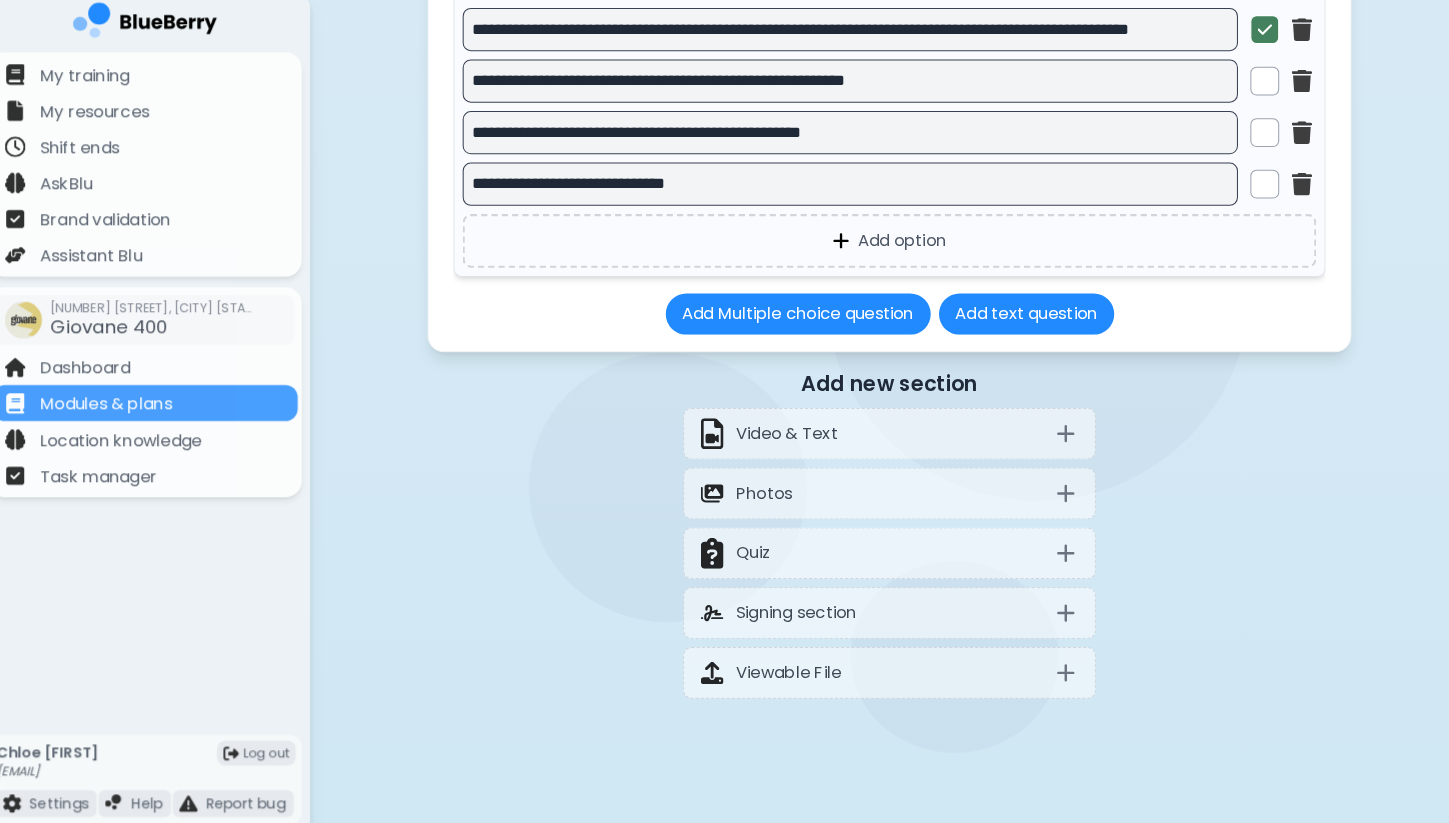 scroll, scrollTop: 5614, scrollLeft: 0, axis: vertical 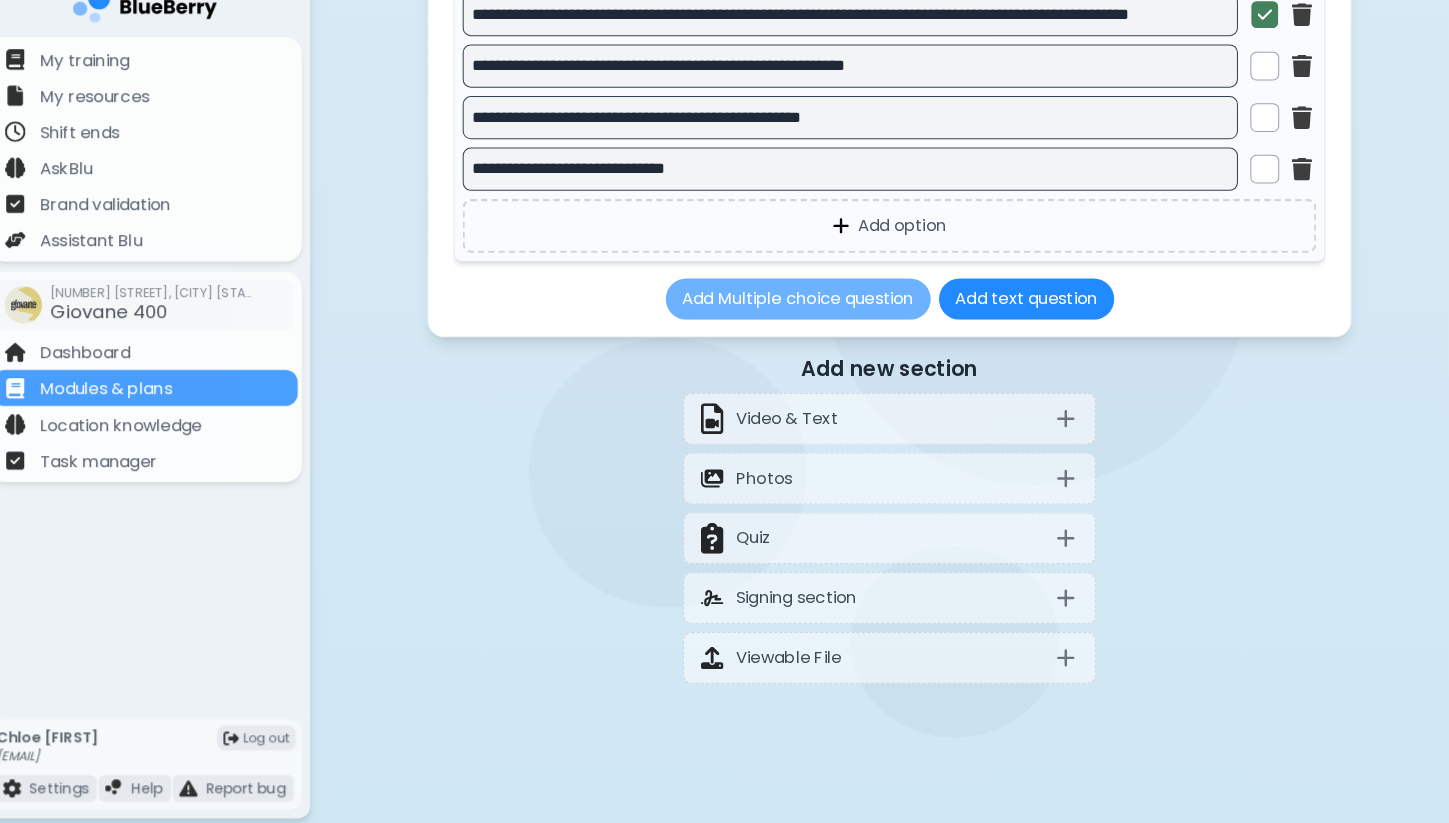 click on "Add Multiple choice question" at bounding box center [798, 314] 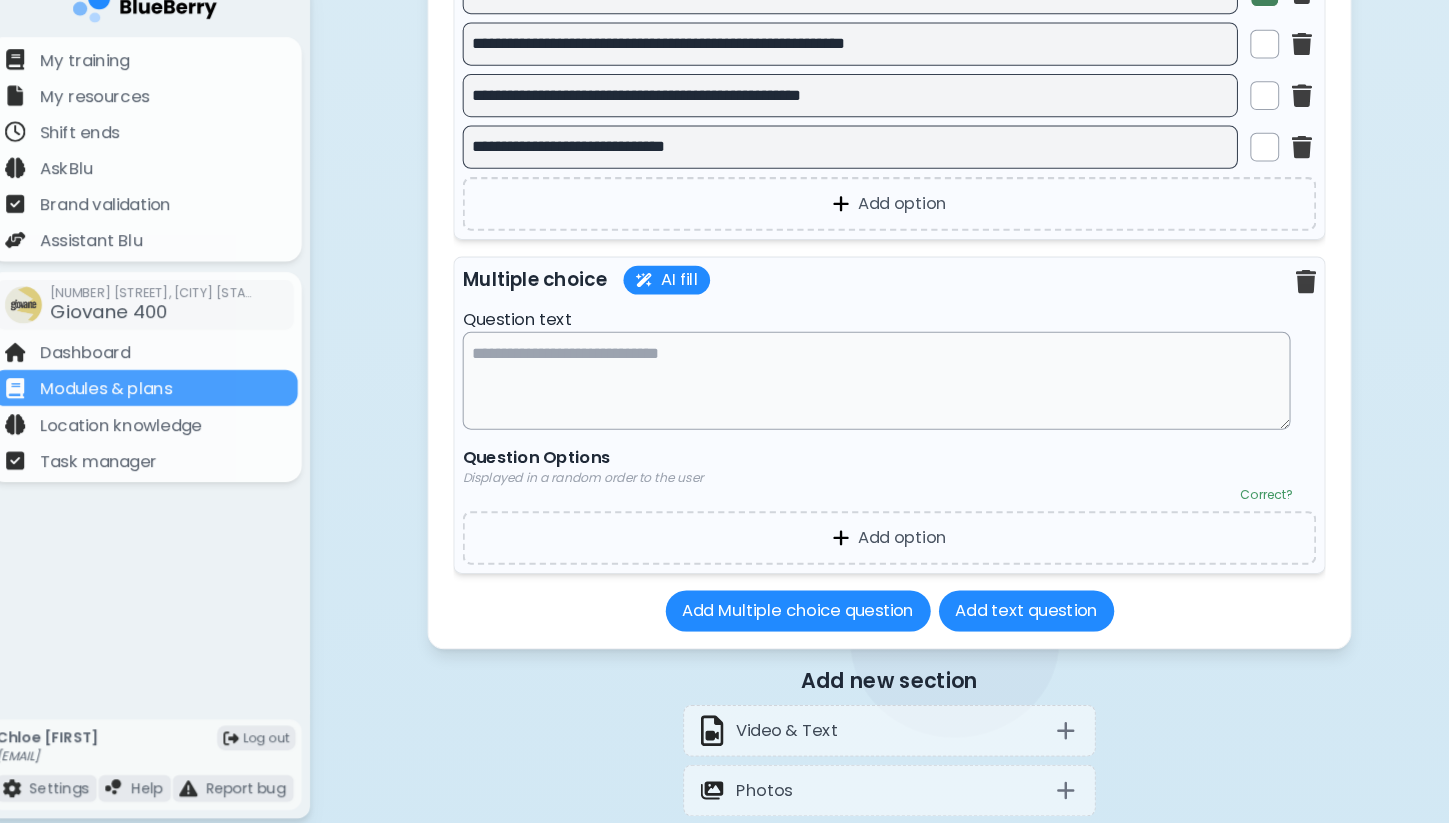 click at bounding box center [874, 393] 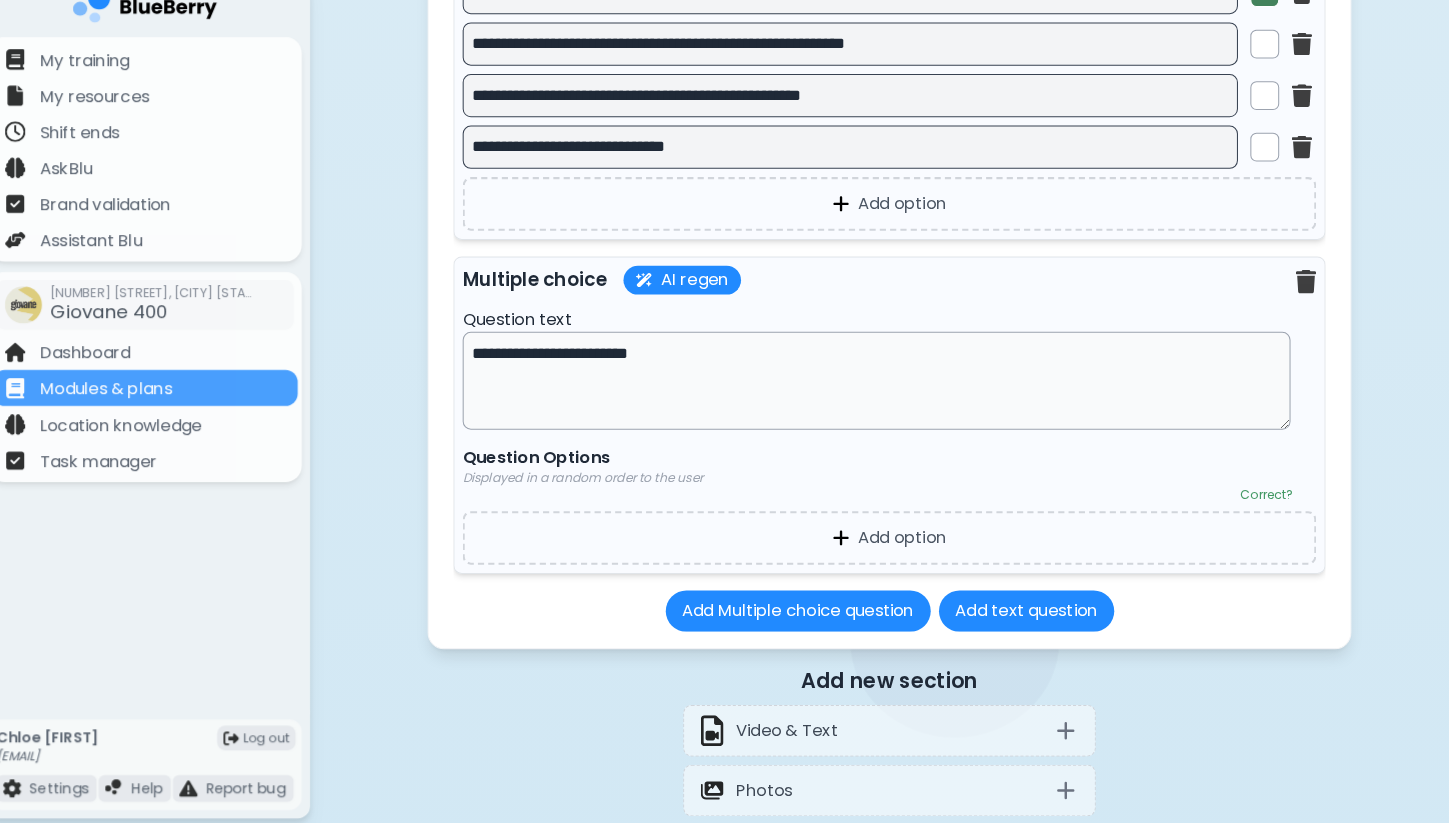 click on "**********" at bounding box center [874, 393] 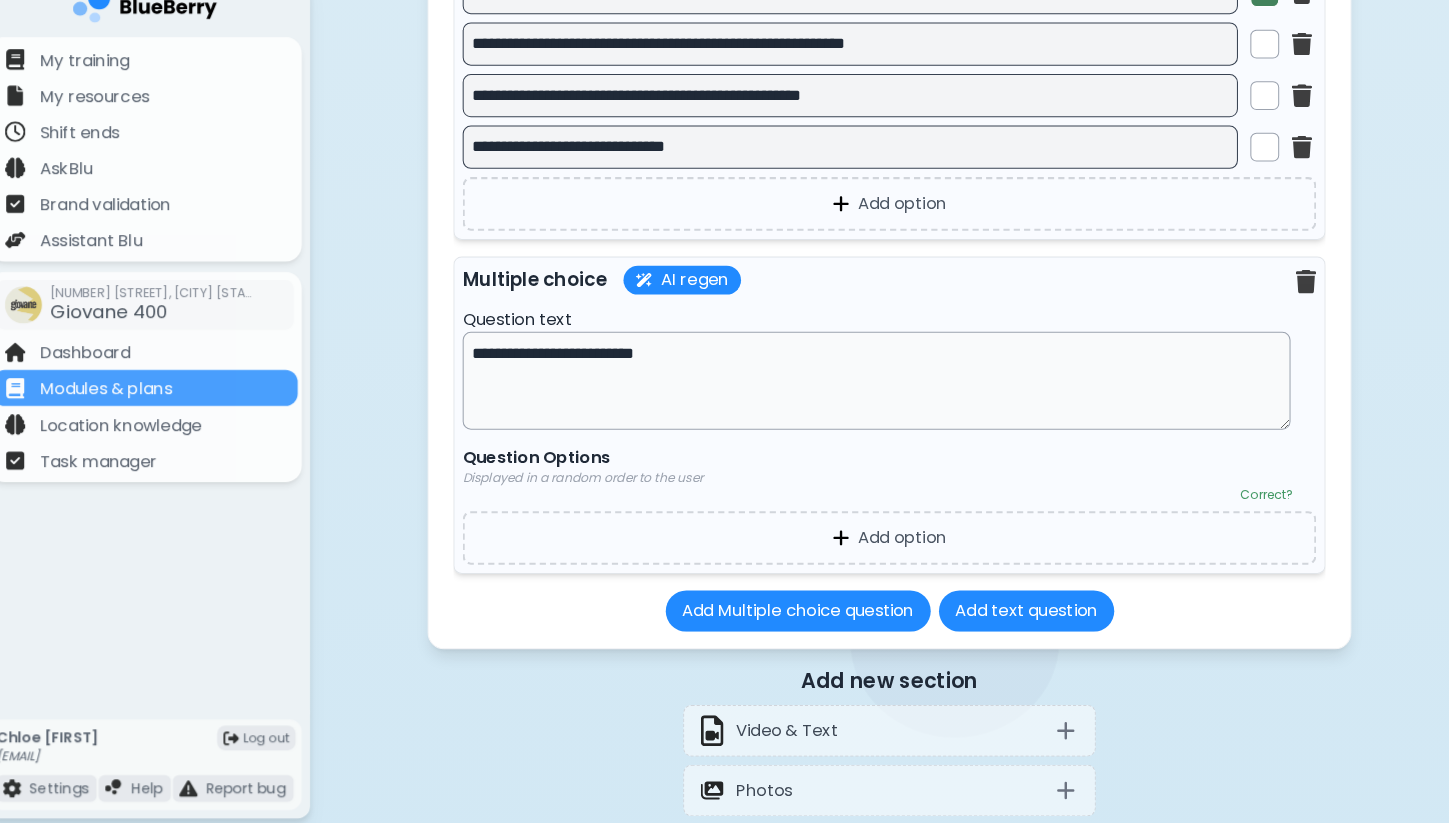 scroll, scrollTop: 5629, scrollLeft: 0, axis: vertical 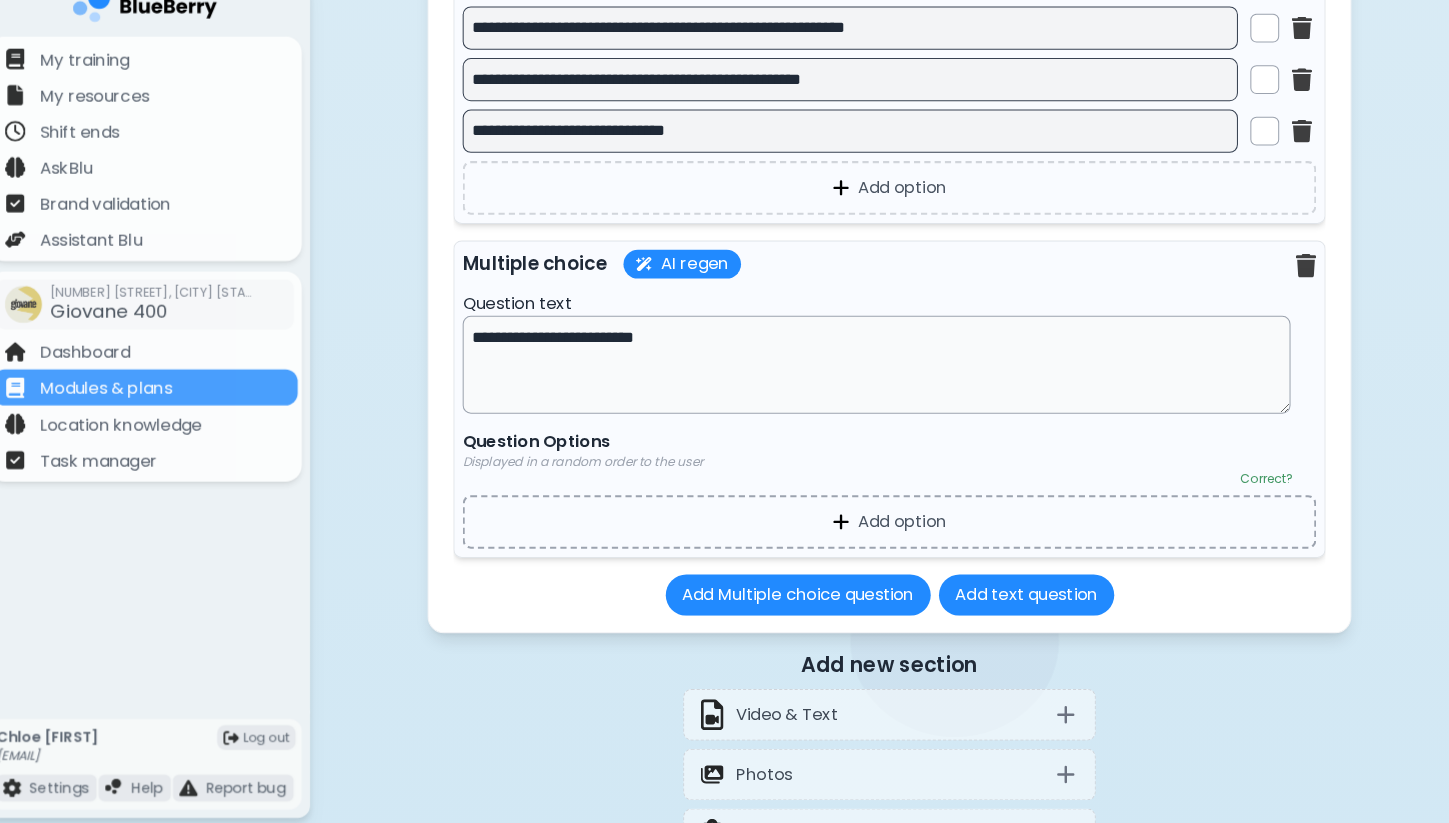 type on "**********" 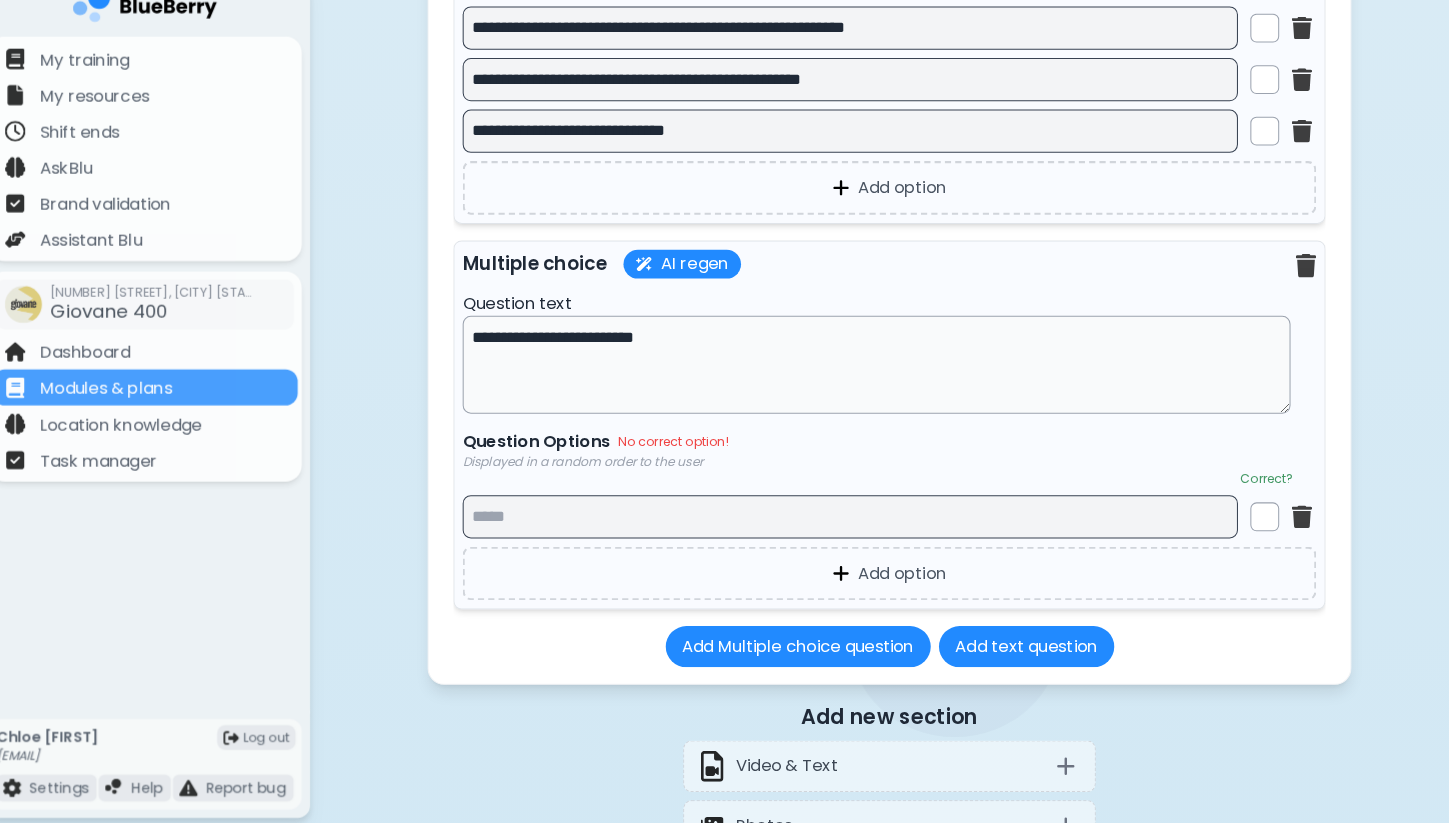 click at bounding box center (849, 526) 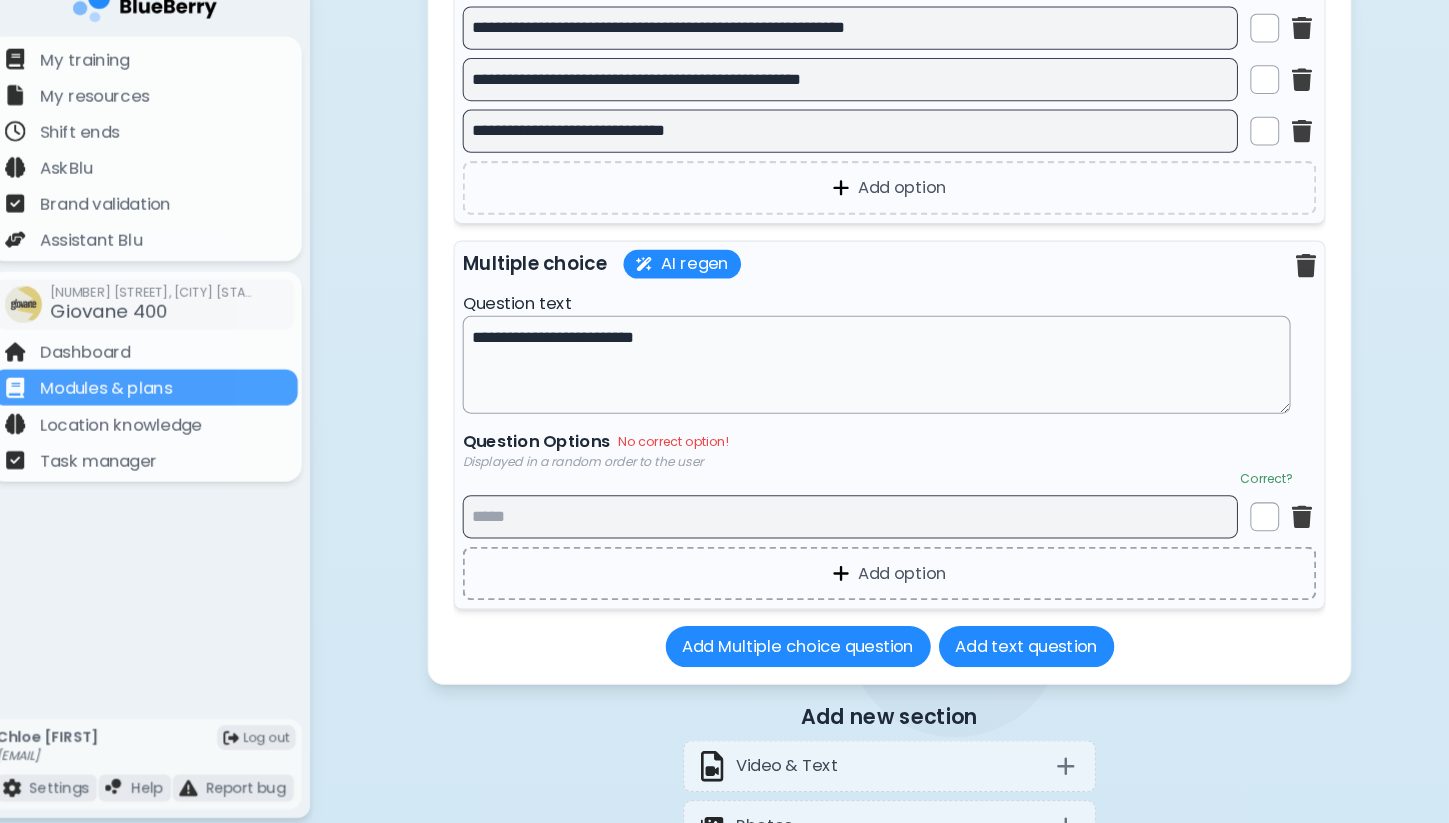 click on "Add option" at bounding box center (887, 581) 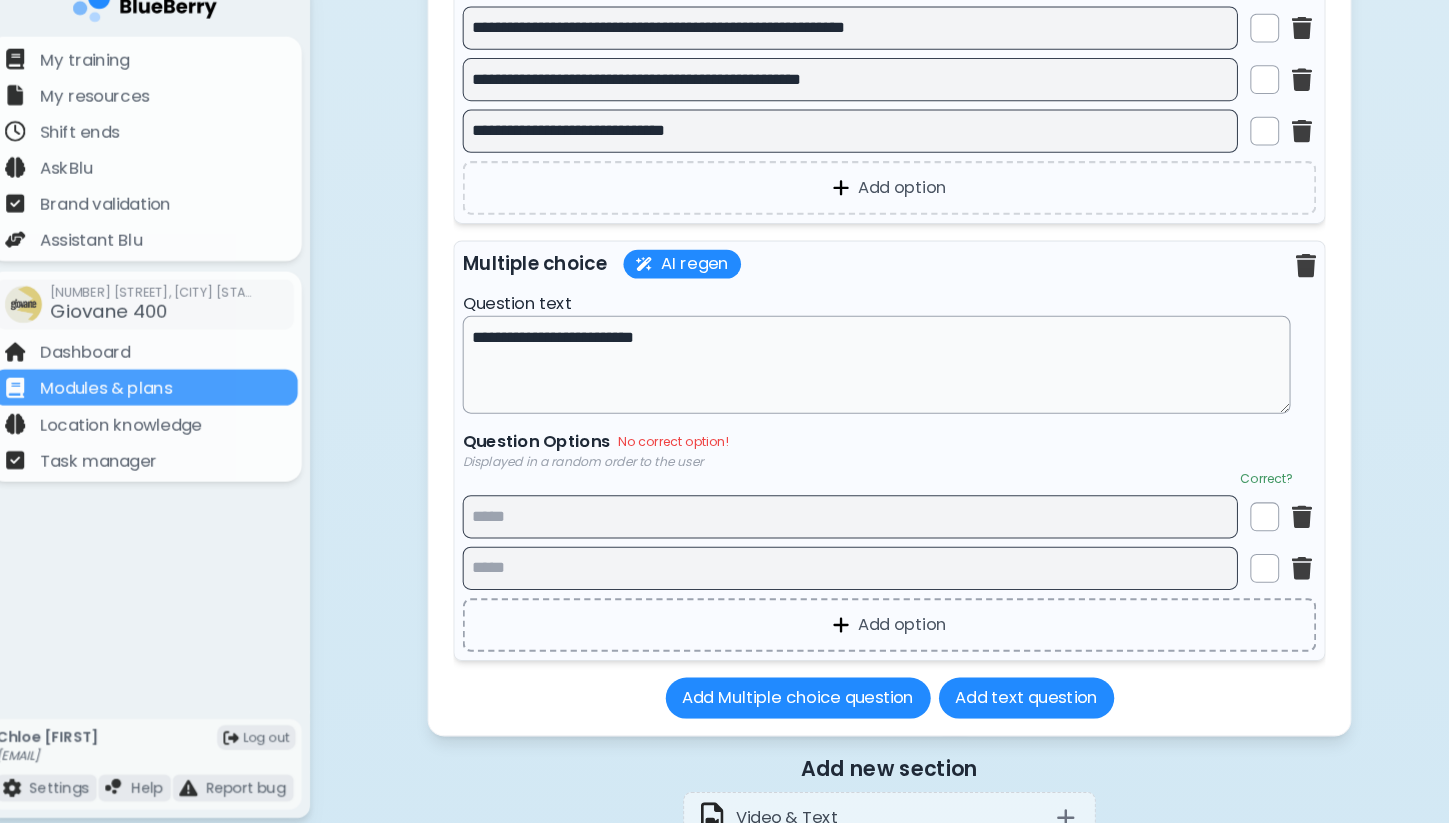 click on "Add option" at bounding box center (887, 631) 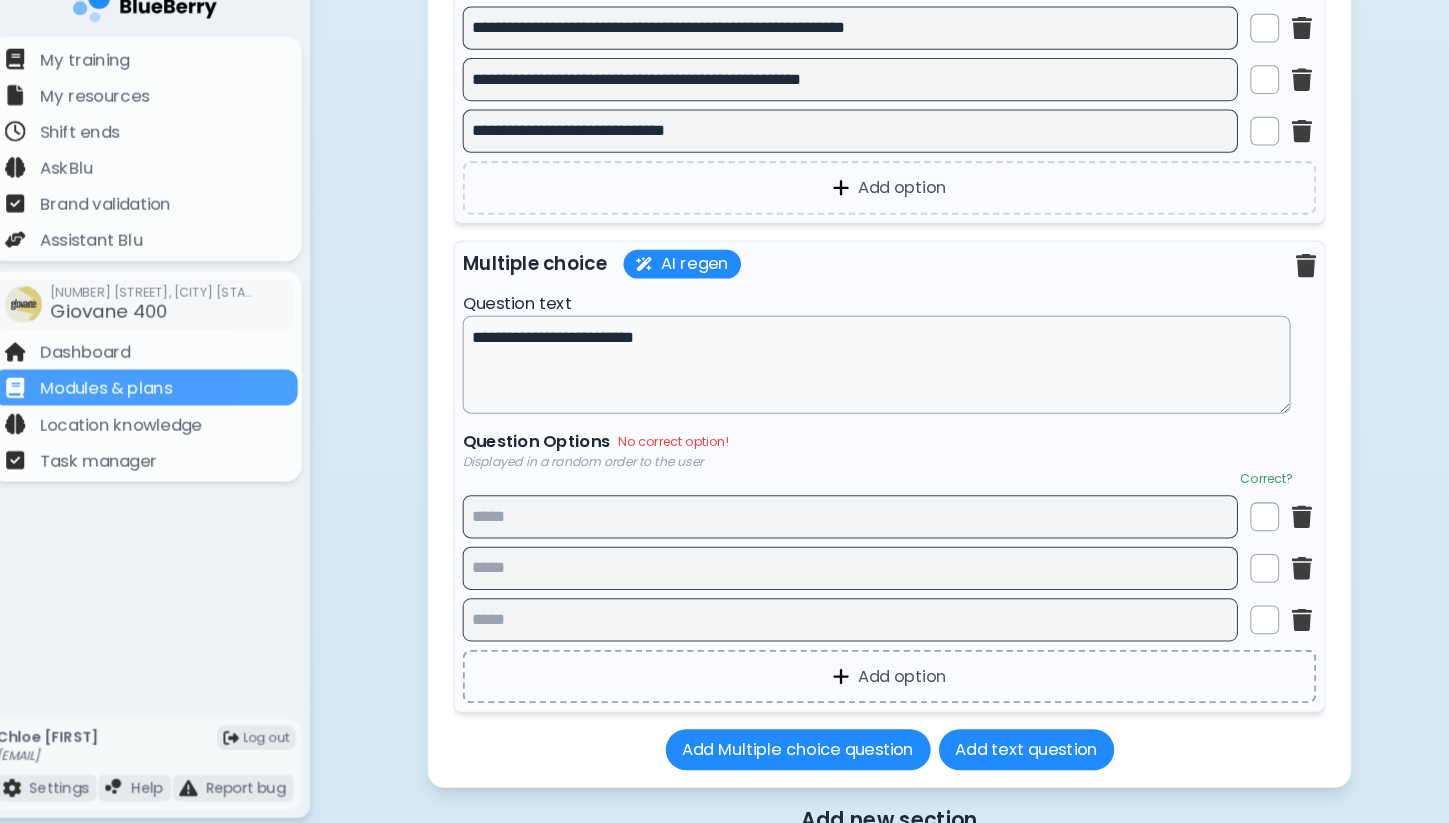 click on "Add option" at bounding box center [887, 681] 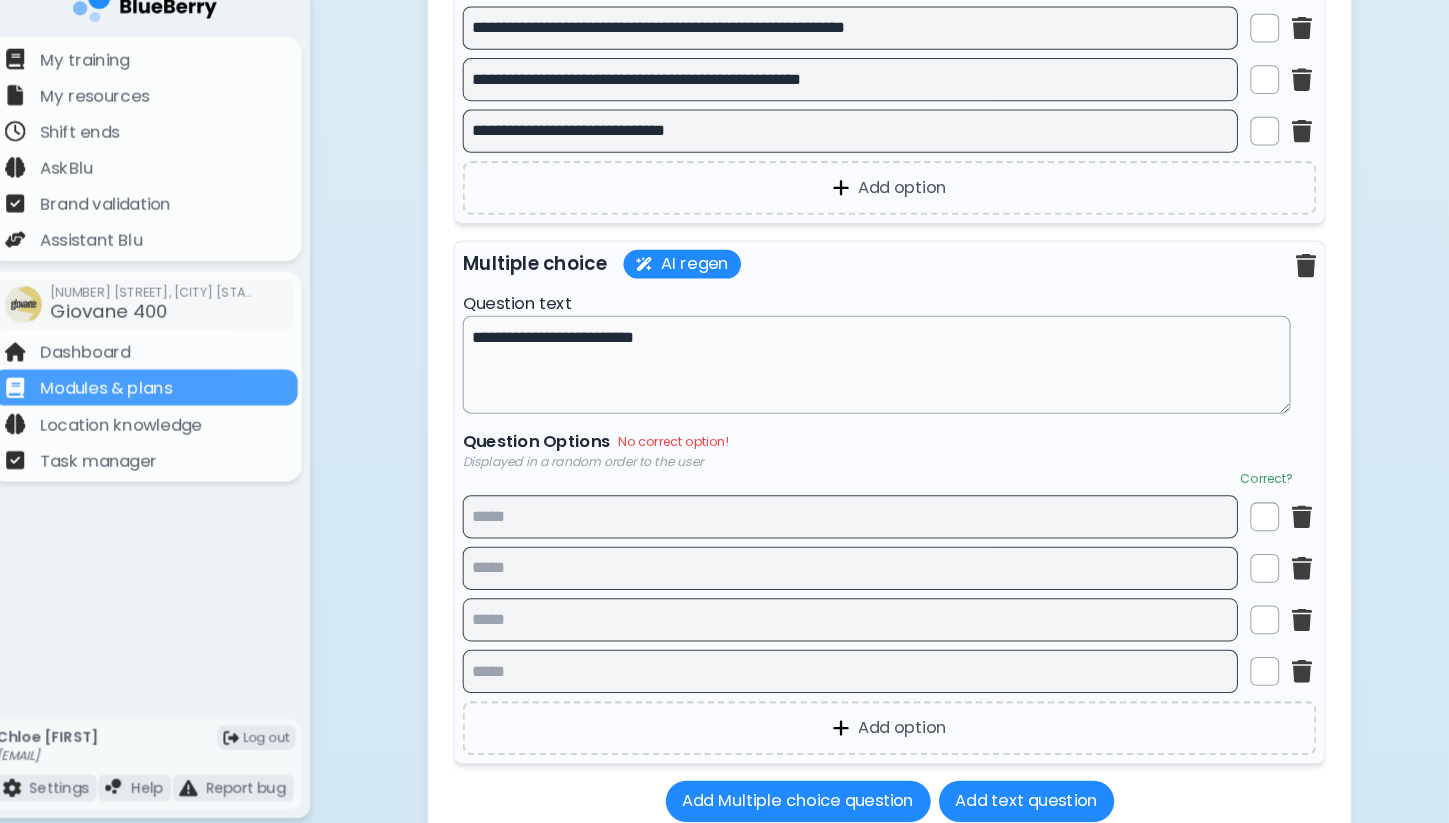 click at bounding box center (849, 526) 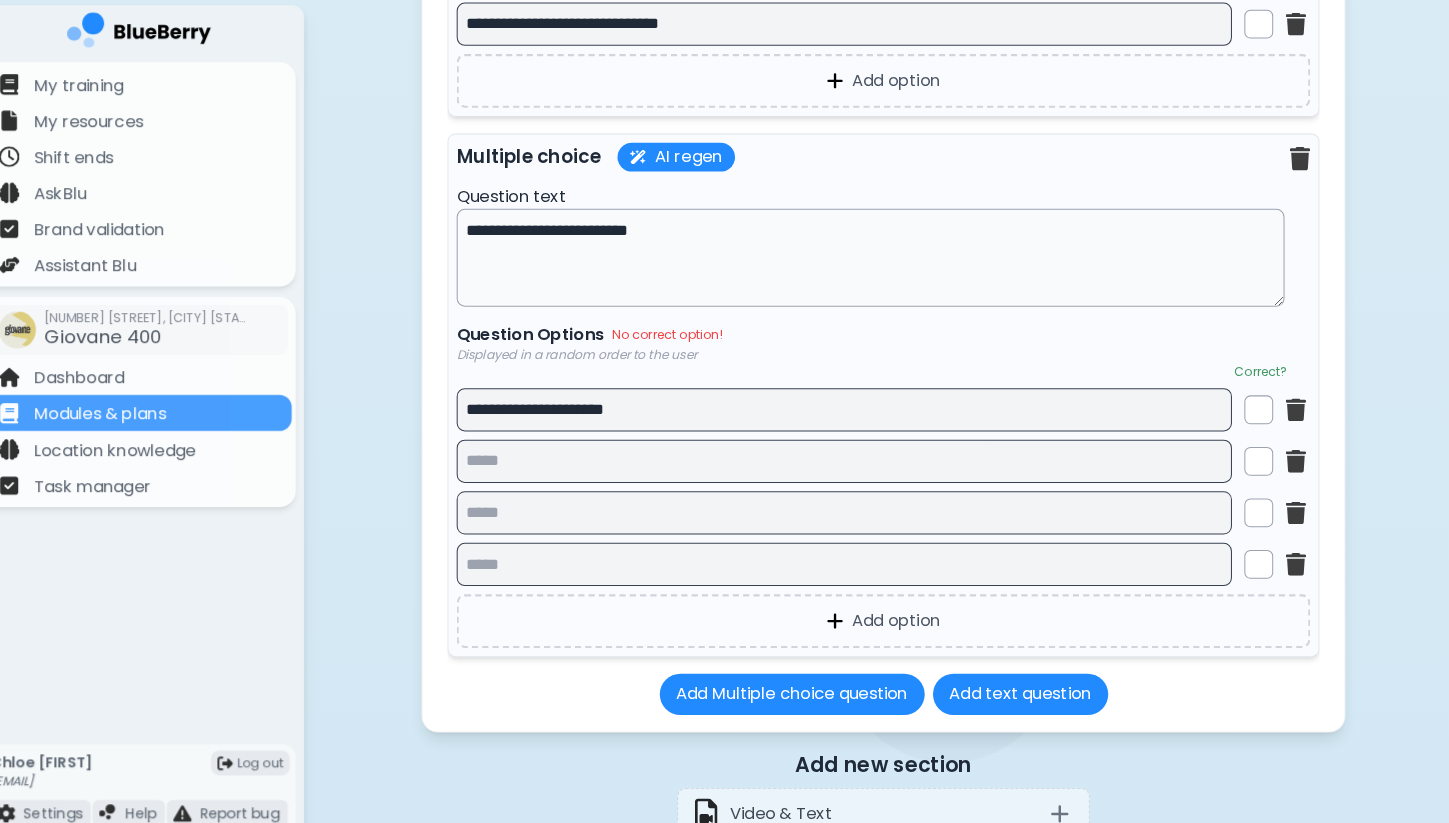 scroll, scrollTop: 5671, scrollLeft: 0, axis: vertical 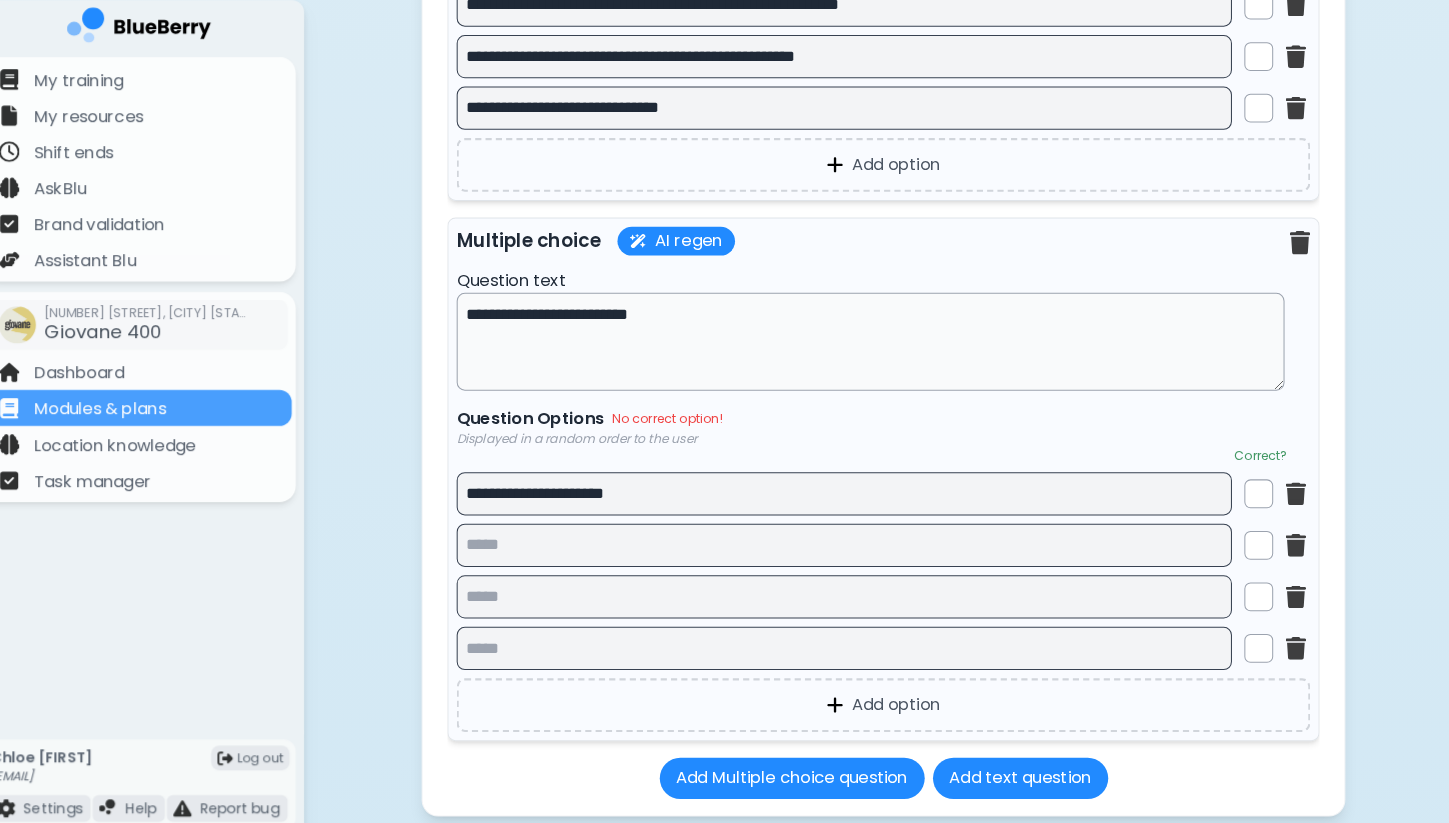 type on "**********" 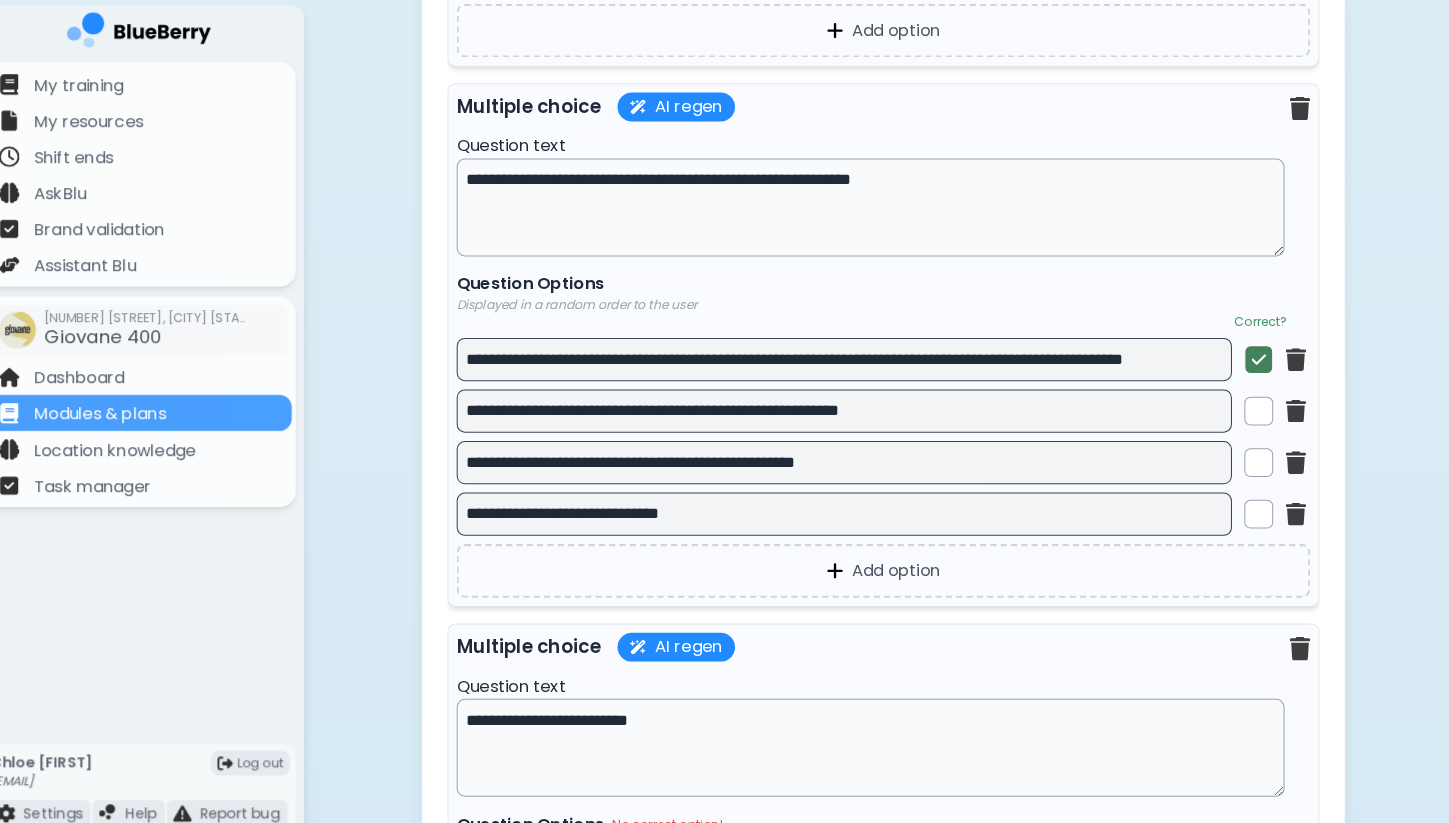 scroll, scrollTop: 5232, scrollLeft: 0, axis: vertical 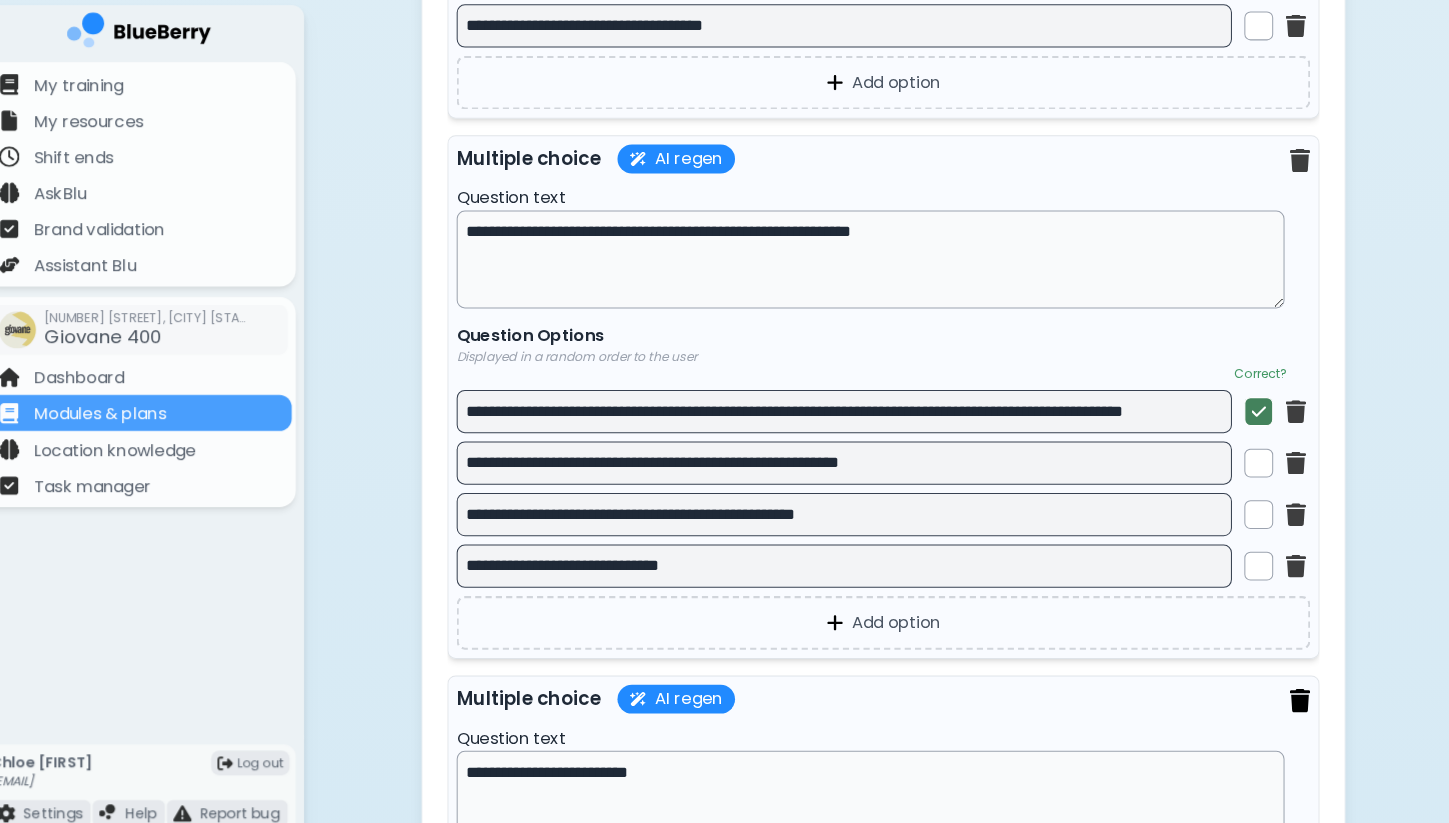 click at bounding box center (1291, 679) 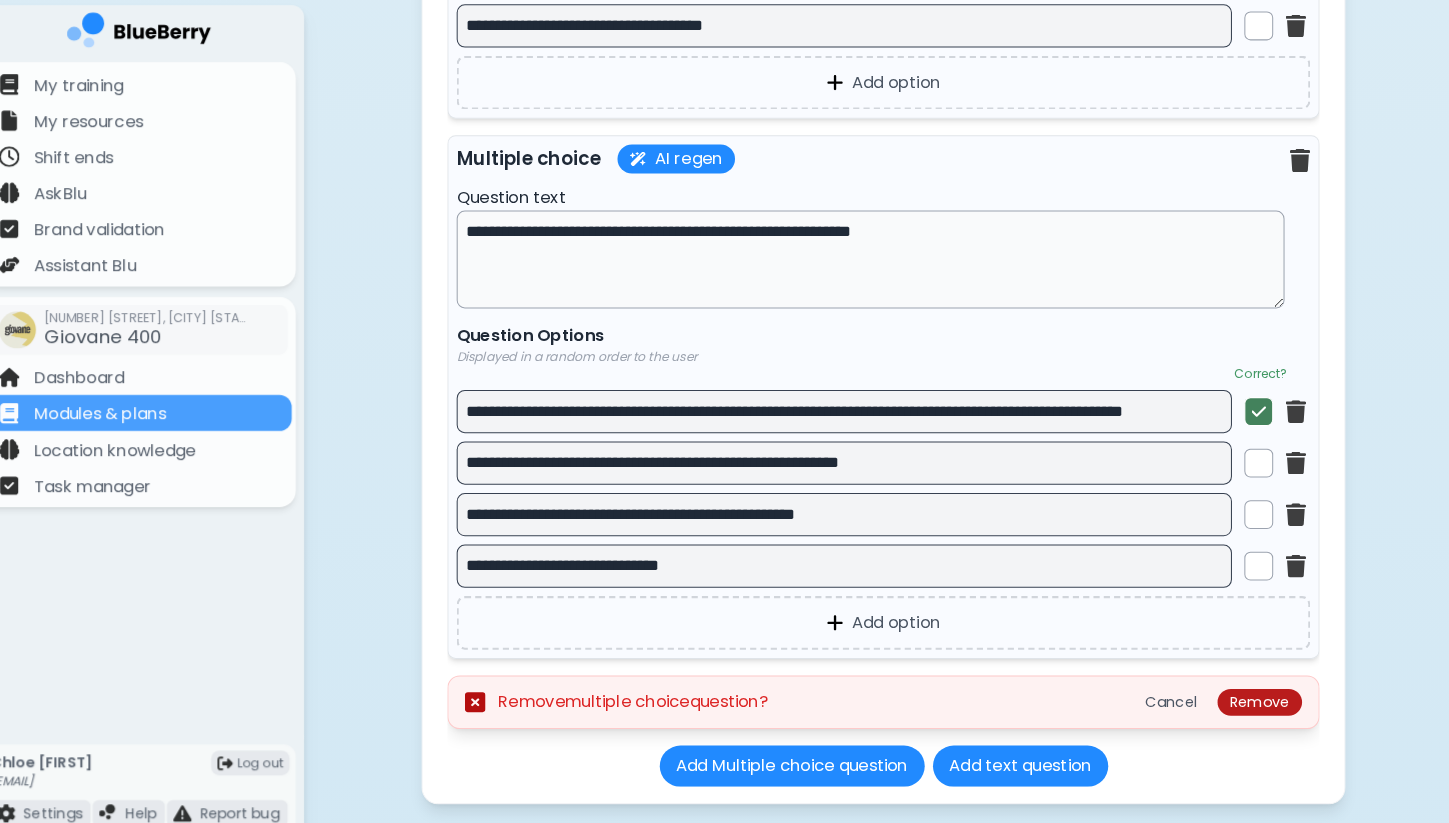 click on "Remove" at bounding box center (1252, 681) 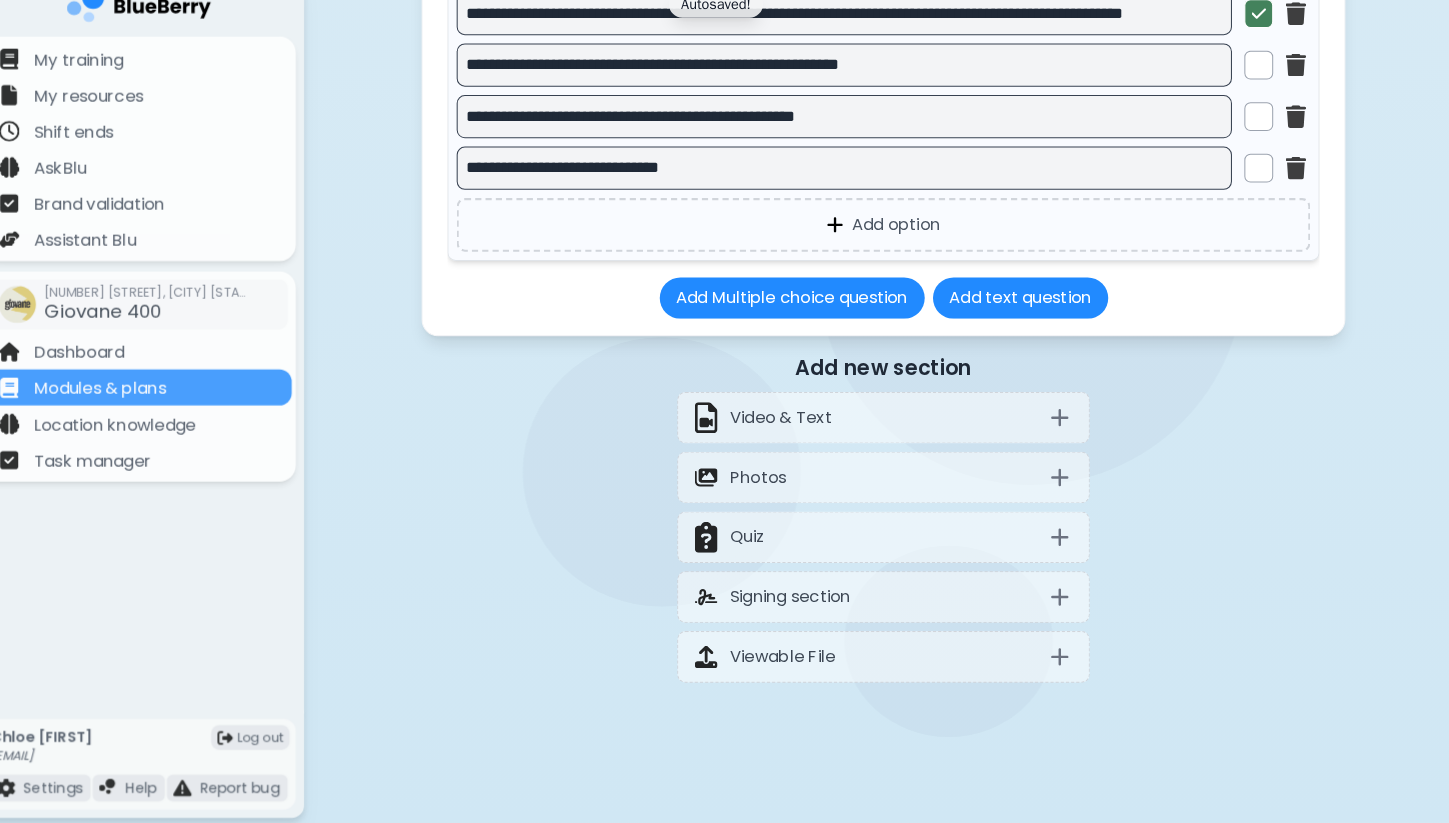 scroll, scrollTop: 5614, scrollLeft: 0, axis: vertical 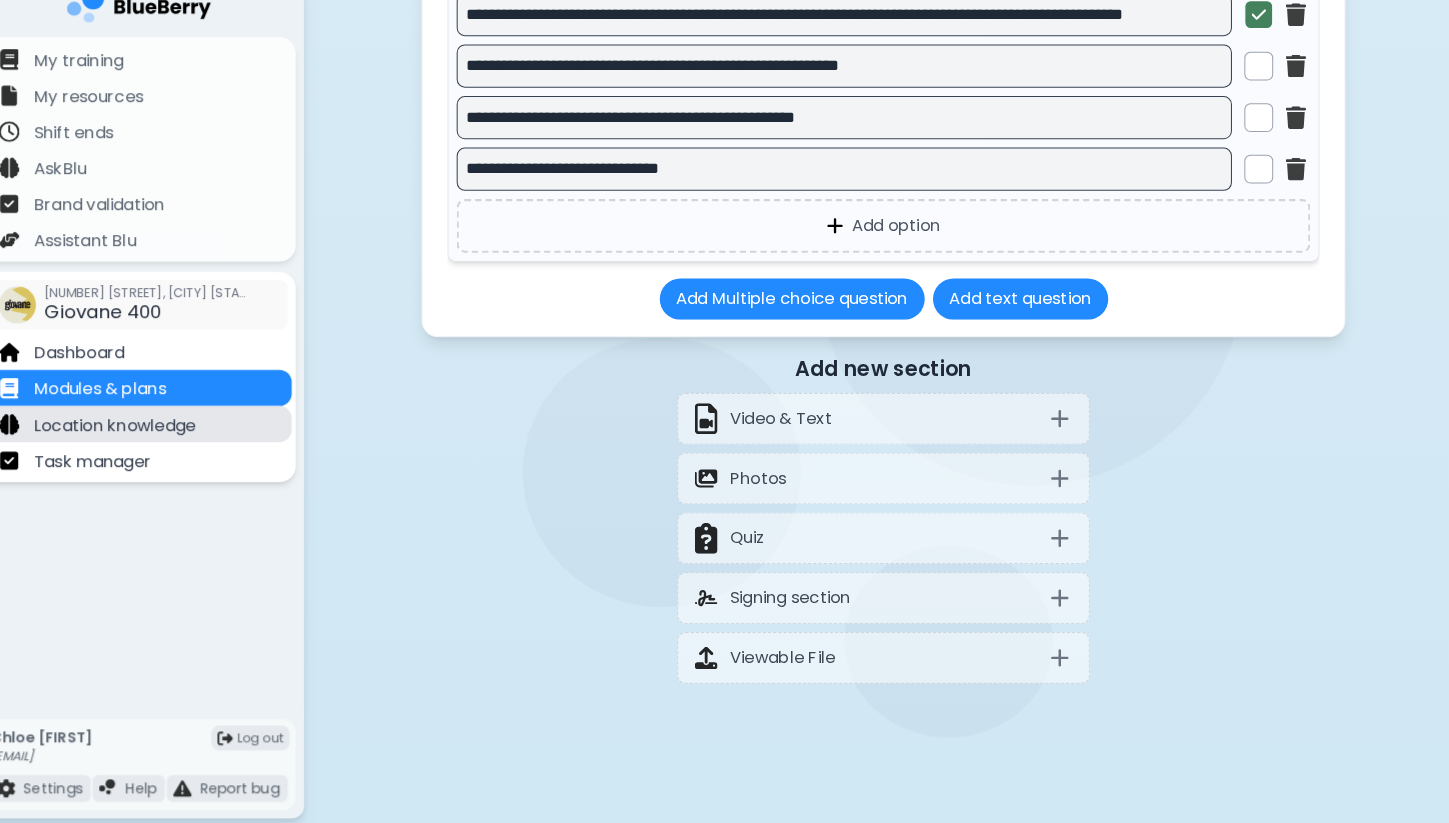 click on "Location knowledge" at bounding box center (165, 435) 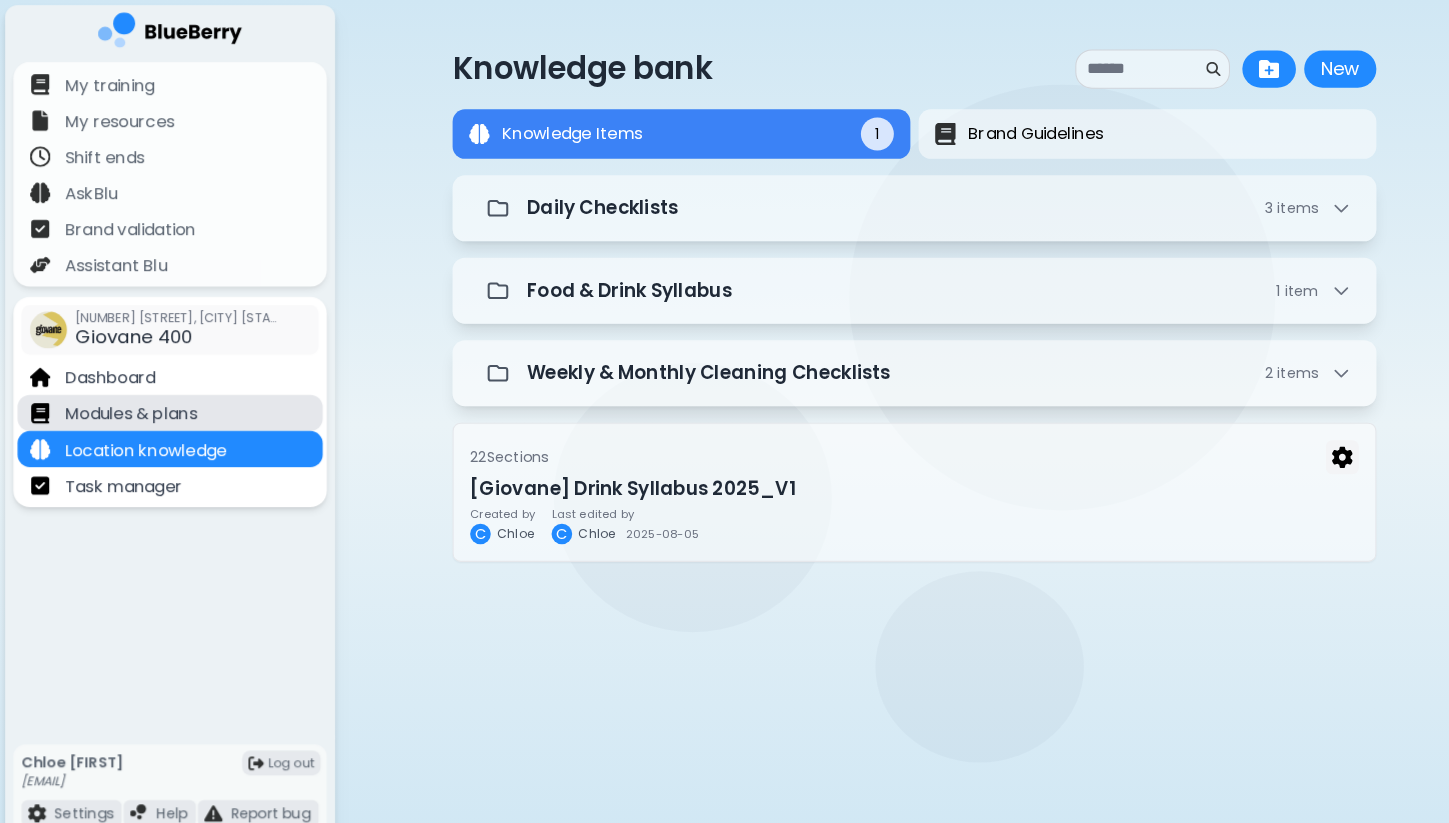 click on "Modules & plans" at bounding box center (165, 400) 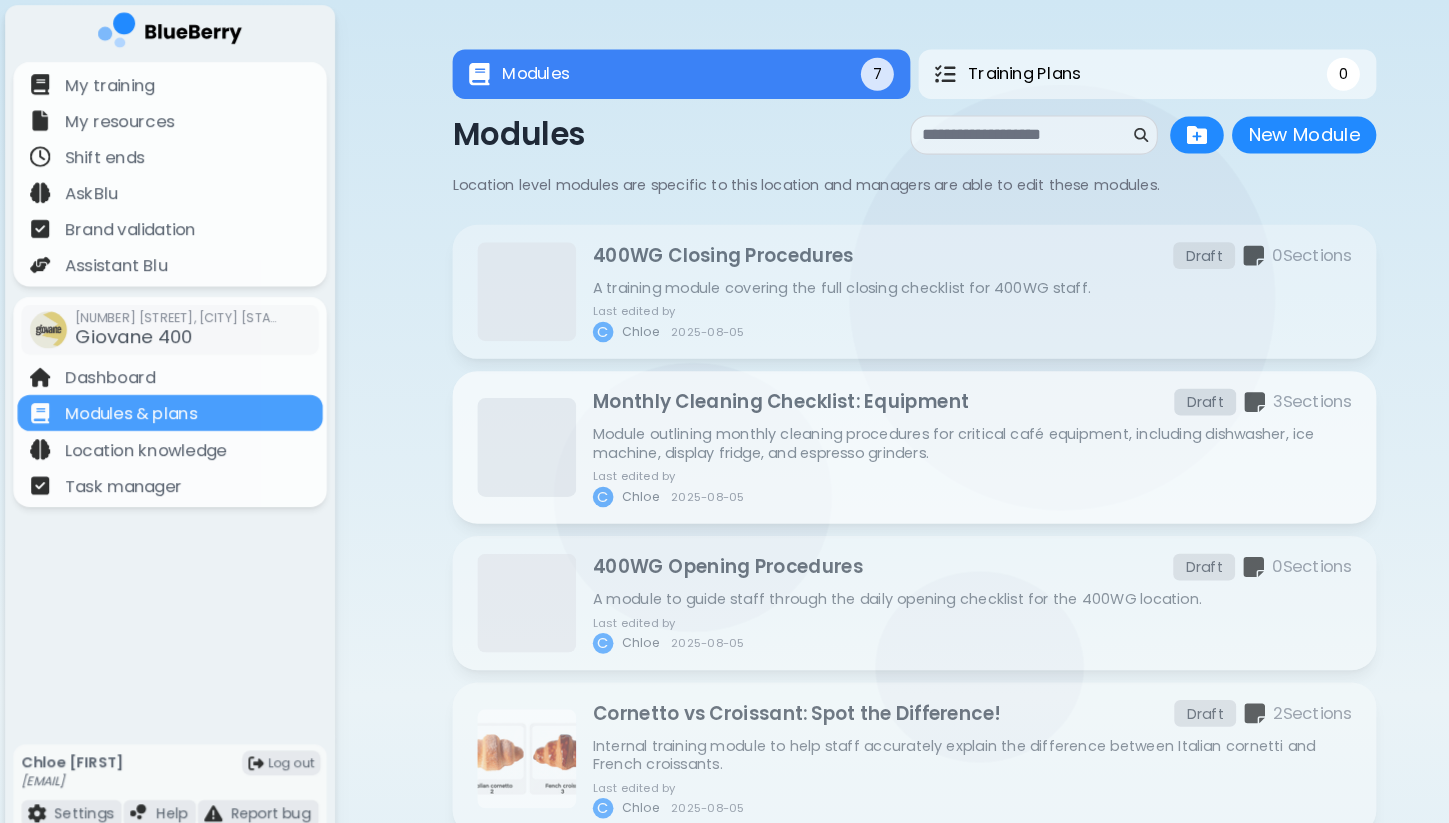 click on "Module outlining monthly cleaning procedures for critical café equipment, including dishwasher, ice machine, display fridge, and espresso grinders." at bounding box center (943, 430) 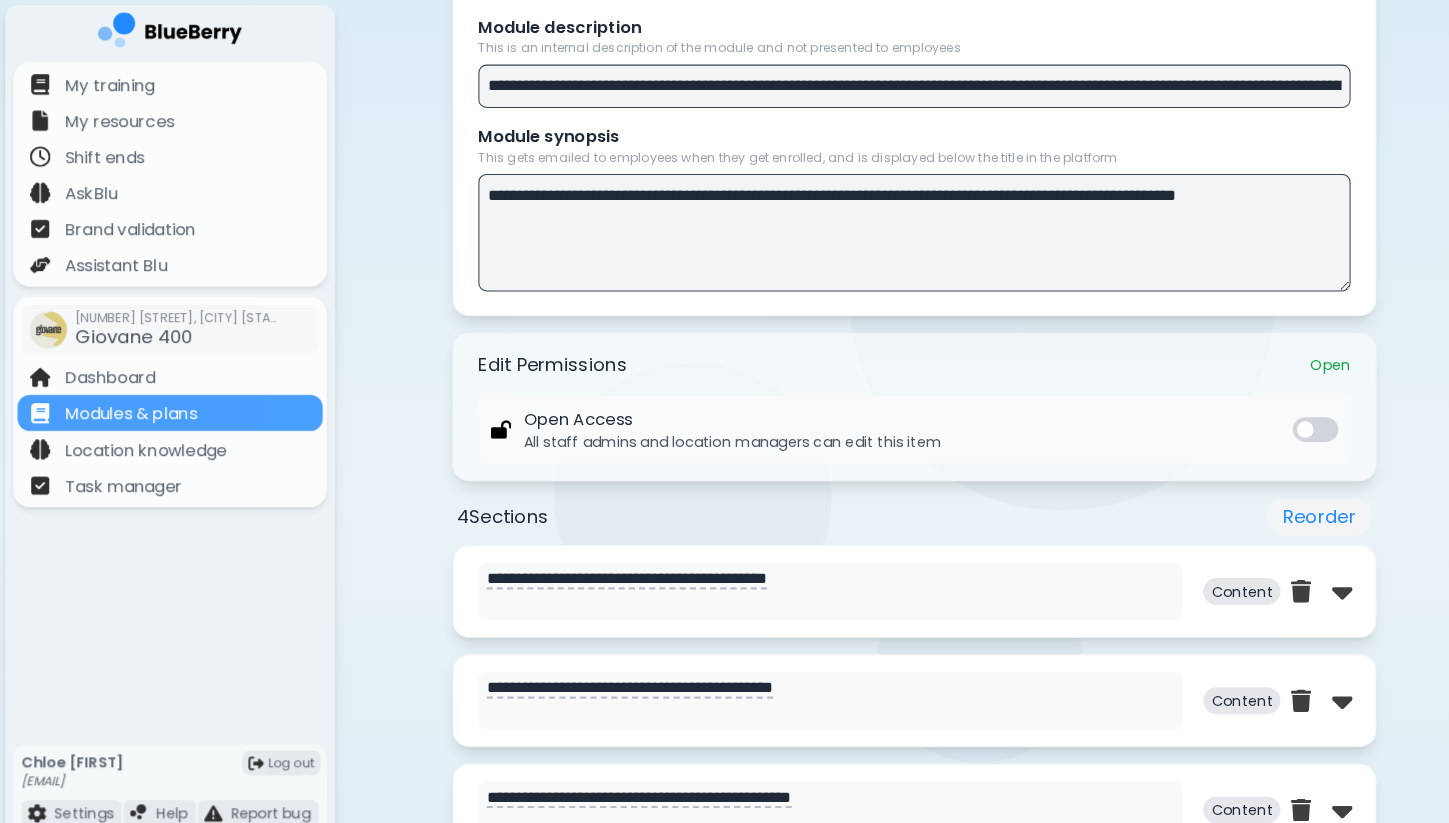 scroll, scrollTop: 395, scrollLeft: 0, axis: vertical 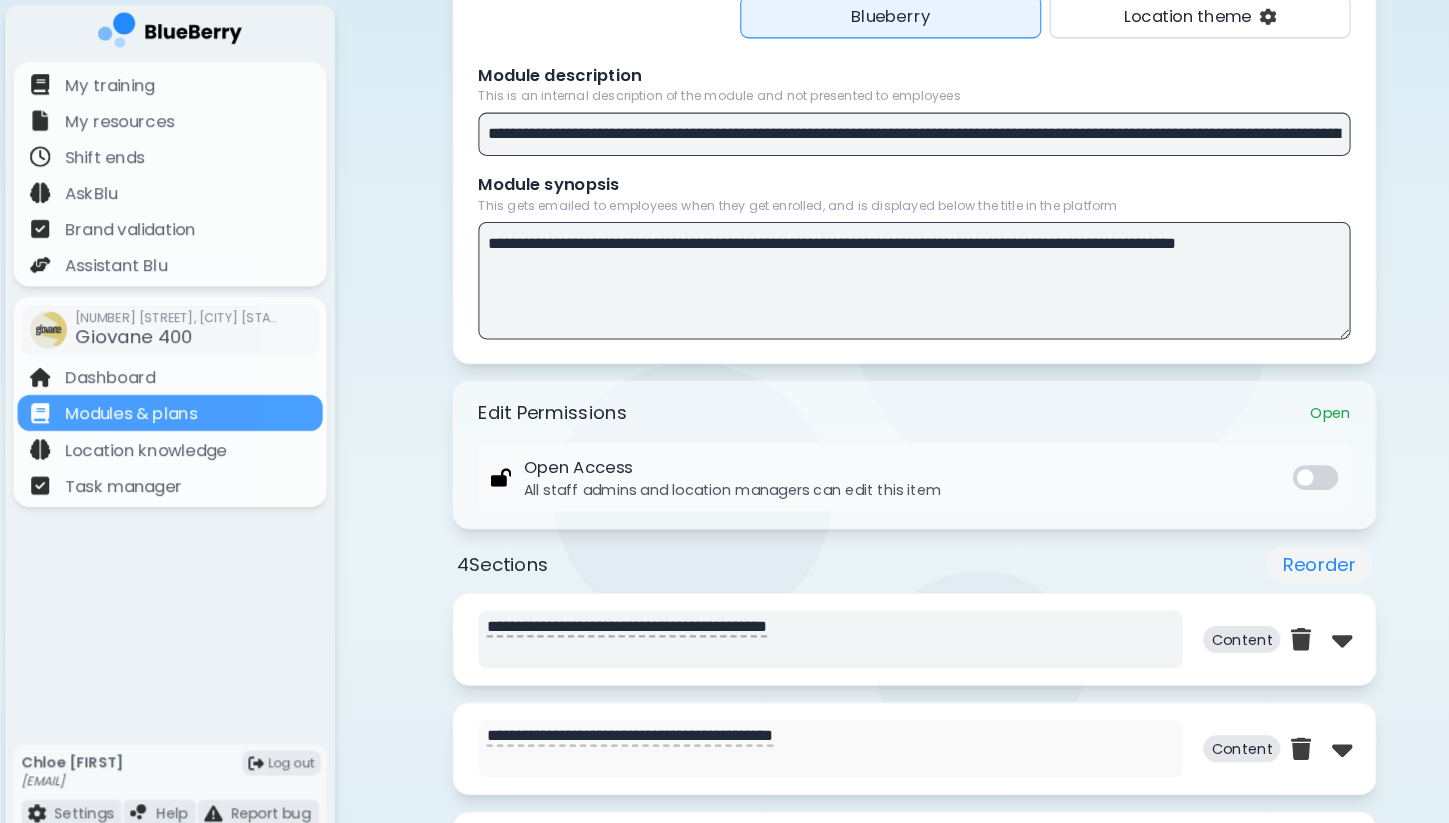click on "**********" at bounding box center (805, 620) 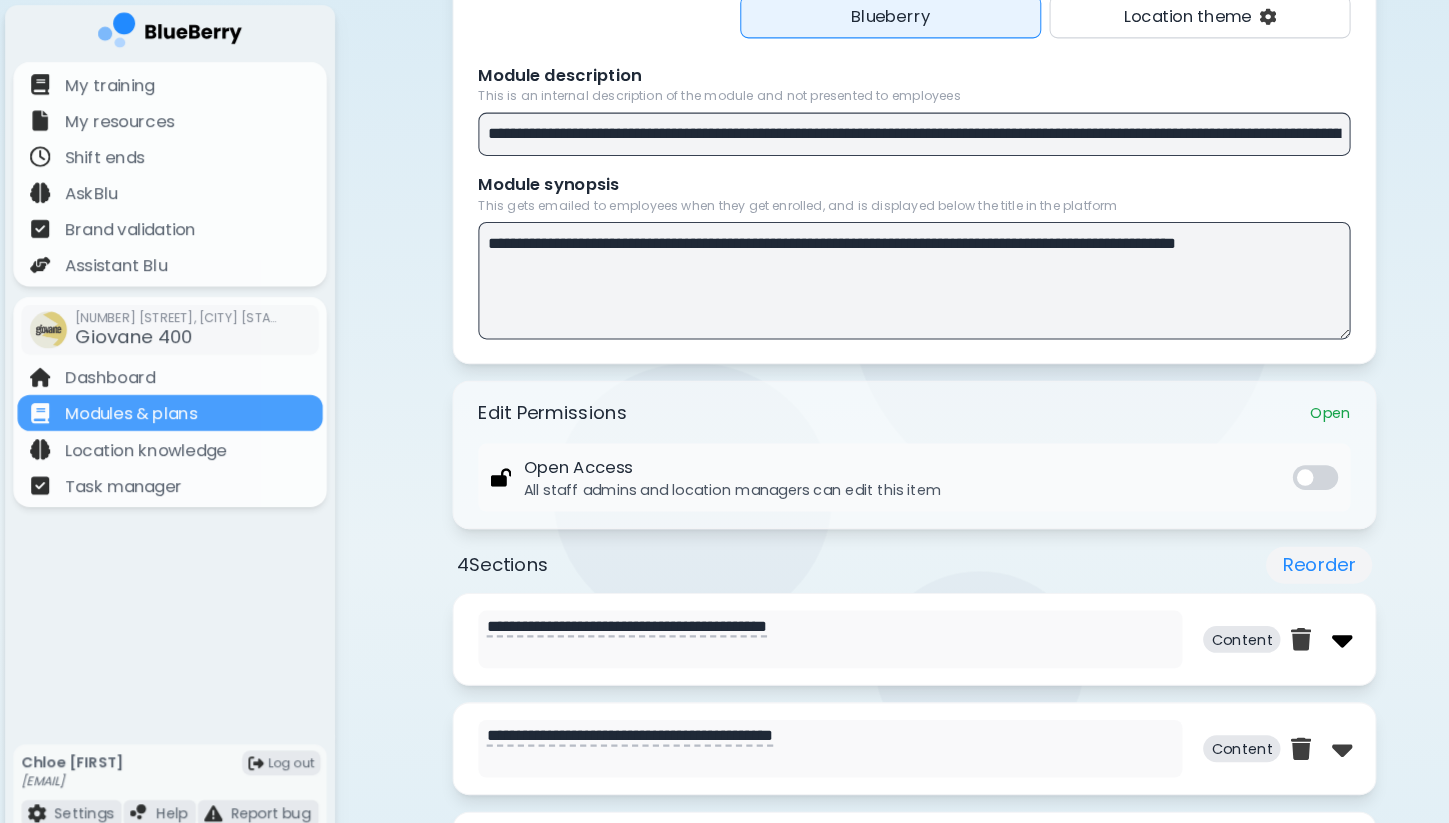 click at bounding box center (1302, 620) 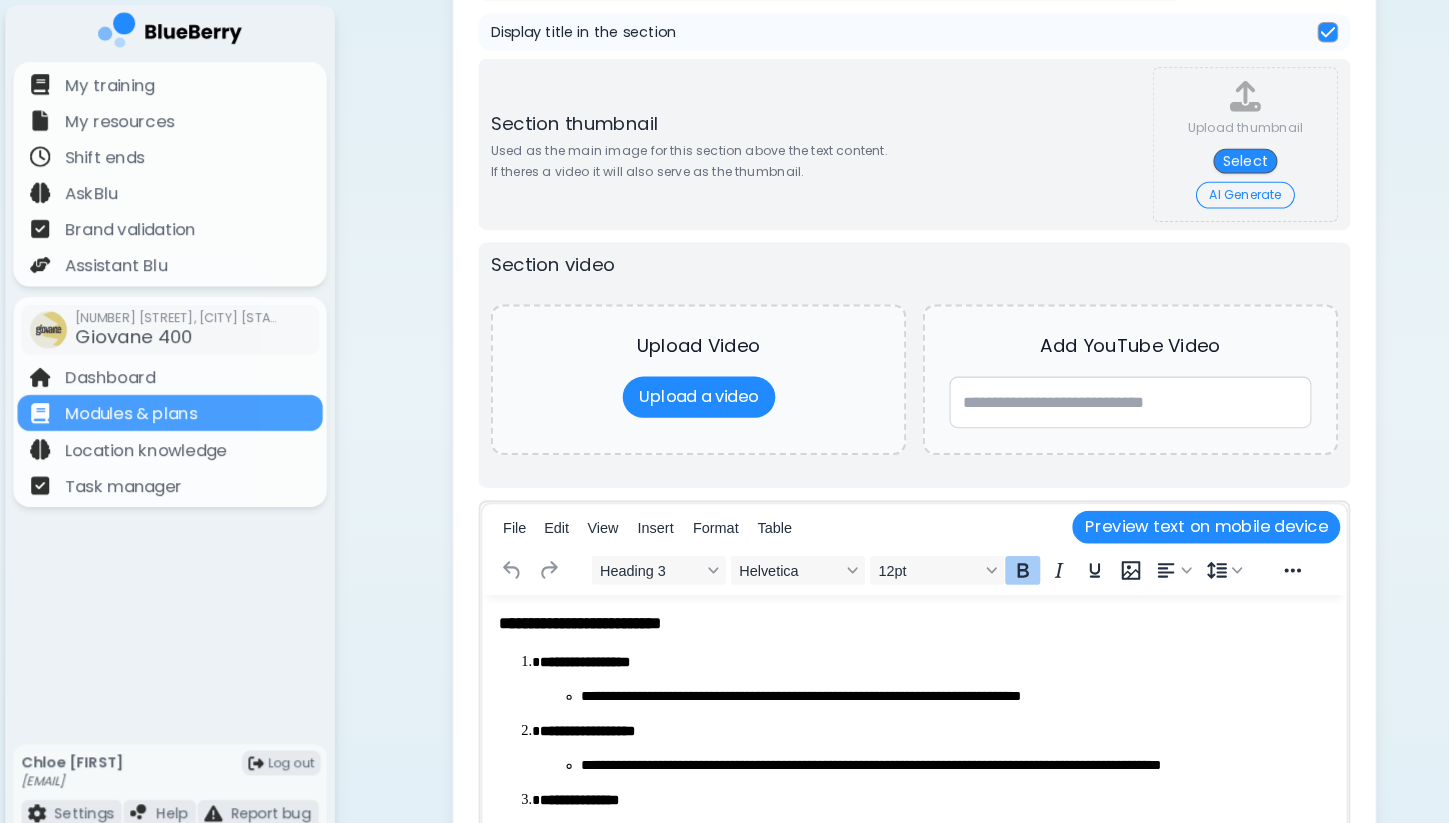 scroll, scrollTop: 838, scrollLeft: 0, axis: vertical 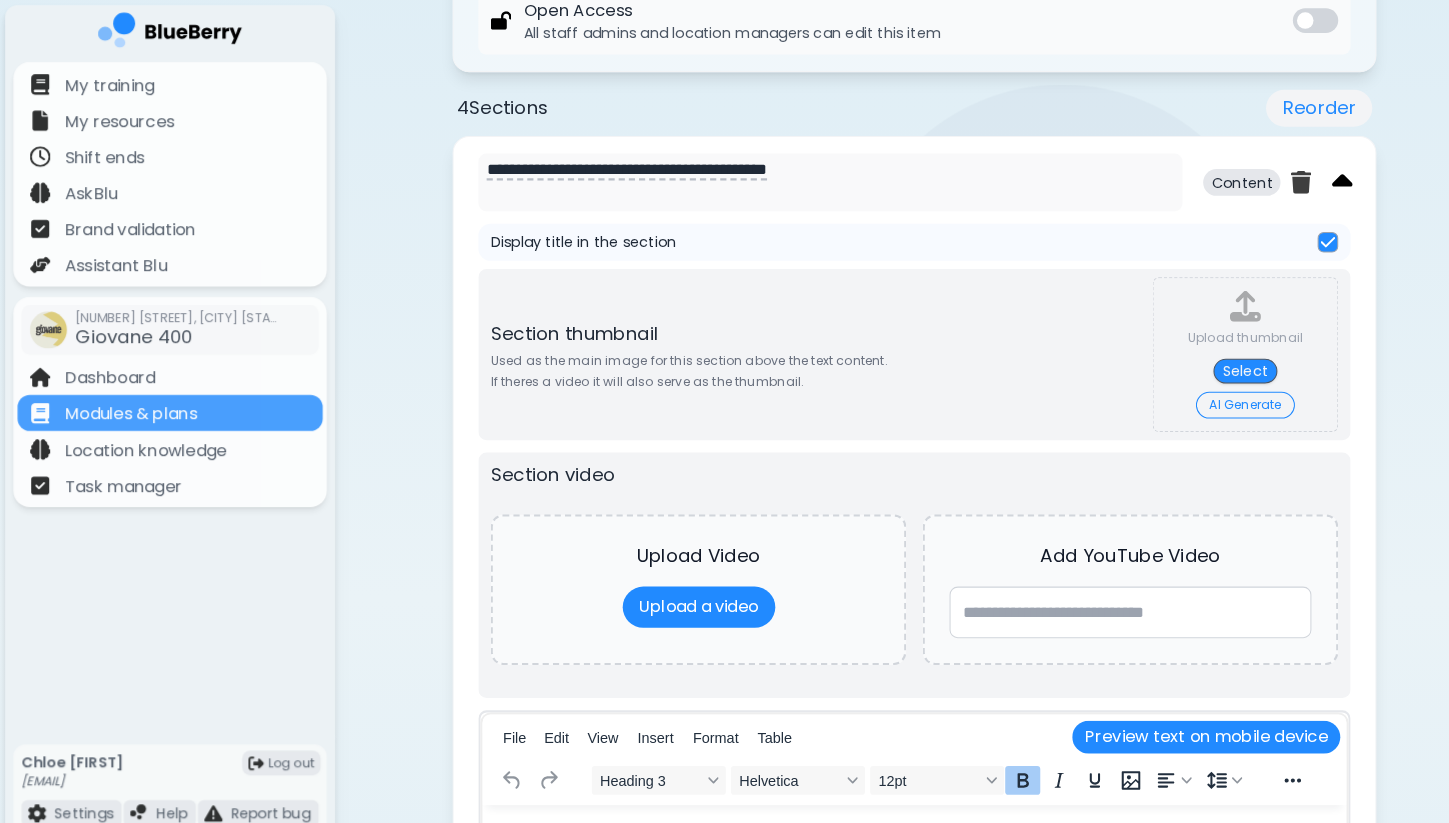 click at bounding box center (1302, 177) 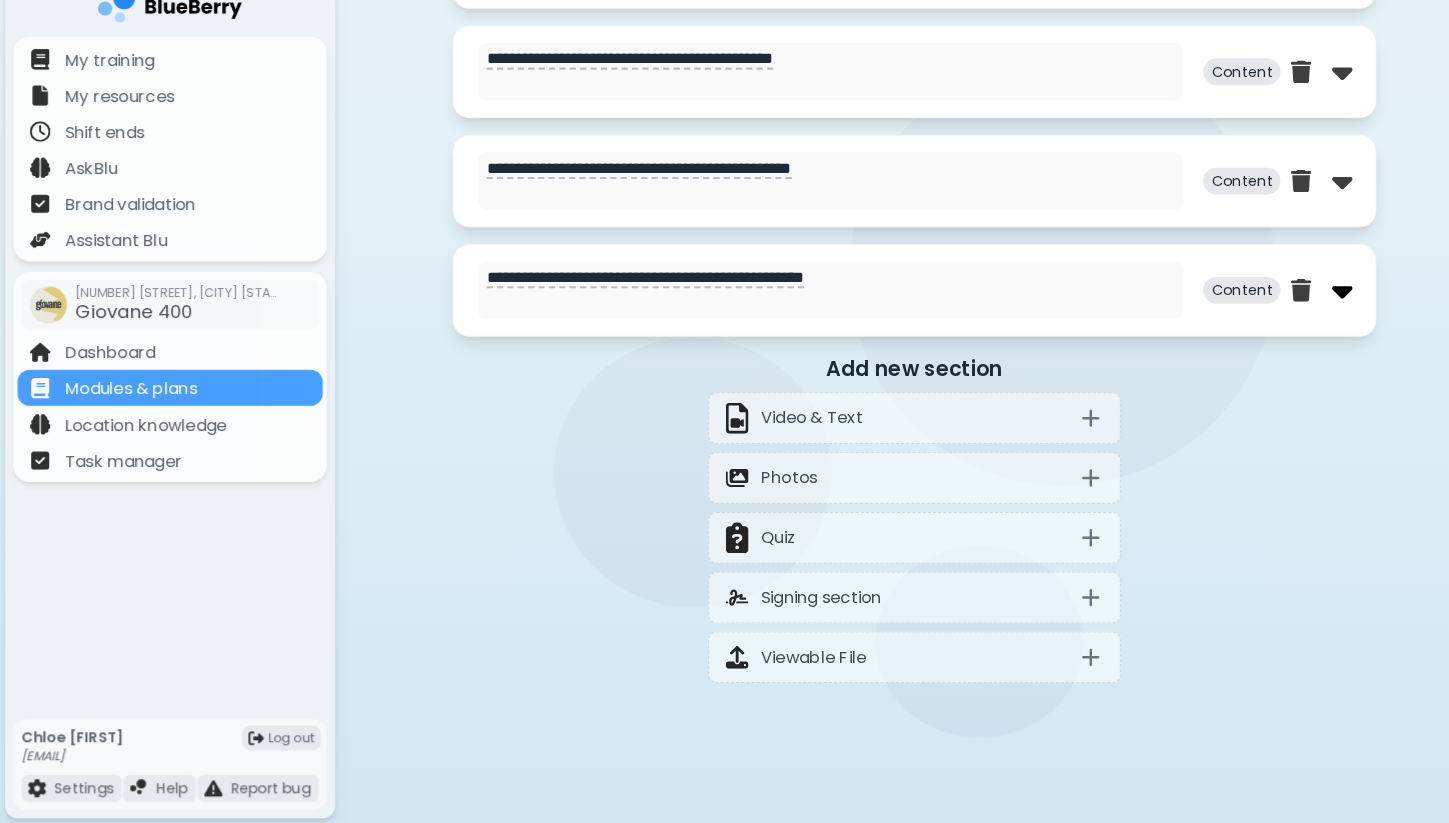 click at bounding box center [1302, 306] 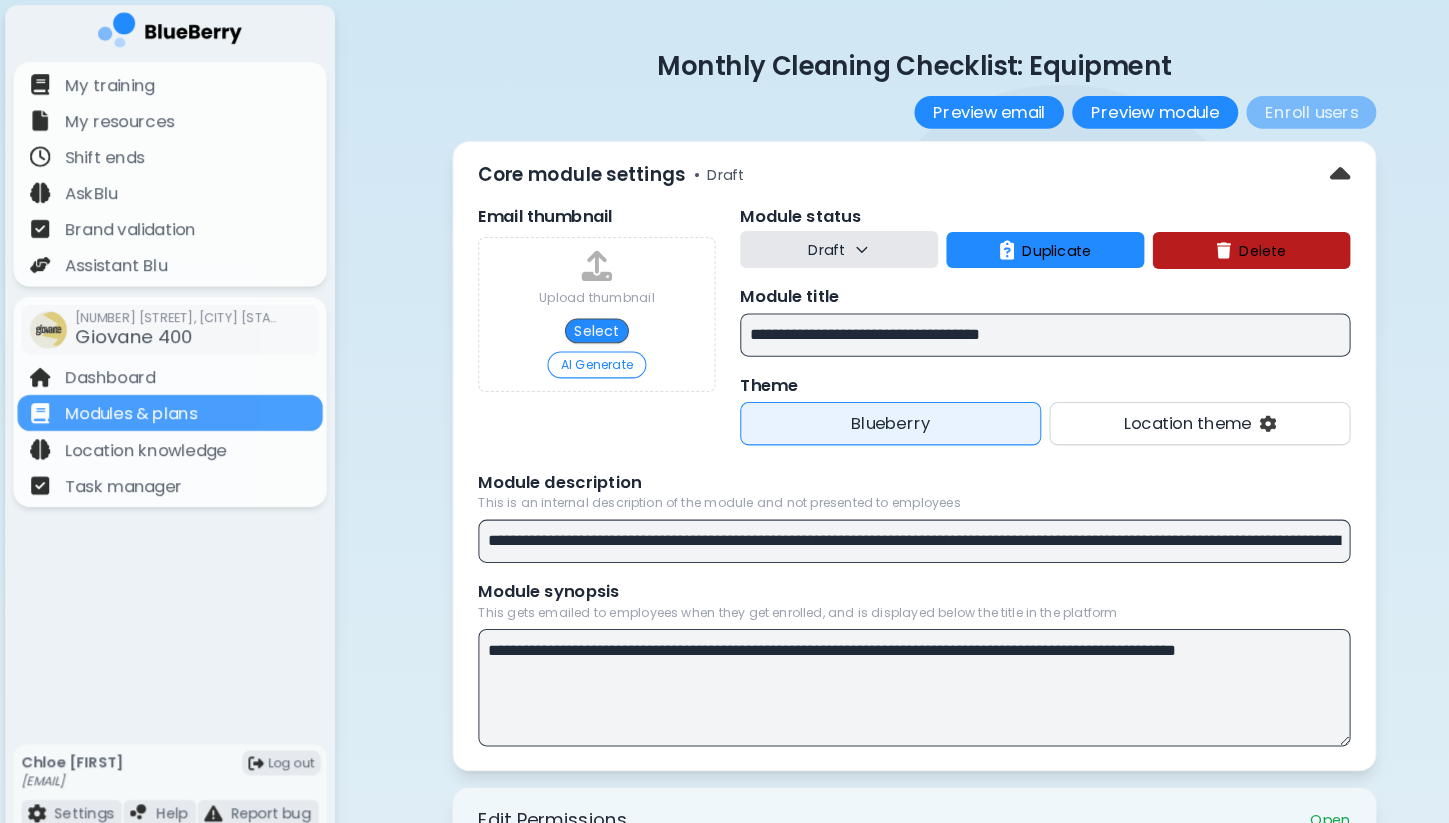 scroll, scrollTop: 0, scrollLeft: 0, axis: both 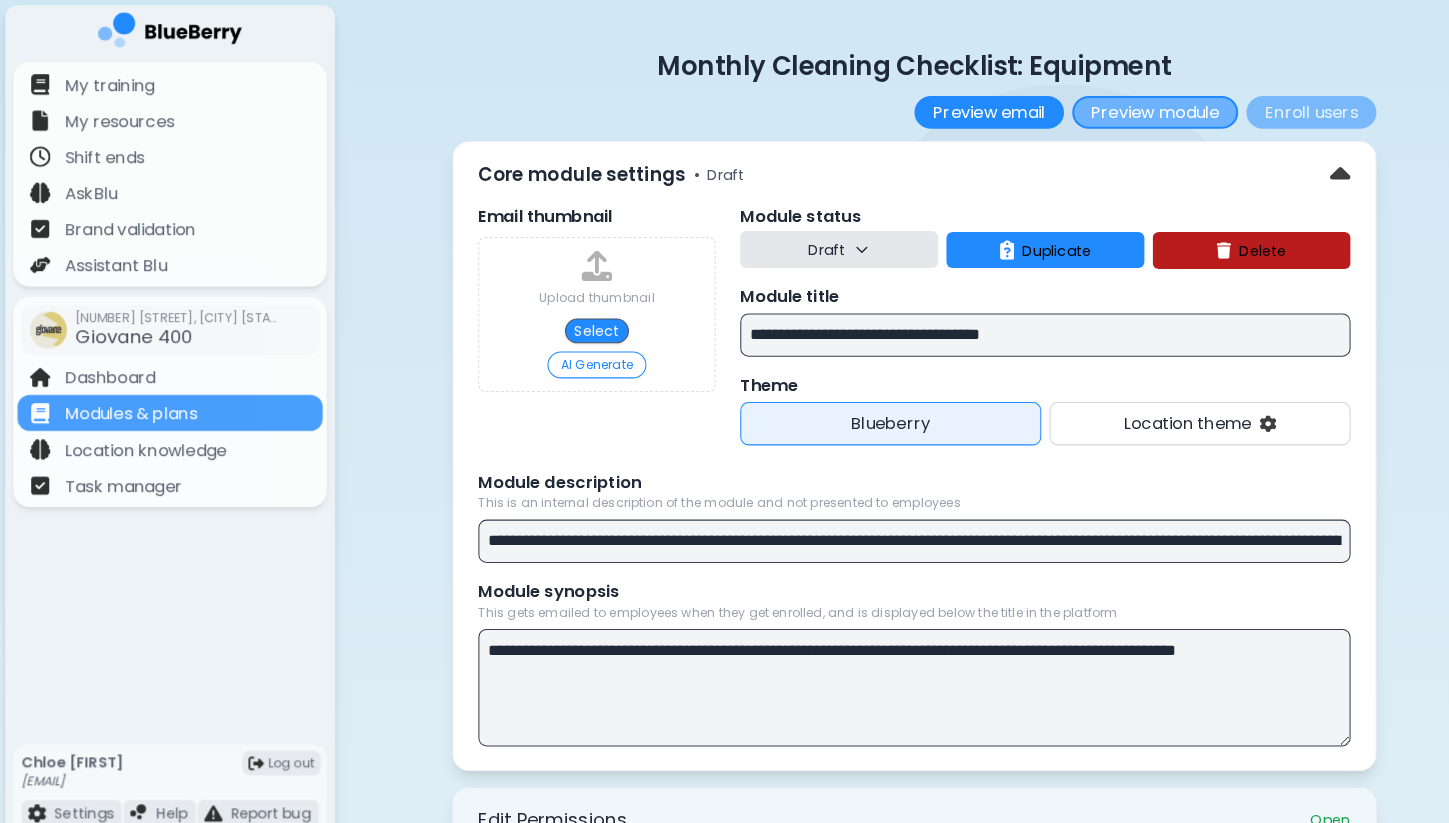 click on "Preview module" at bounding box center [1120, 109] 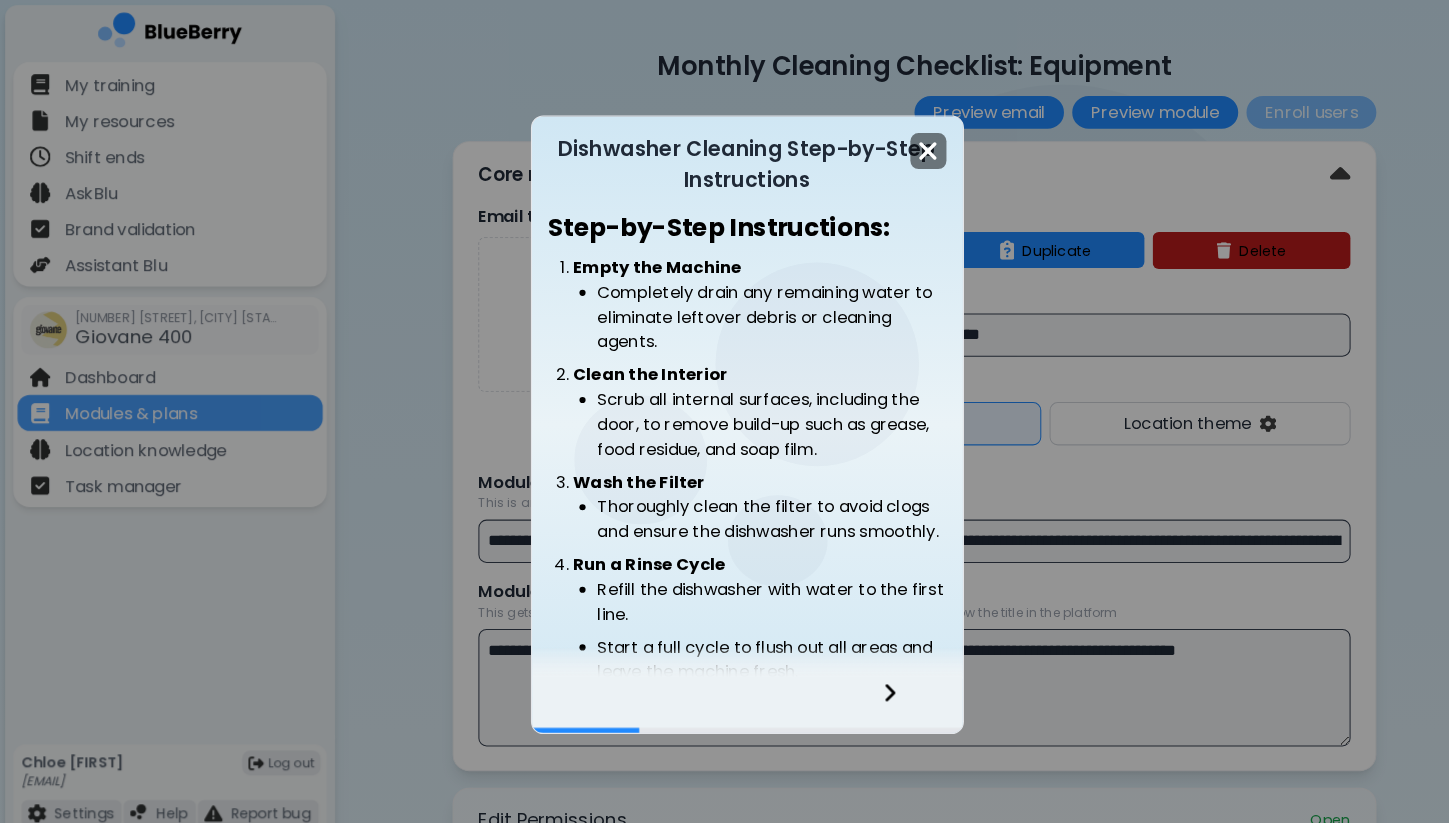 click at bounding box center [900, 146] 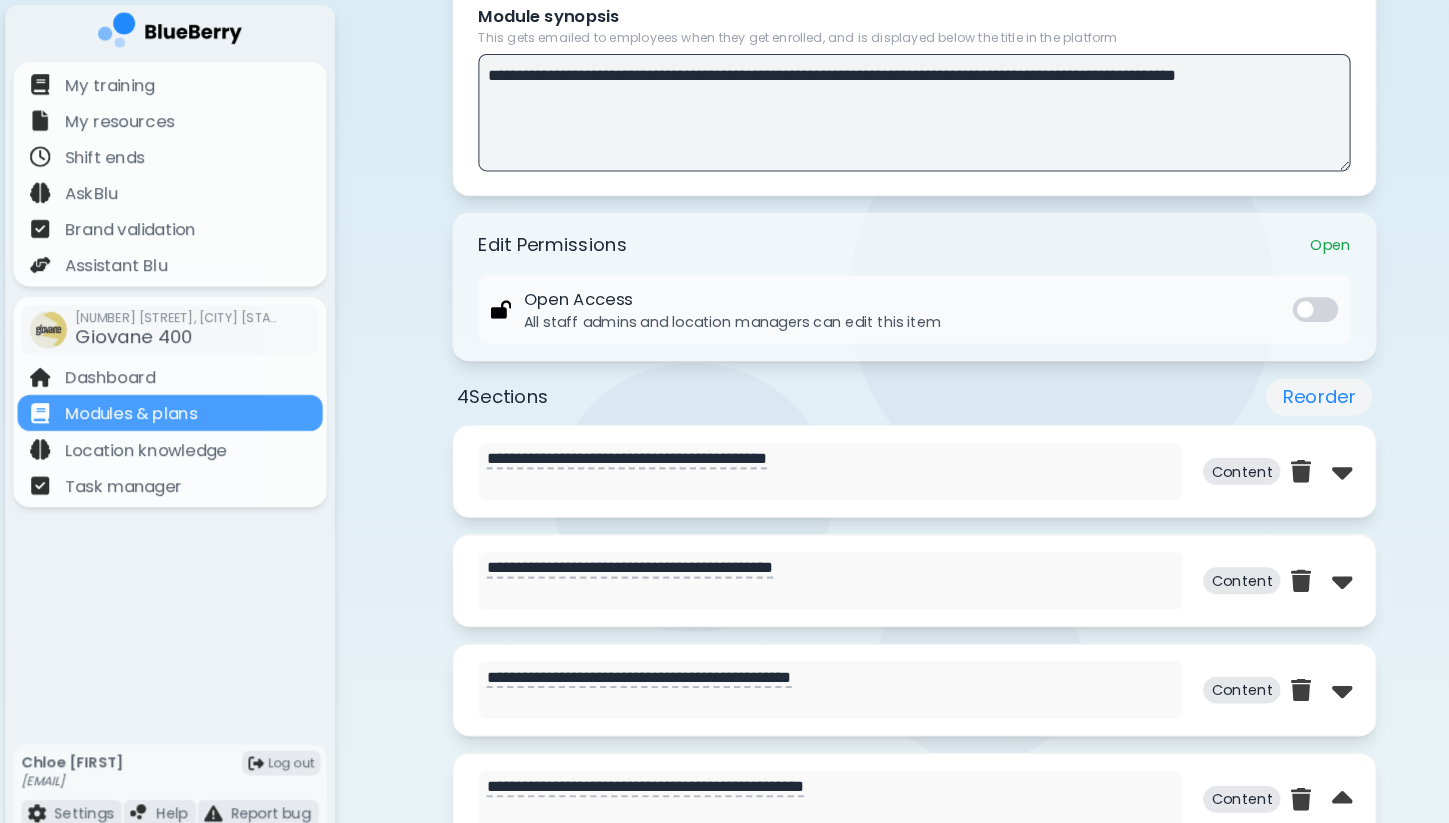 scroll, scrollTop: 556, scrollLeft: 0, axis: vertical 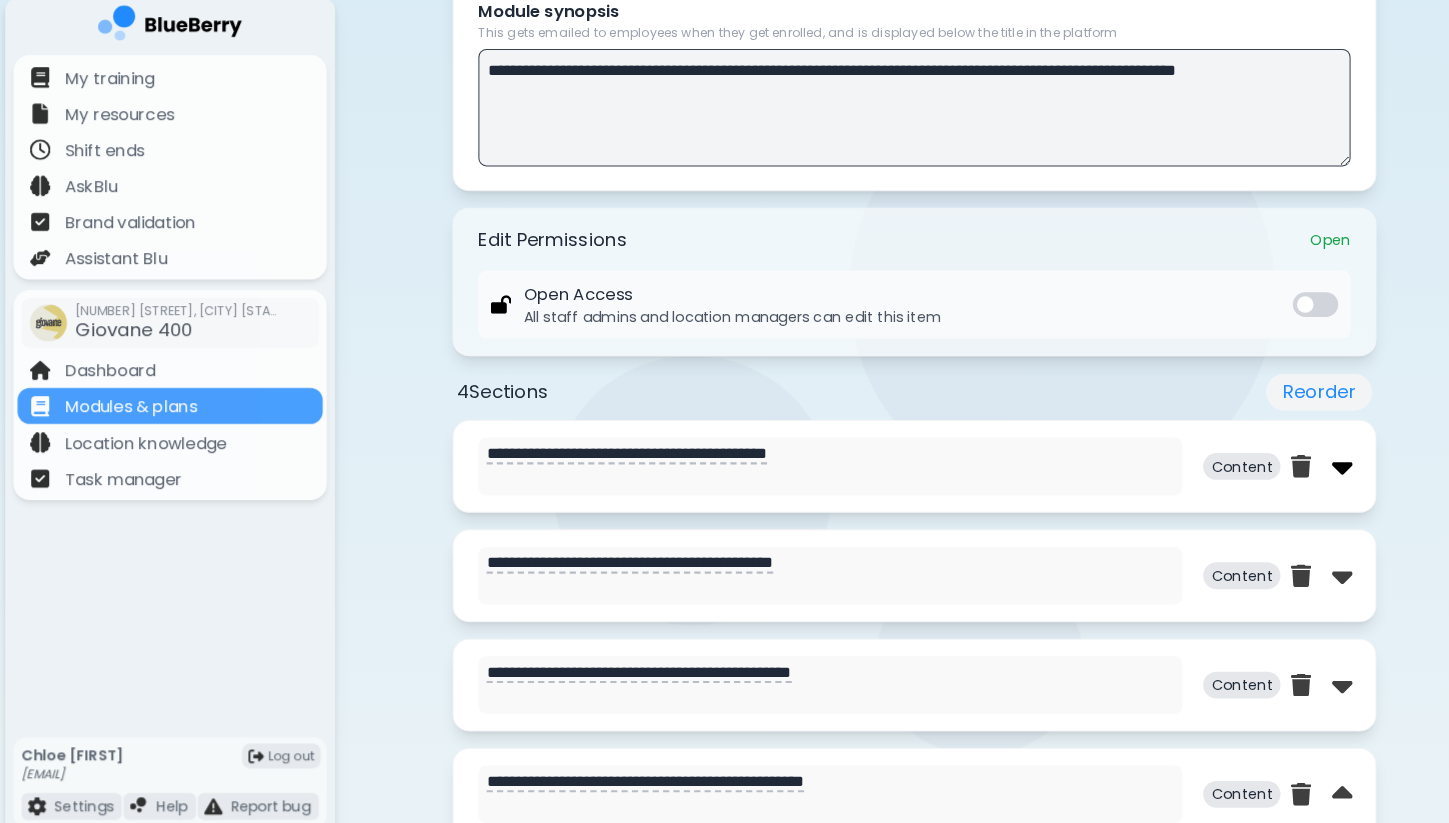 click at bounding box center [1302, 459] 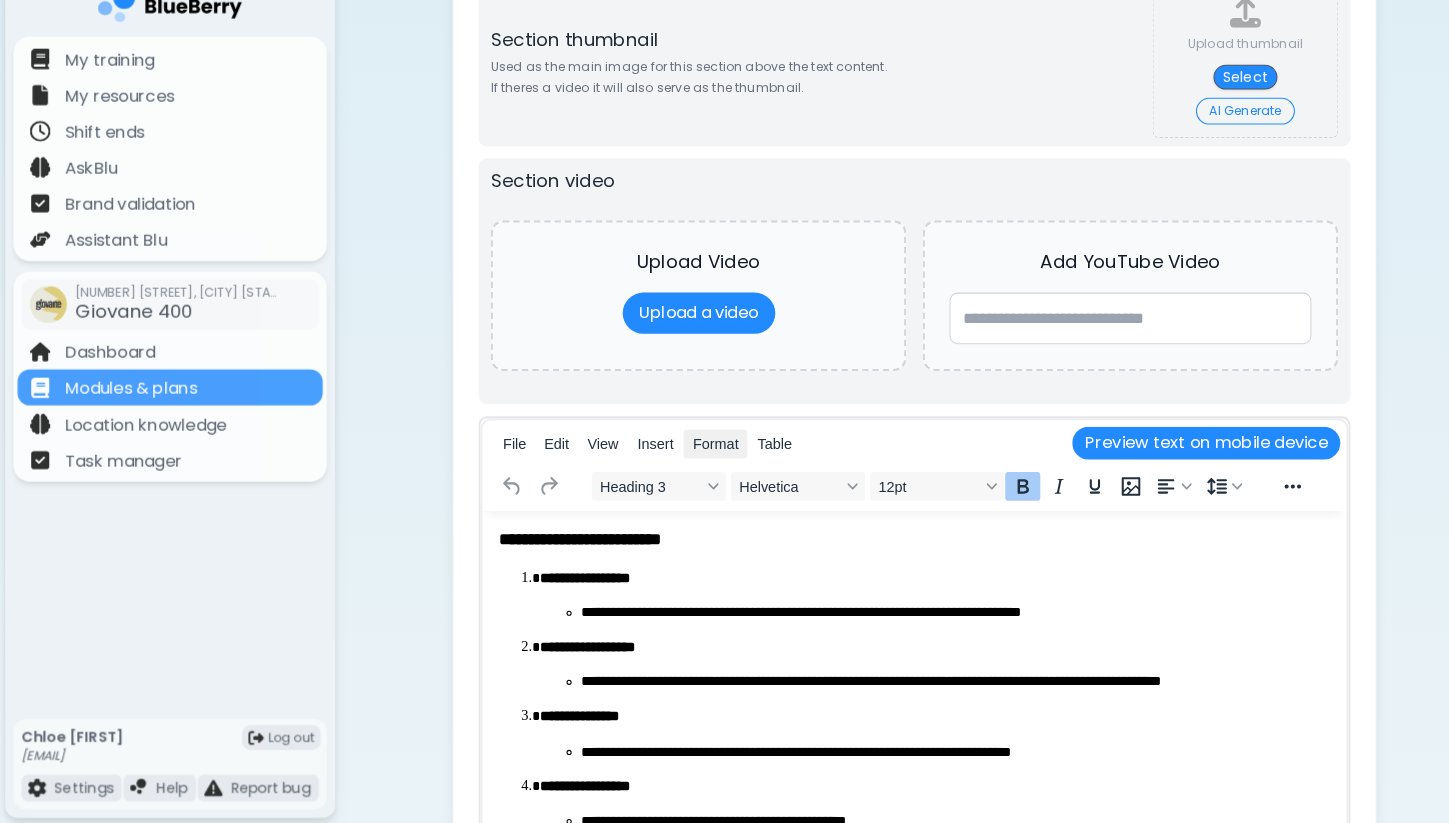 scroll, scrollTop: 1113, scrollLeft: 0, axis: vertical 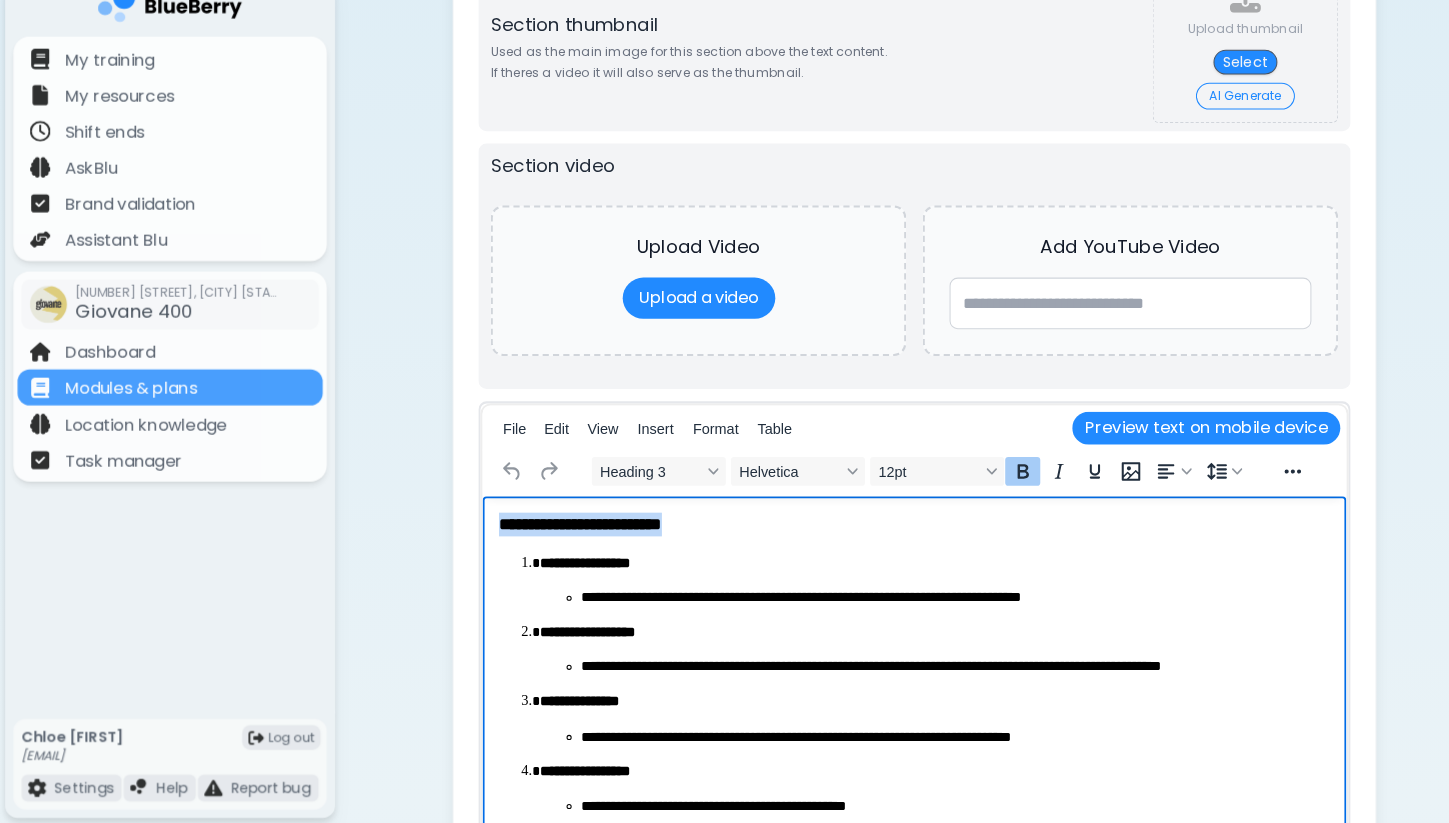 drag, startPoint x: 706, startPoint y: 530, endPoint x: 450, endPoint y: 524, distance: 256.0703 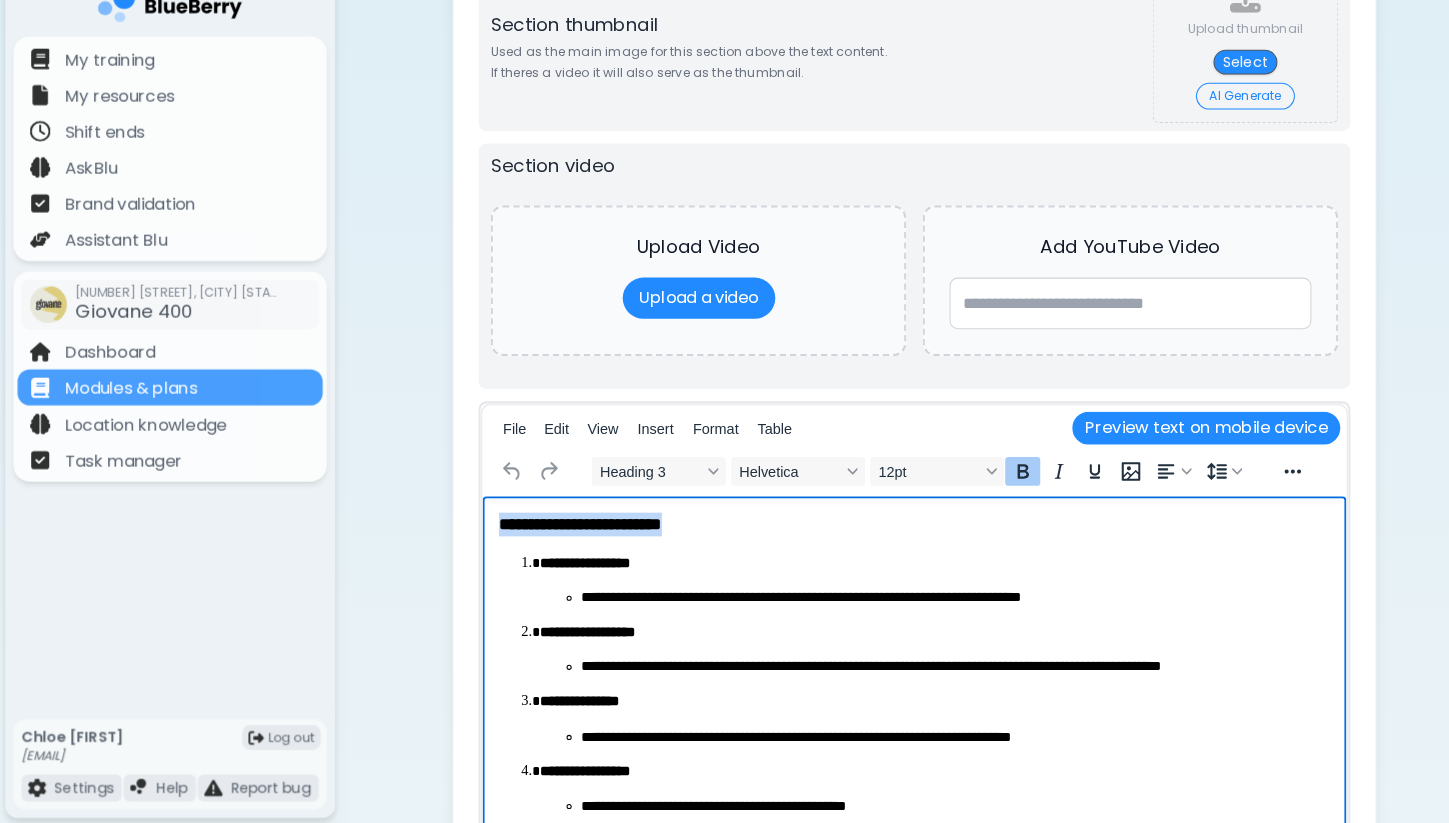 click on "**********" at bounding box center (901, 771) 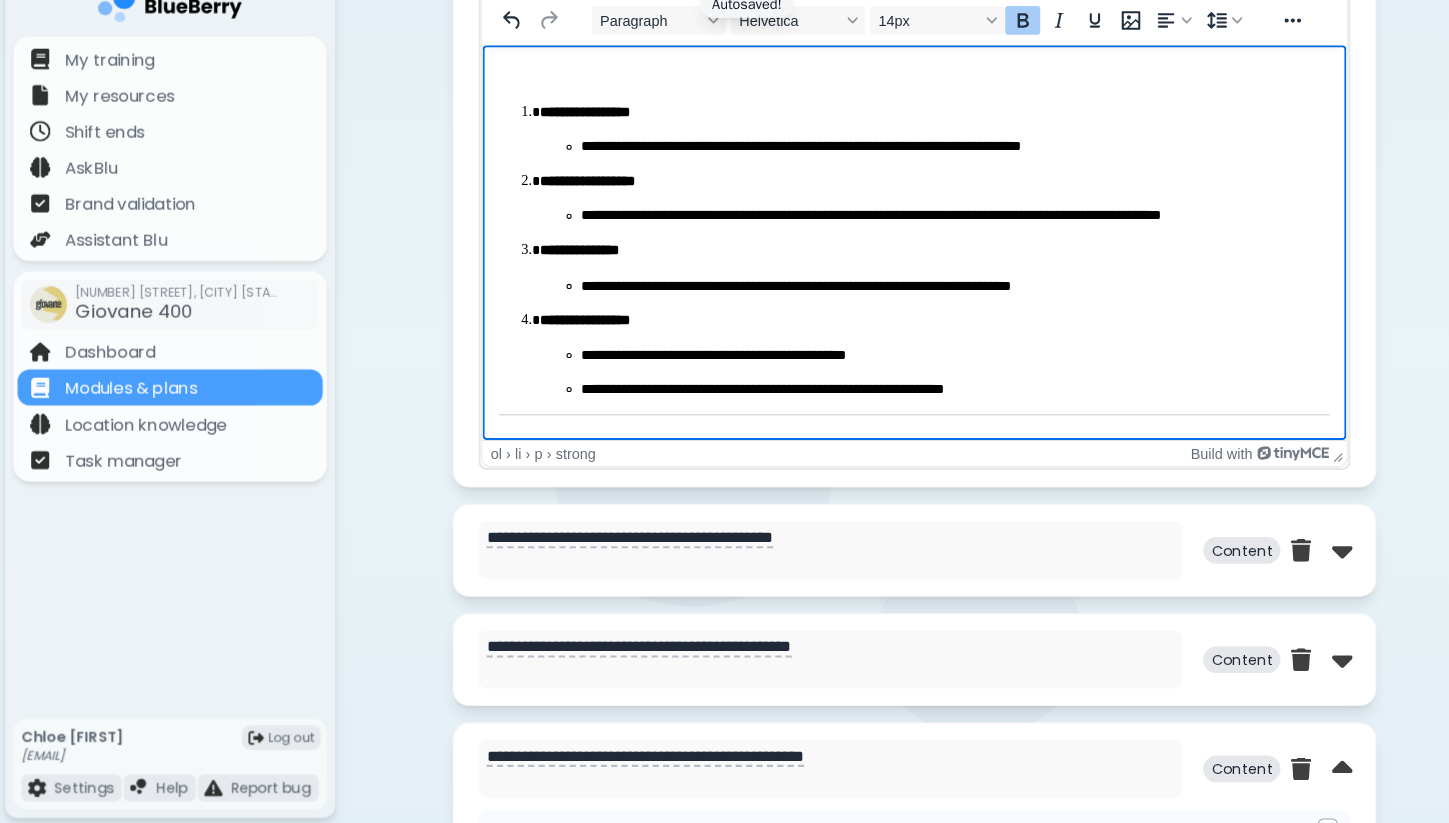 scroll, scrollTop: 1552, scrollLeft: 0, axis: vertical 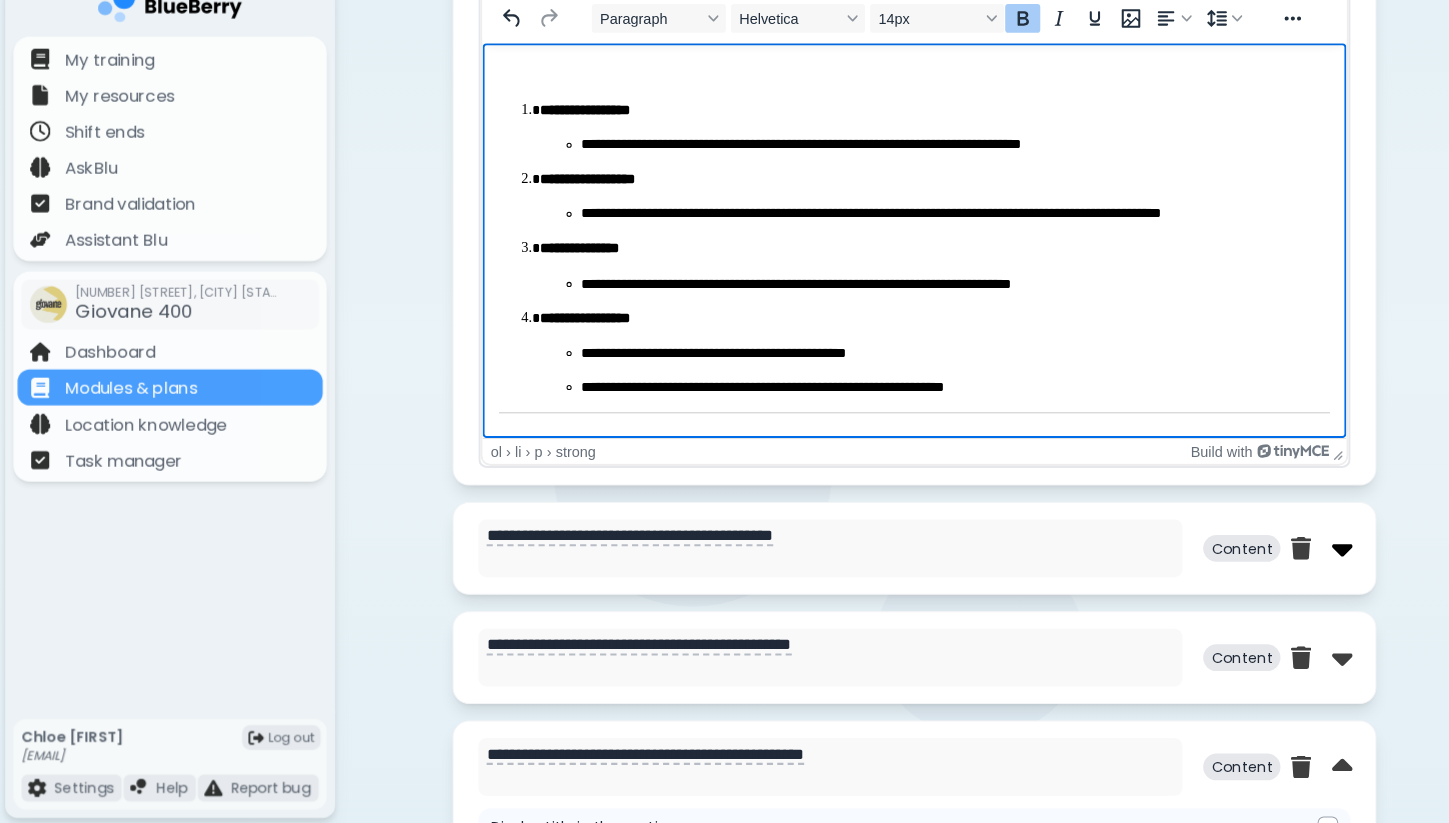 click at bounding box center (1302, 557) 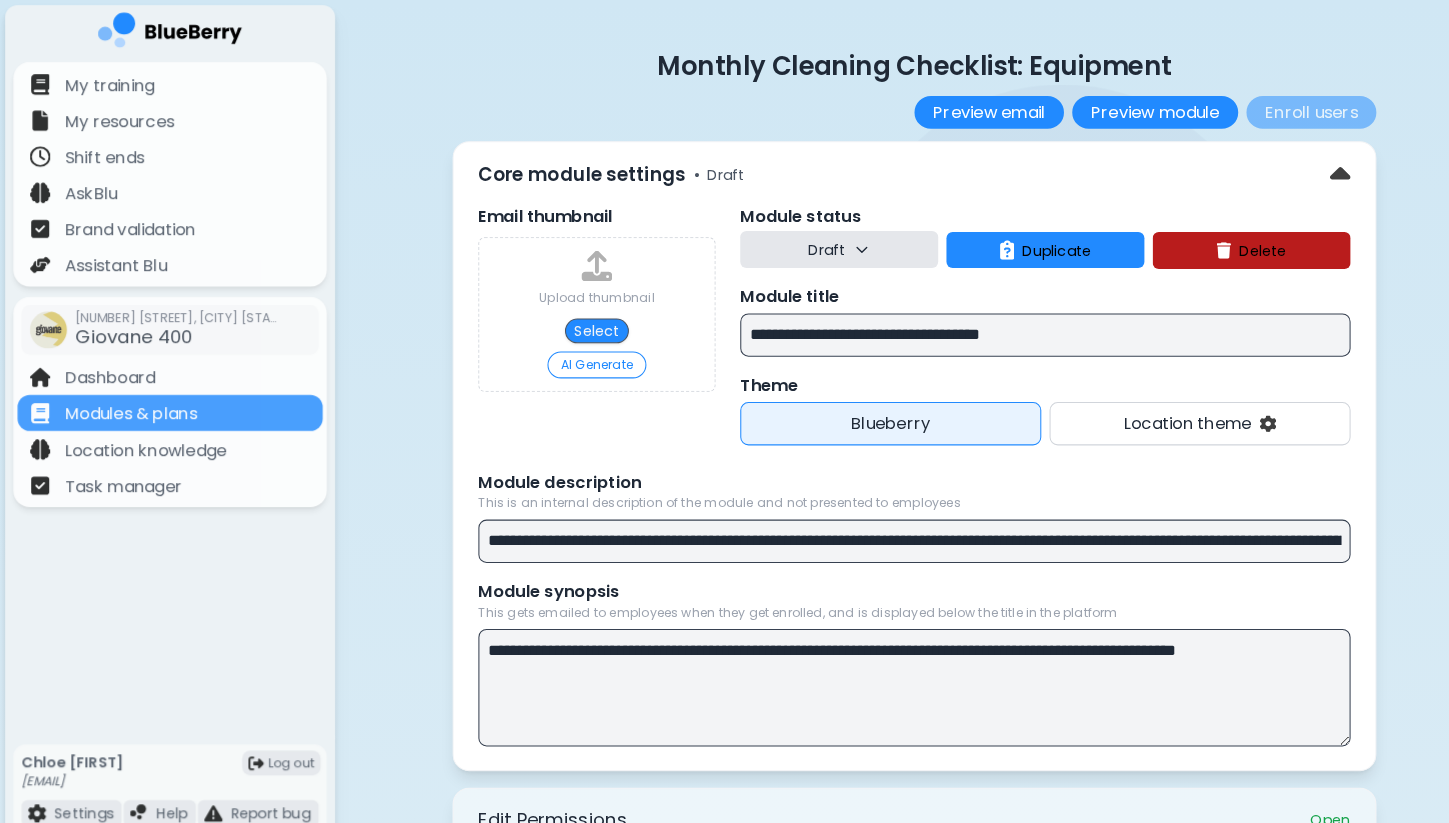 scroll, scrollTop: 0, scrollLeft: 0, axis: both 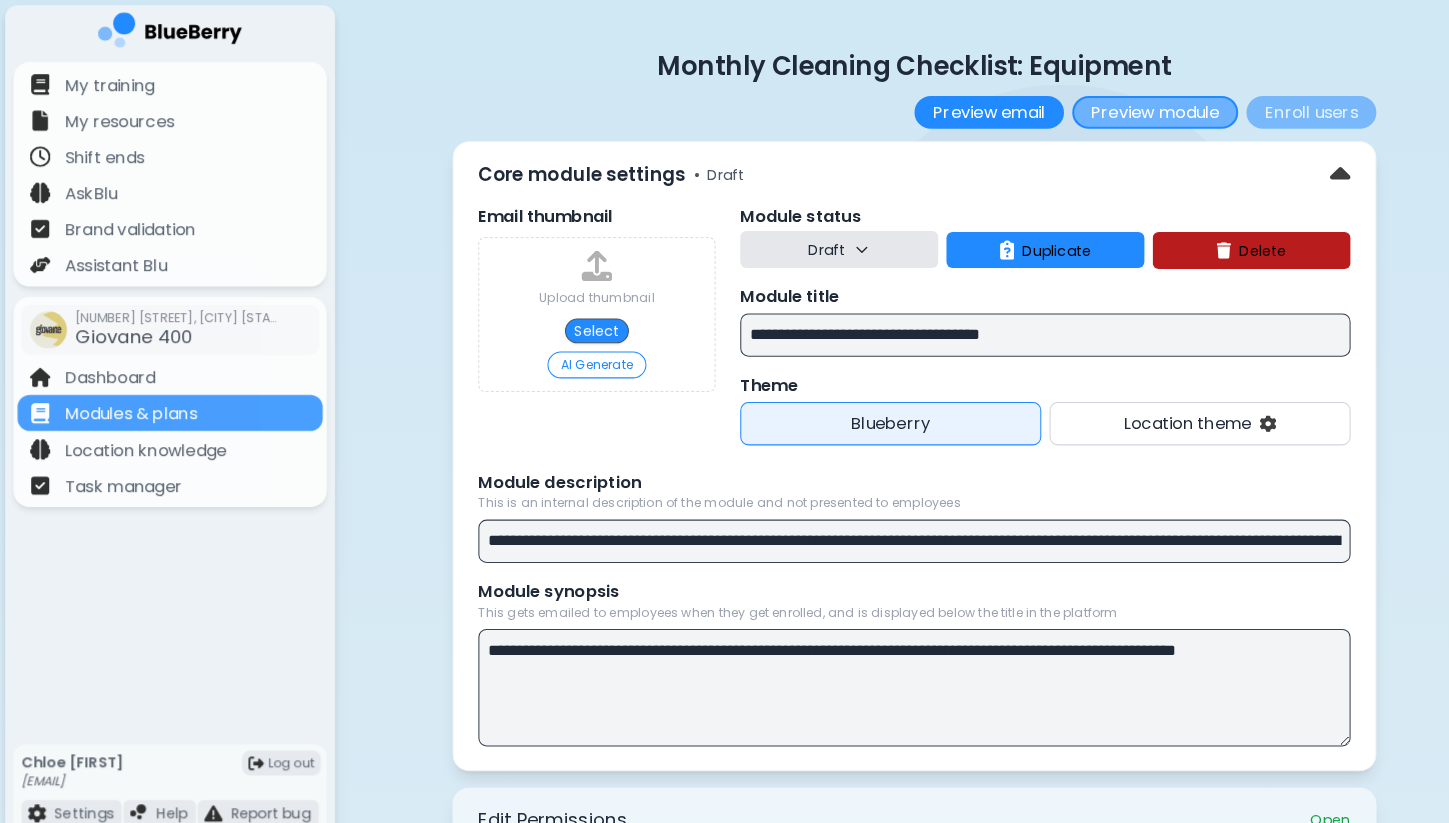 click on "Preview module" at bounding box center [1120, 109] 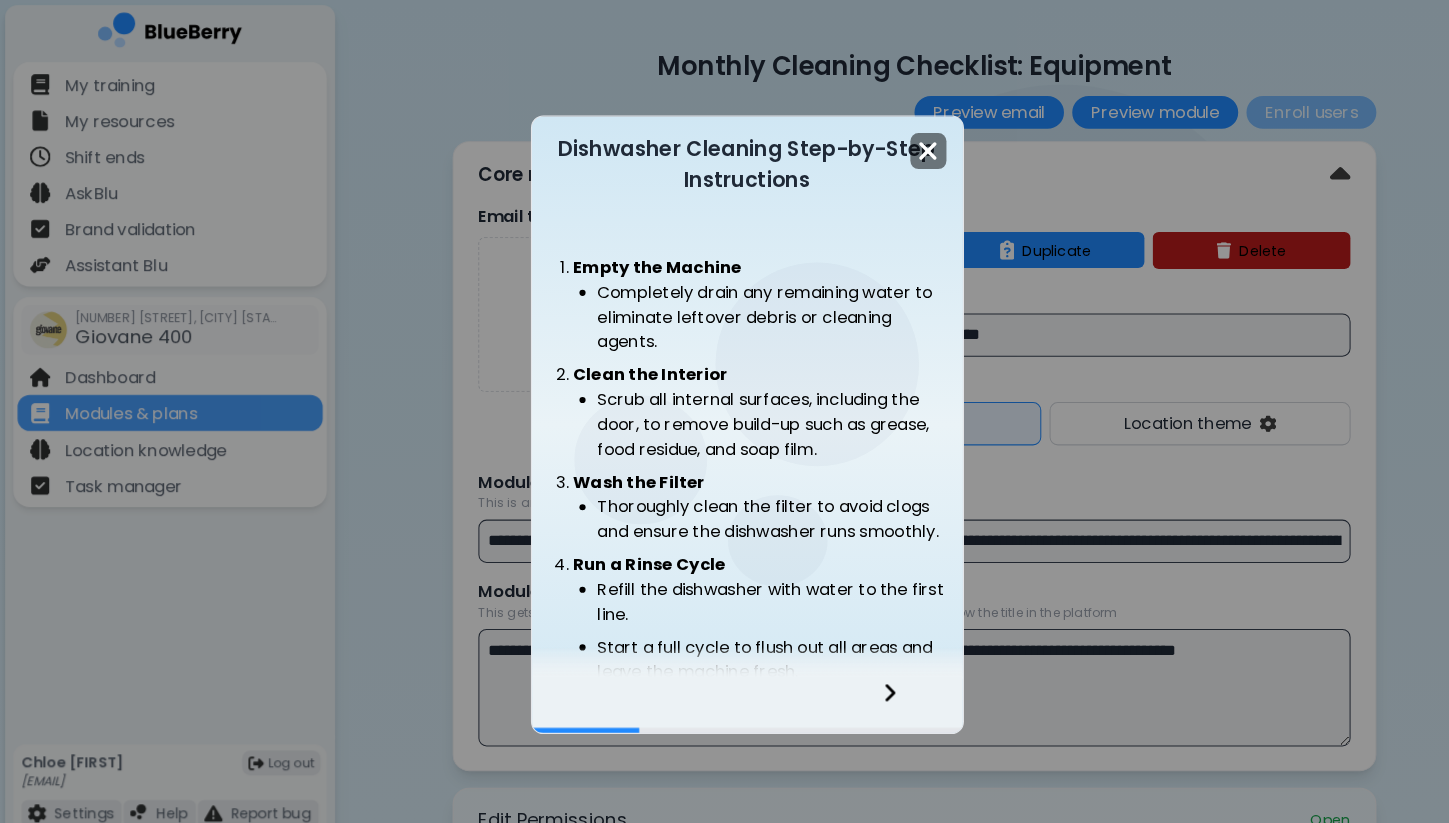 click at bounding box center [900, 146] 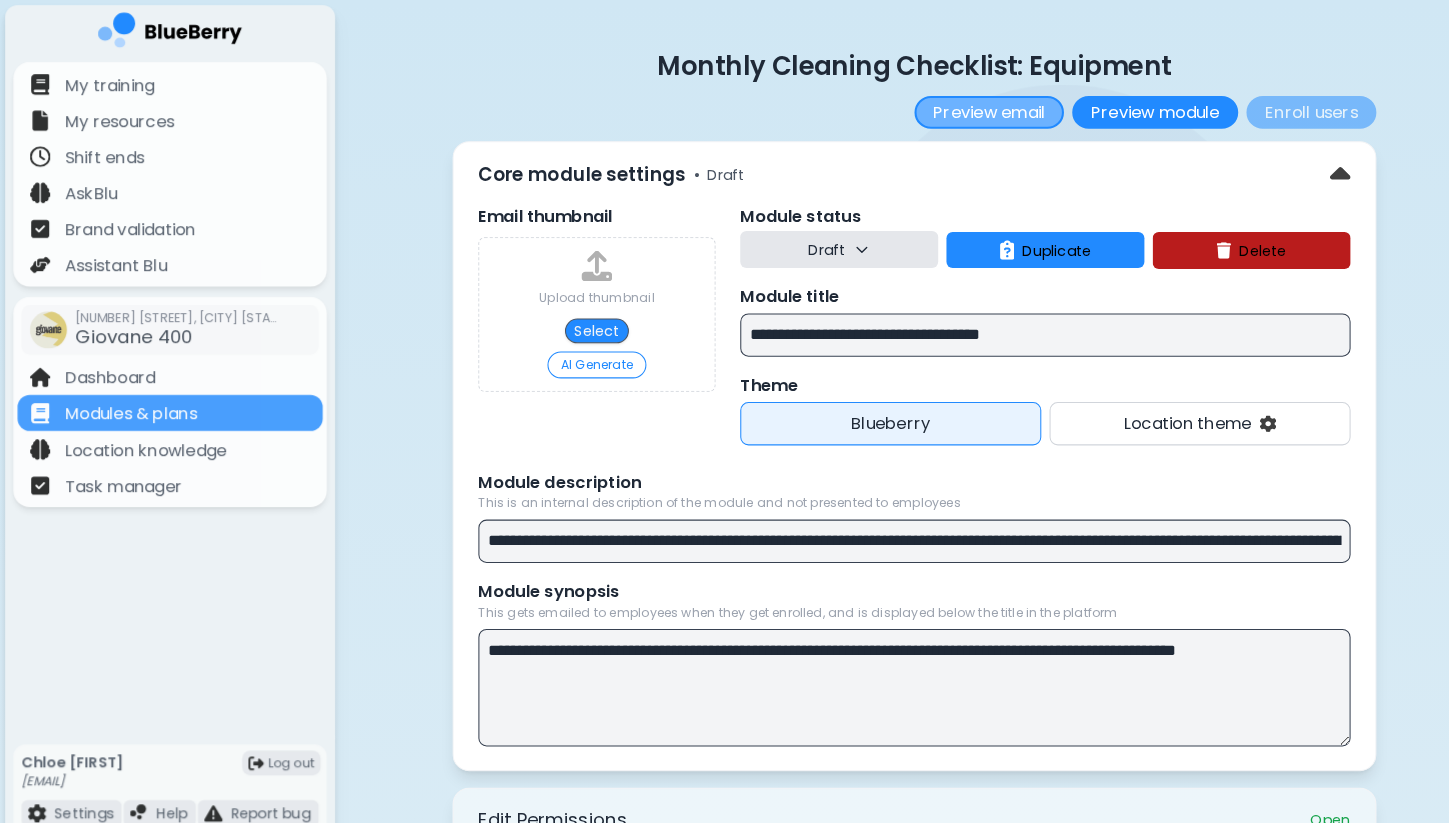 click on "Preview email" at bounding box center [959, 109] 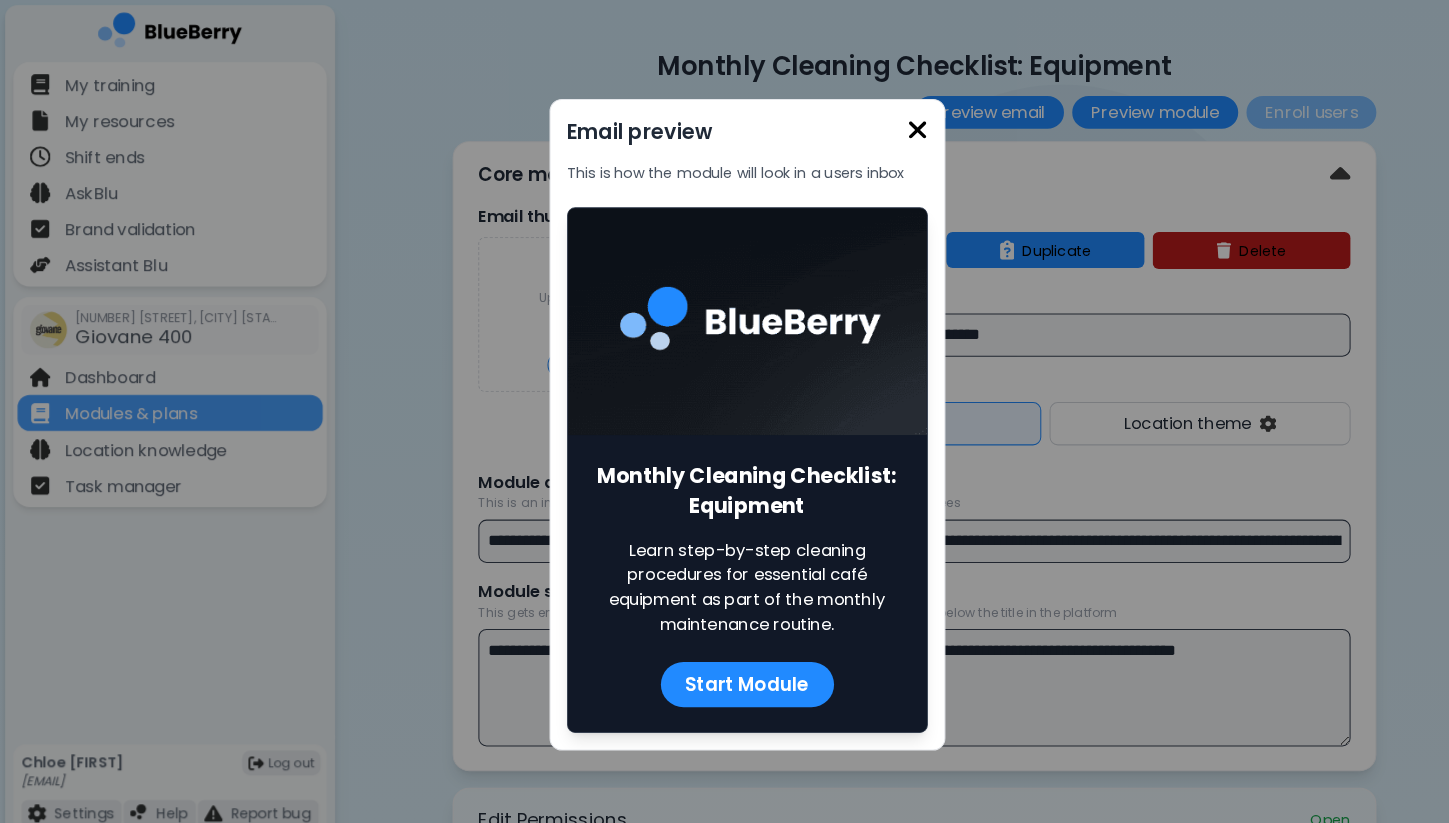 click at bounding box center (890, 126) 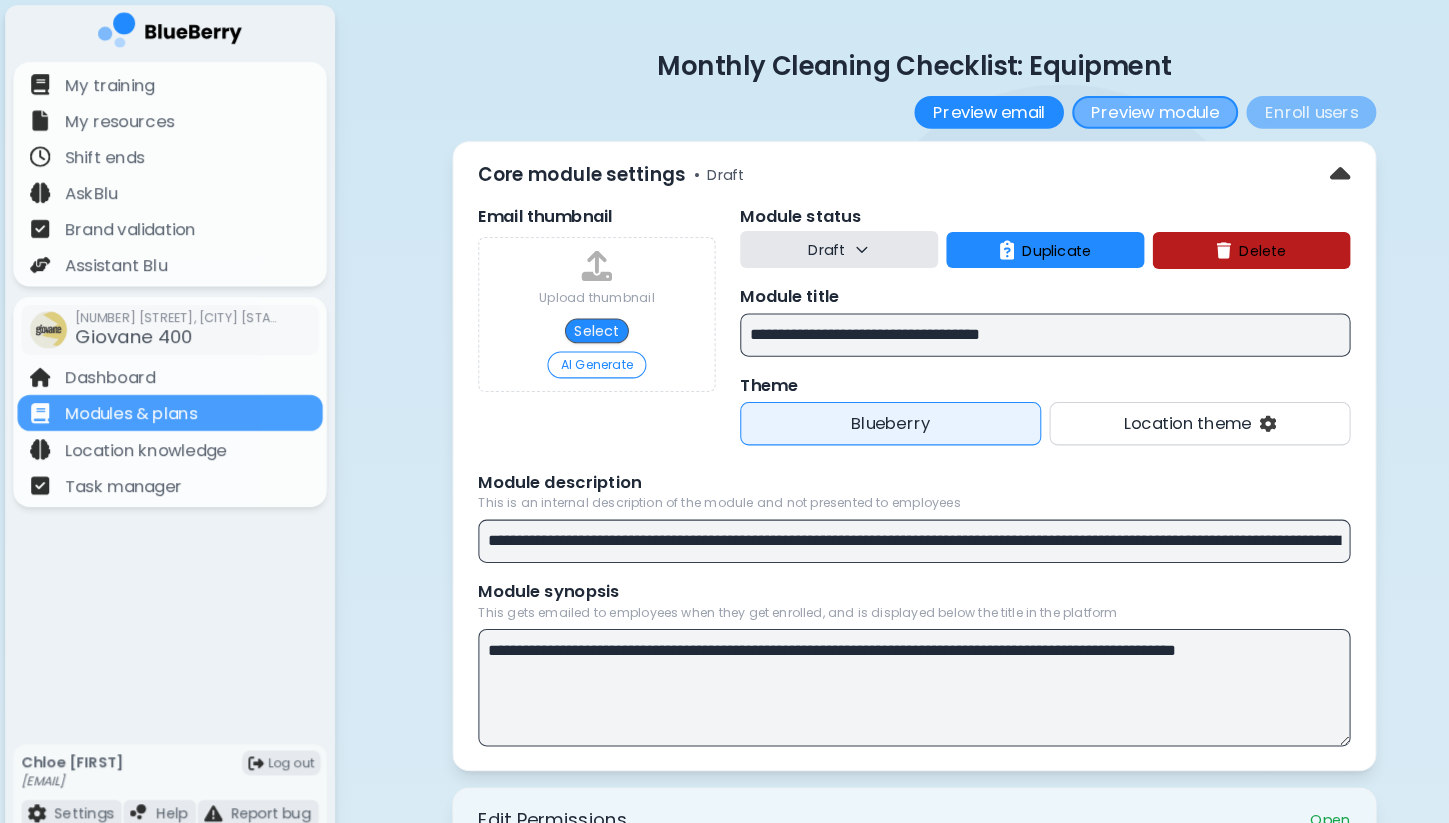 click on "Preview module" at bounding box center (1120, 109) 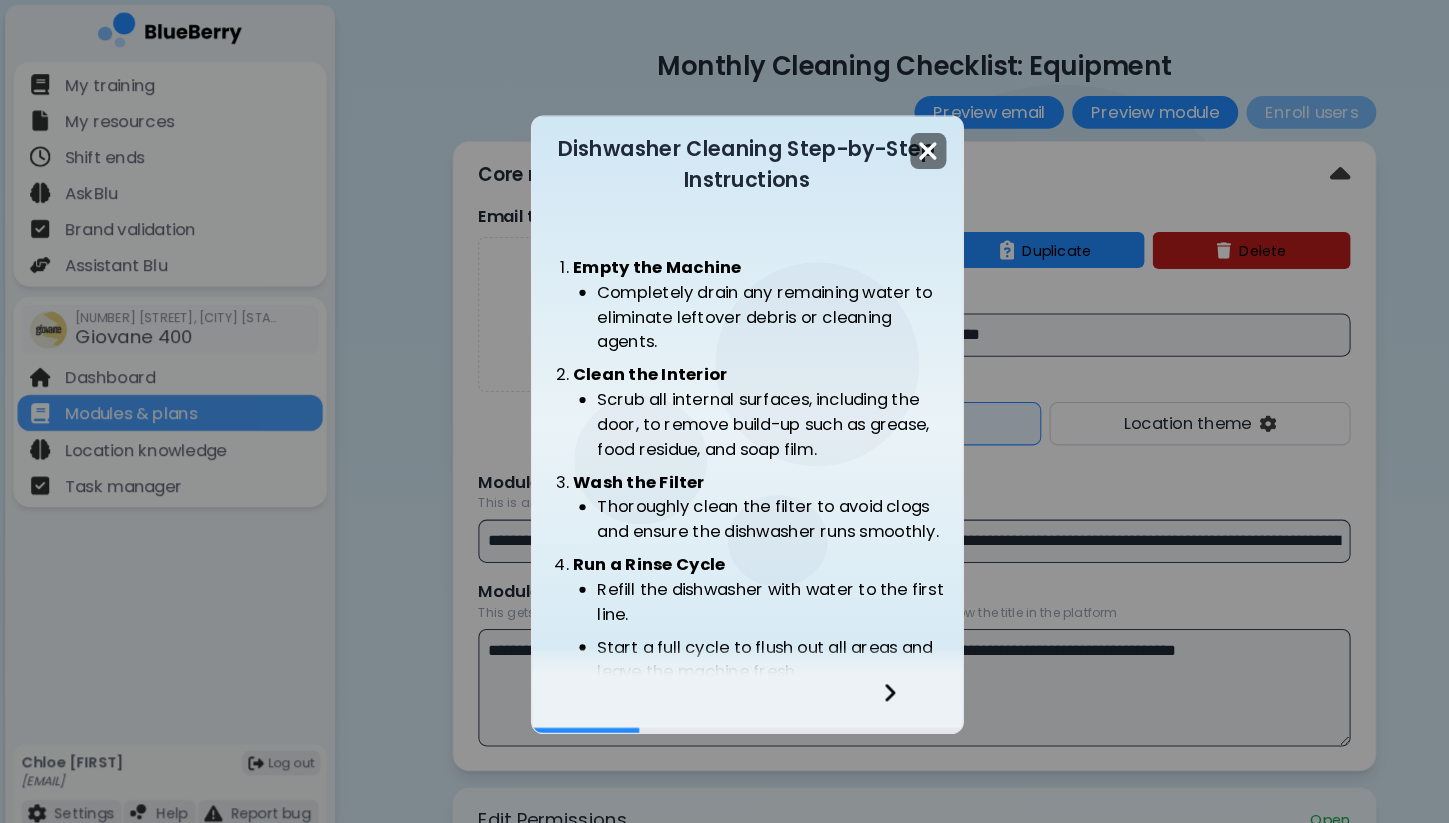 click at bounding box center [900, 146] 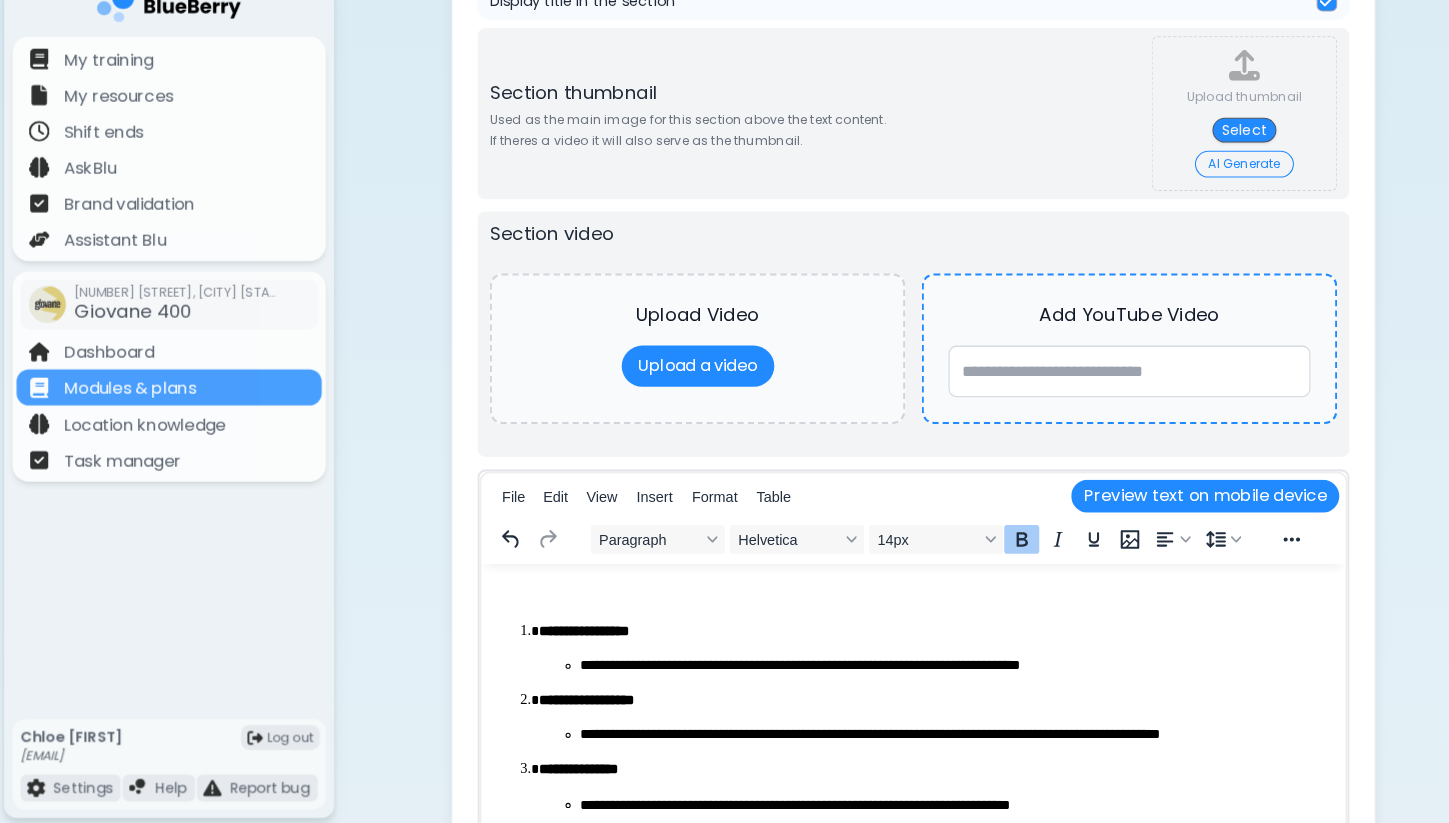 scroll, scrollTop: 1055, scrollLeft: 0, axis: vertical 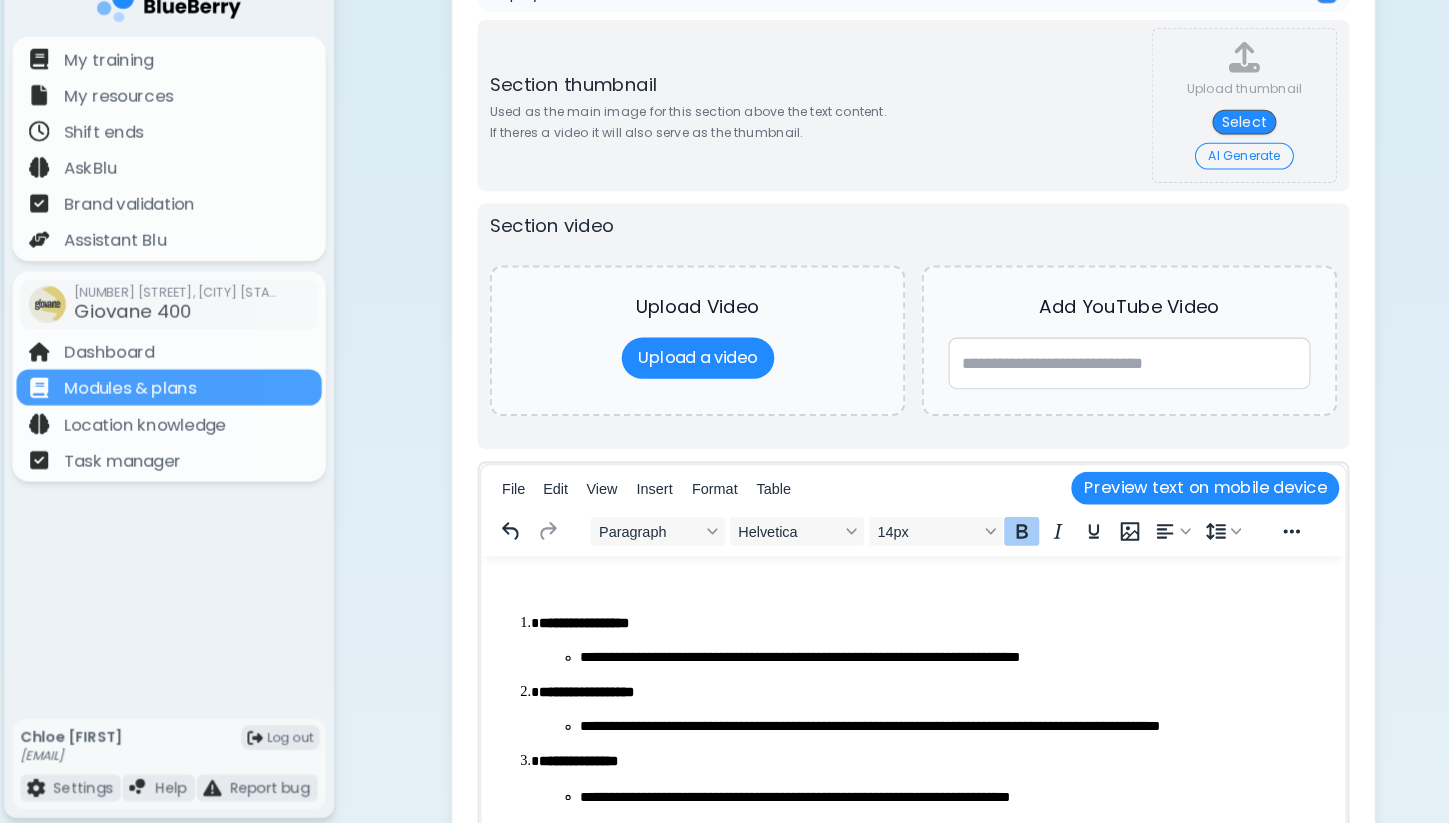 click on "AI Generate" at bounding box center [1208, 176] 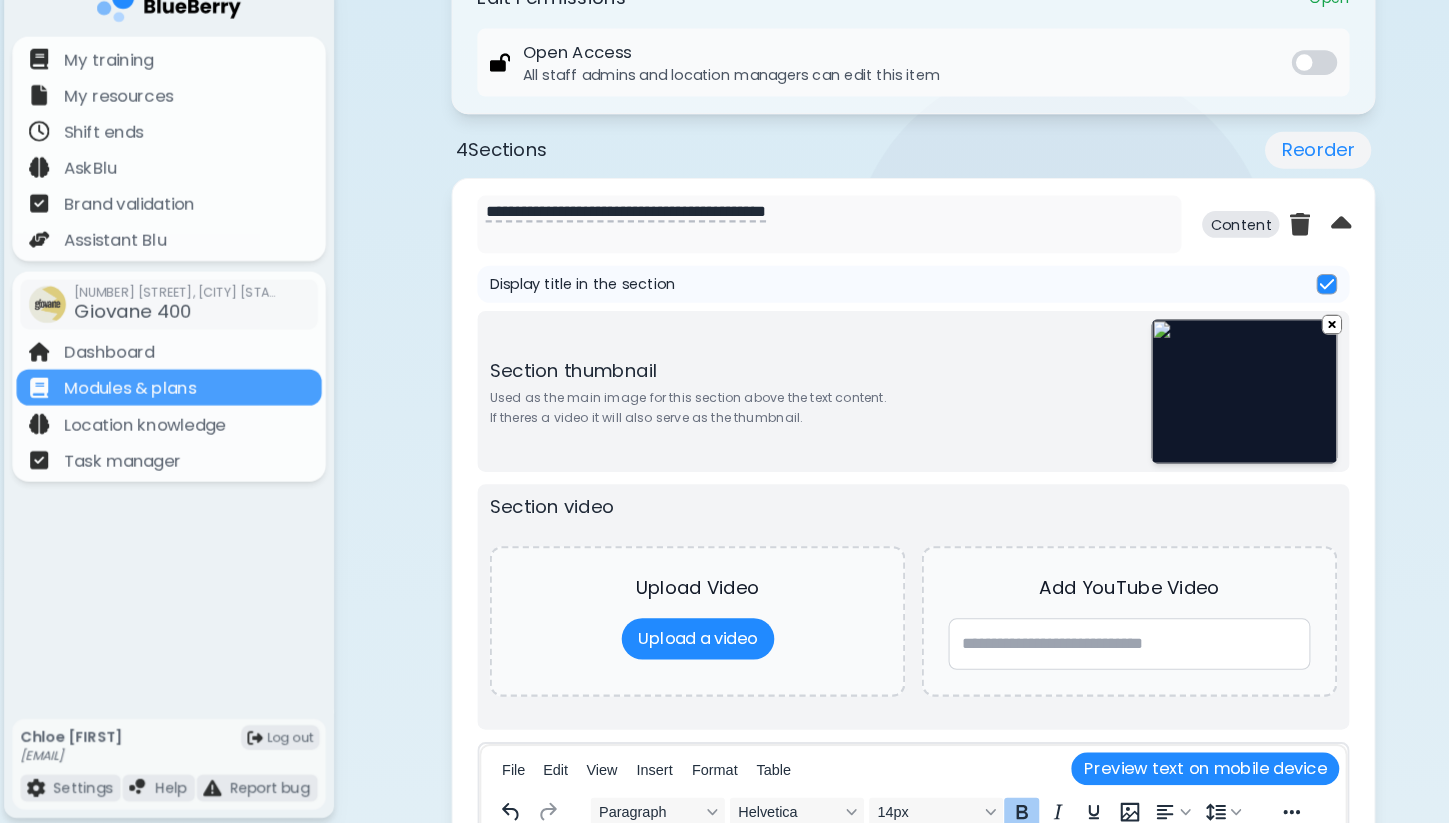 scroll, scrollTop: 777, scrollLeft: 0, axis: vertical 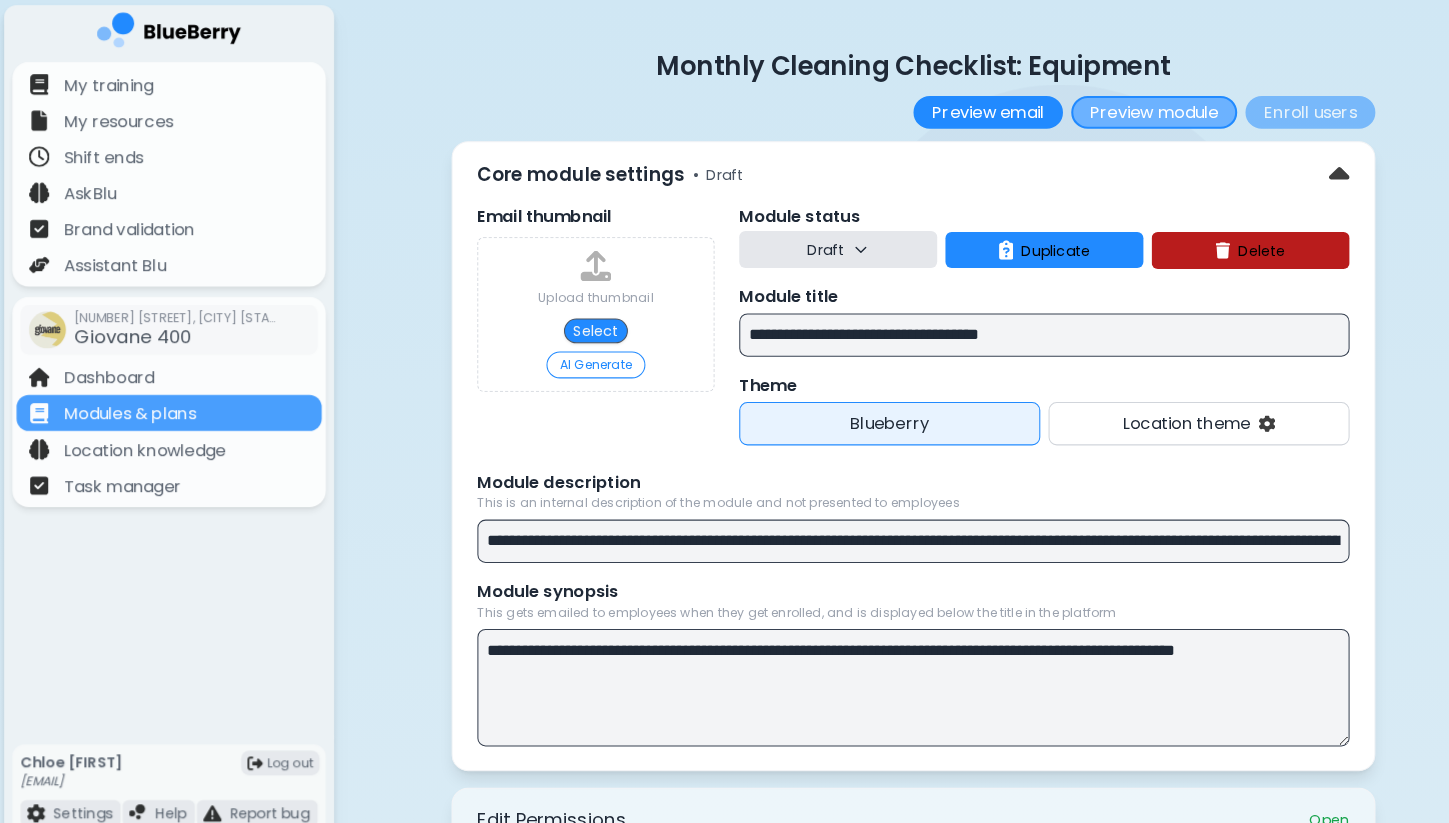 click on "Preview module" at bounding box center (1120, 109) 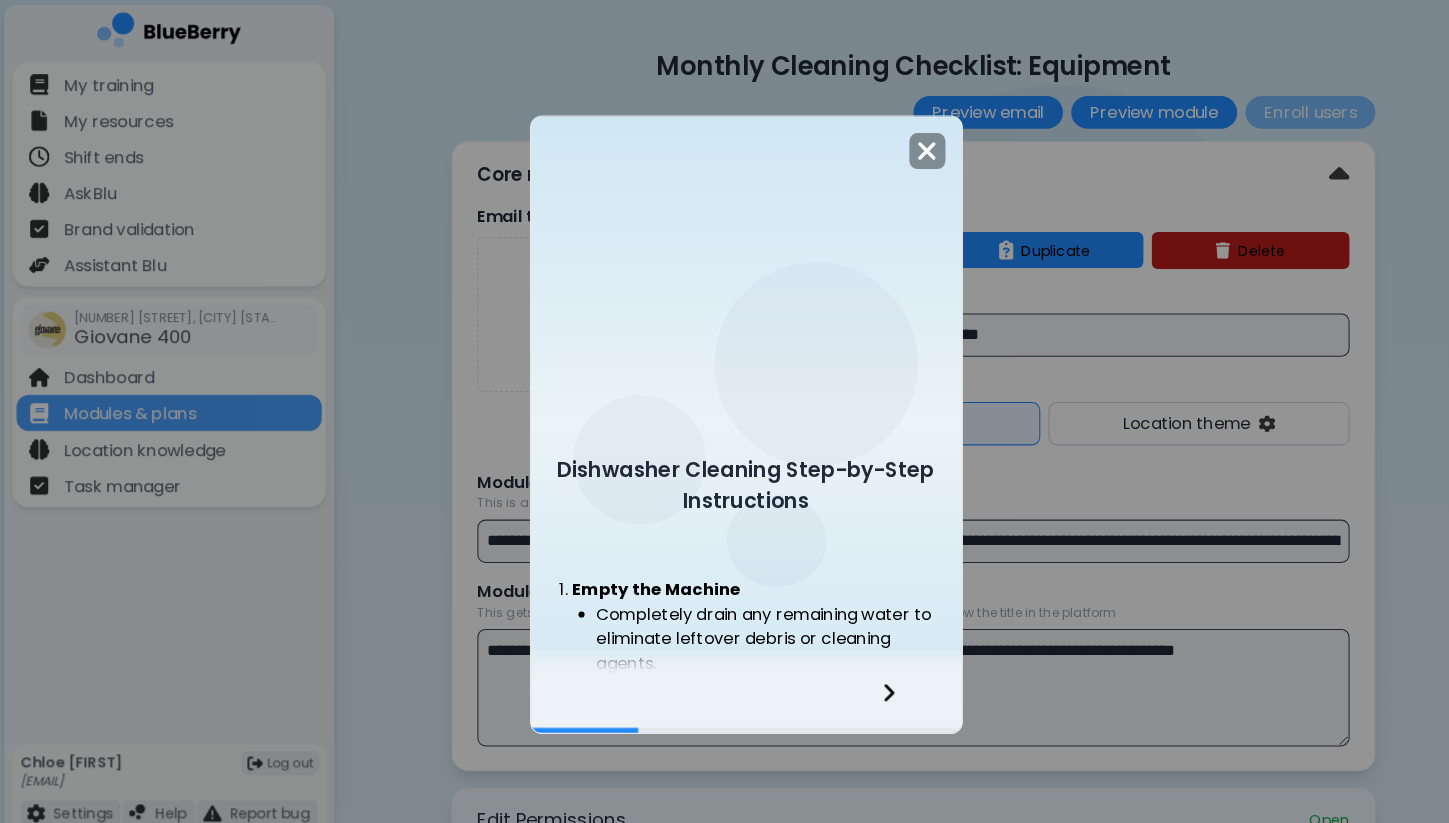 scroll, scrollTop: 42, scrollLeft: 0, axis: vertical 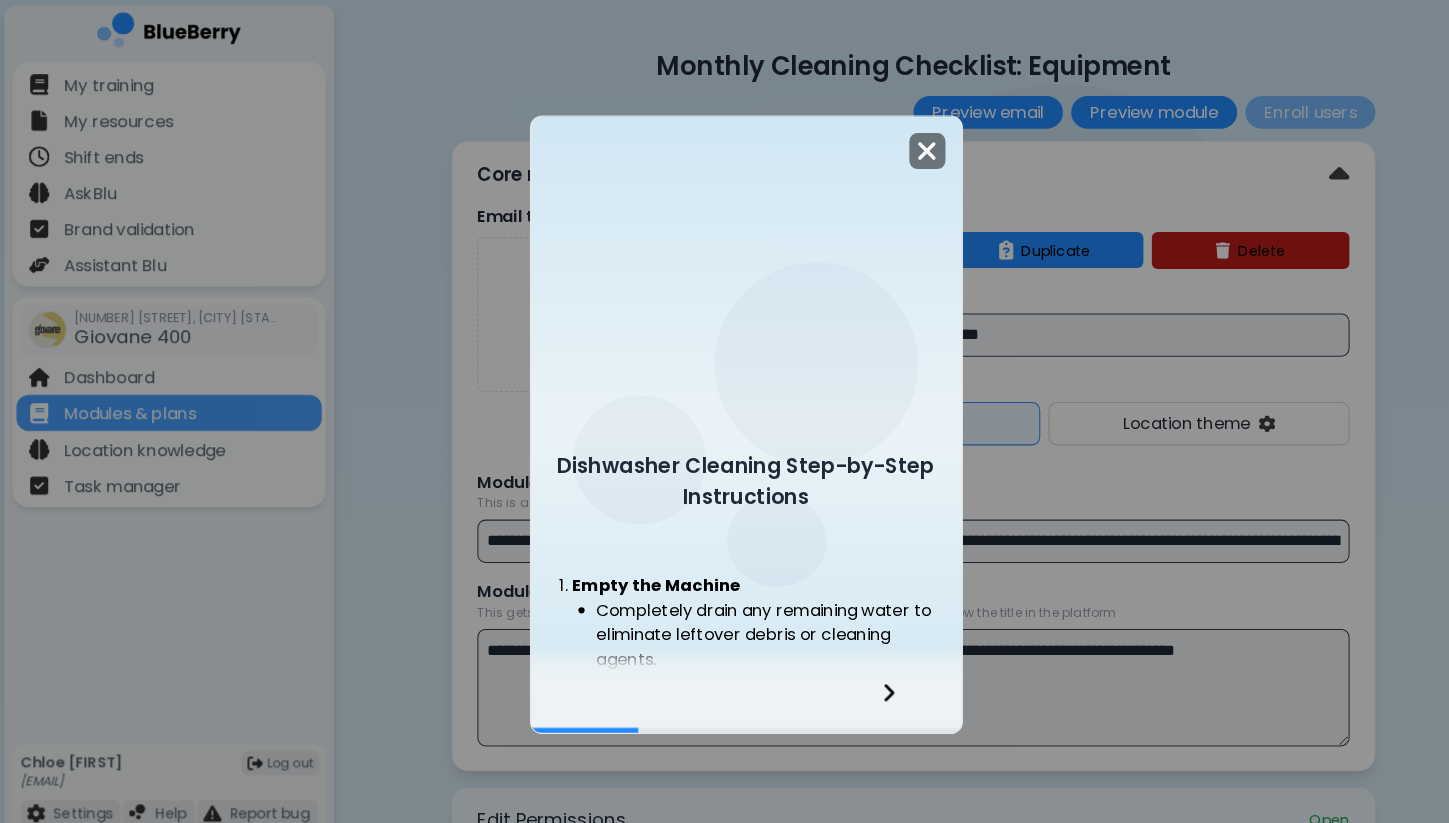 click at bounding box center [900, 146] 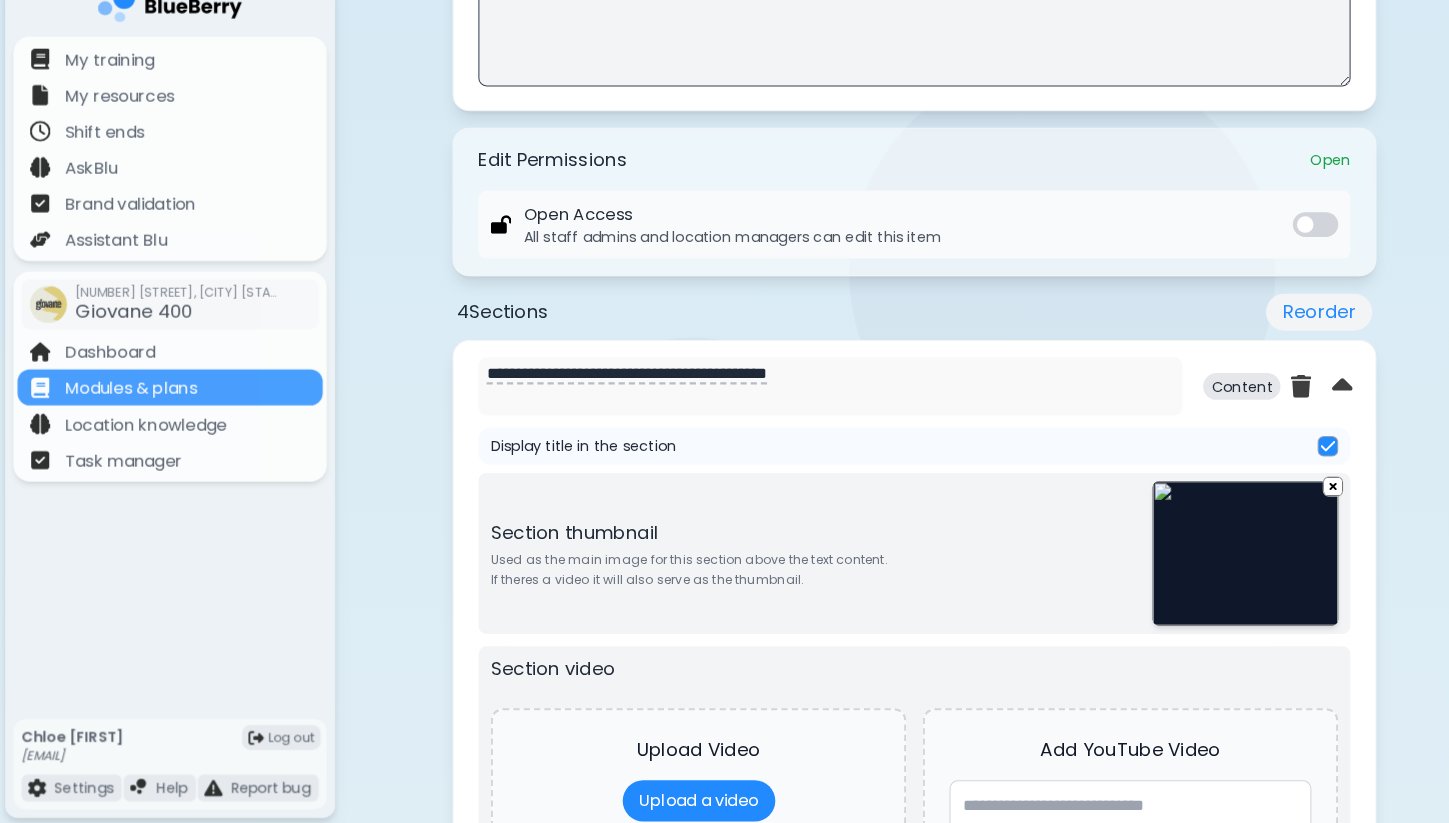 scroll, scrollTop: 848, scrollLeft: 0, axis: vertical 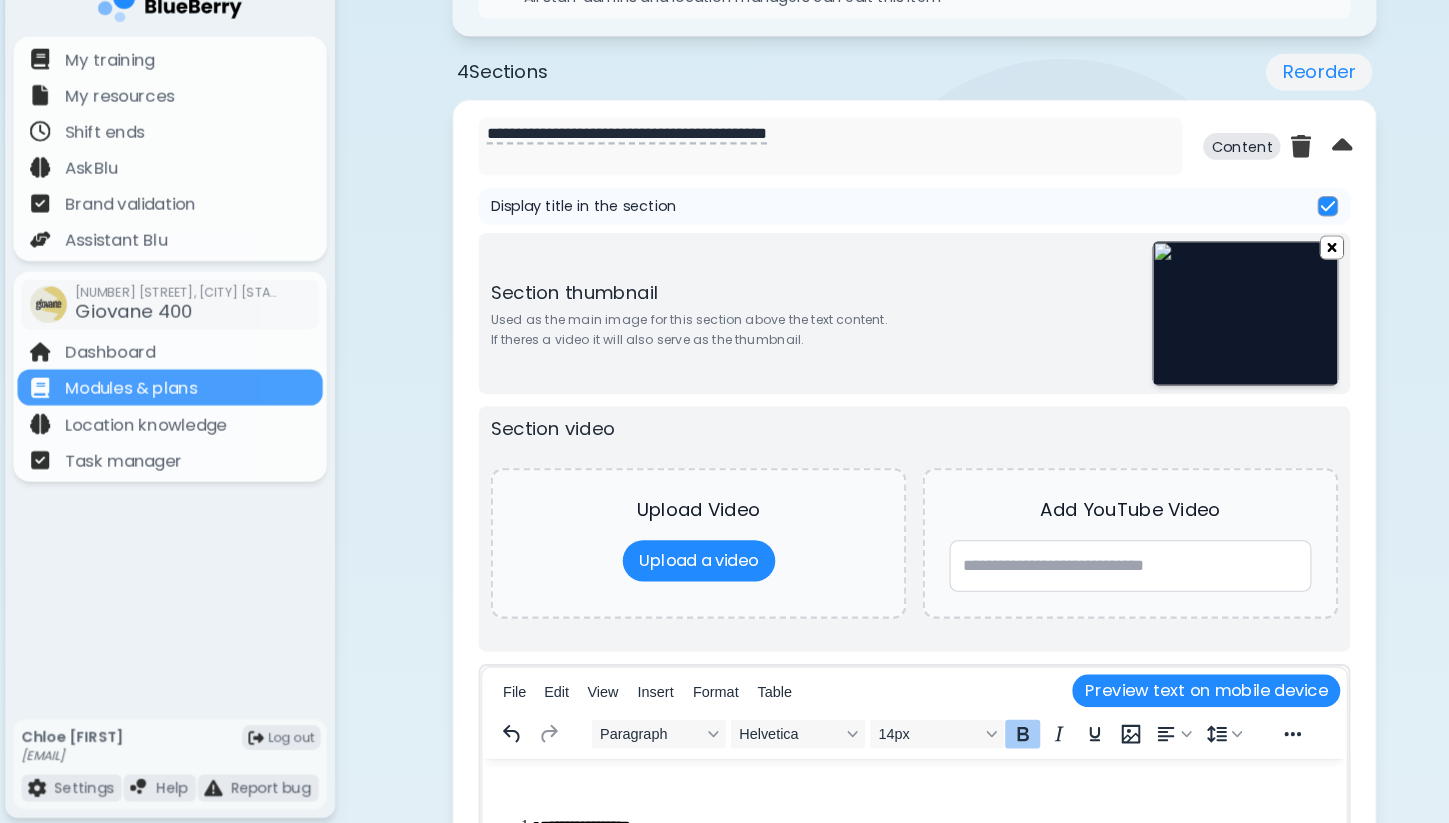click at bounding box center (1292, 264) 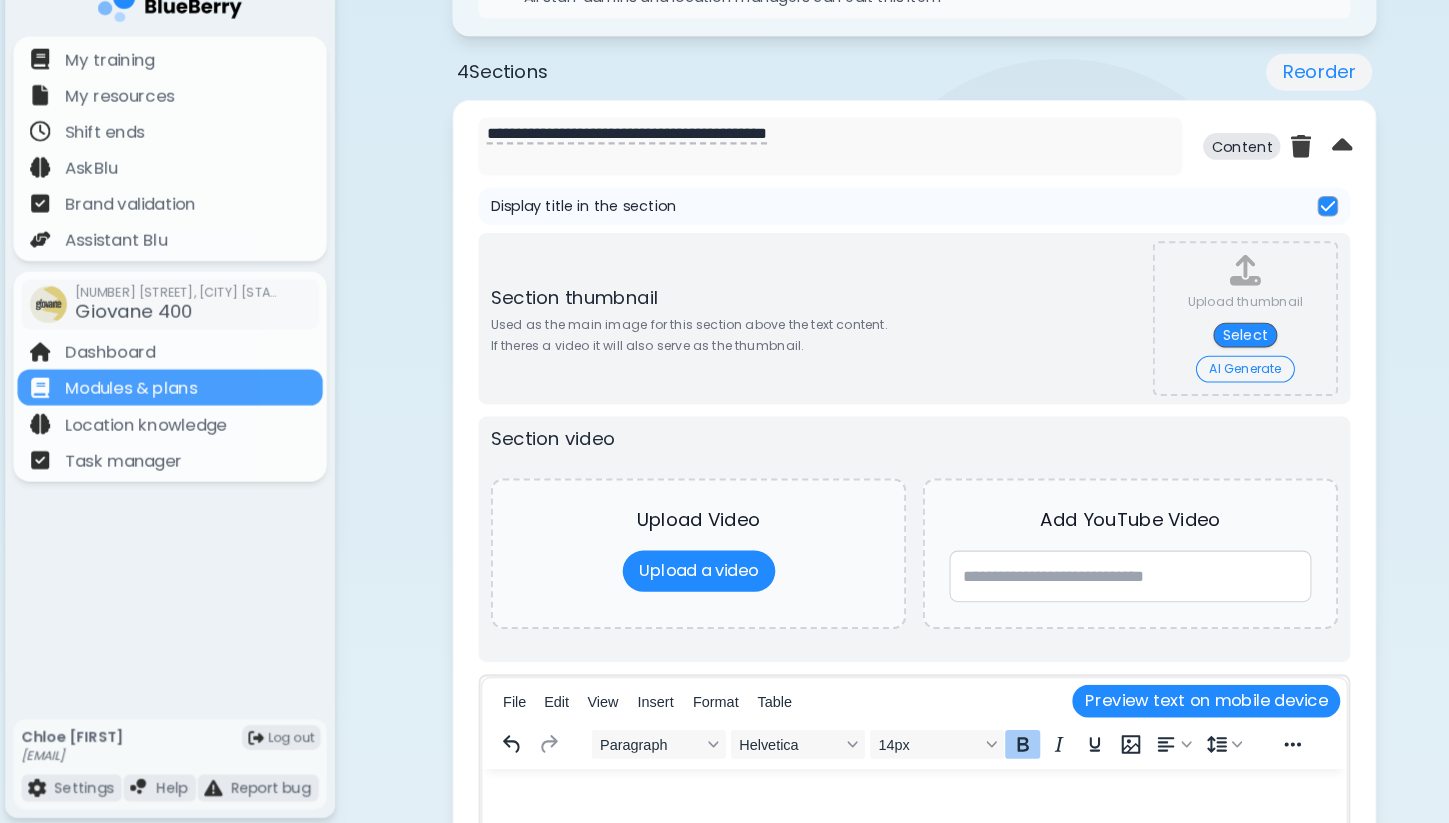 click on "AI Generate" at bounding box center [1208, 383] 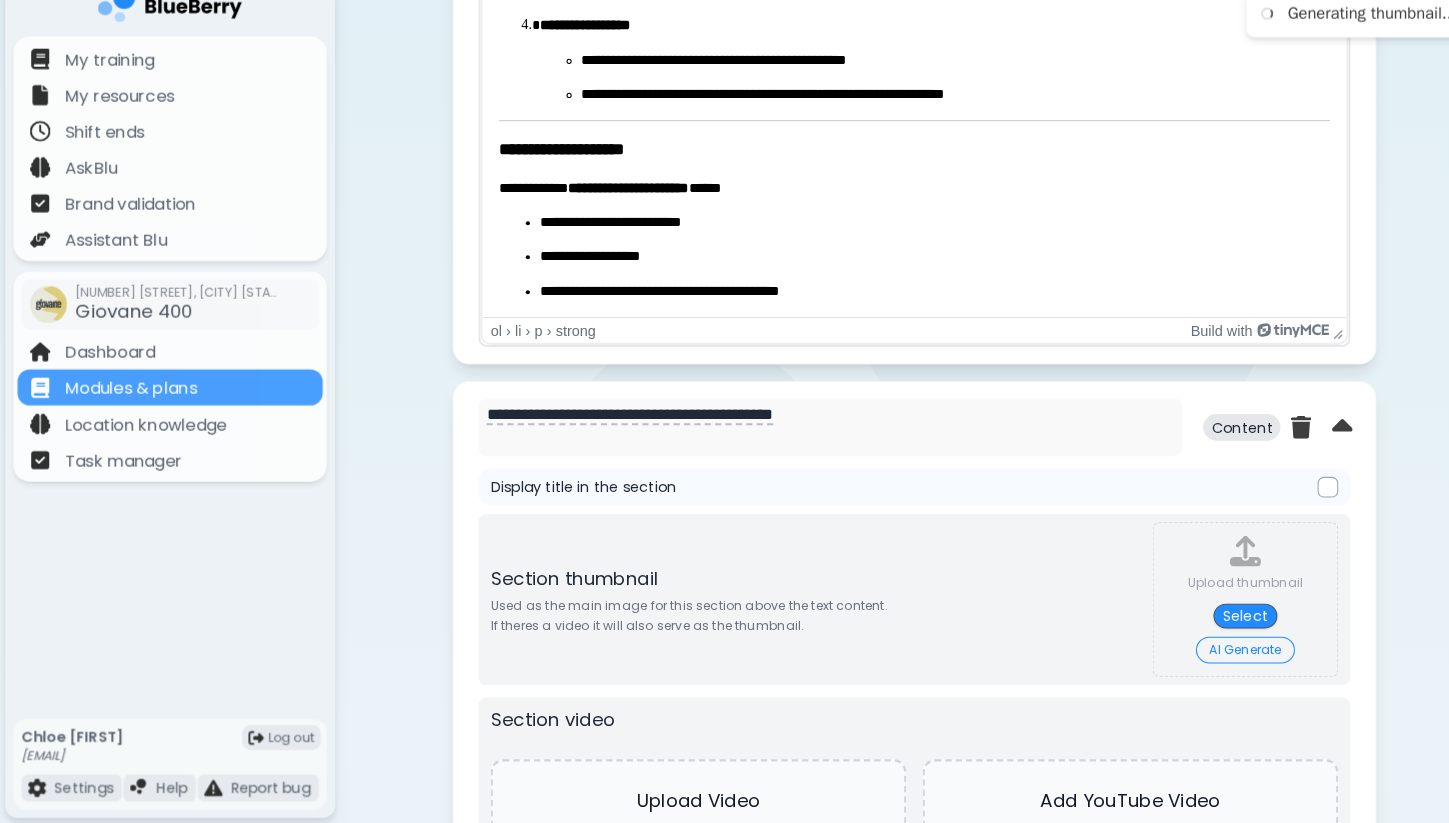 scroll, scrollTop: 1688, scrollLeft: 0, axis: vertical 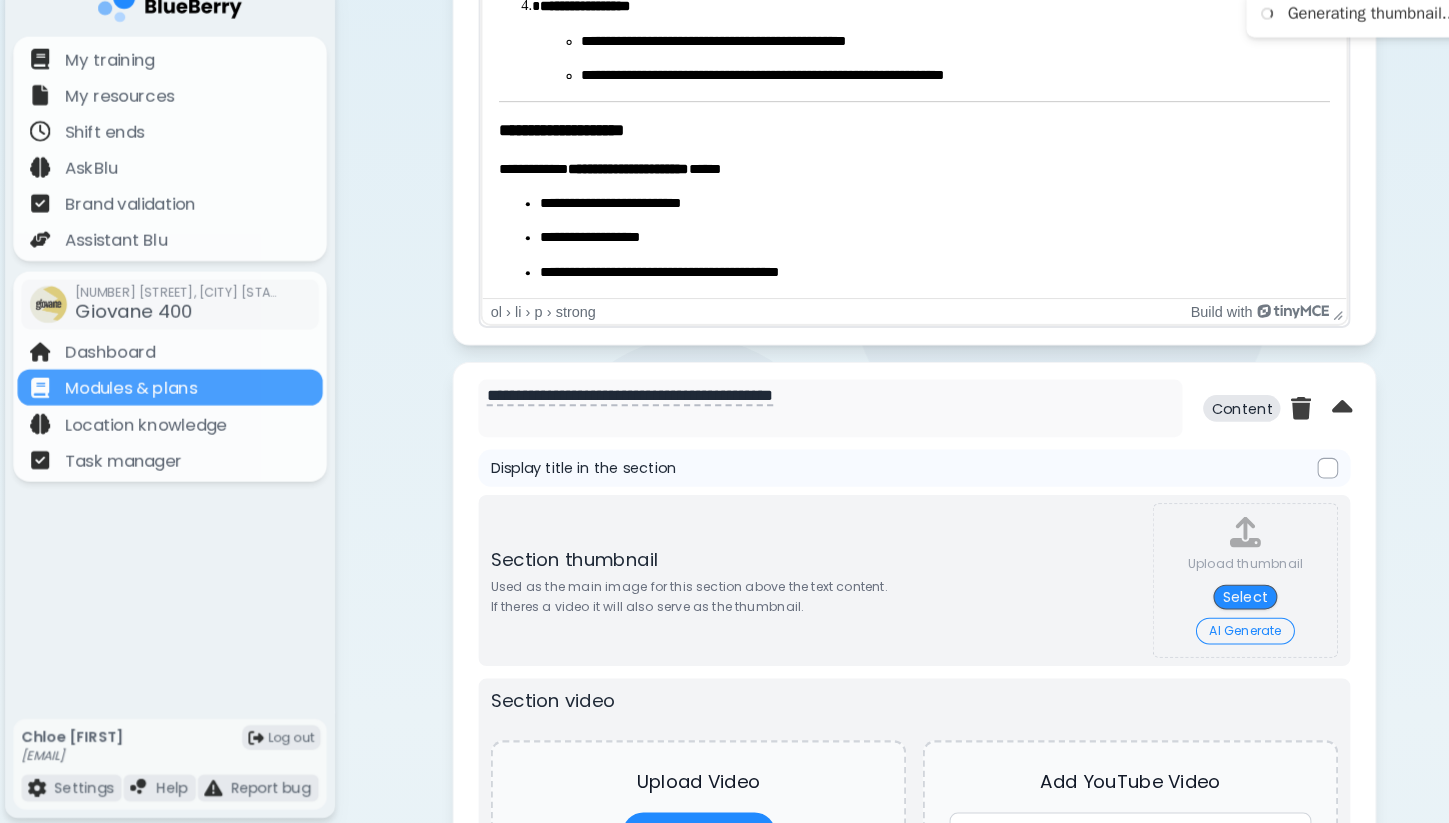 click on "AI Generate" at bounding box center (1208, 637) 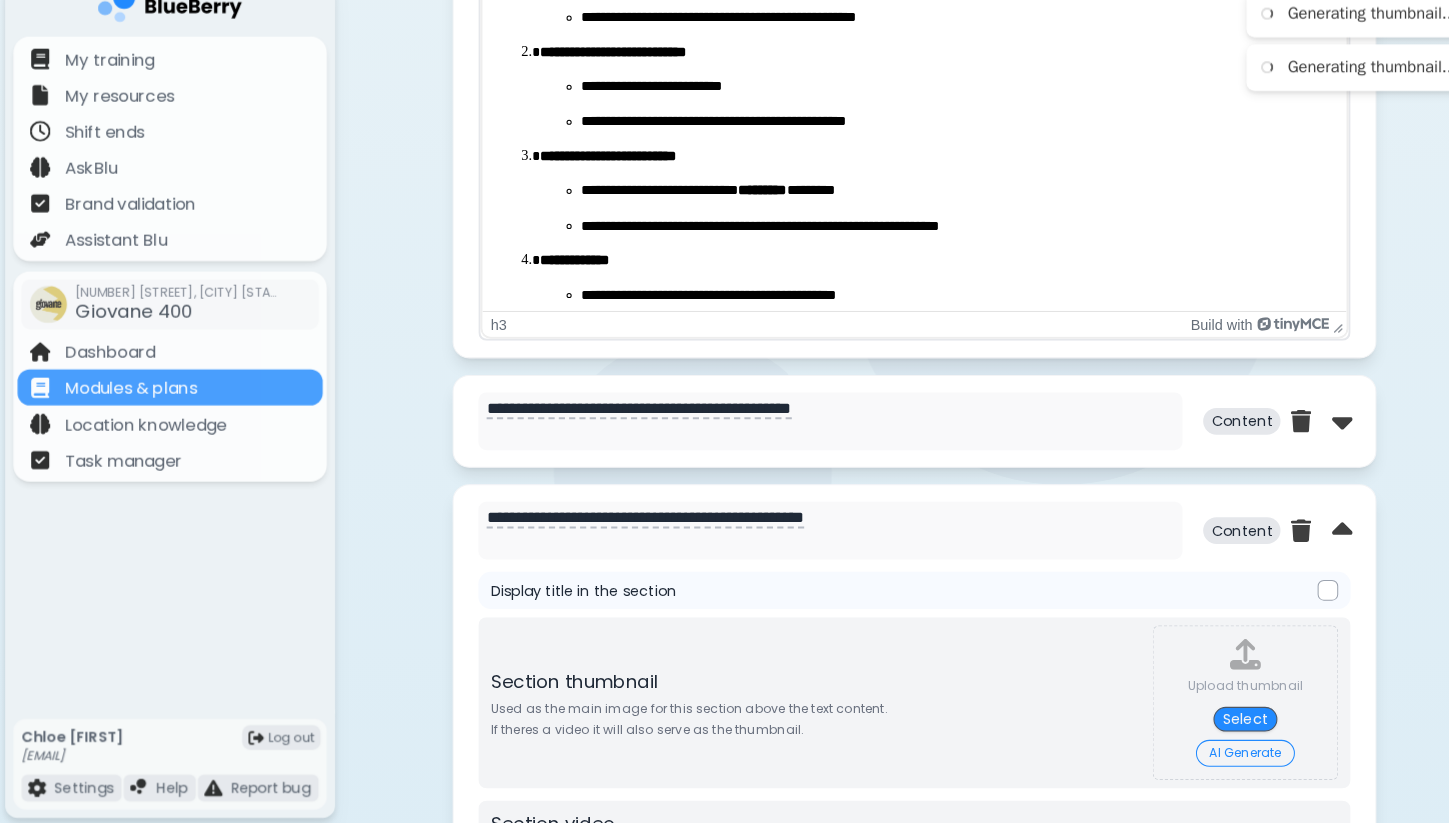 scroll, scrollTop: 2825, scrollLeft: 0, axis: vertical 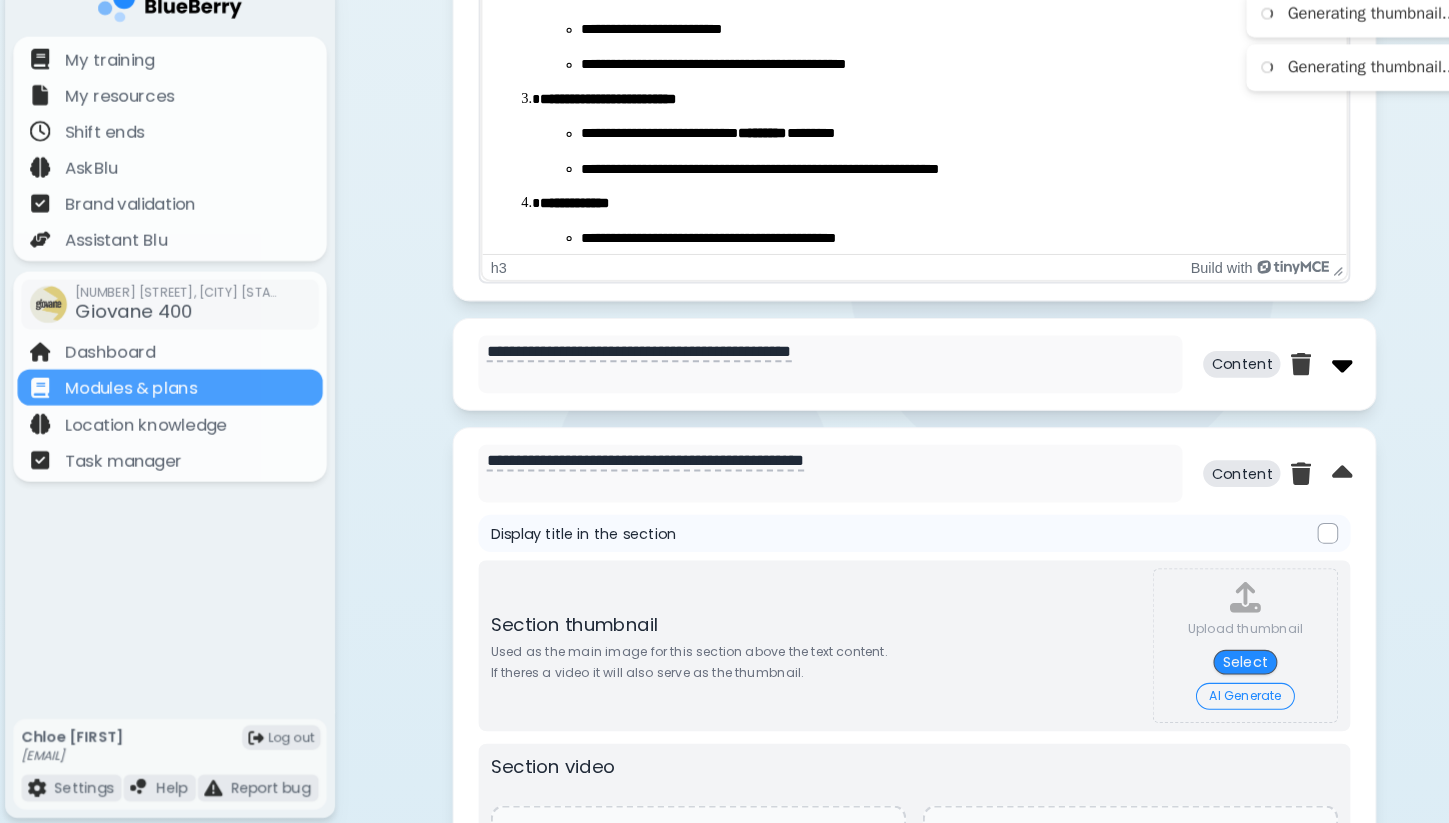 click at bounding box center (1302, 378) 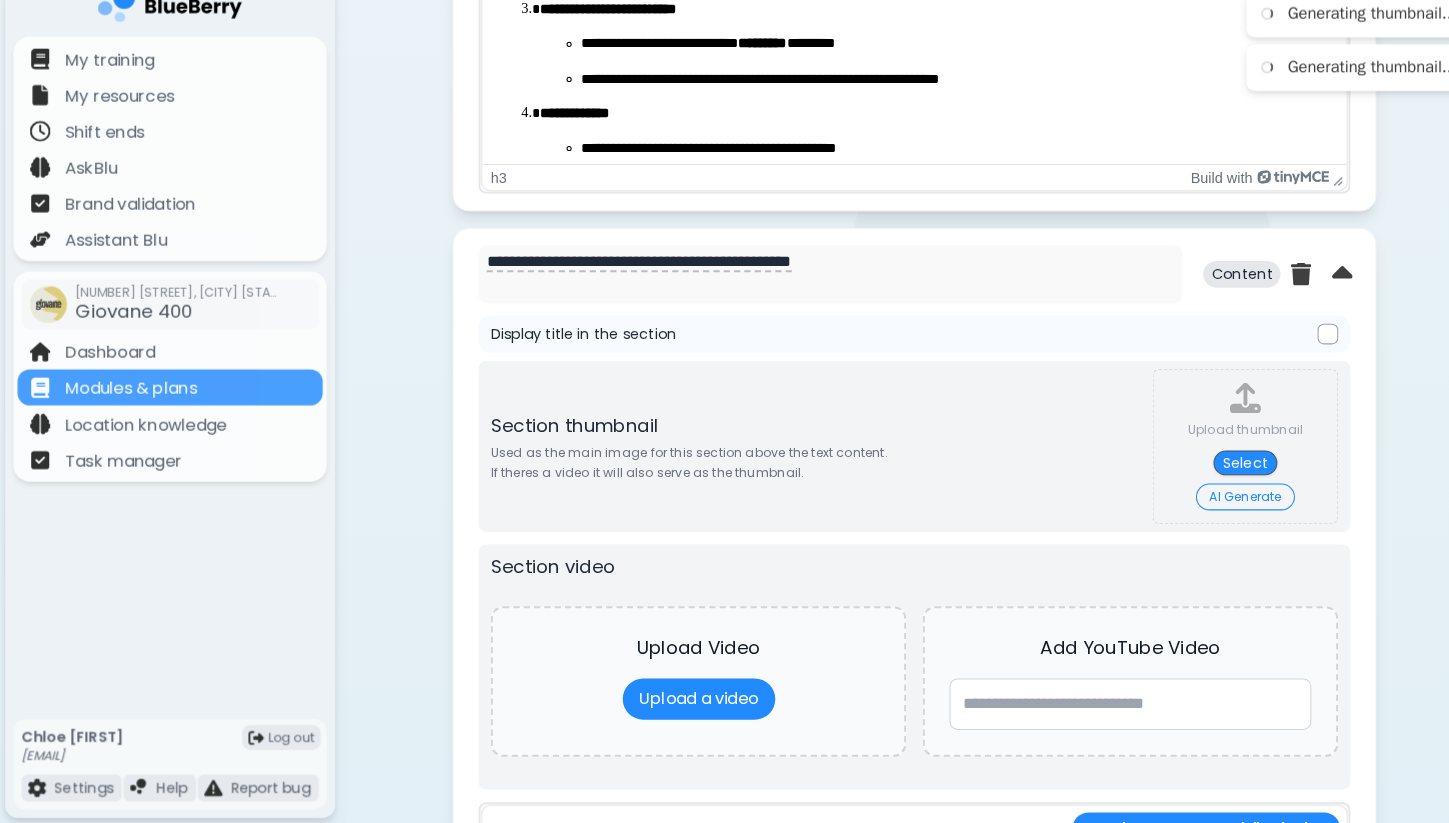 scroll, scrollTop: 2926, scrollLeft: 0, axis: vertical 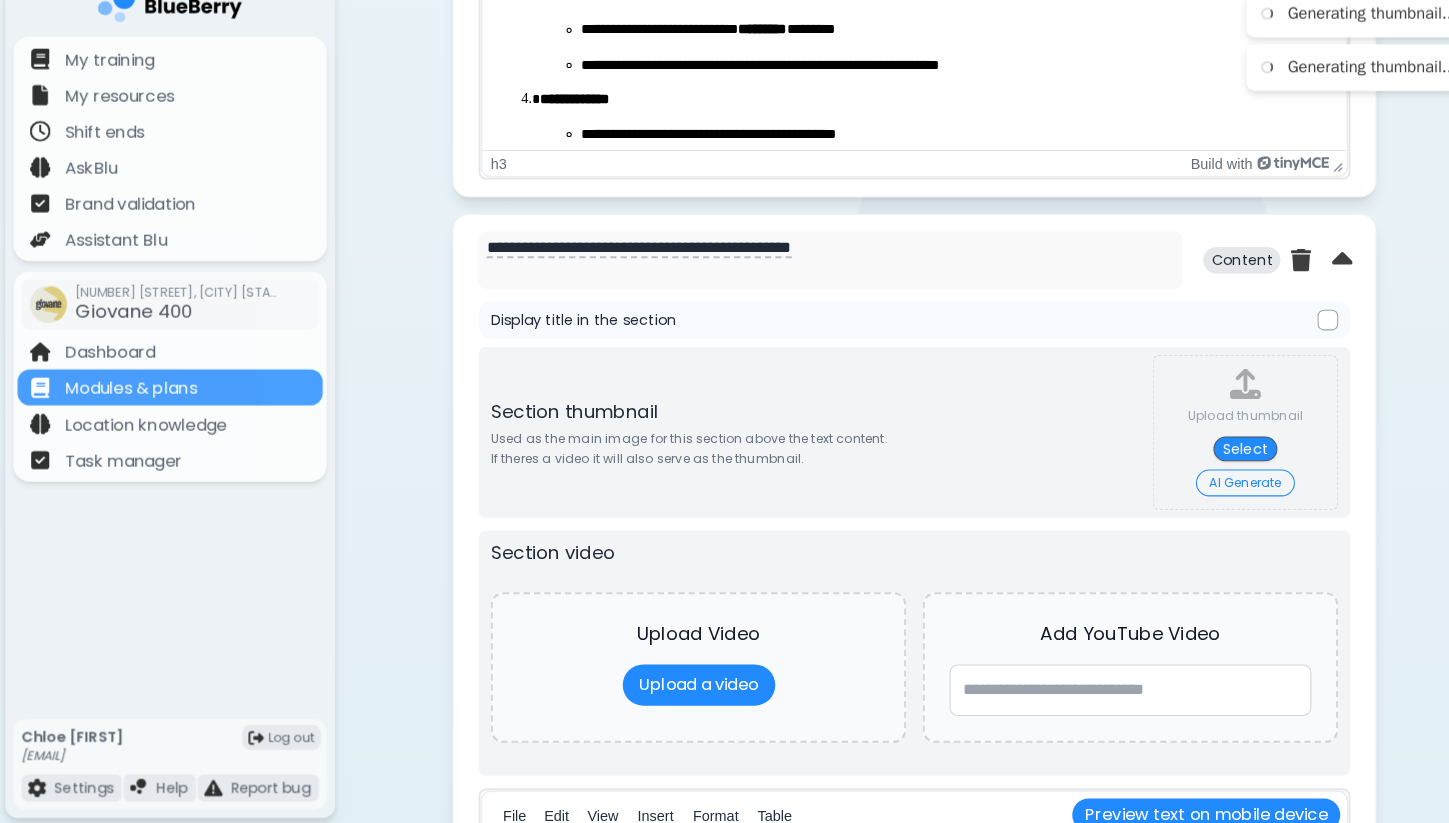 click on "AI Generate" at bounding box center (1208, 493) 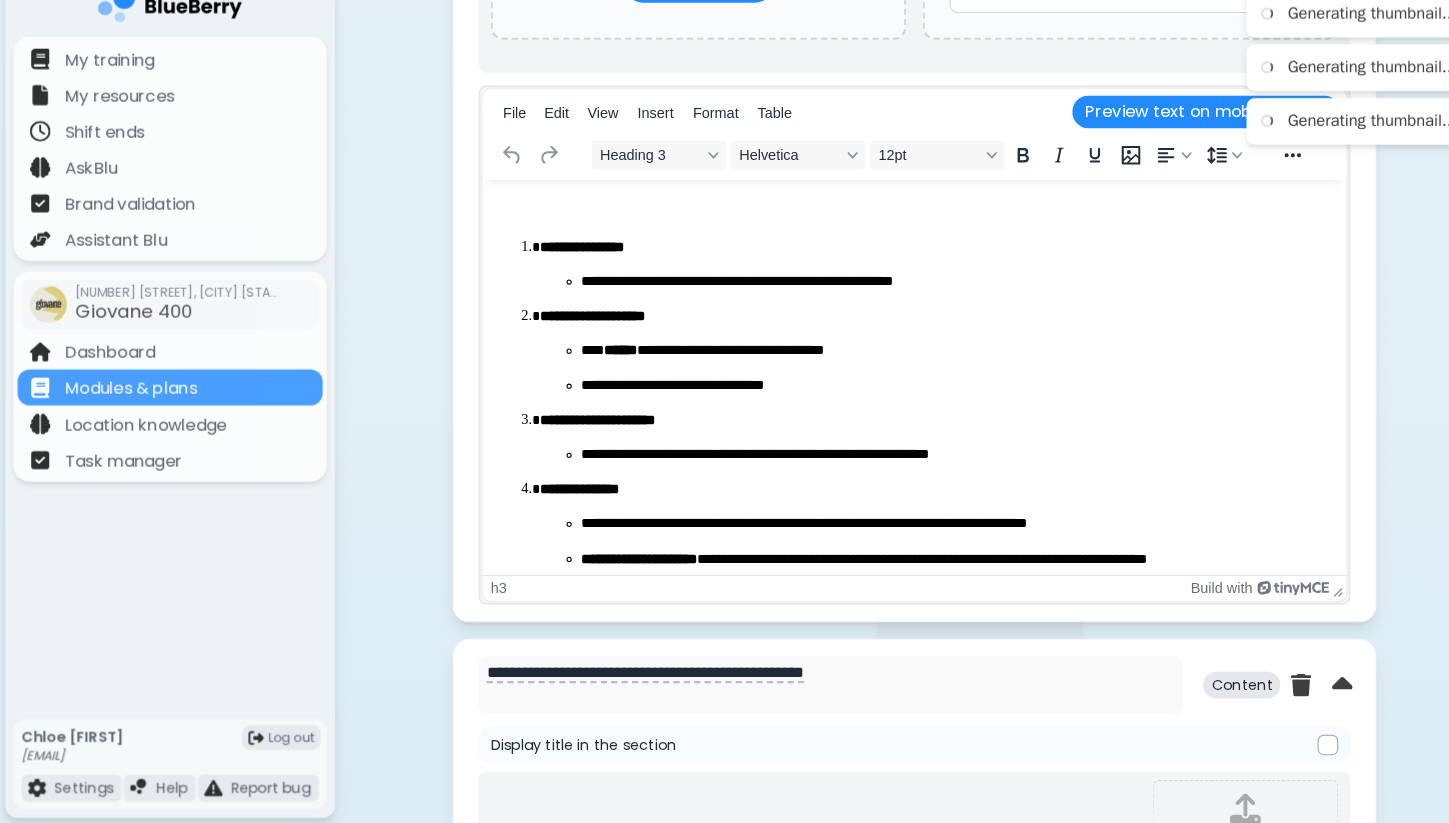 scroll, scrollTop: 3619, scrollLeft: 0, axis: vertical 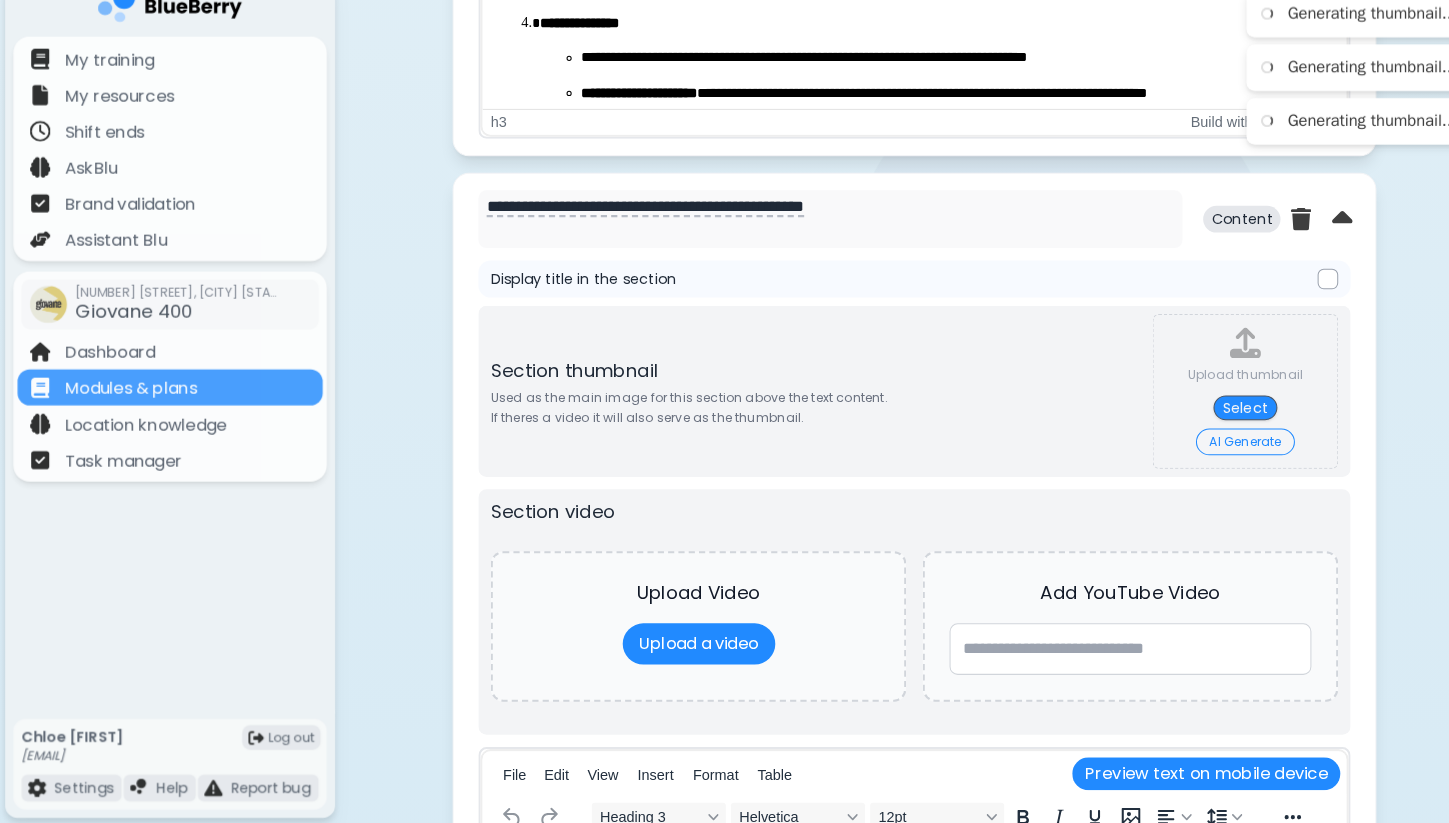 click on "AI Generate" at bounding box center [1208, 453] 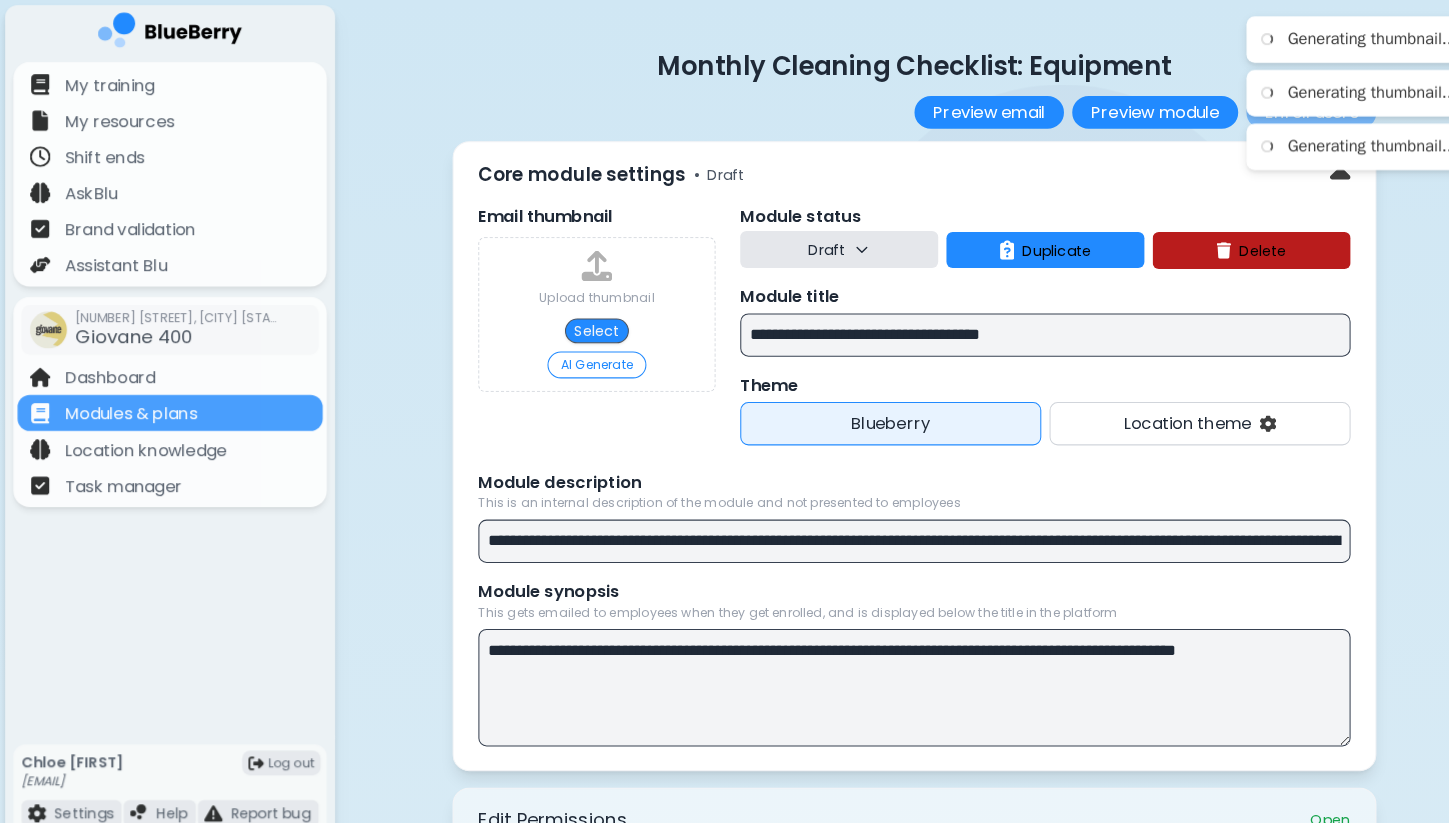 scroll, scrollTop: 0, scrollLeft: 0, axis: both 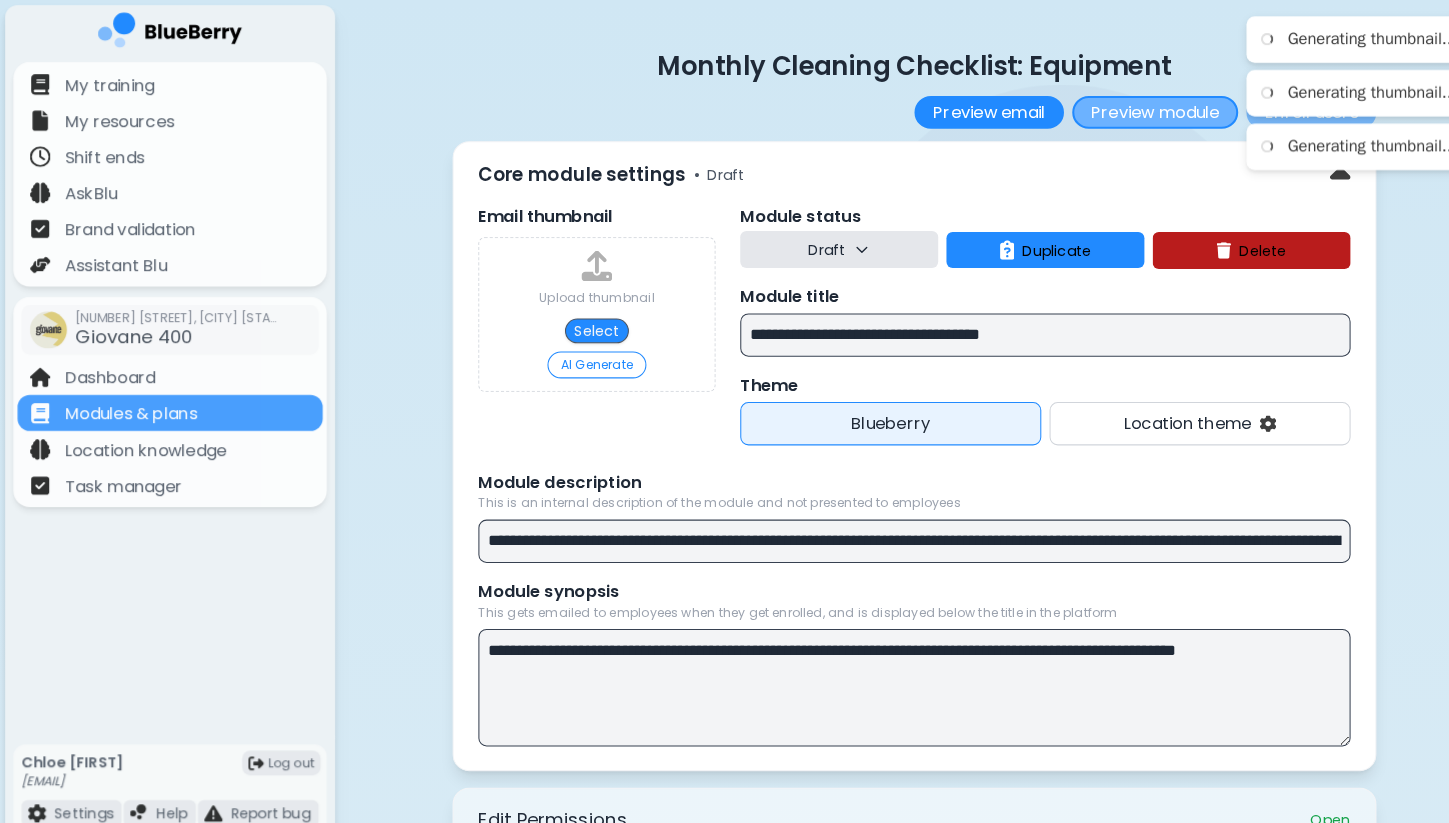 click on "Preview module" at bounding box center (1120, 109) 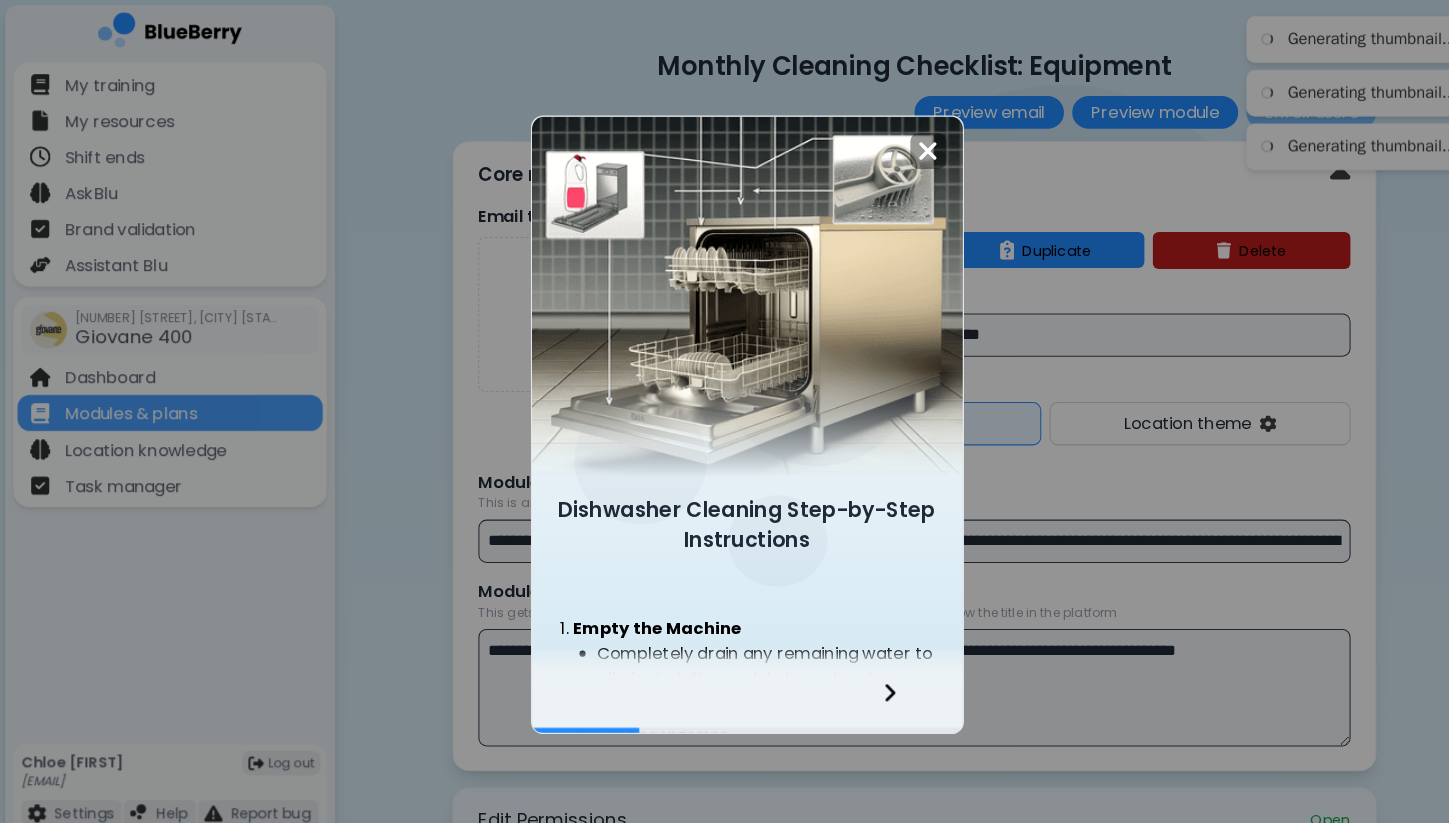 click at bounding box center [725, 643] 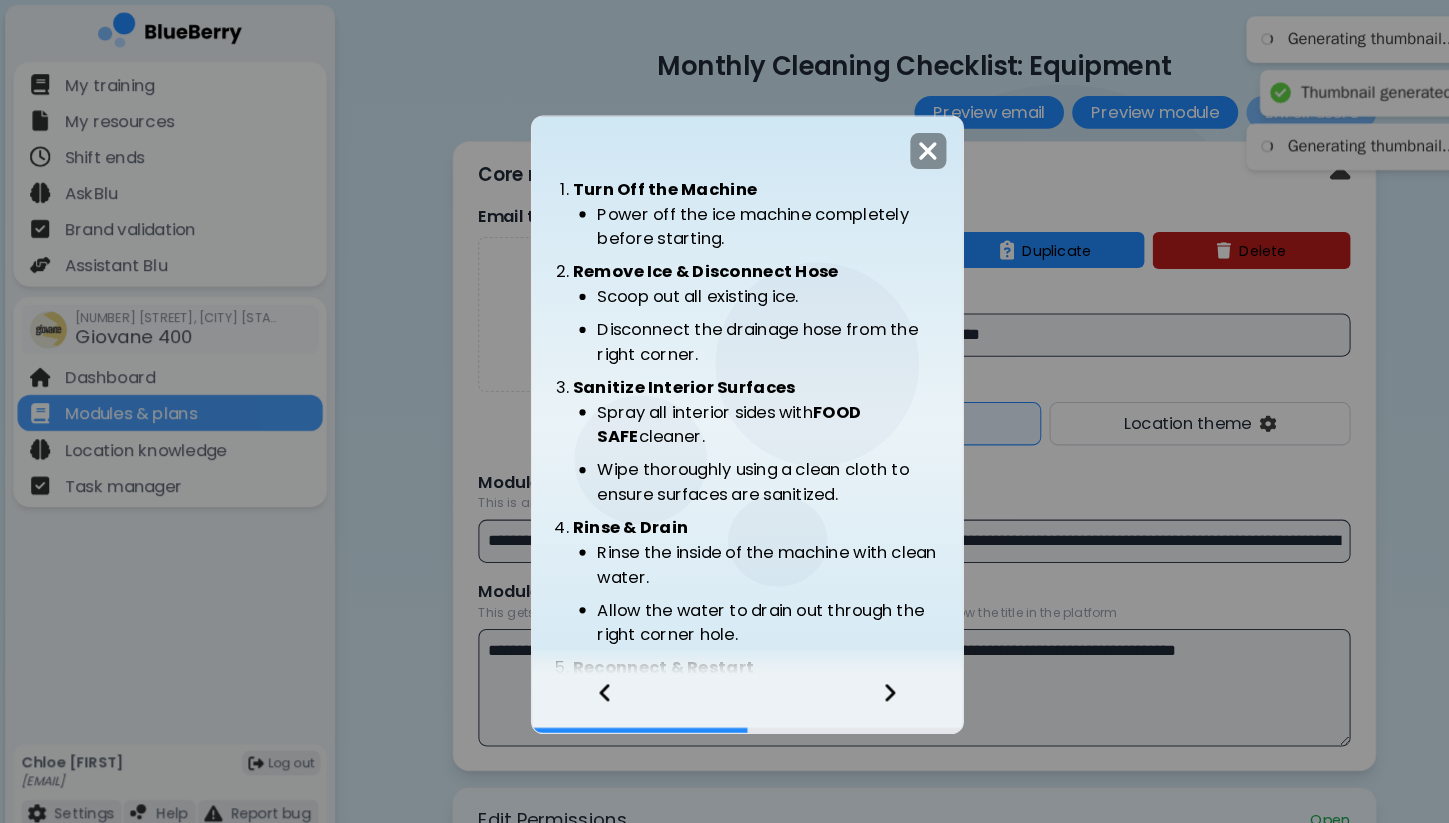 click 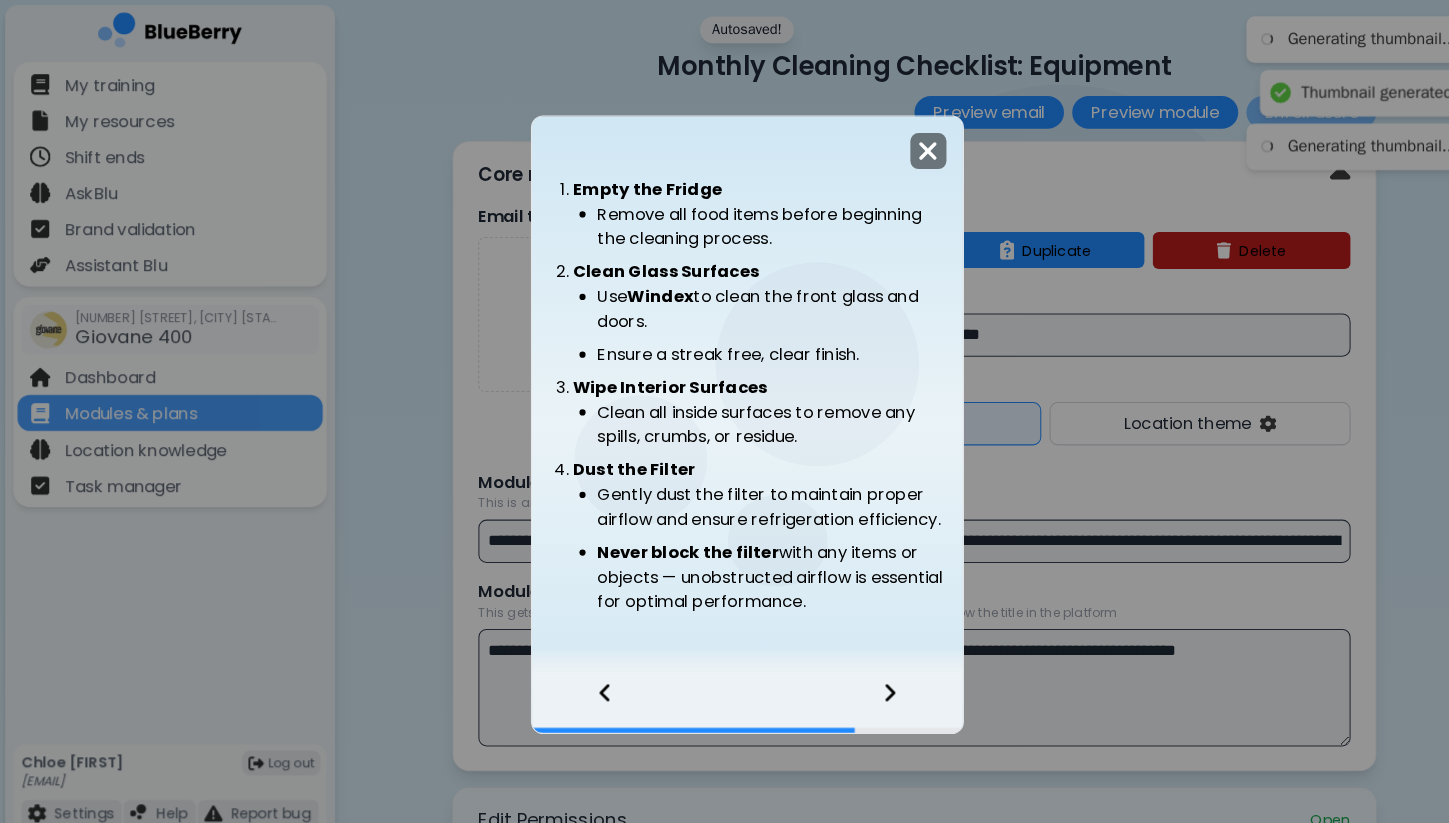 click at bounding box center (900, 146) 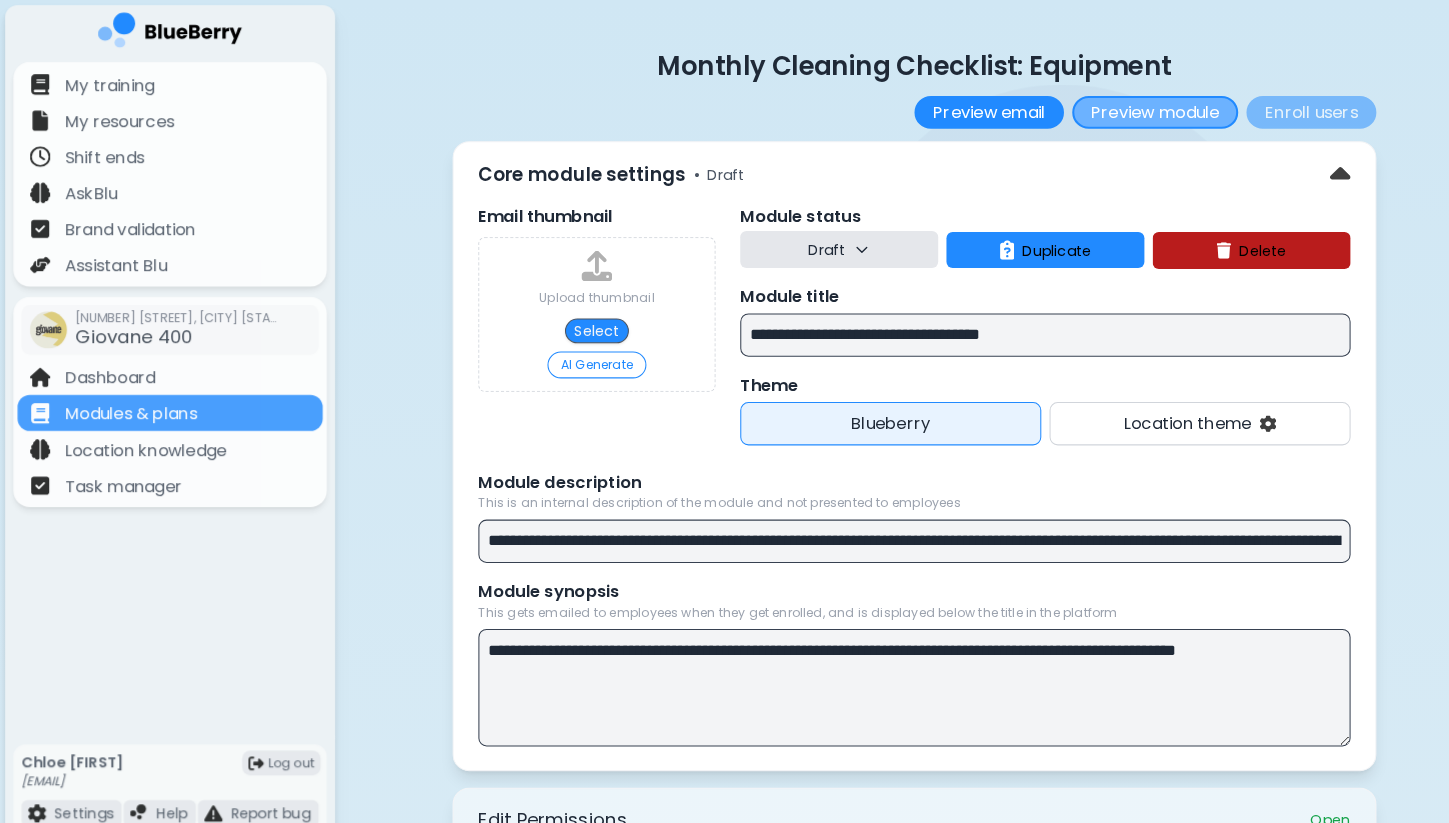 scroll, scrollTop: -1, scrollLeft: 0, axis: vertical 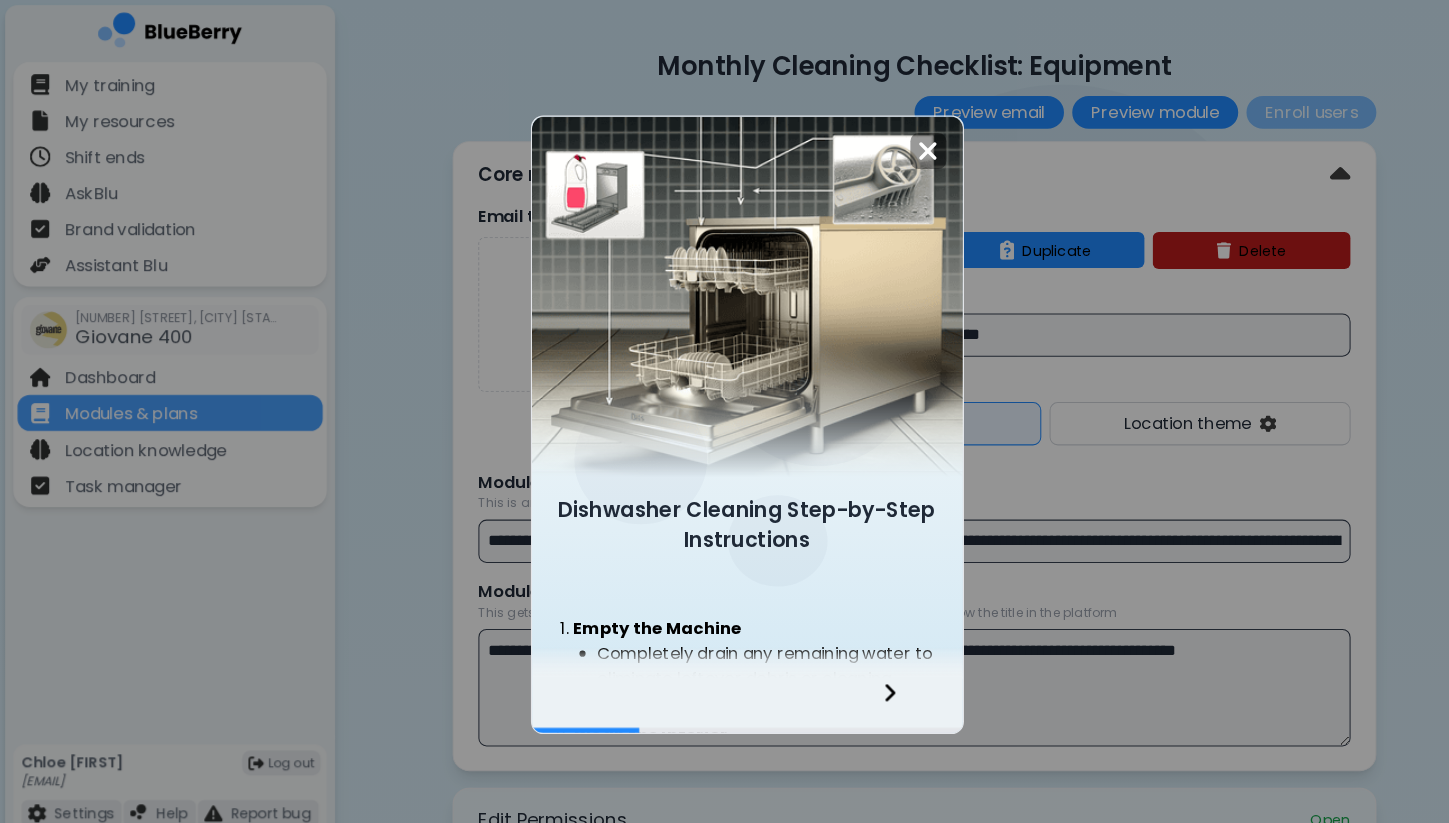 click at bounding box center (875, 684) 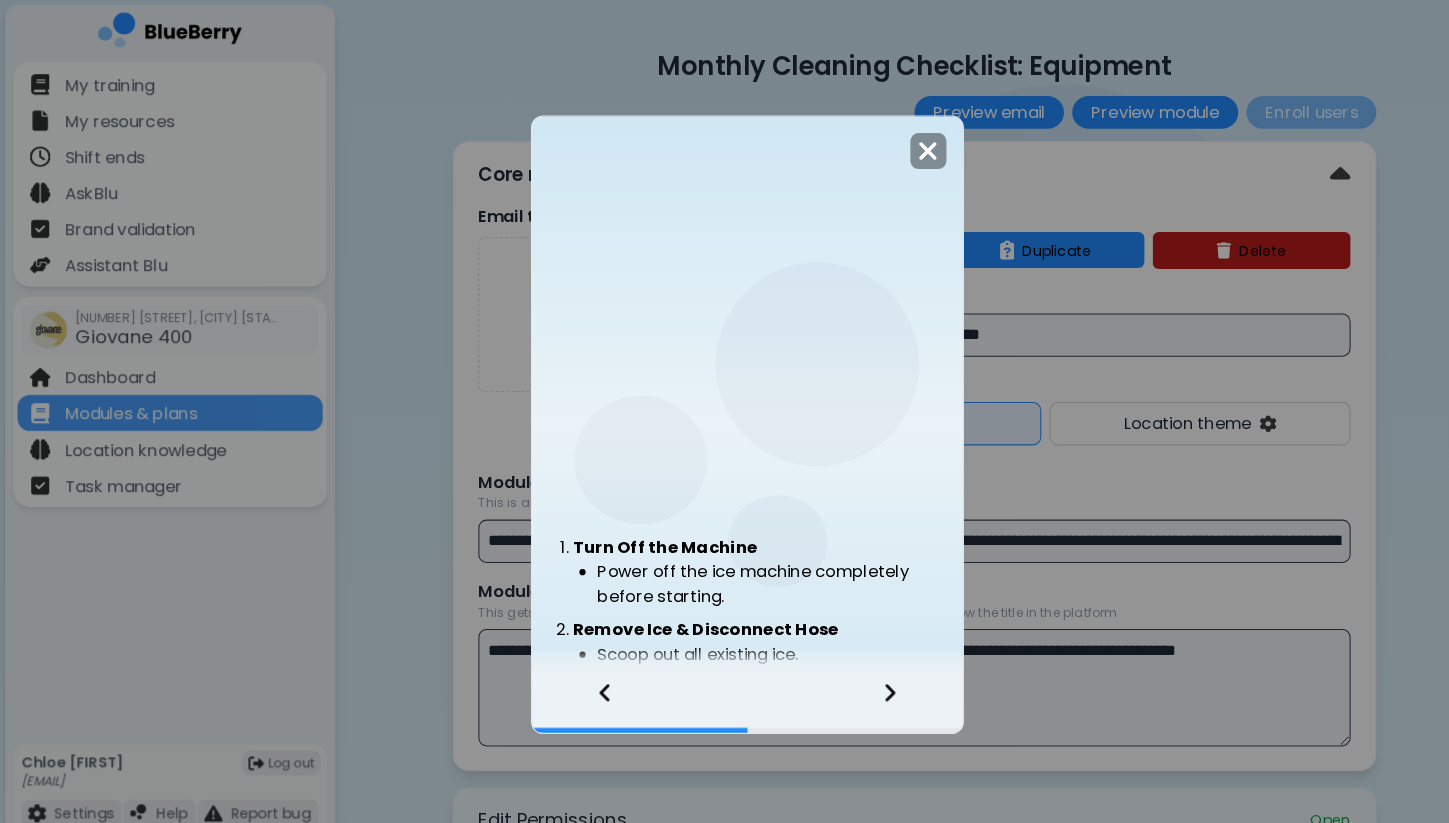 scroll, scrollTop: 0, scrollLeft: 0, axis: both 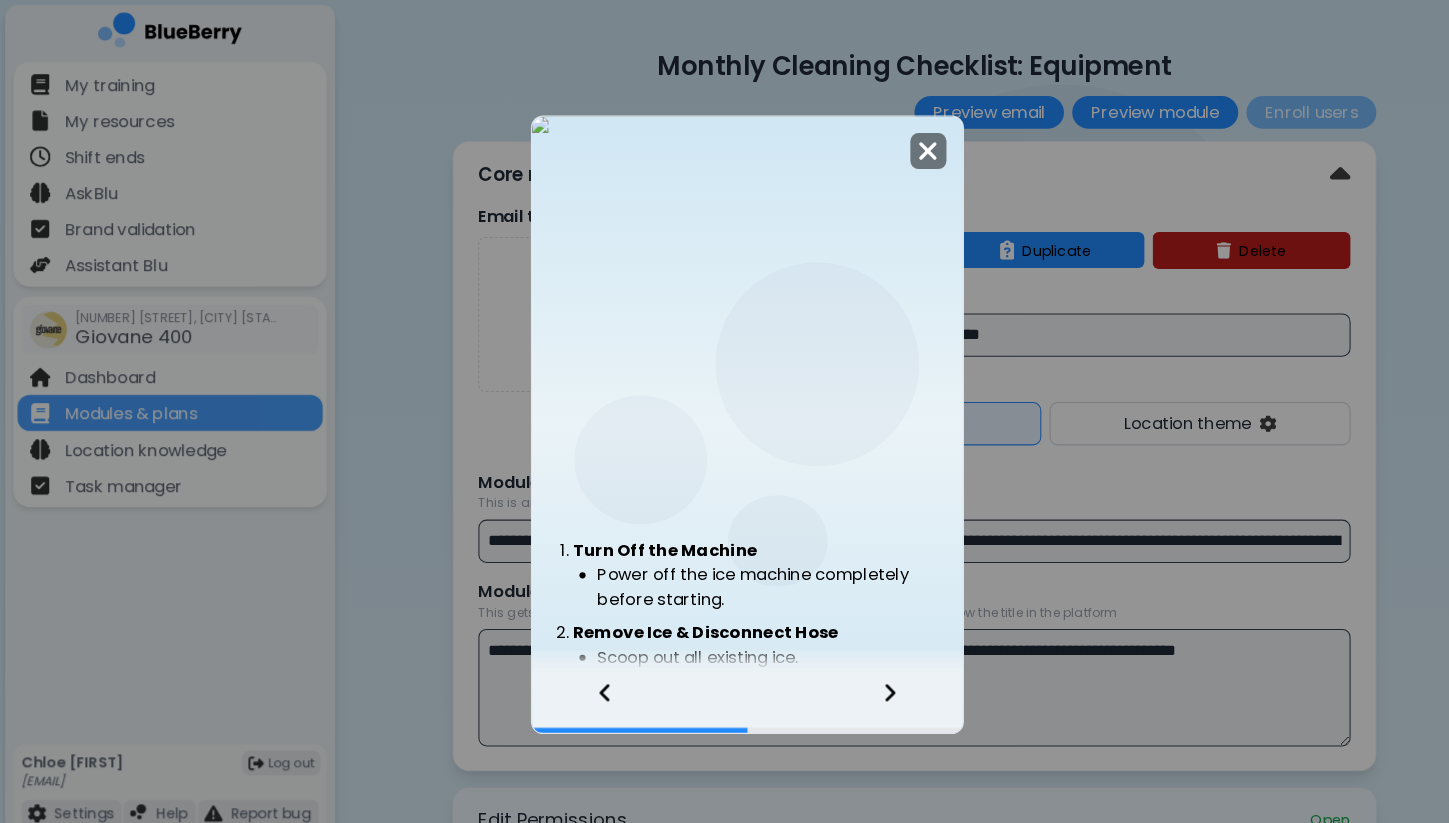 click at bounding box center [900, 146] 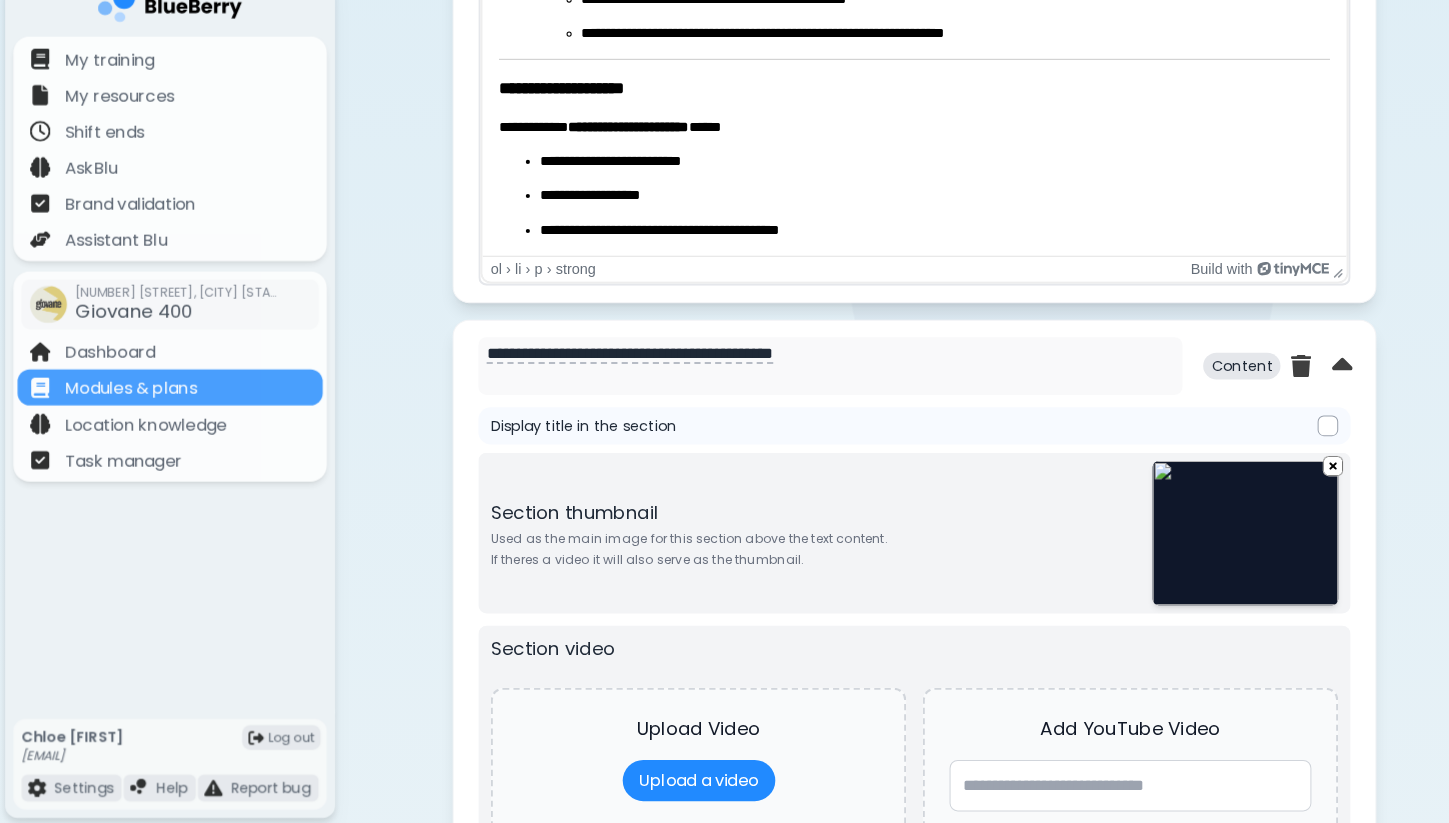 scroll, scrollTop: 1728, scrollLeft: 0, axis: vertical 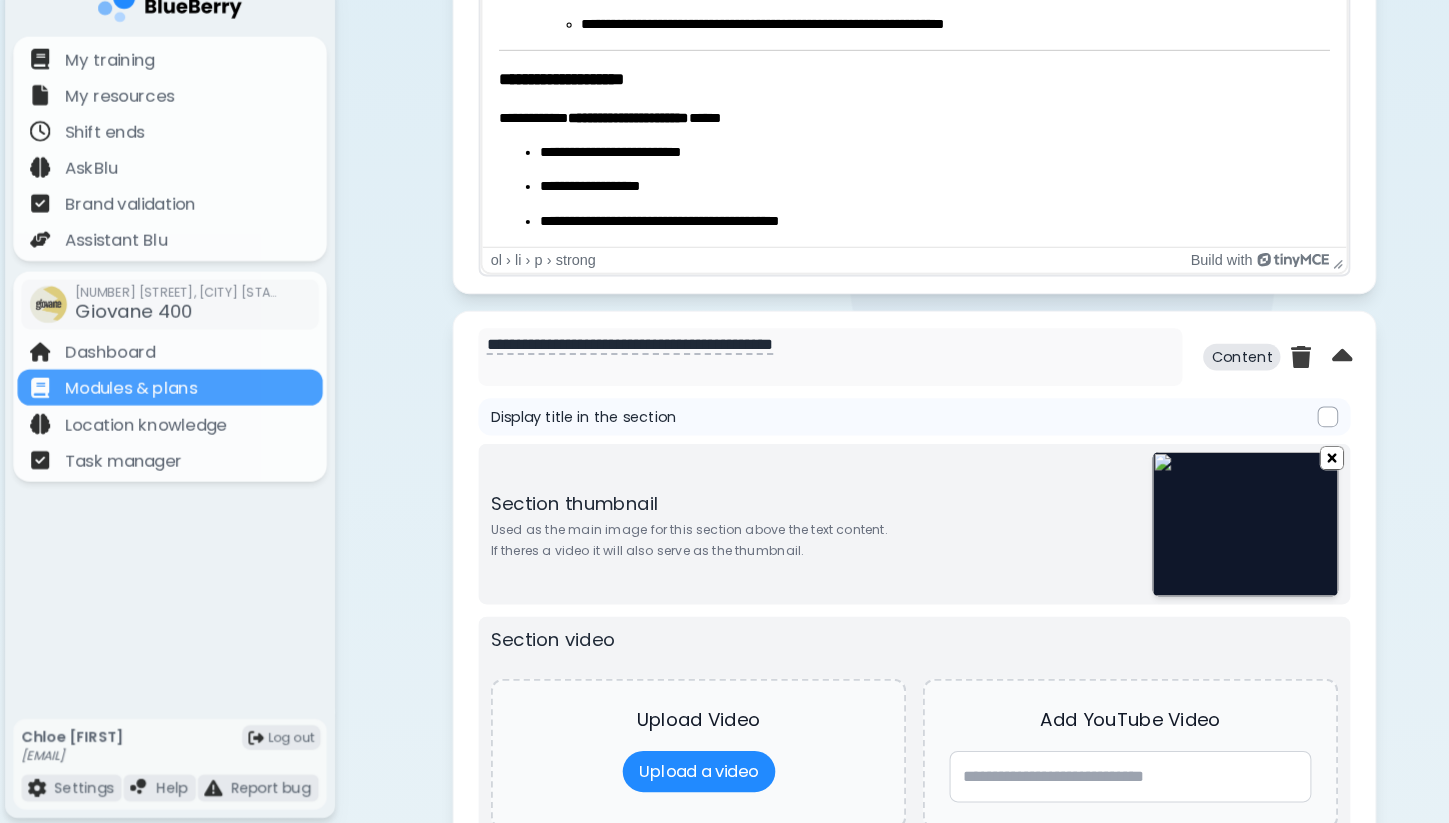 click at bounding box center [1292, 468] 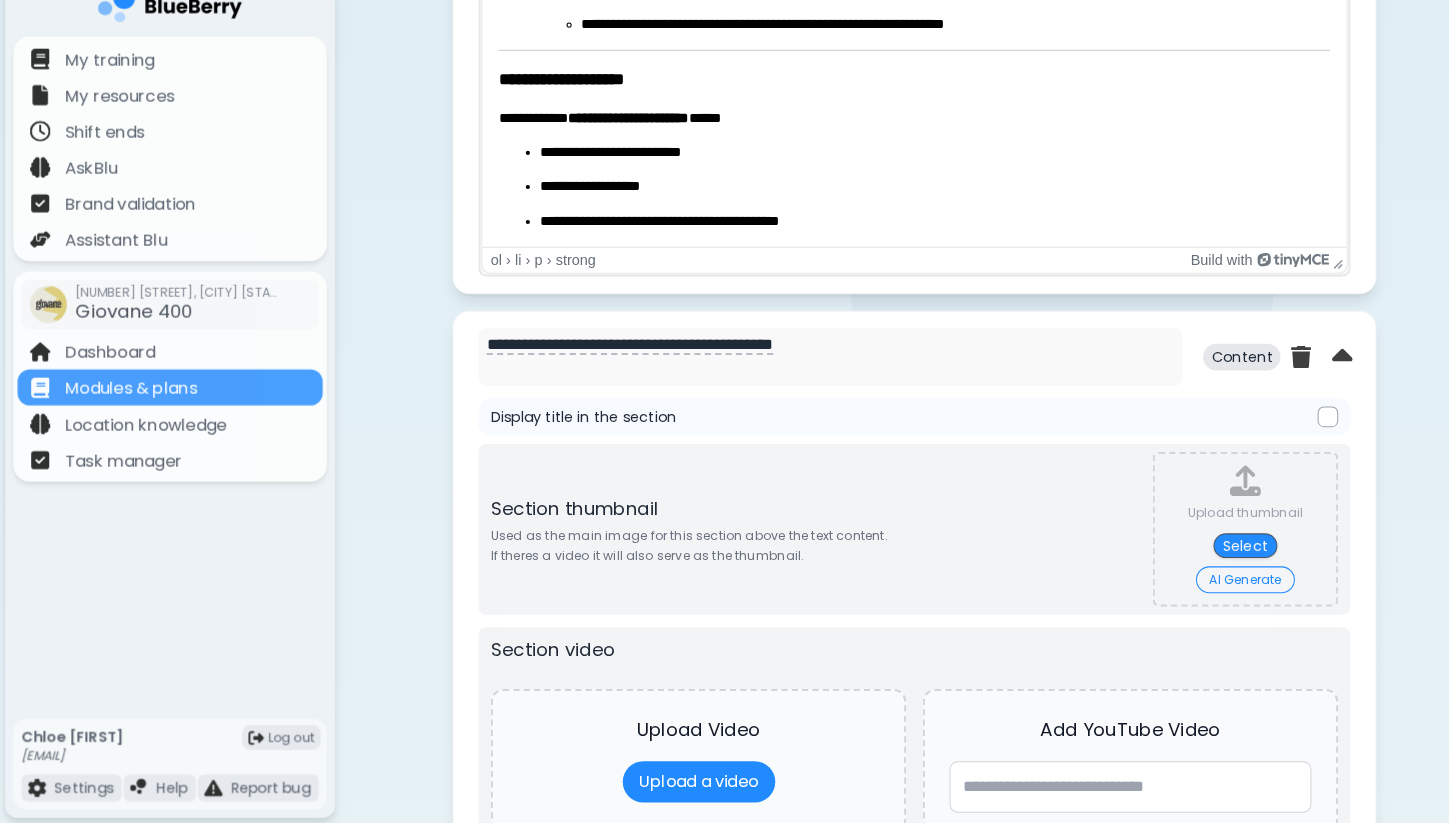 click on "AI Generate" at bounding box center [1208, 587] 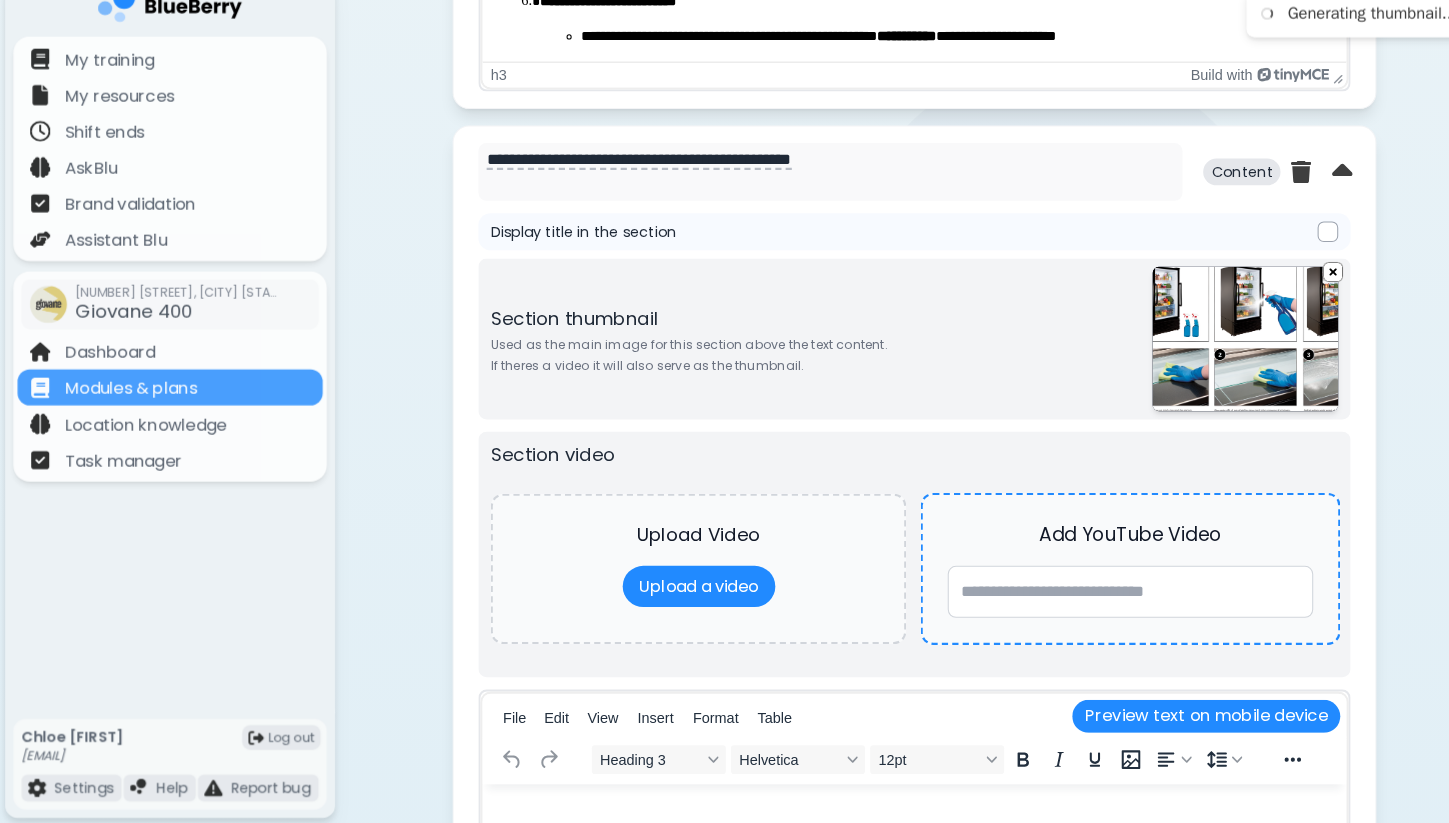 scroll, scrollTop: 3006, scrollLeft: 0, axis: vertical 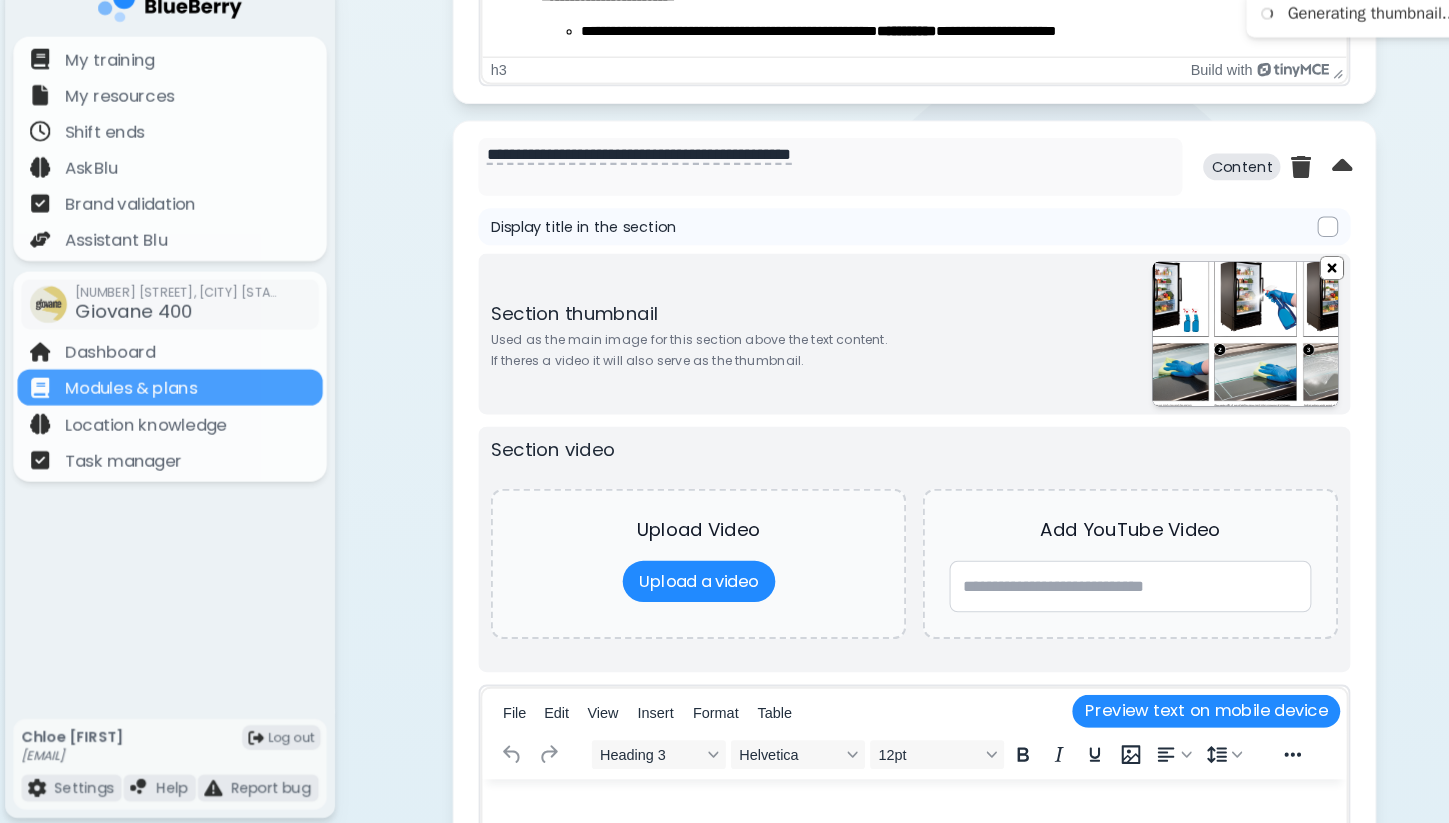 click at bounding box center (1292, 284) 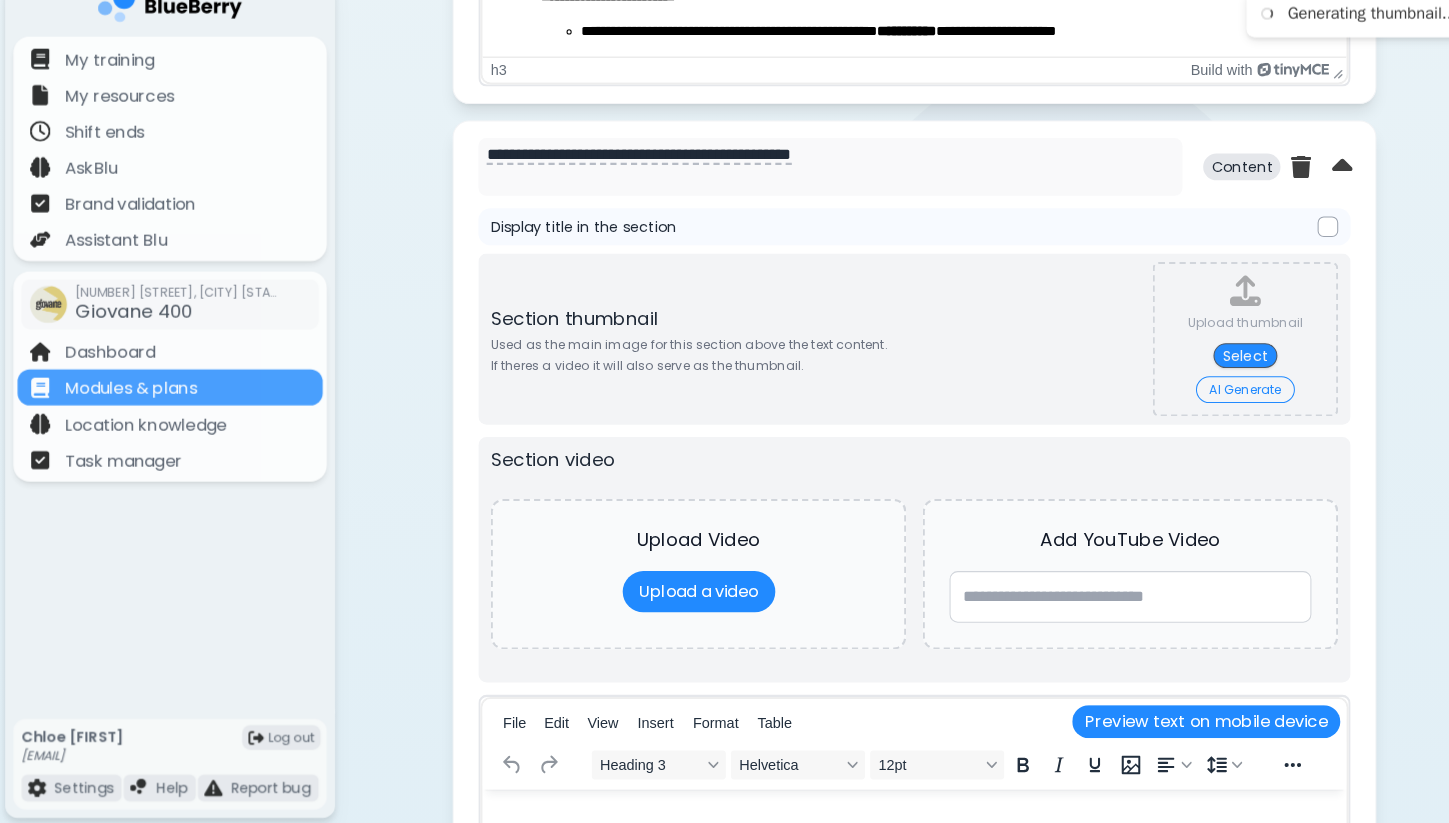 click on "AI Generate" at bounding box center (1208, 403) 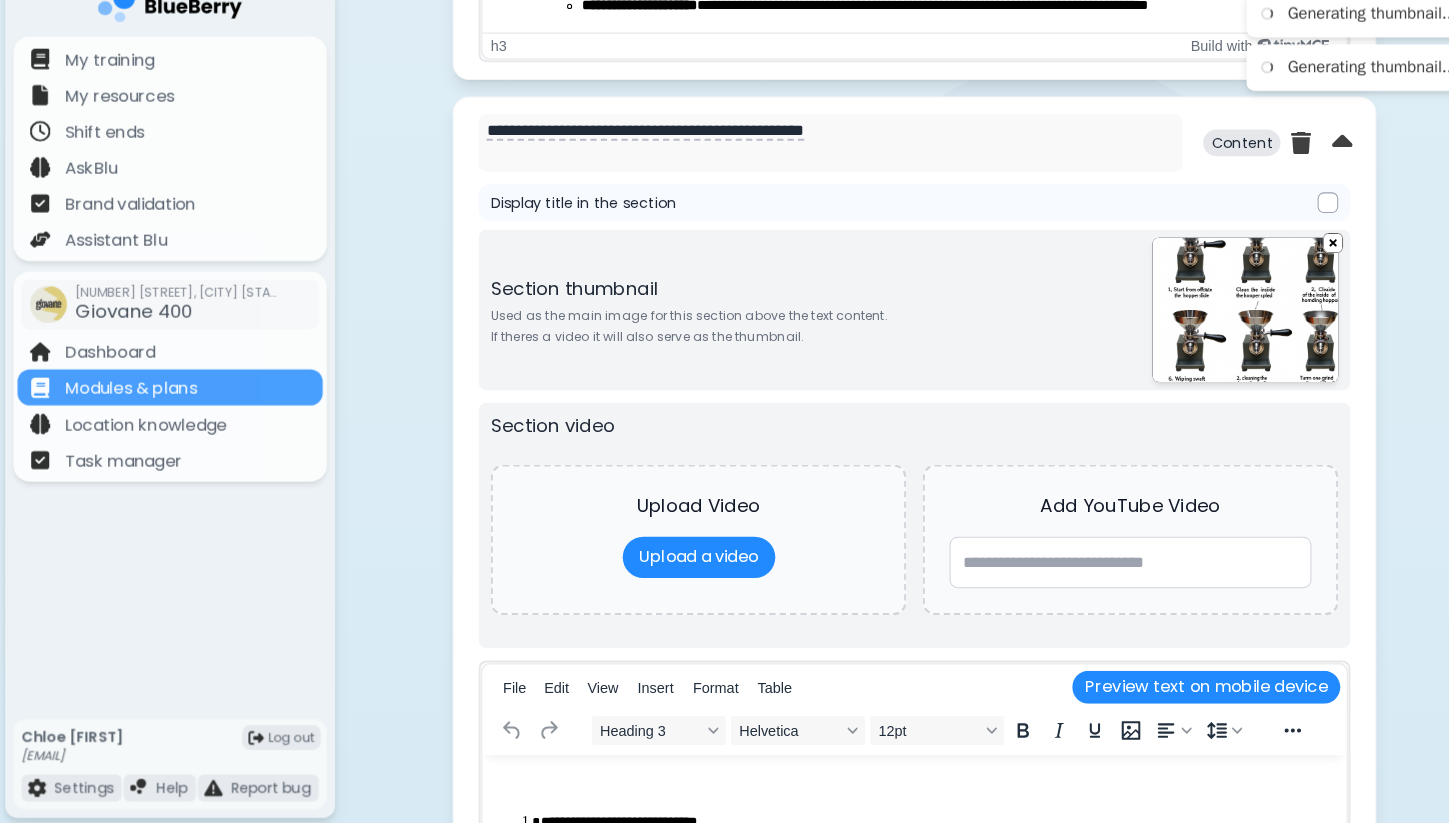 scroll, scrollTop: 4150, scrollLeft: 0, axis: vertical 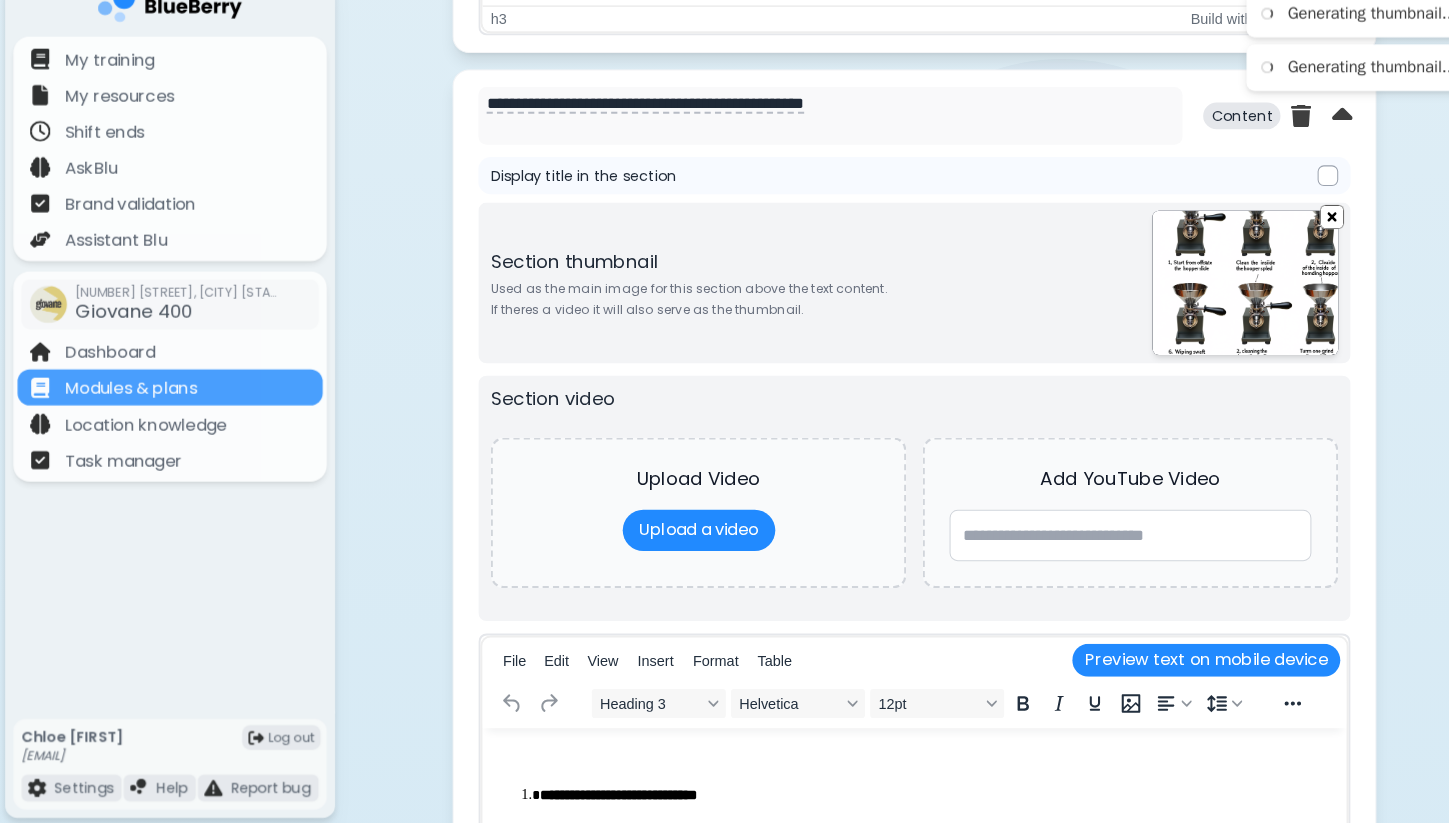 click at bounding box center [1292, 234] 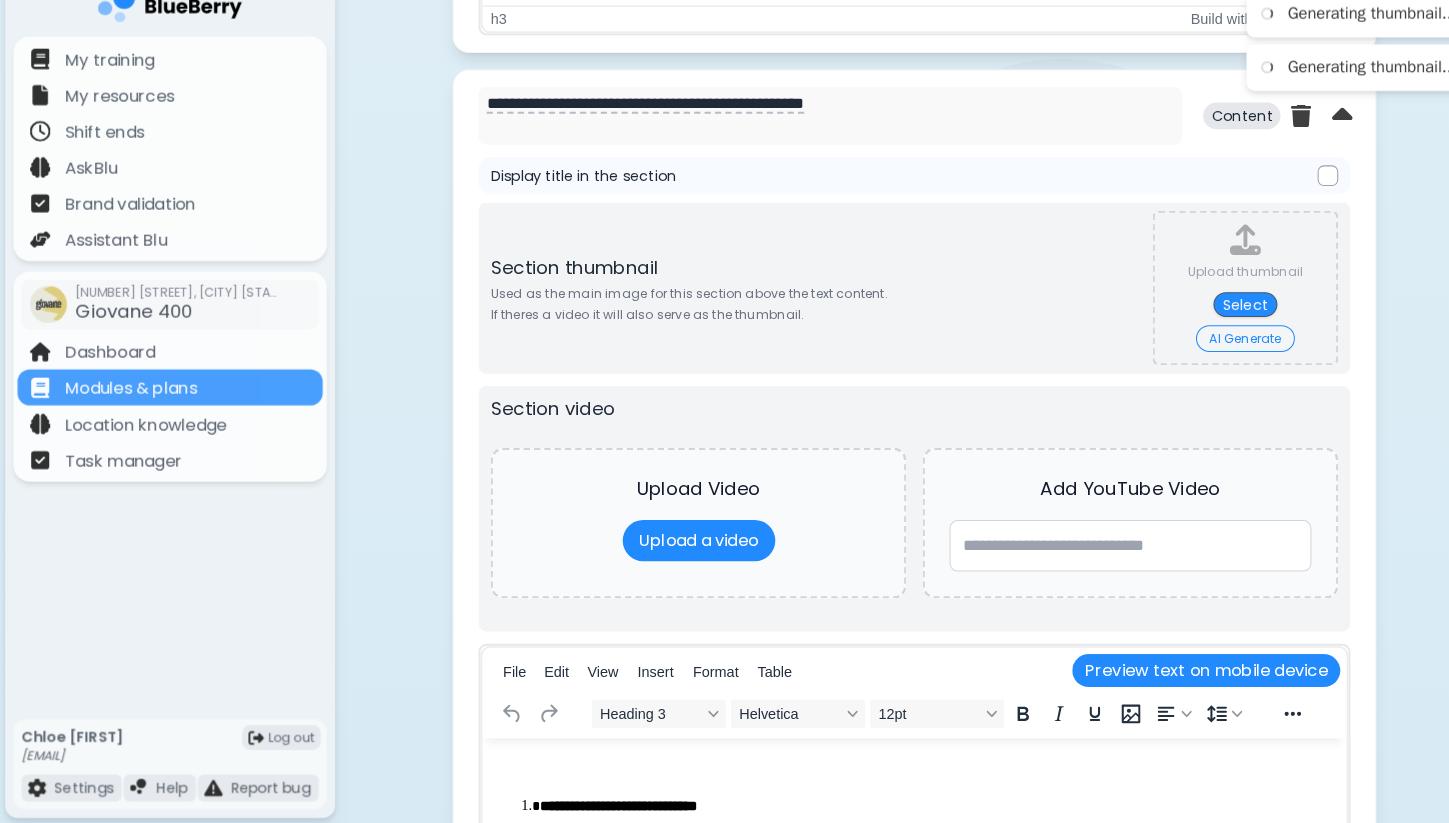 click on "AI Generate" at bounding box center (1208, 353) 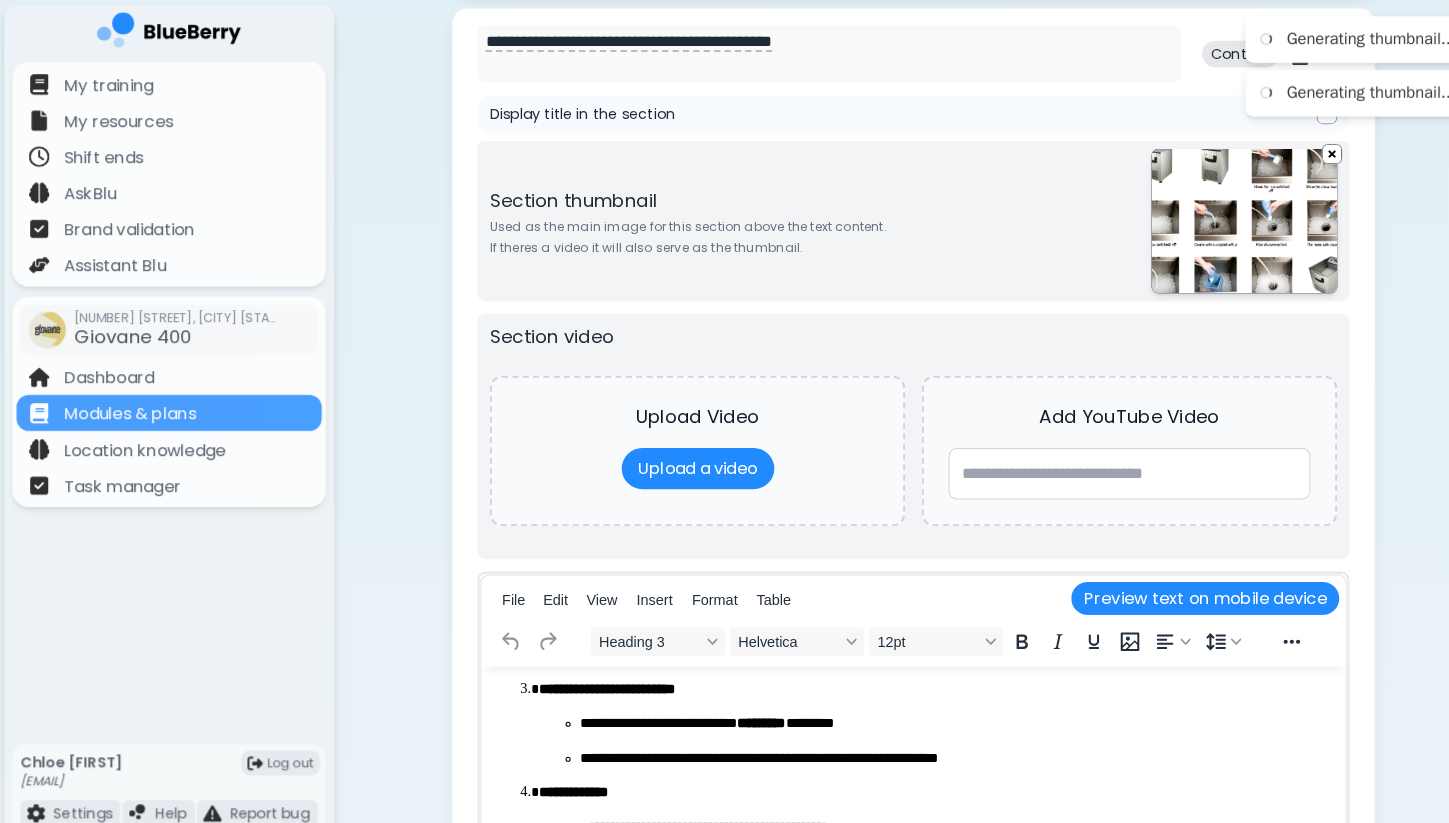 scroll, scrollTop: 1988, scrollLeft: 0, axis: vertical 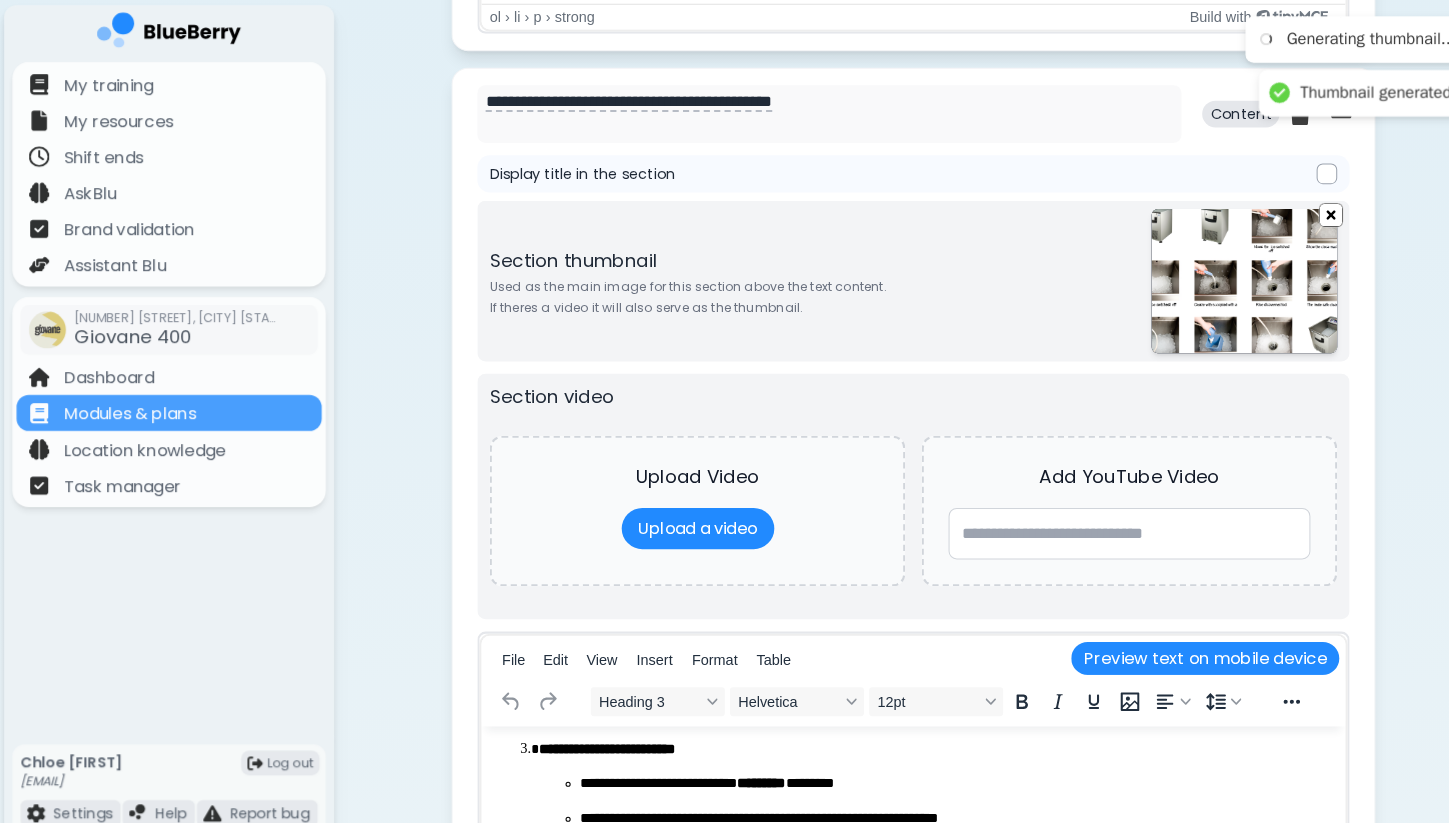 click at bounding box center (1292, 208) 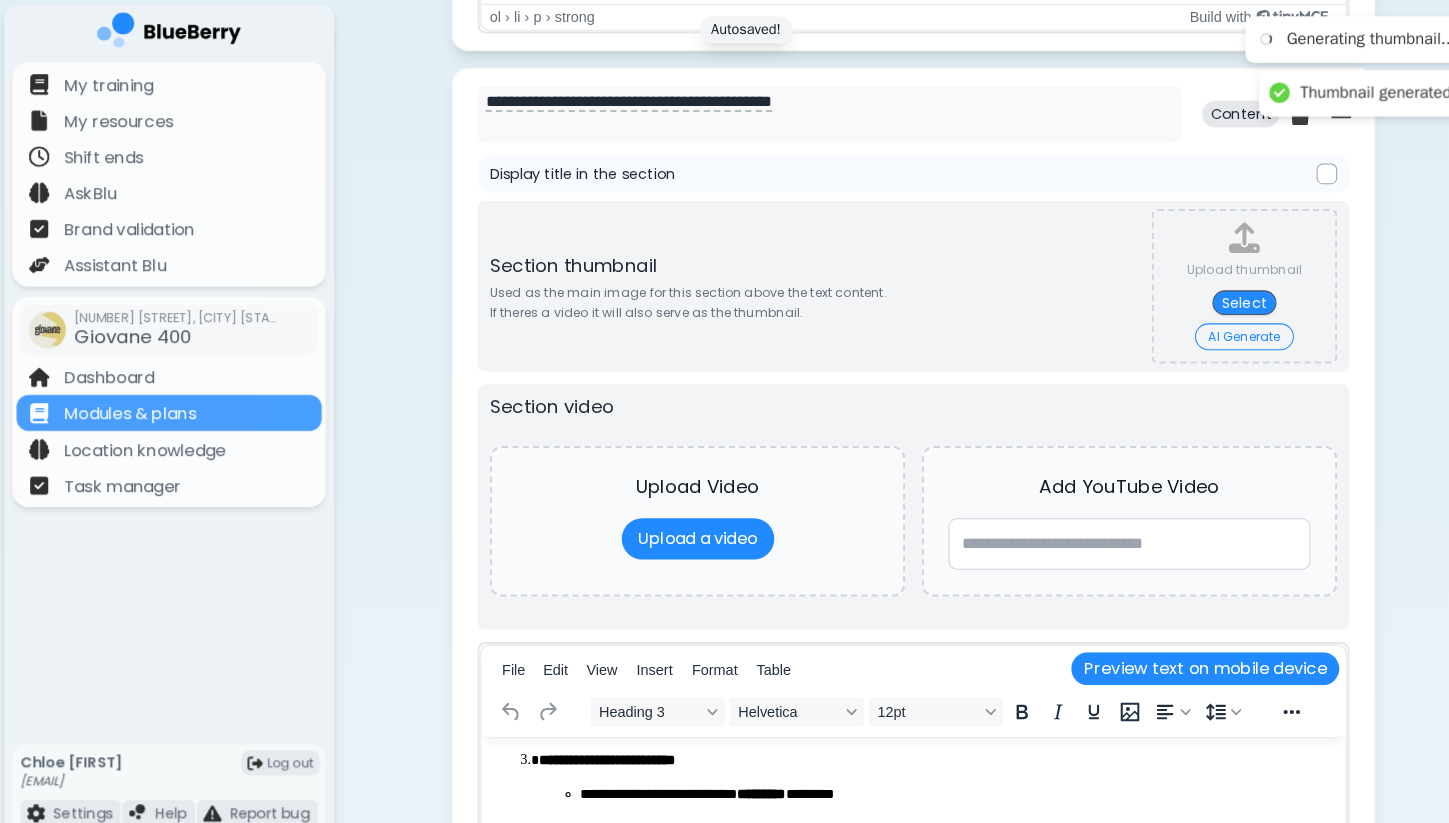 click on "AI Generate" at bounding box center [1208, 327] 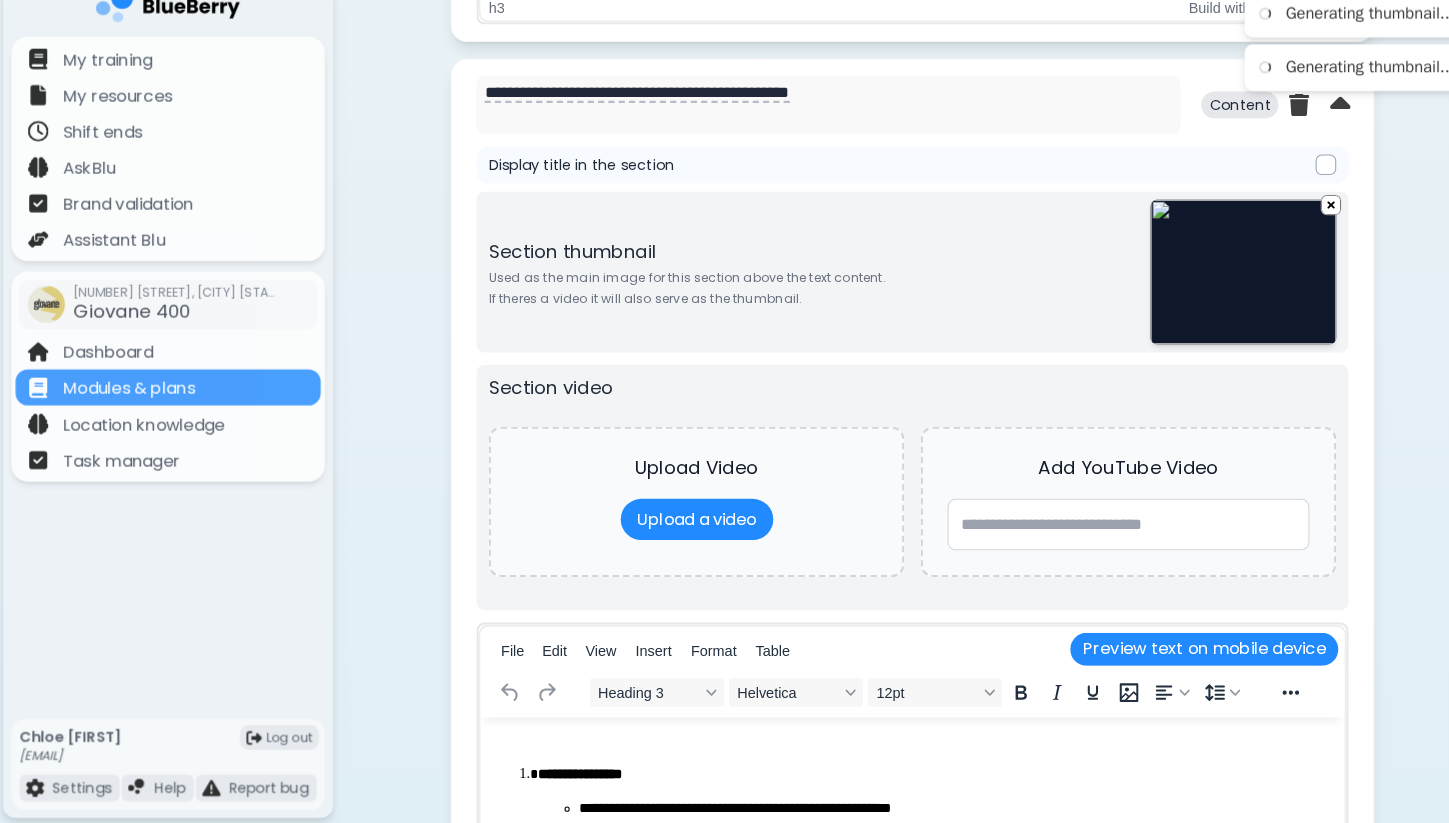 scroll, scrollTop: 3094, scrollLeft: 0, axis: vertical 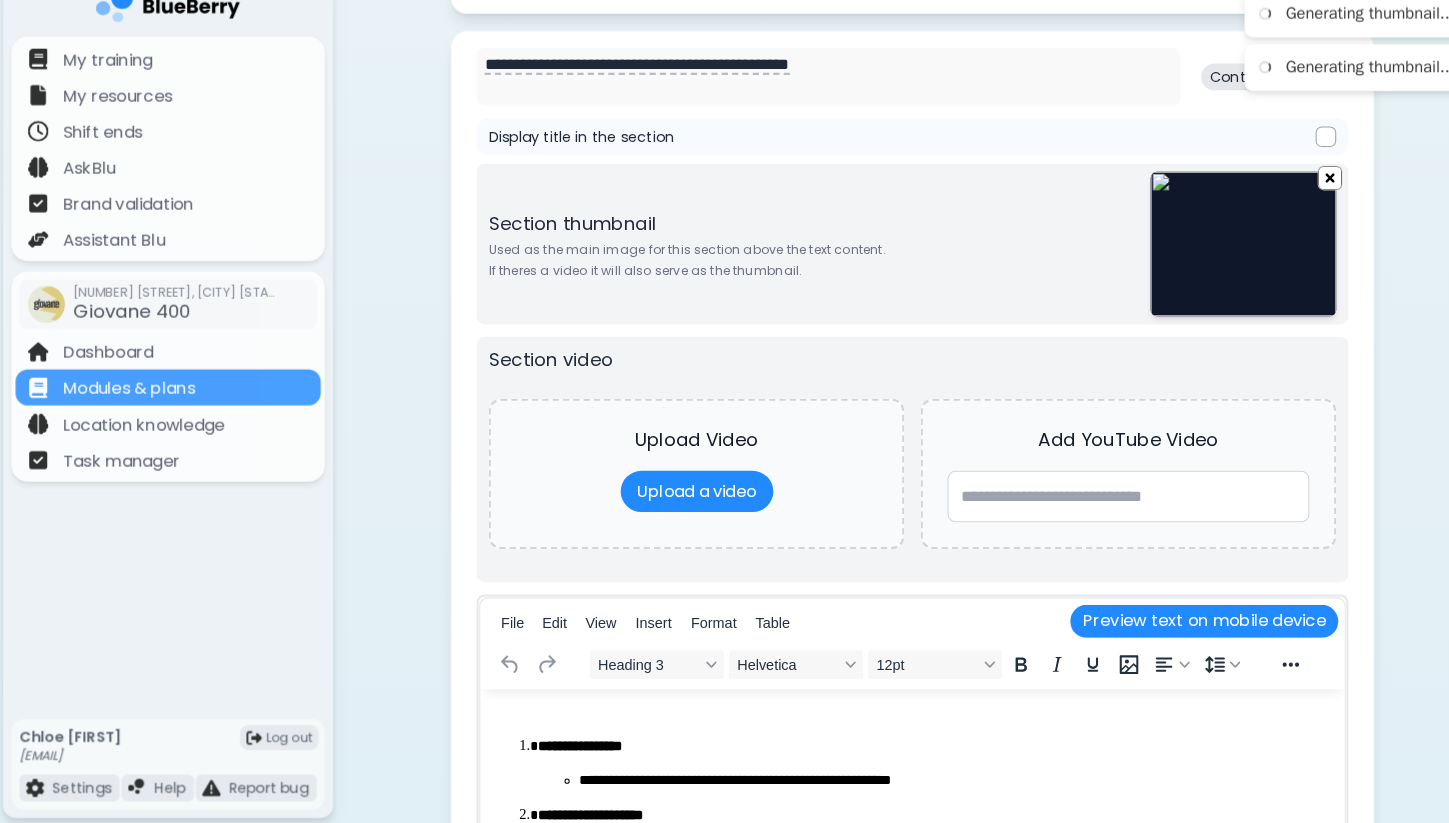 click at bounding box center (1292, 196) 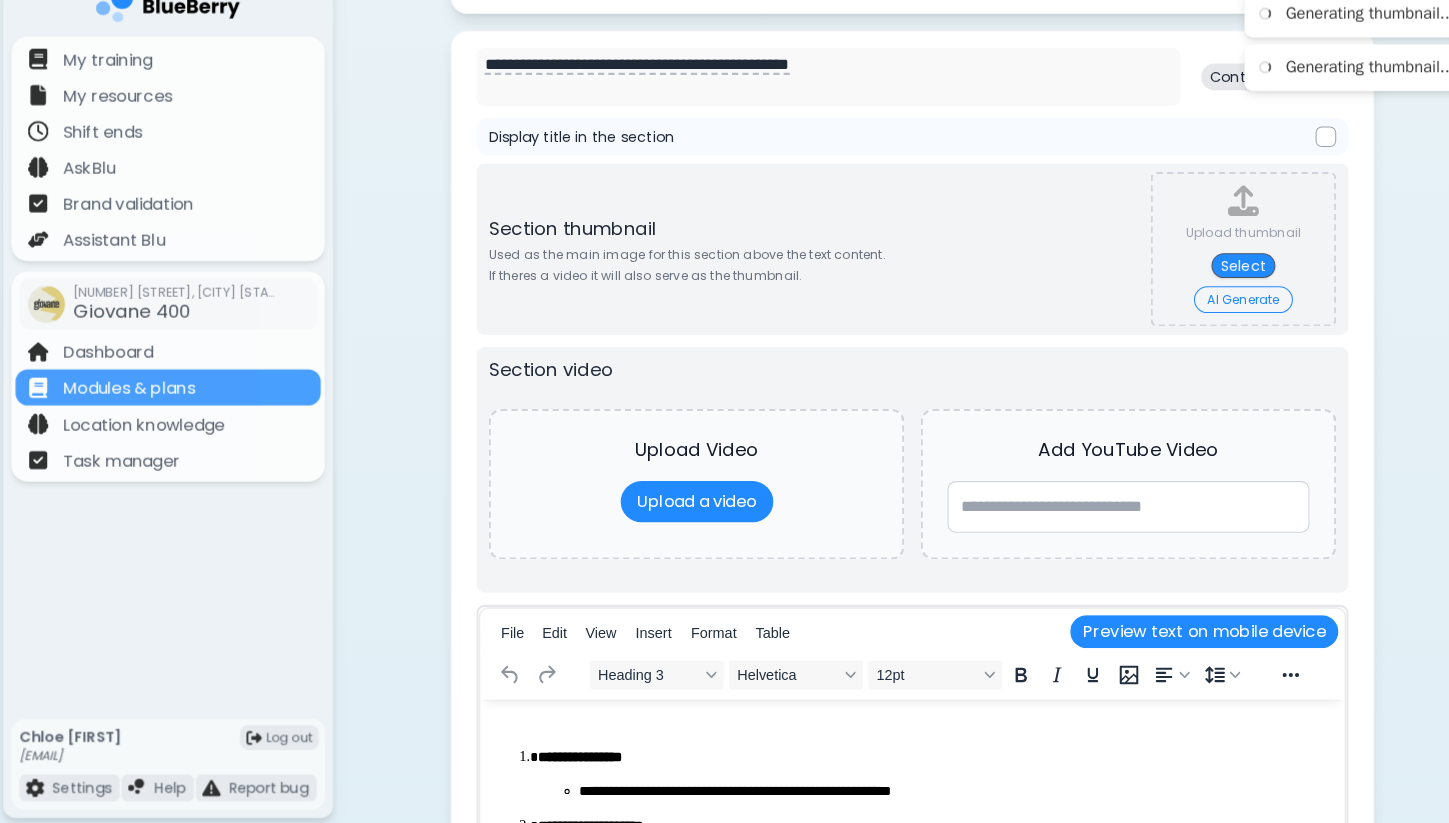 click on "AI Generate" at bounding box center [1208, 315] 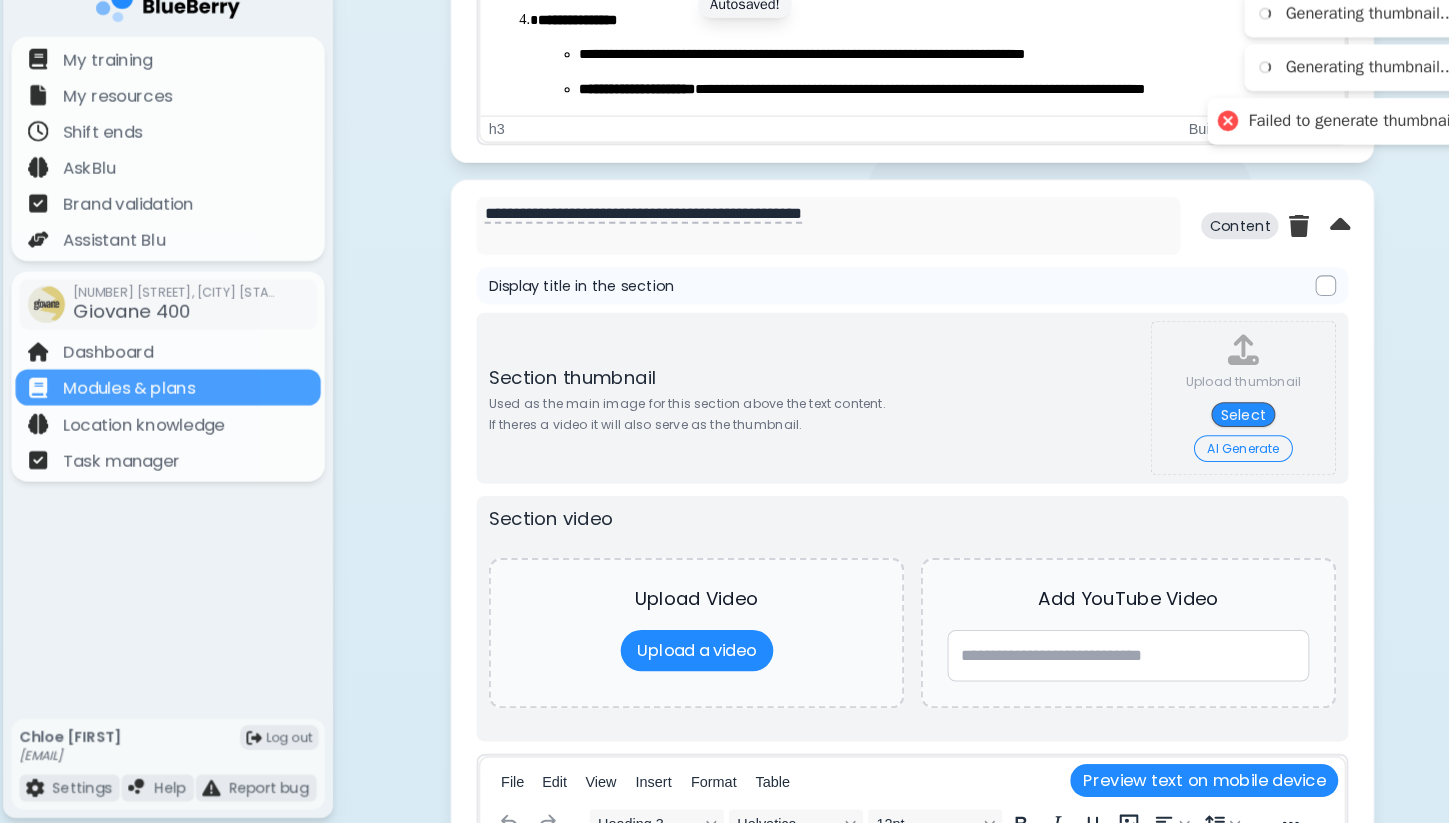 scroll, scrollTop: 4192, scrollLeft: 0, axis: vertical 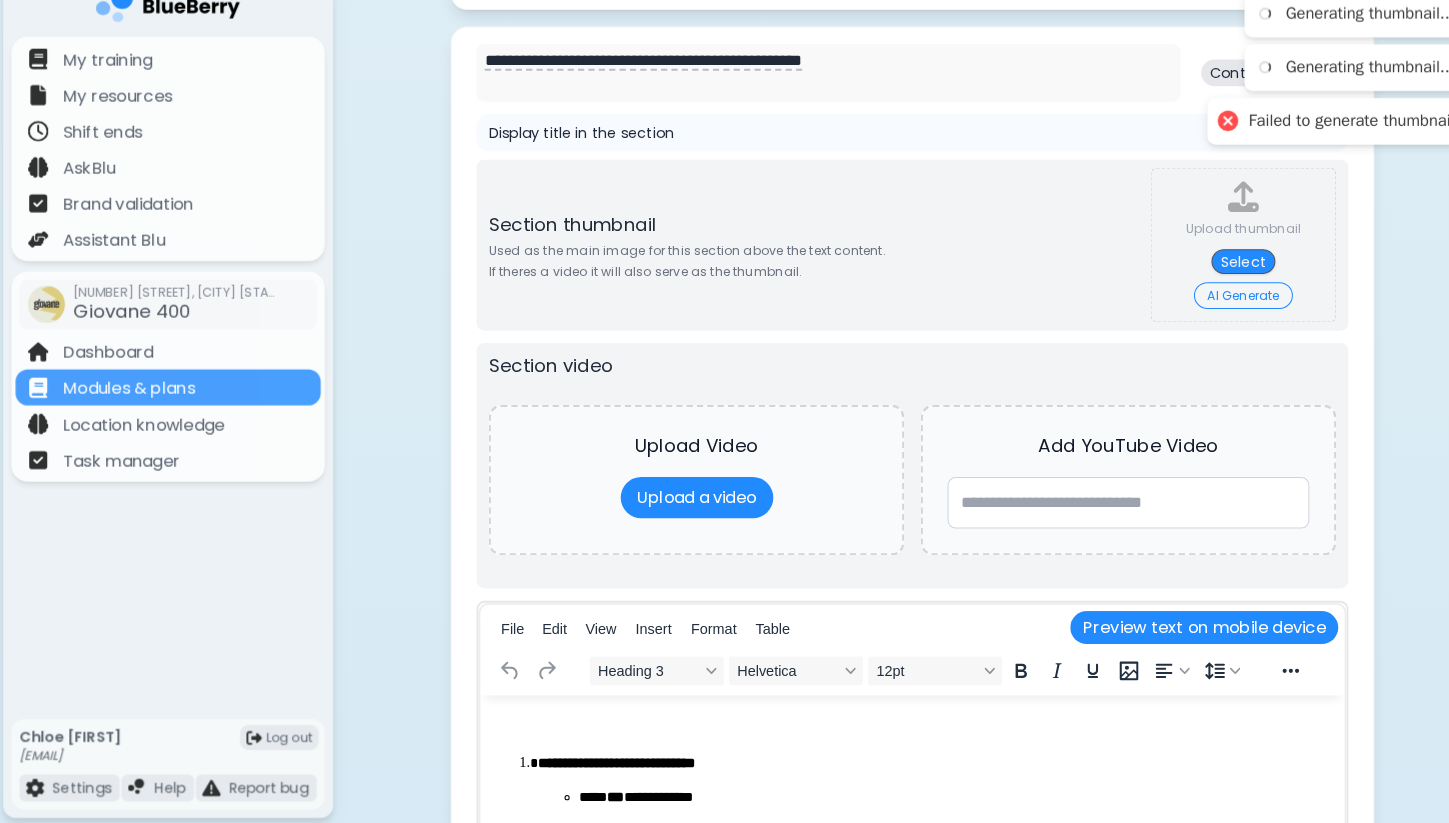 click on "AI Generate" at bounding box center (1208, 311) 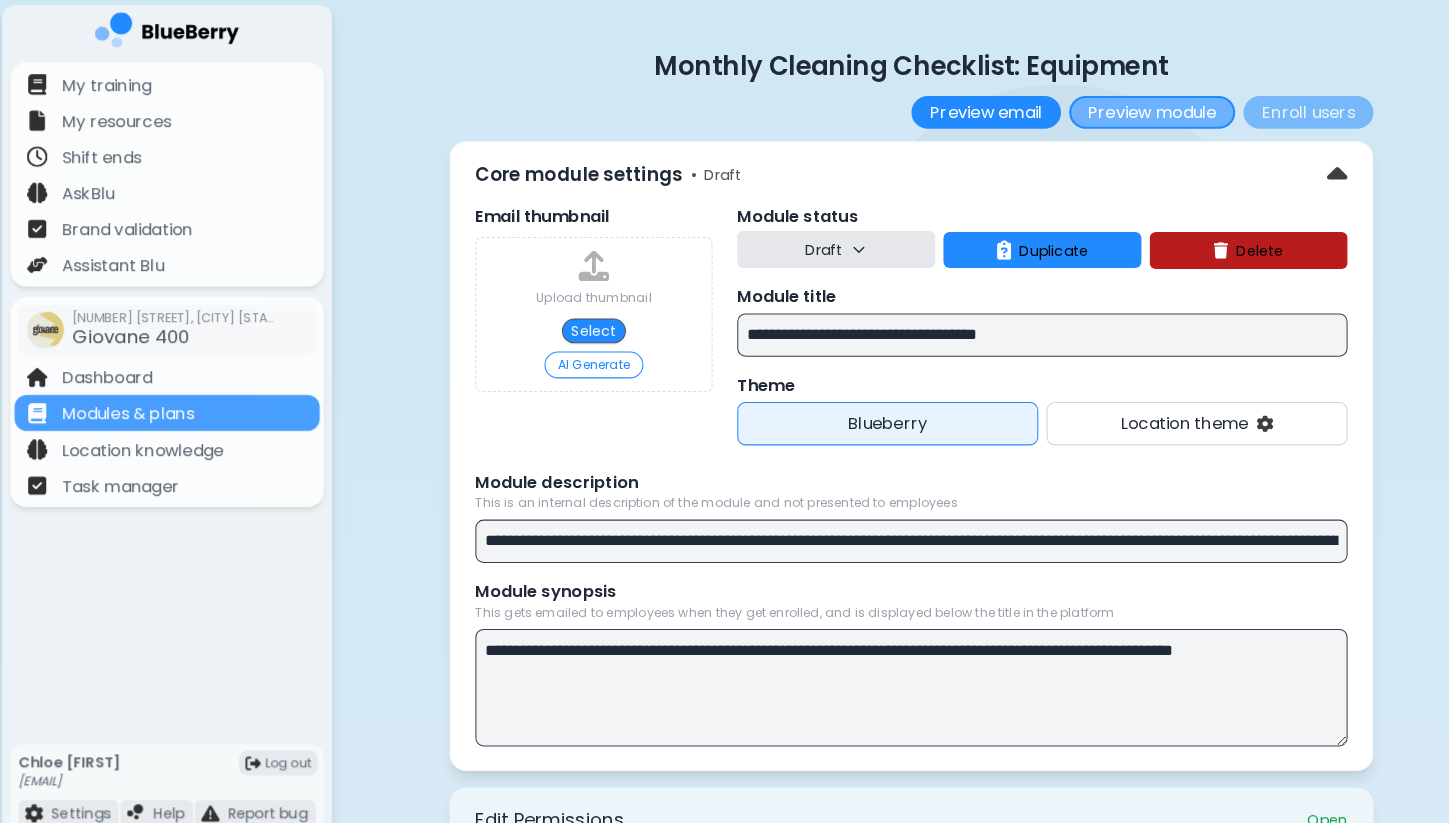scroll, scrollTop: 0, scrollLeft: 0, axis: both 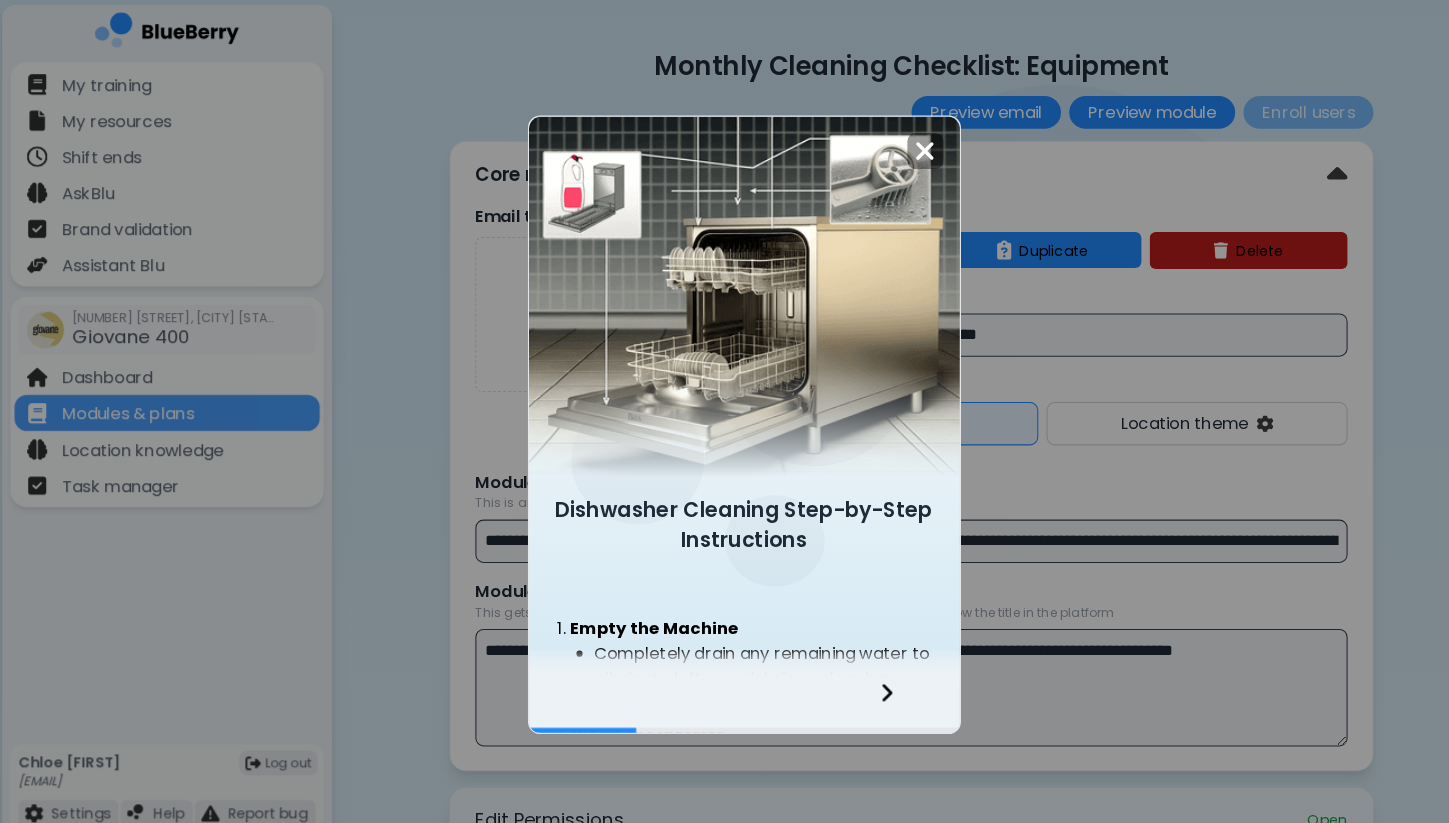 click 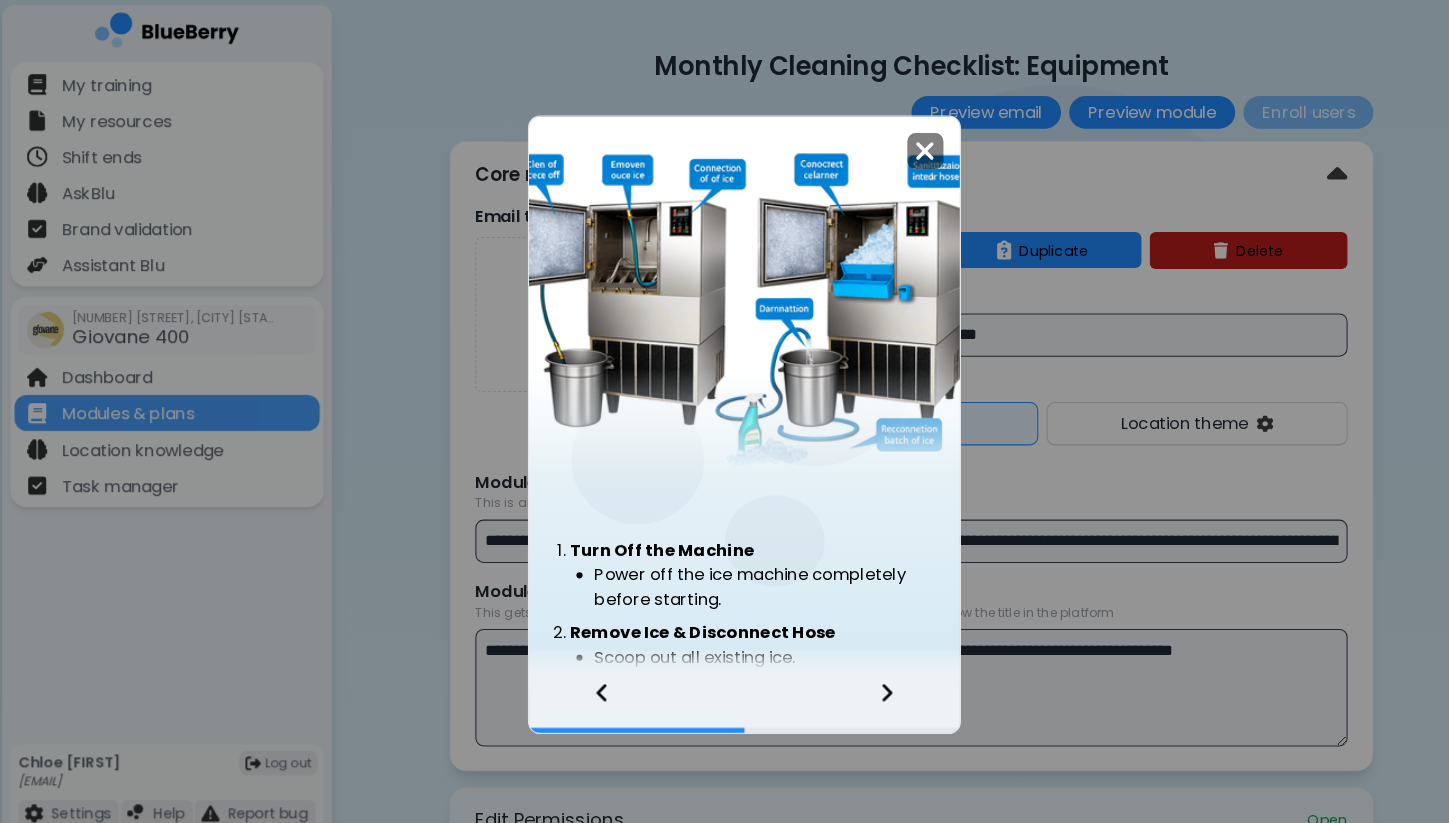 click at bounding box center [900, 146] 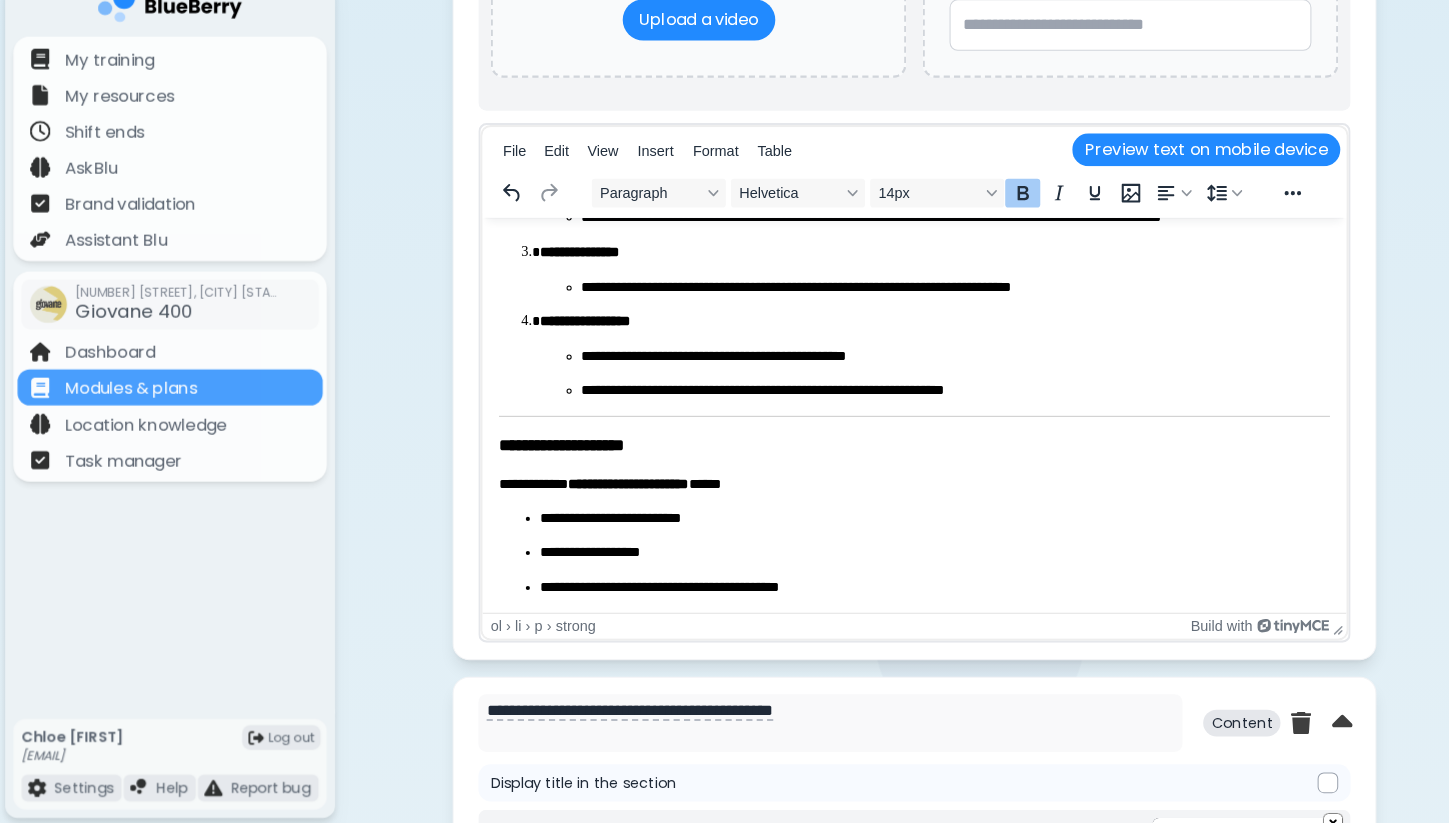 scroll, scrollTop: 1852, scrollLeft: 0, axis: vertical 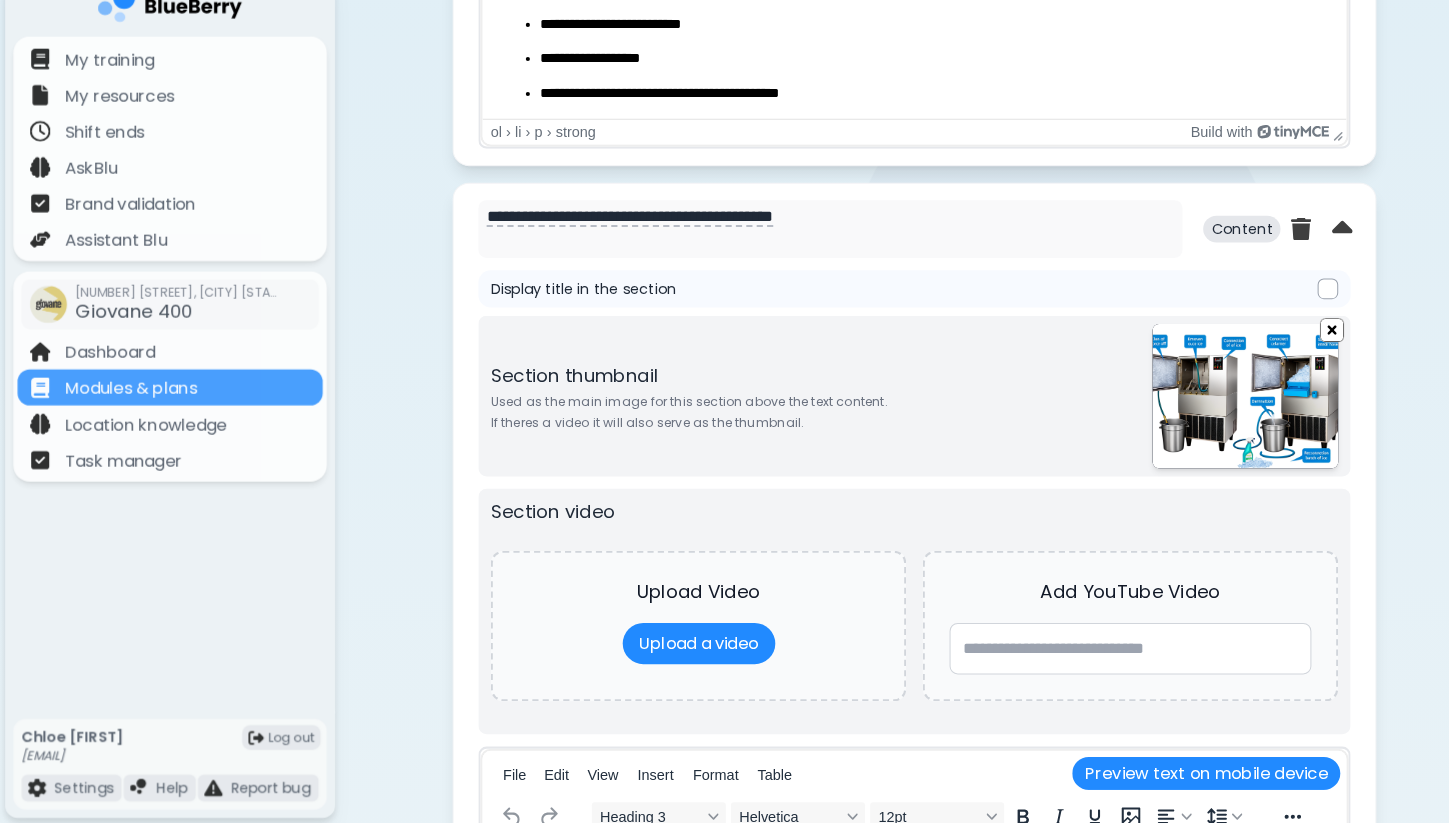 click at bounding box center (1292, 344) 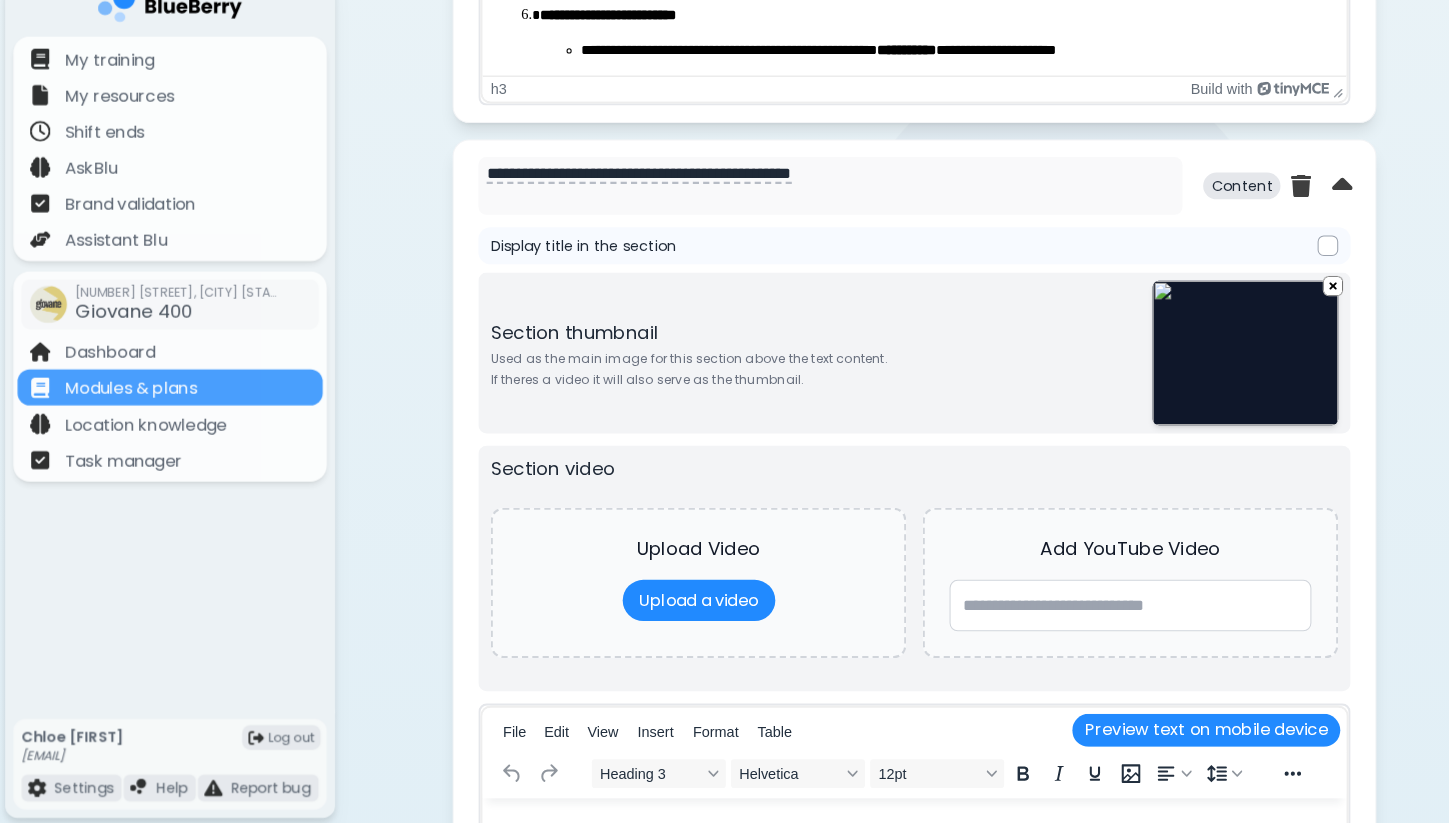 scroll, scrollTop: 2991, scrollLeft: 0, axis: vertical 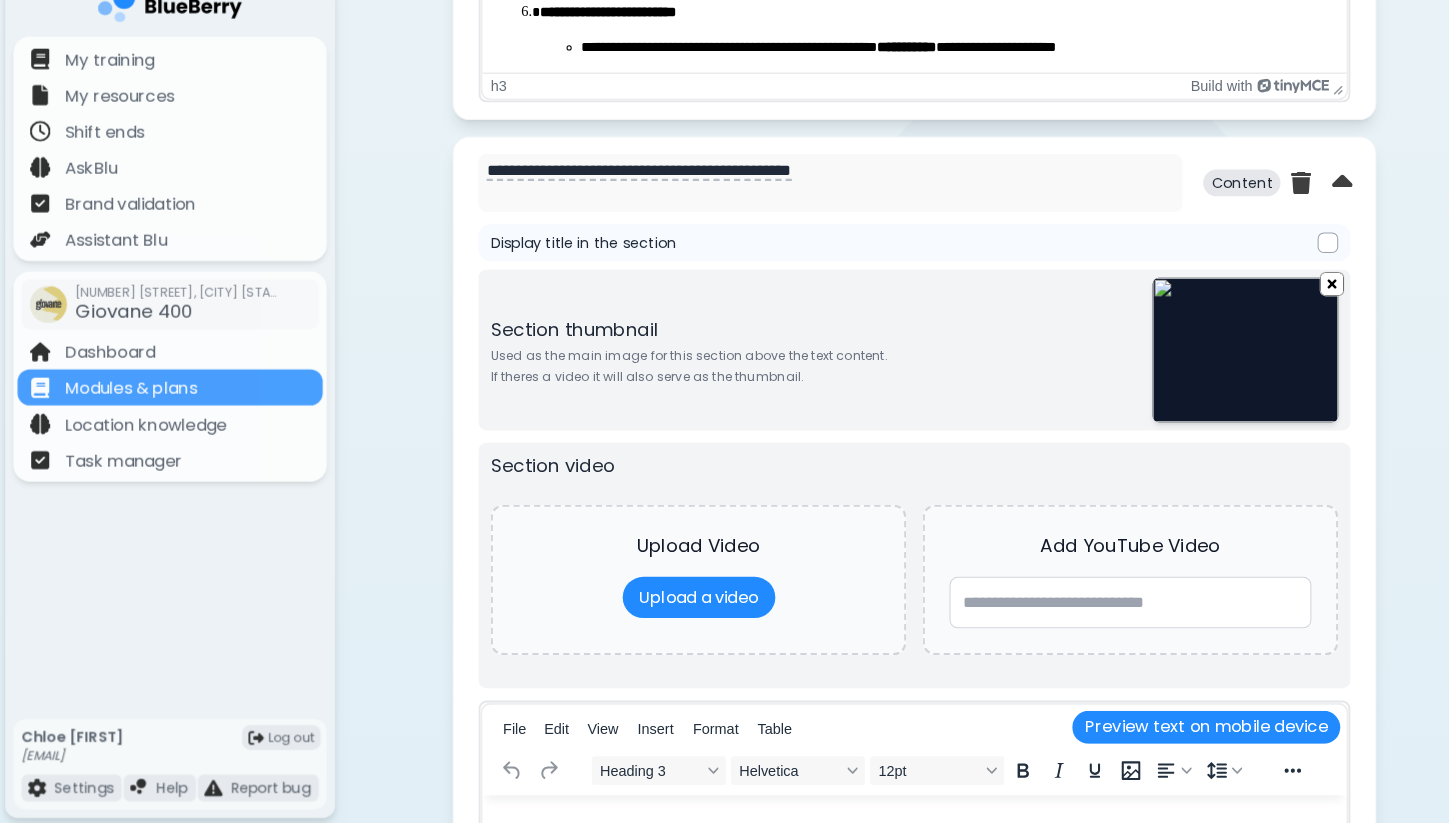 click at bounding box center (1292, 299) 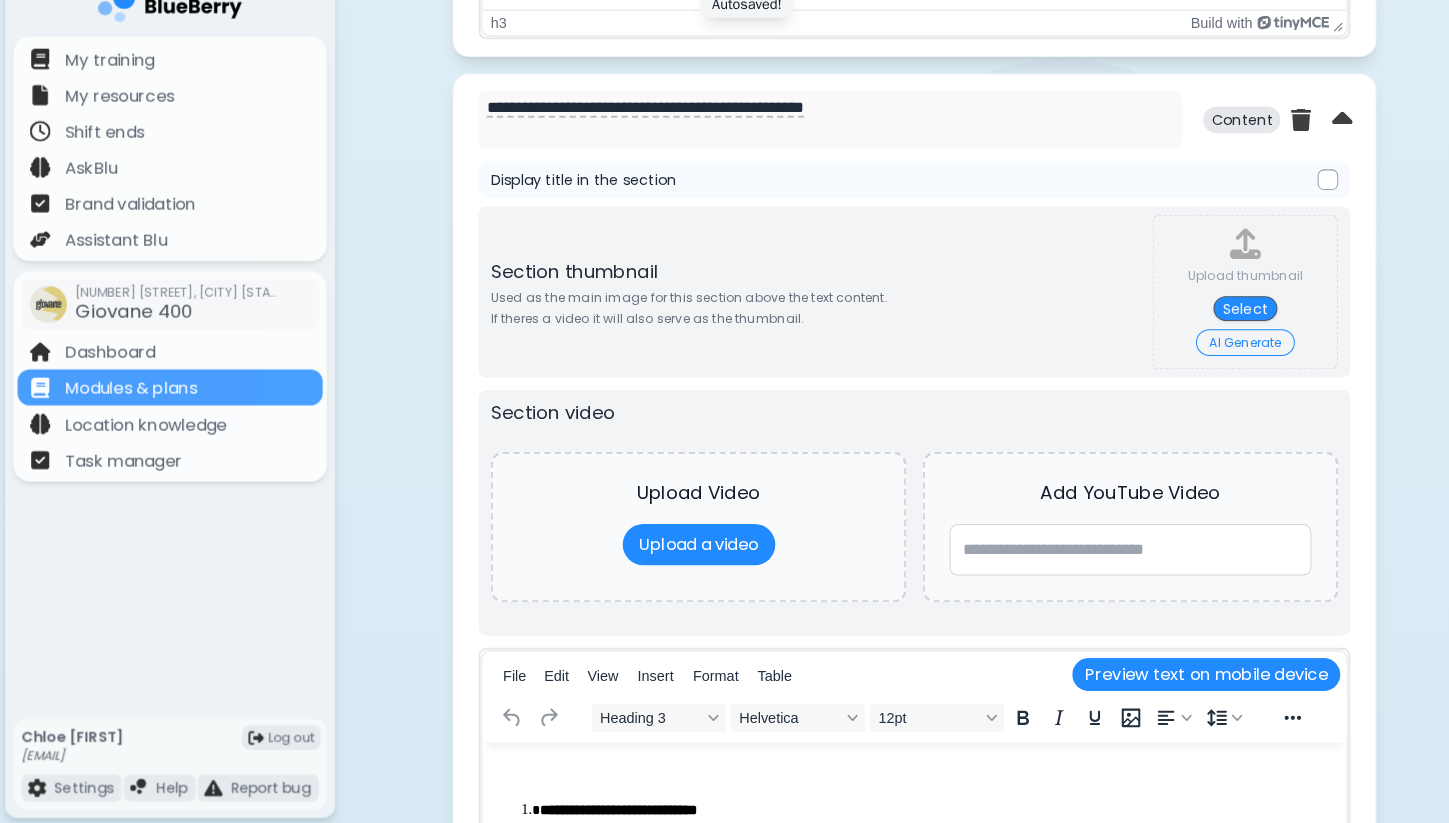 scroll, scrollTop: 4193, scrollLeft: 0, axis: vertical 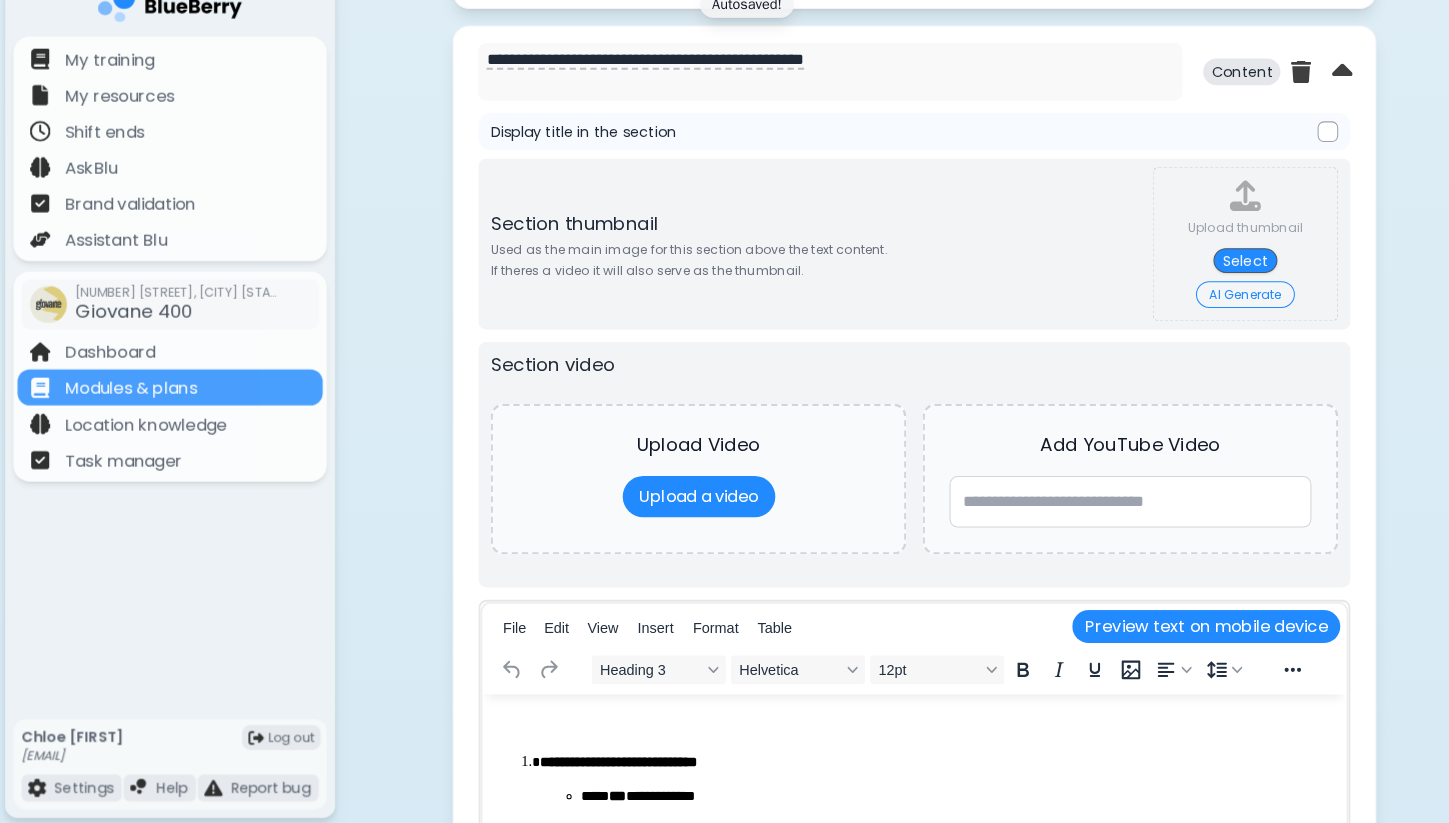 click on "AI Generate" at bounding box center [1208, 310] 